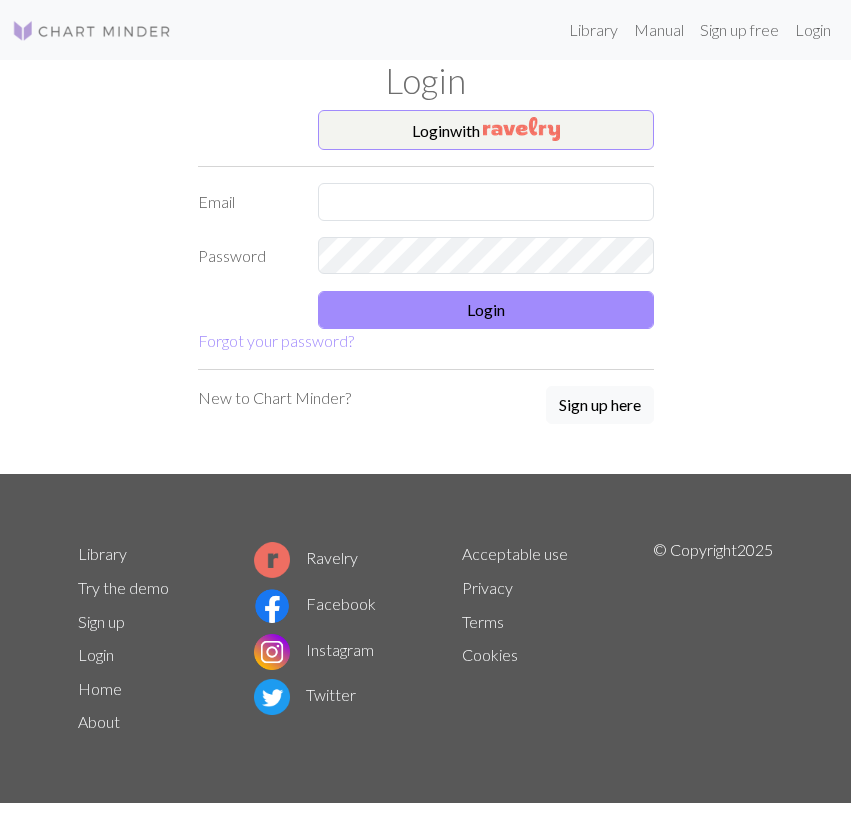 scroll, scrollTop: 0, scrollLeft: 0, axis: both 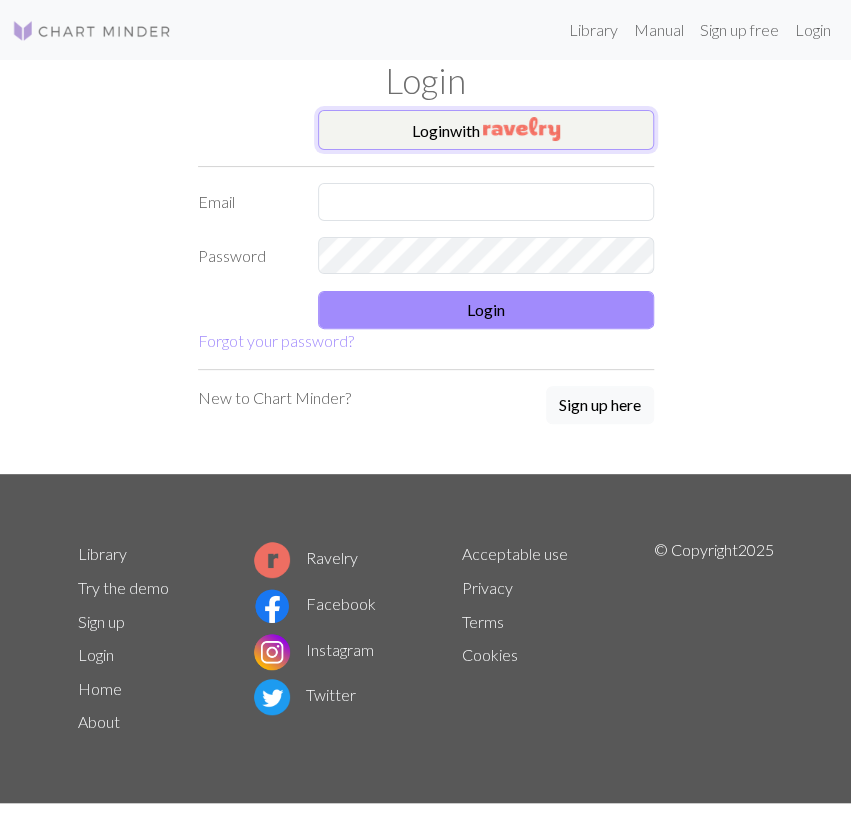 click on "Login  with" at bounding box center [486, 130] 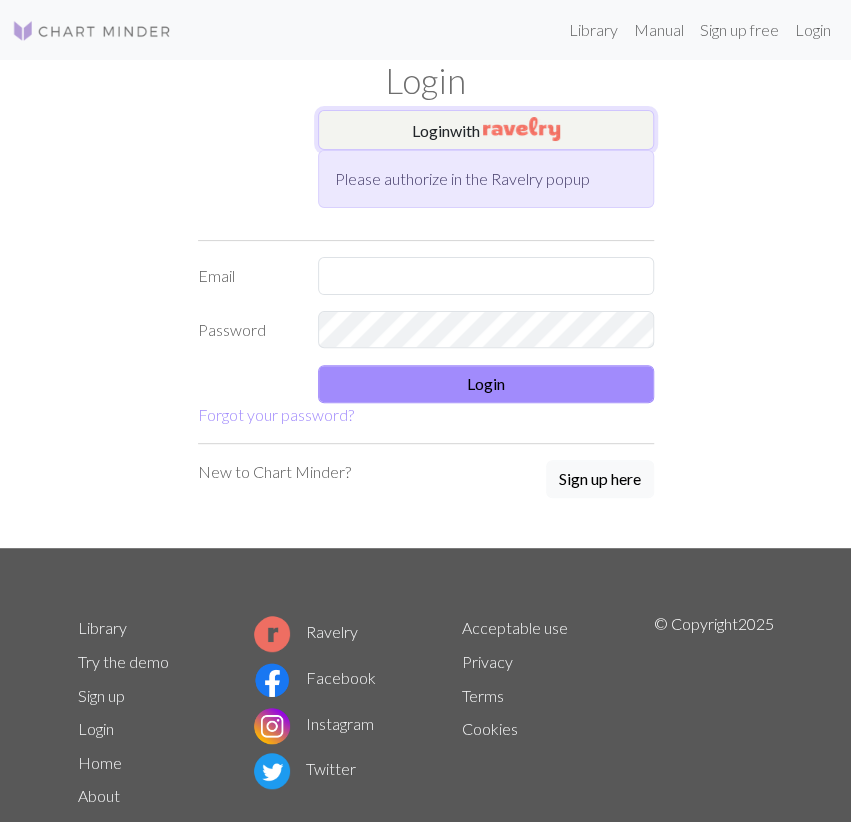 scroll, scrollTop: 0, scrollLeft: 0, axis: both 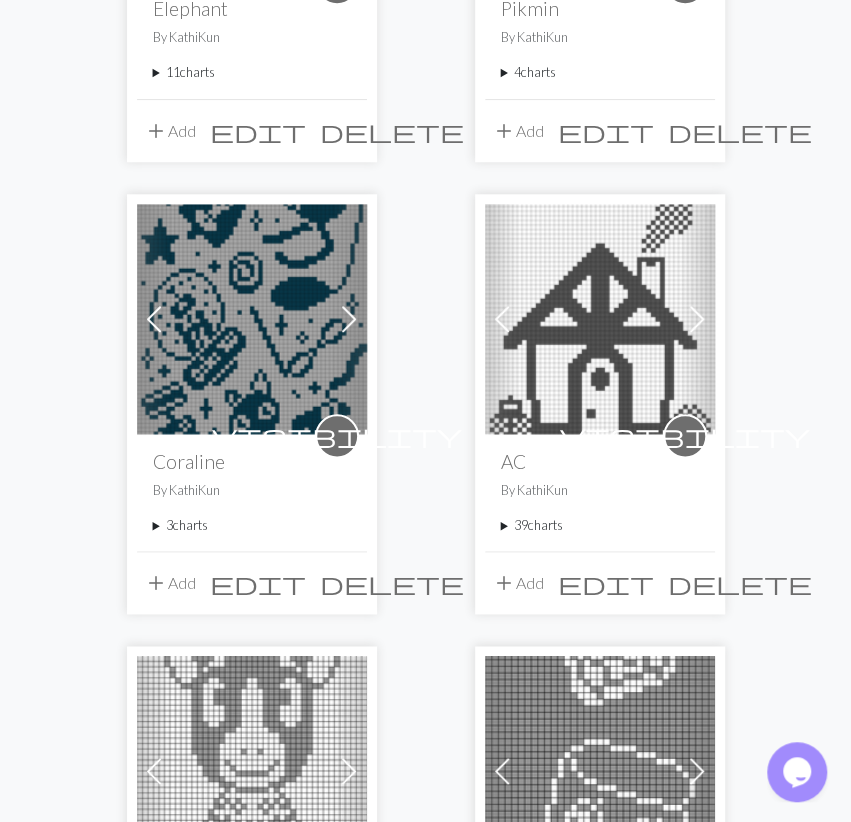 click on "3  charts" at bounding box center (252, 525) 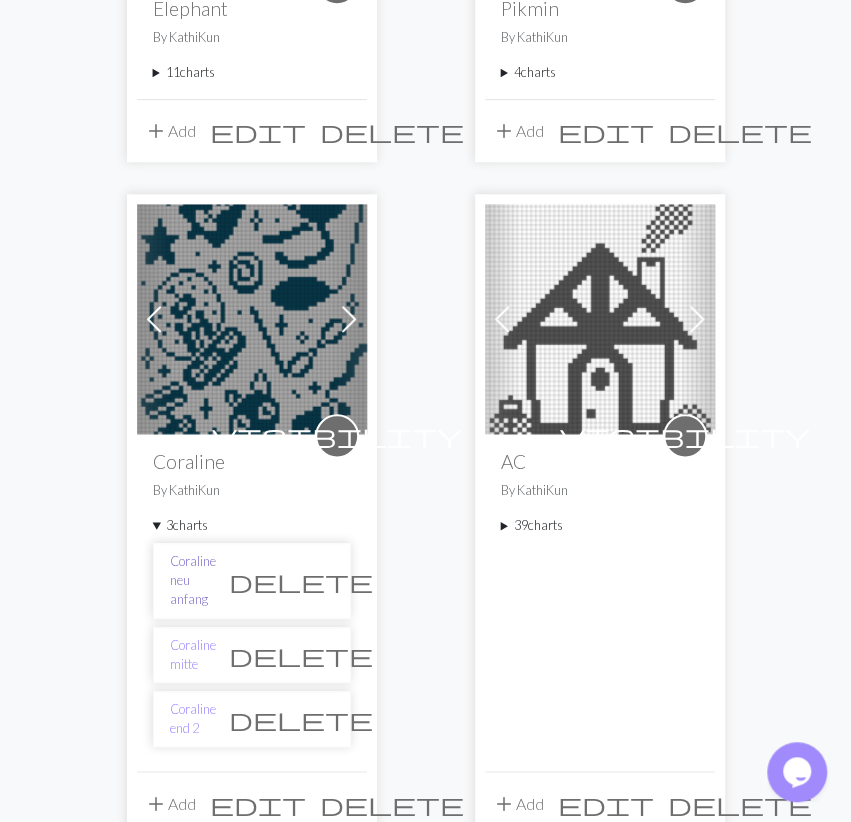 click on "Coraline neu anfang" at bounding box center [193, 581] 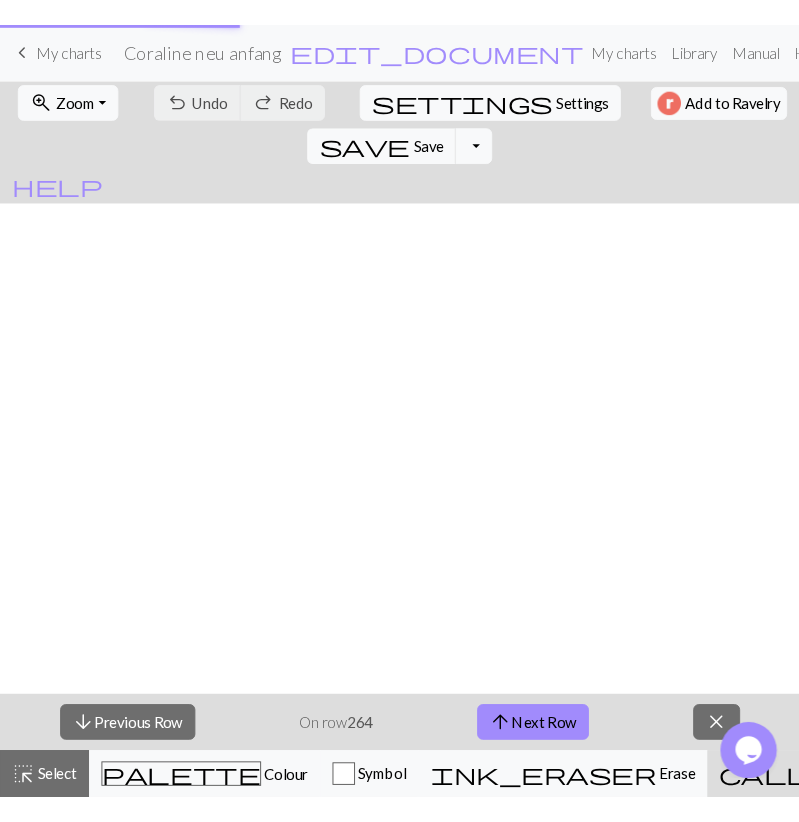 scroll, scrollTop: 0, scrollLeft: 0, axis: both 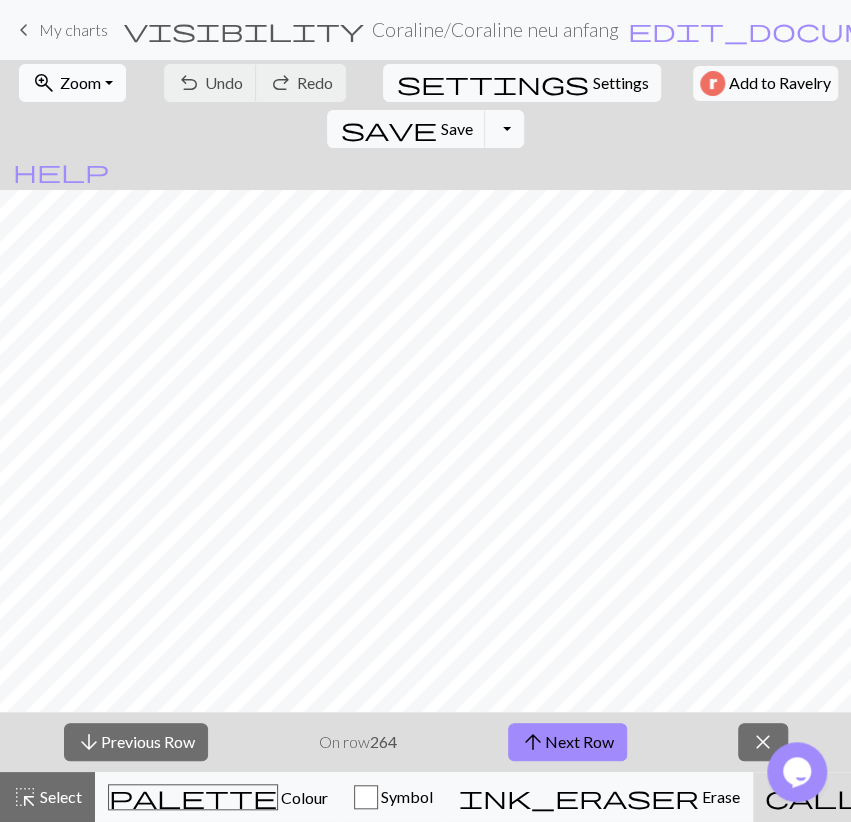 click on "Zoom" at bounding box center [80, 82] 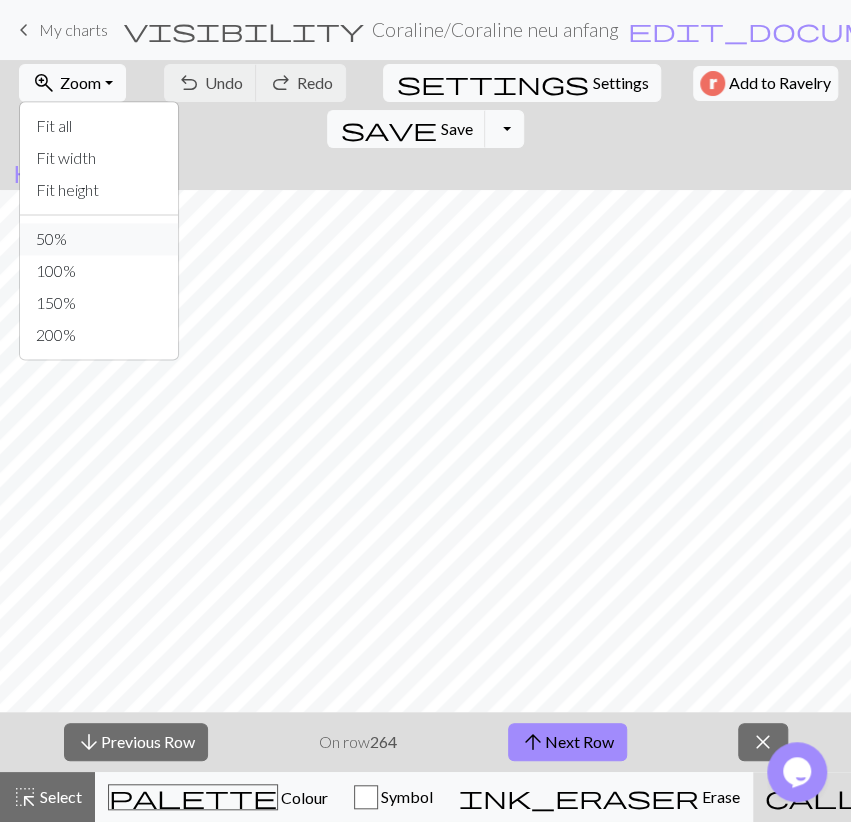 click on "50%" at bounding box center [99, 239] 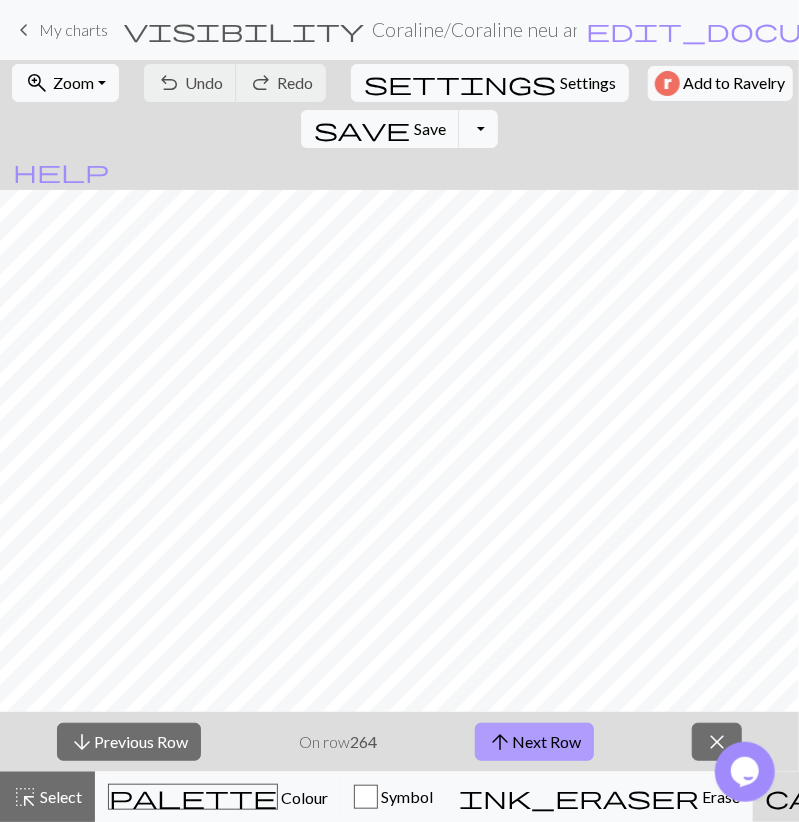 click on "arrow_upward  Next Row" at bounding box center (534, 742) 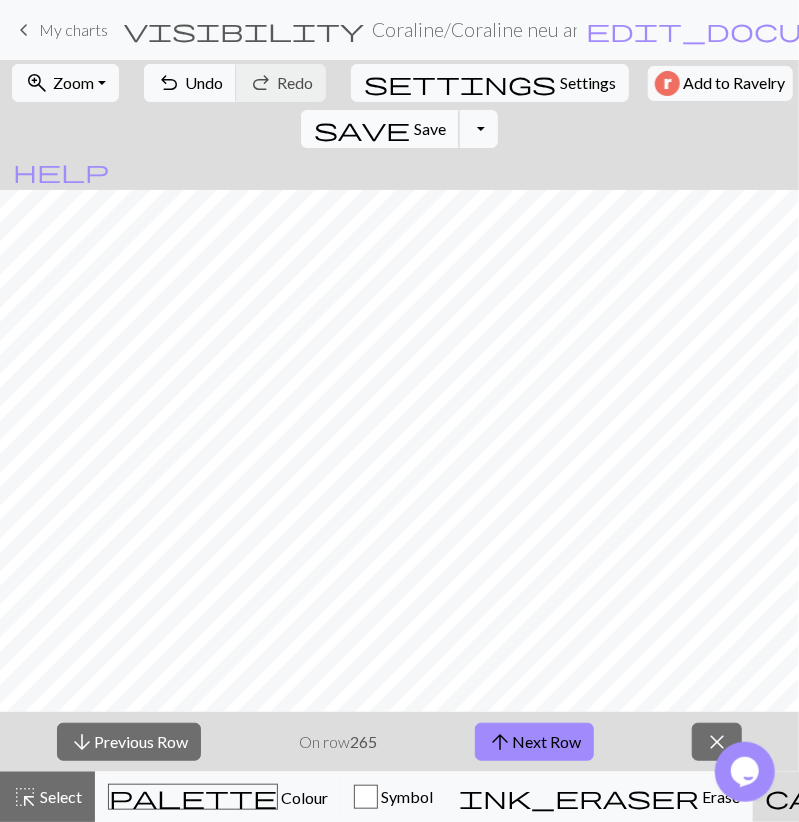 click on "Save" at bounding box center [430, 128] 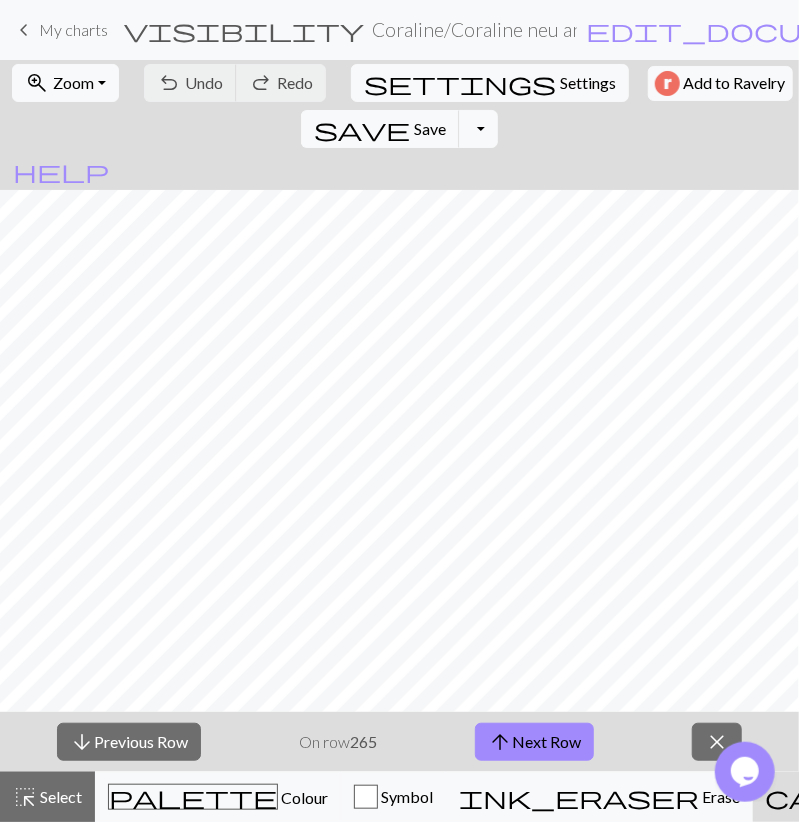click on "Colour" at bounding box center [303, 797] 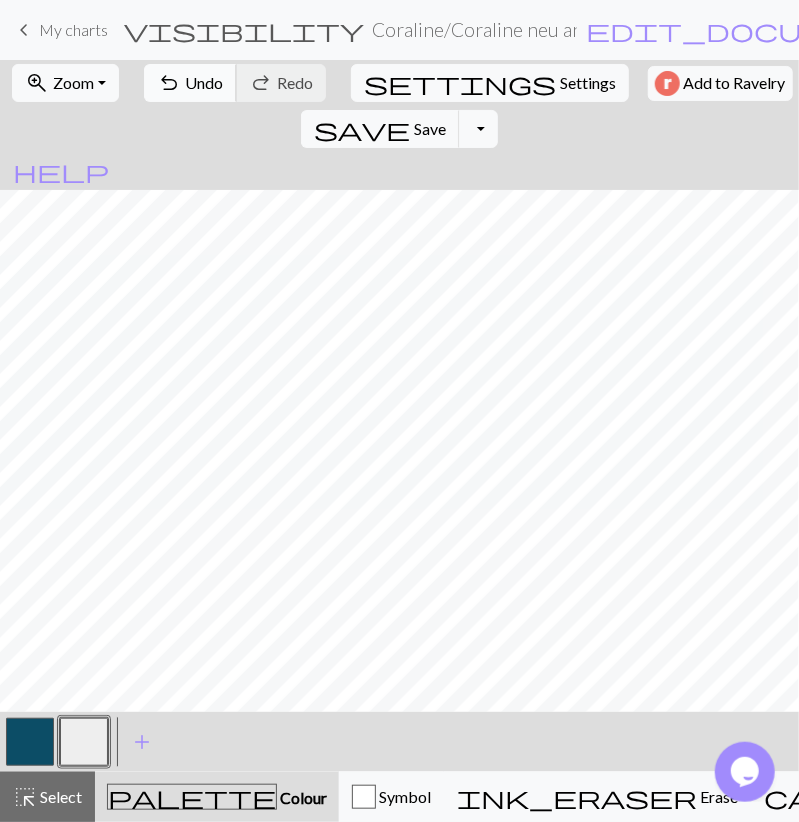 click on "Undo" at bounding box center [204, 82] 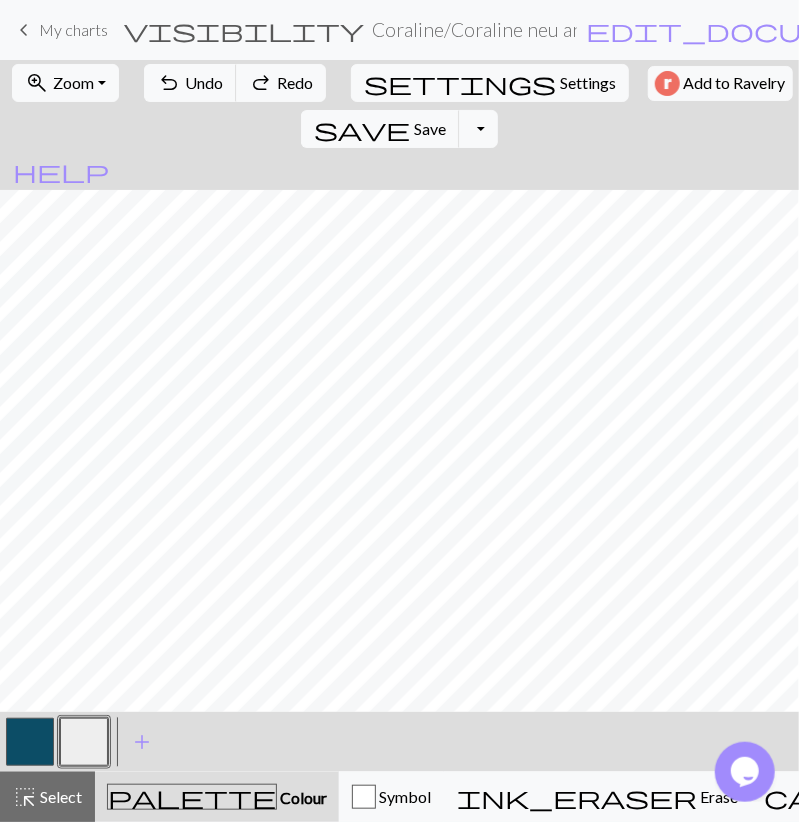 drag, startPoint x: 24, startPoint y: 744, endPoint x: 59, endPoint y: 723, distance: 40.81666 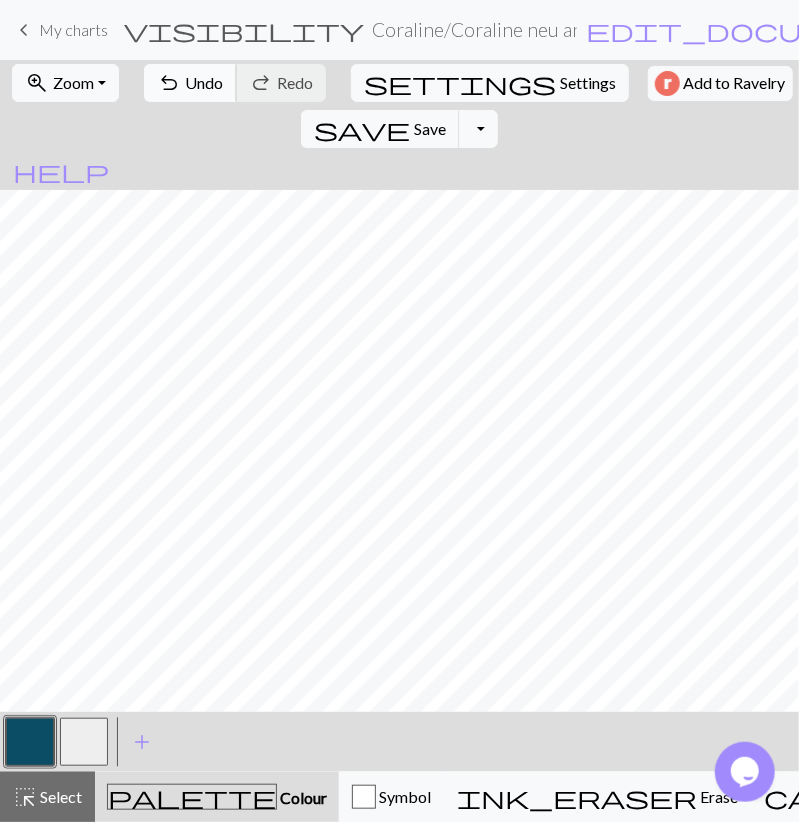 click on "Undo" at bounding box center (204, 82) 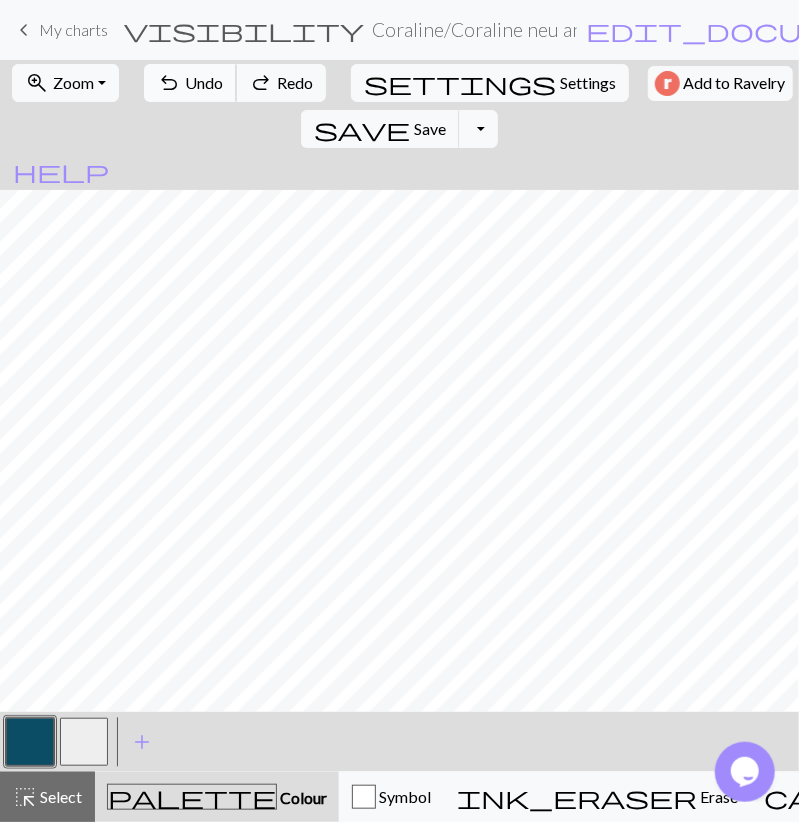 click on "Undo" at bounding box center [204, 82] 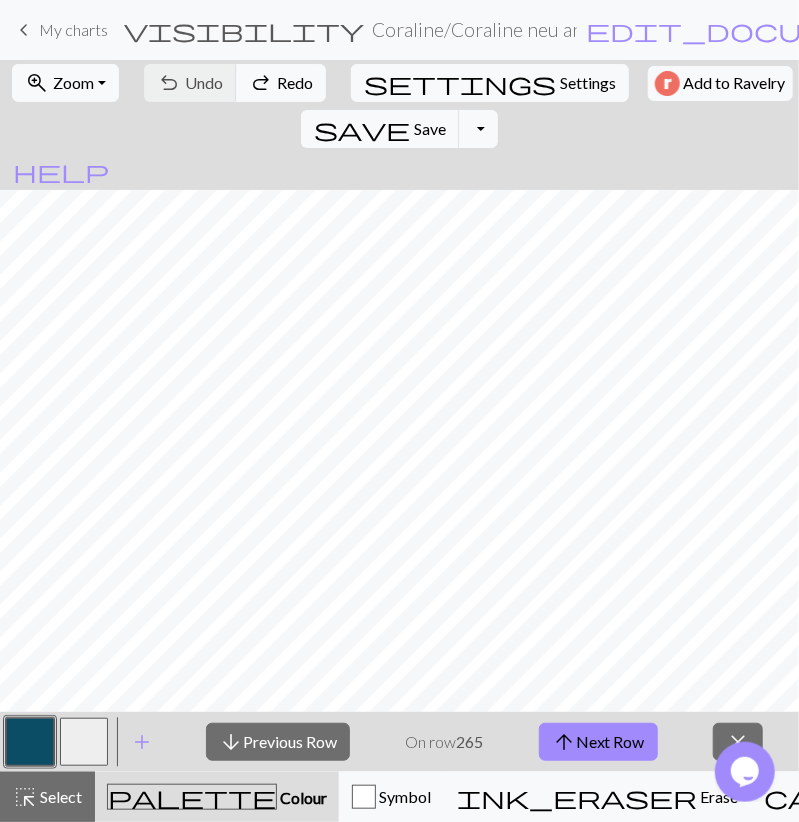 click on "palette   Colour   Colour" at bounding box center [217, 797] 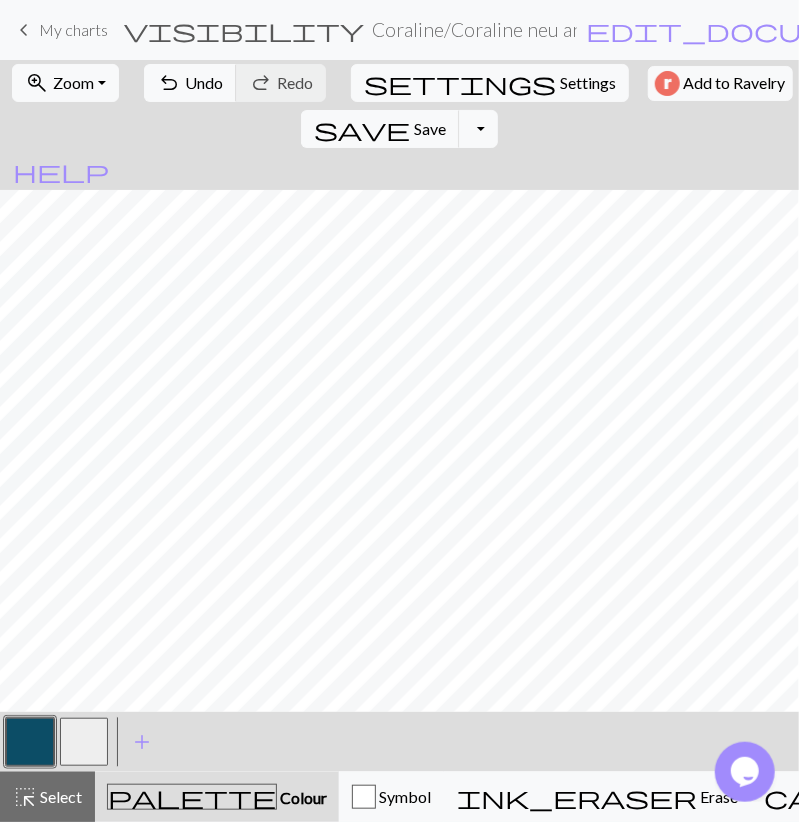 click at bounding box center (84, 742) 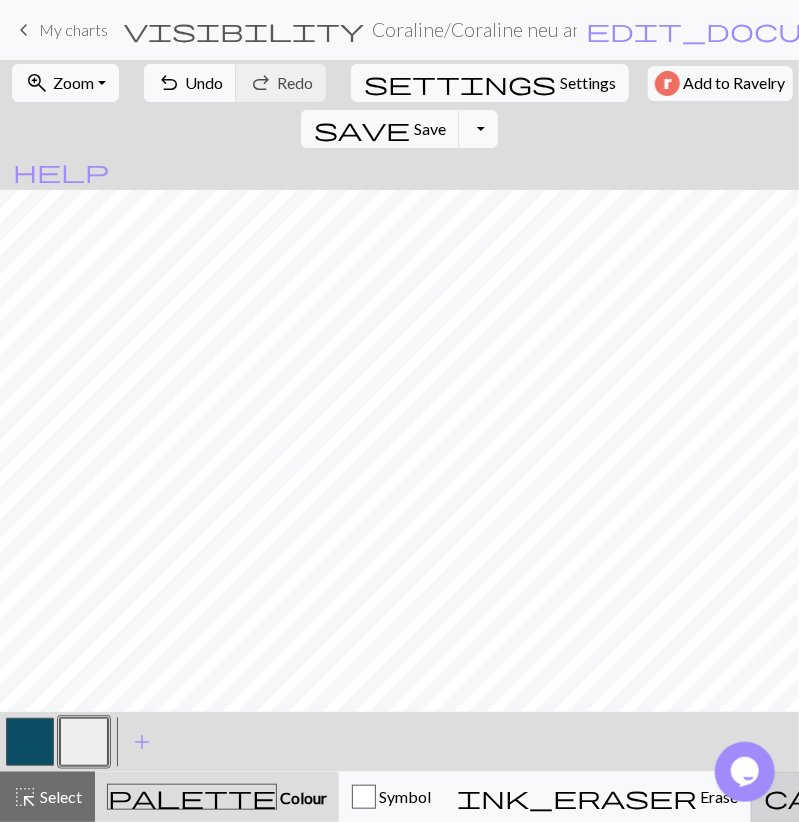 click on "call_to_action   Knitting mode   Knitting mode" at bounding box center [982, 797] 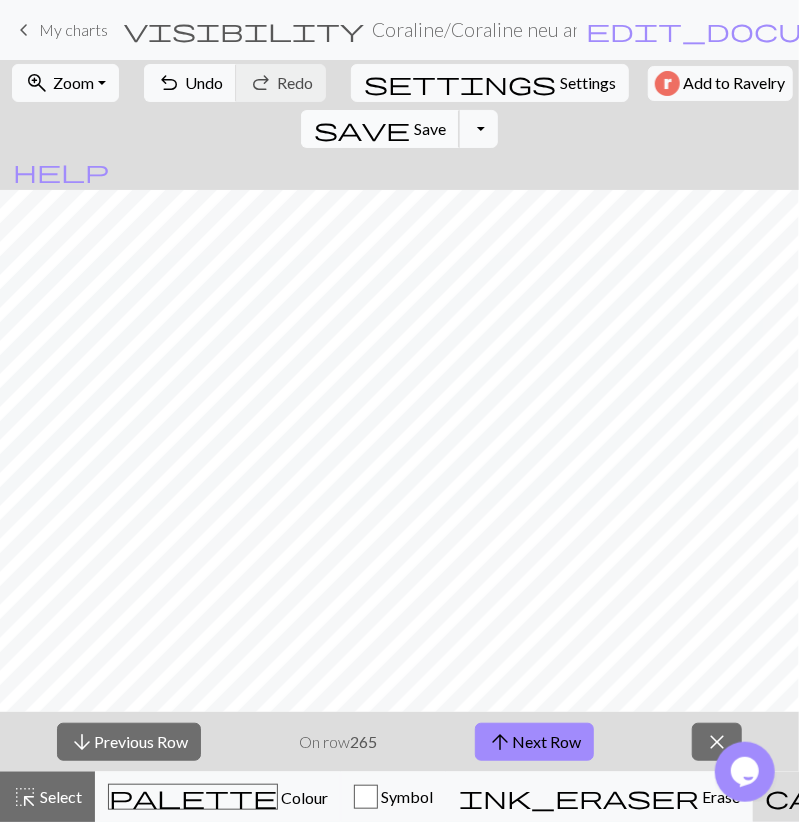 drag, startPoint x: 663, startPoint y: 79, endPoint x: 651, endPoint y: 84, distance: 13 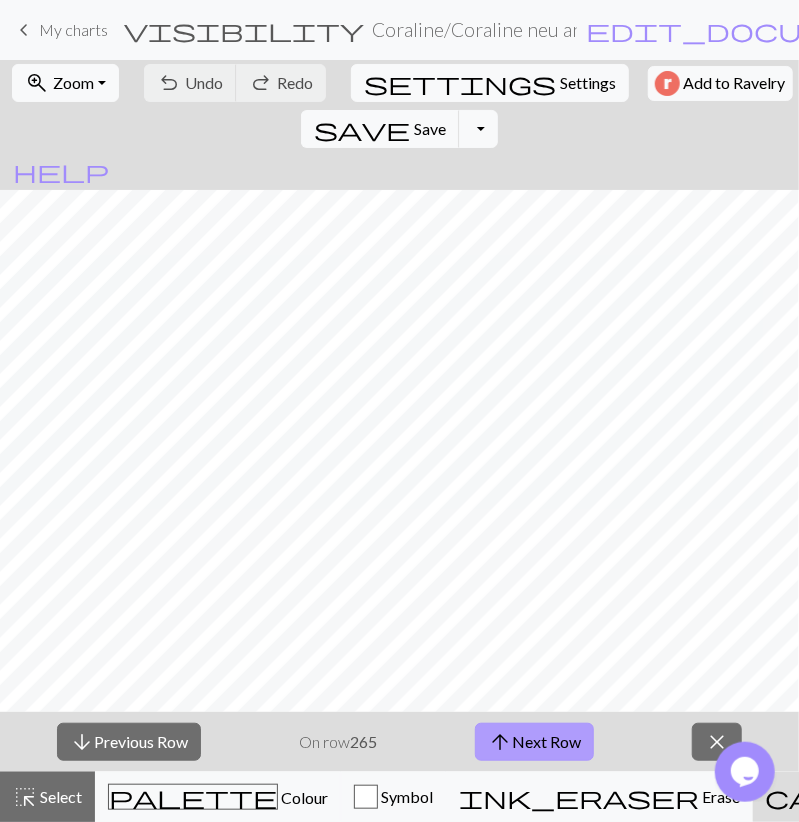 click on "arrow_upward  Next Row" at bounding box center [534, 742] 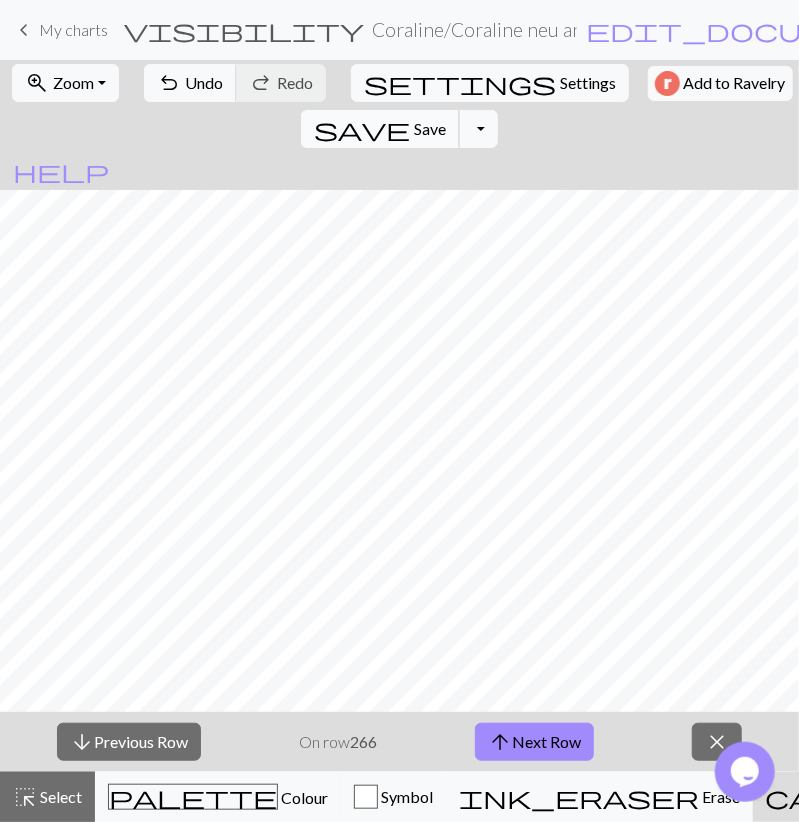 click on "Save" at bounding box center (430, 128) 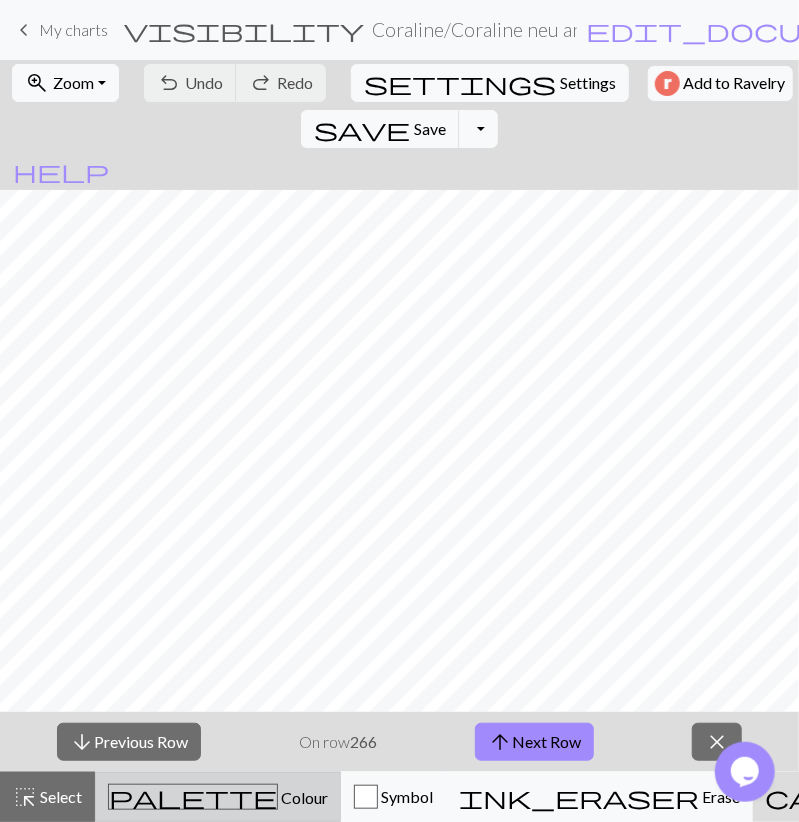 click on "palette" at bounding box center (193, 797) 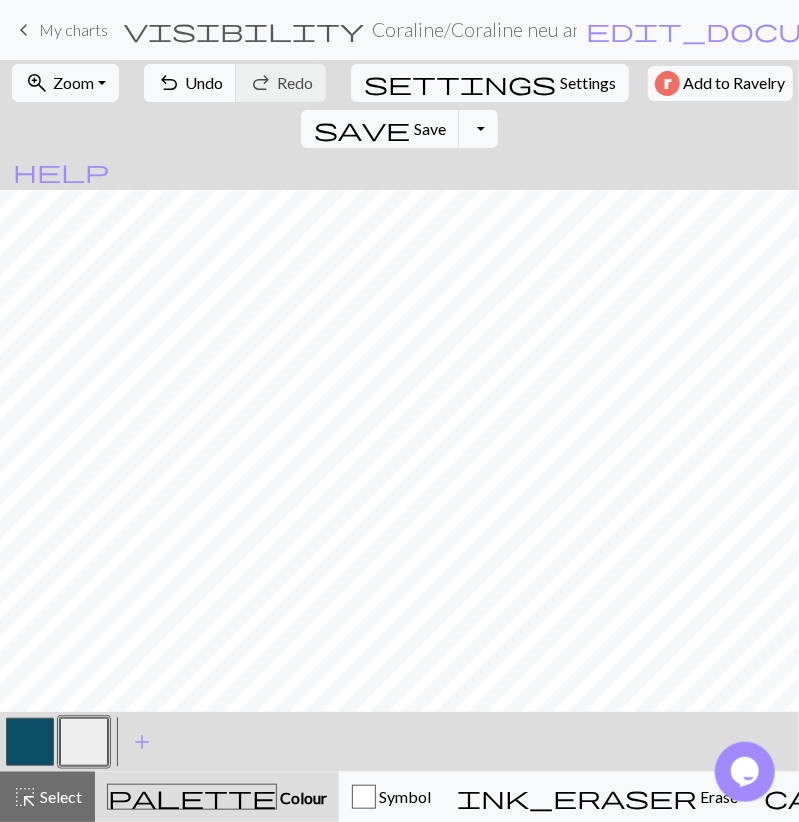 drag, startPoint x: 43, startPoint y: 753, endPoint x: 37, endPoint y: 737, distance: 17.088007 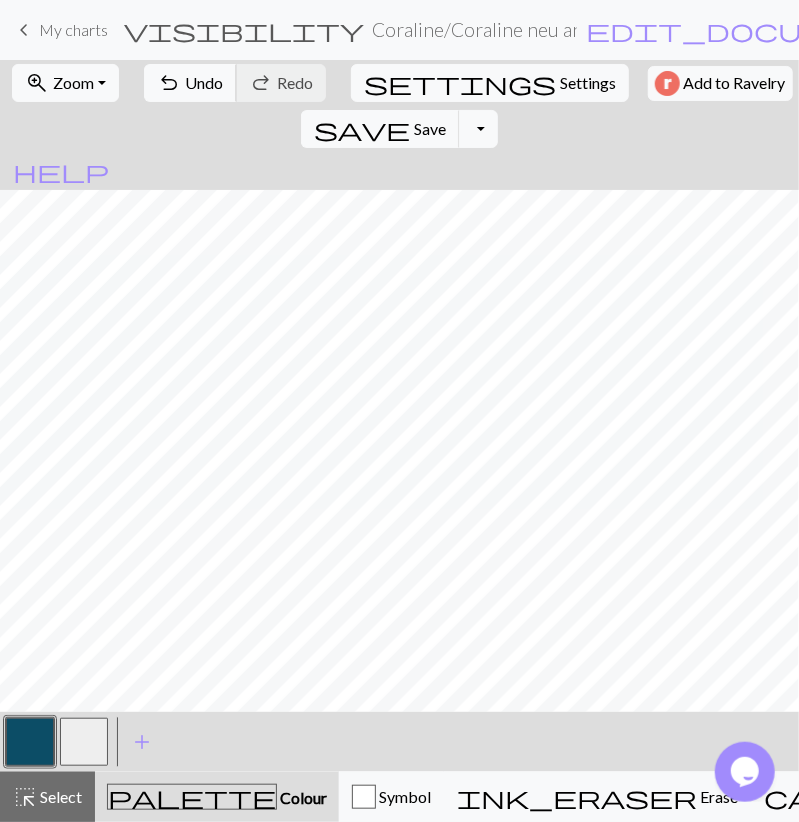 drag, startPoint x: 225, startPoint y: 82, endPoint x: 208, endPoint y: 104, distance: 27.802877 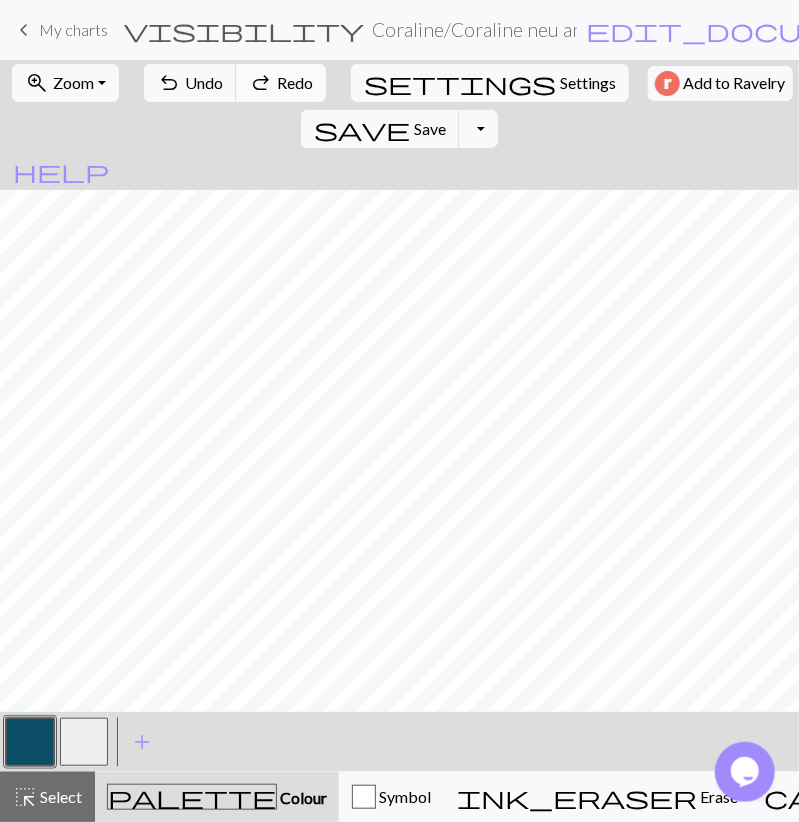 click on "Redo" at bounding box center [295, 82] 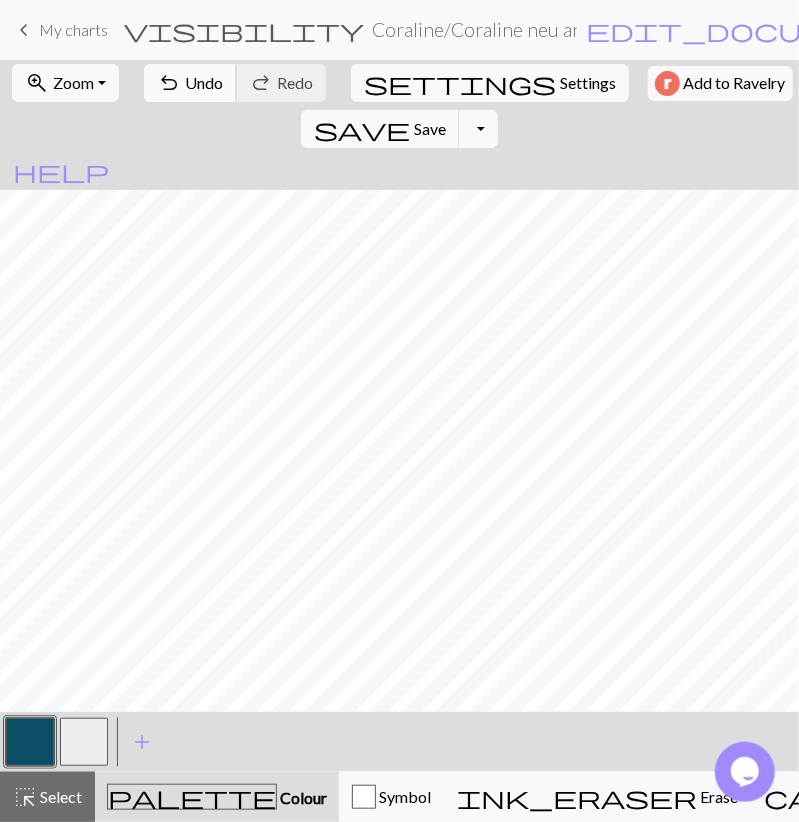 click on "undo" at bounding box center (169, 83) 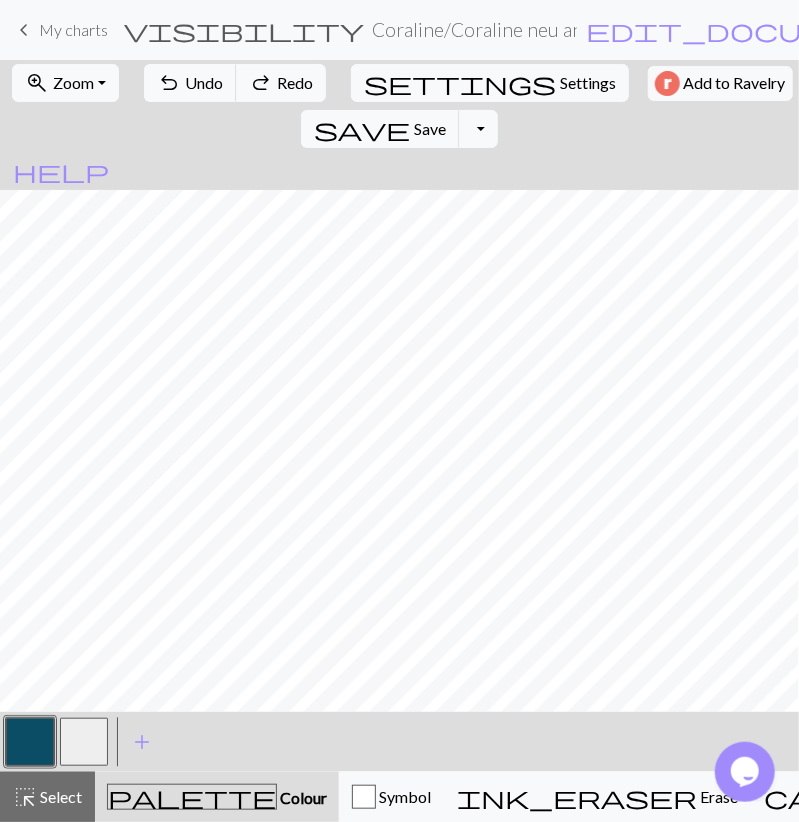 click at bounding box center (84, 742) 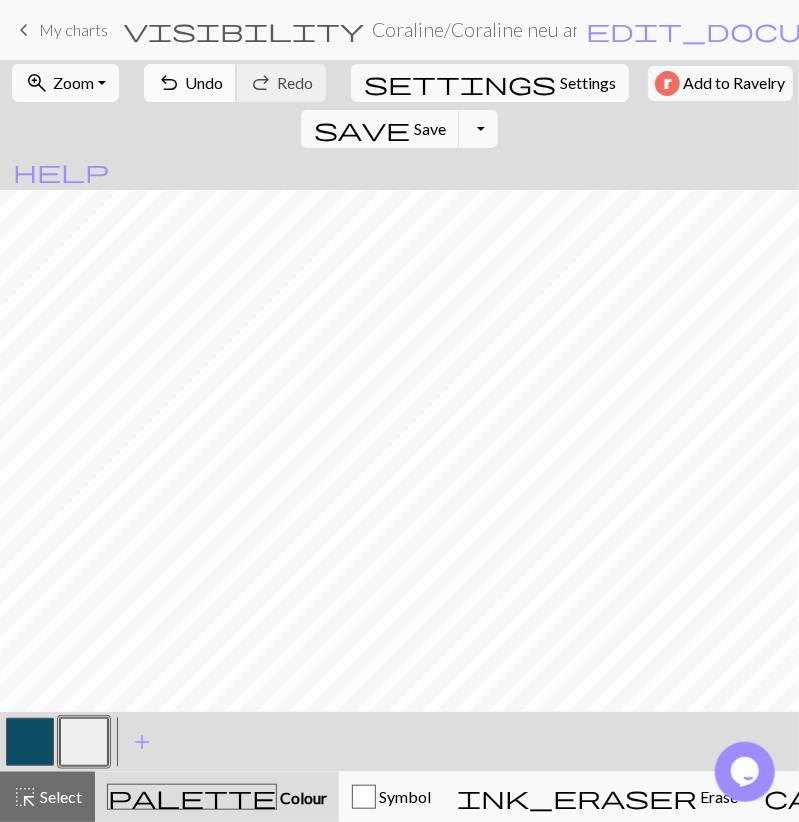 click on "Undo" at bounding box center [204, 82] 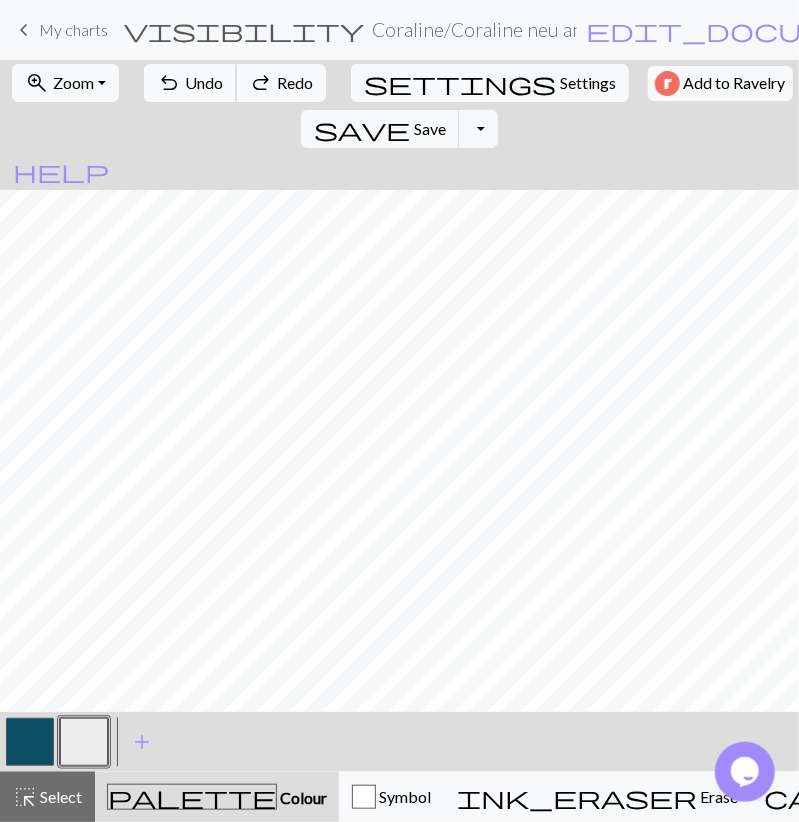 click on "Undo" at bounding box center [204, 82] 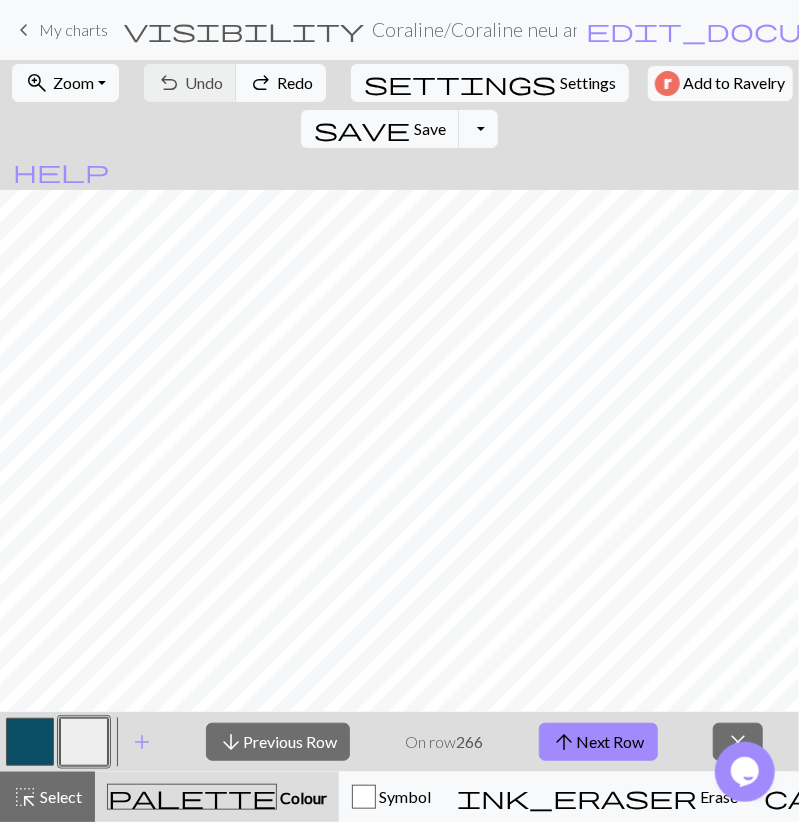 click on "palette" at bounding box center (192, 797) 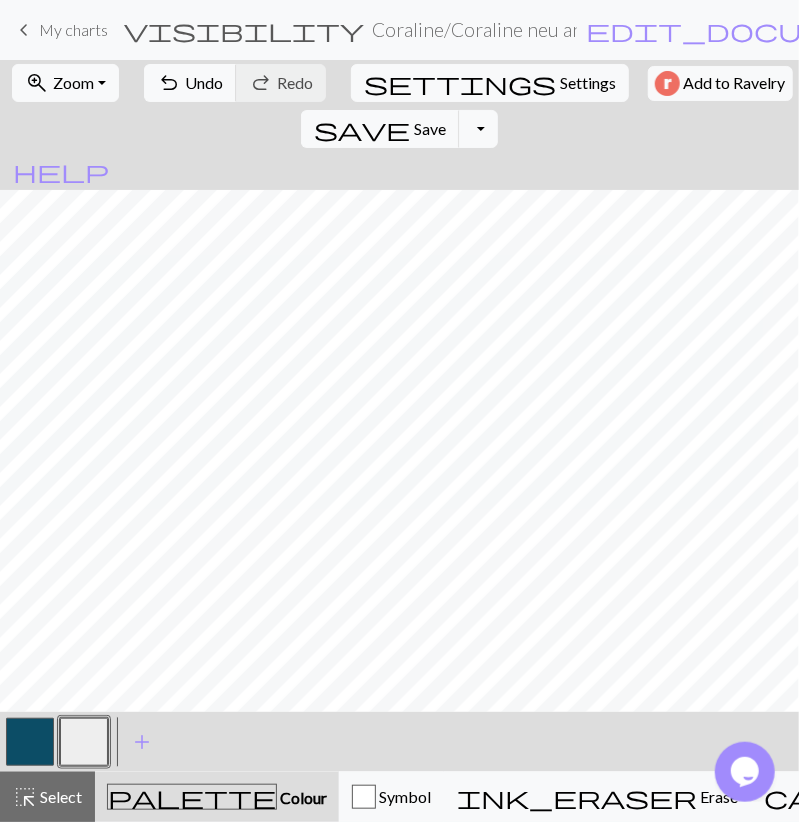 click at bounding box center [30, 742] 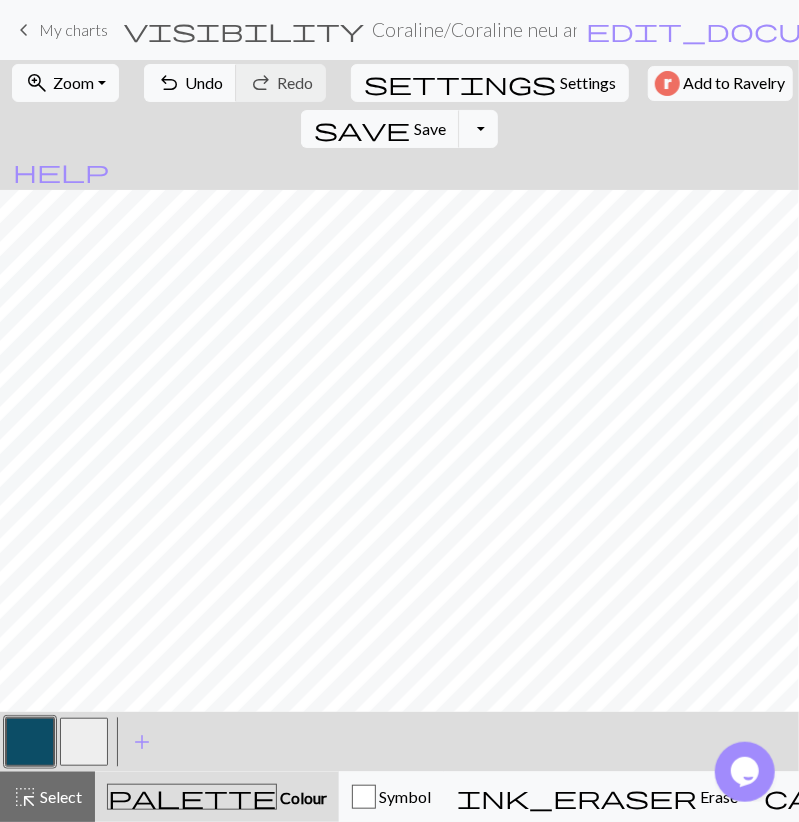 click at bounding box center [84, 742] 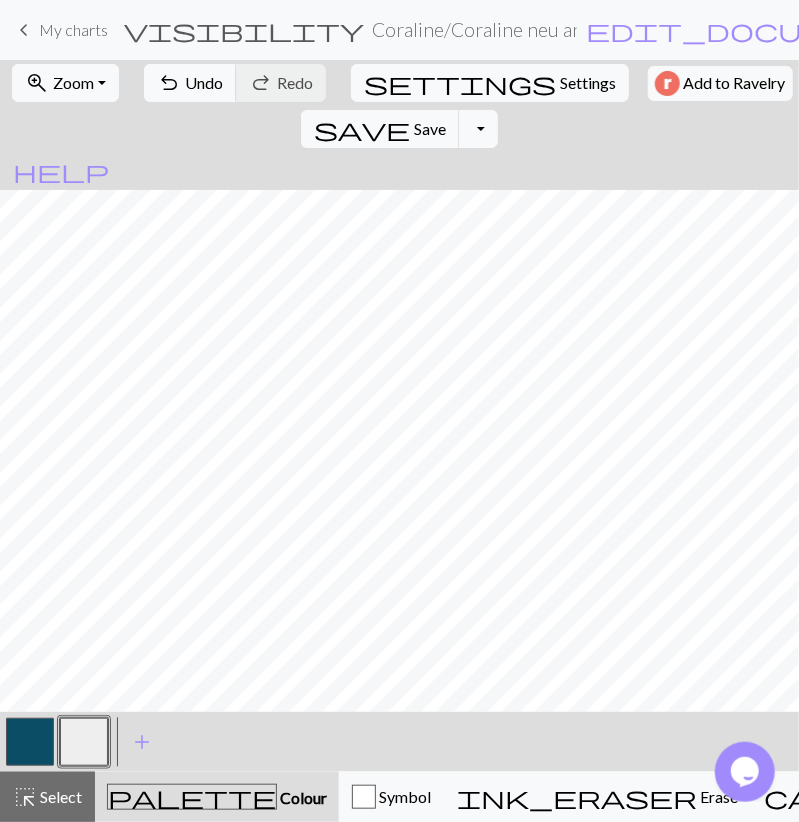 click on "call_to_action" at bounding box center [932, 797] 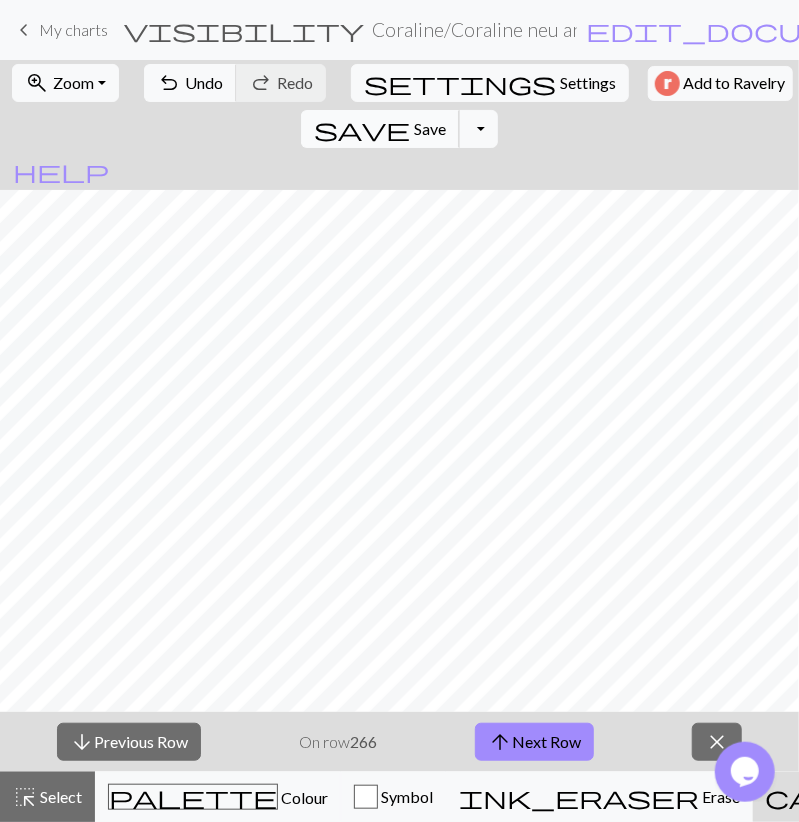 click on "save" at bounding box center (362, 129) 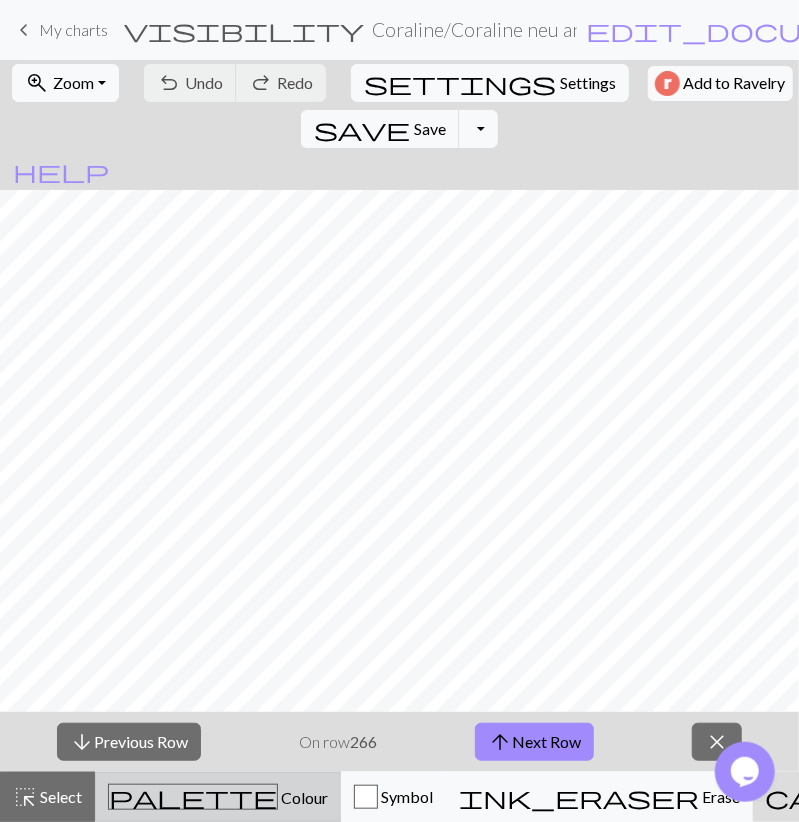 click on "palette" at bounding box center [193, 797] 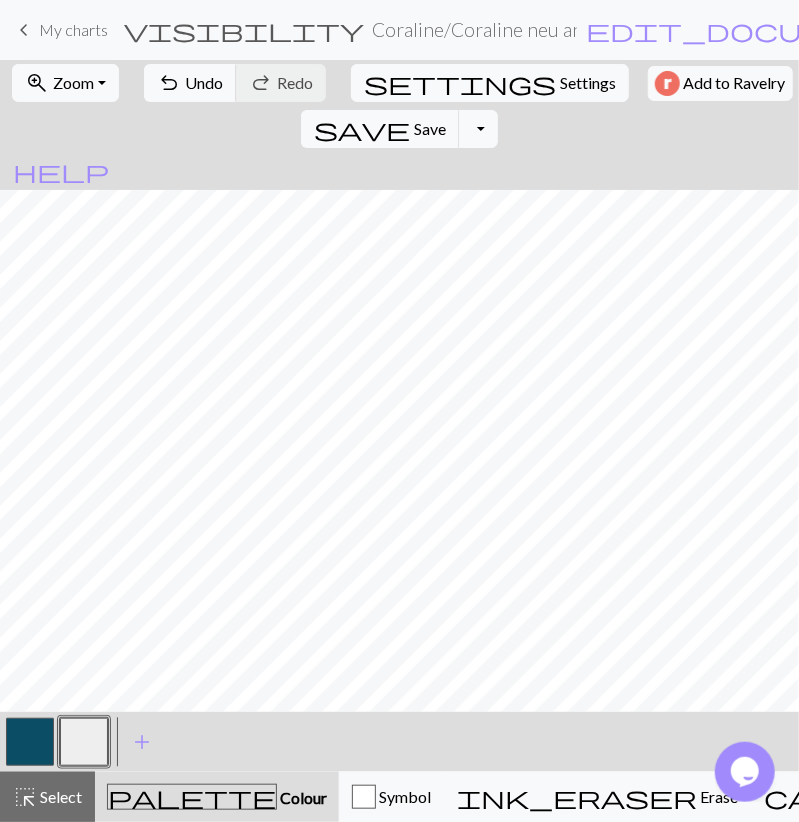 click at bounding box center (30, 742) 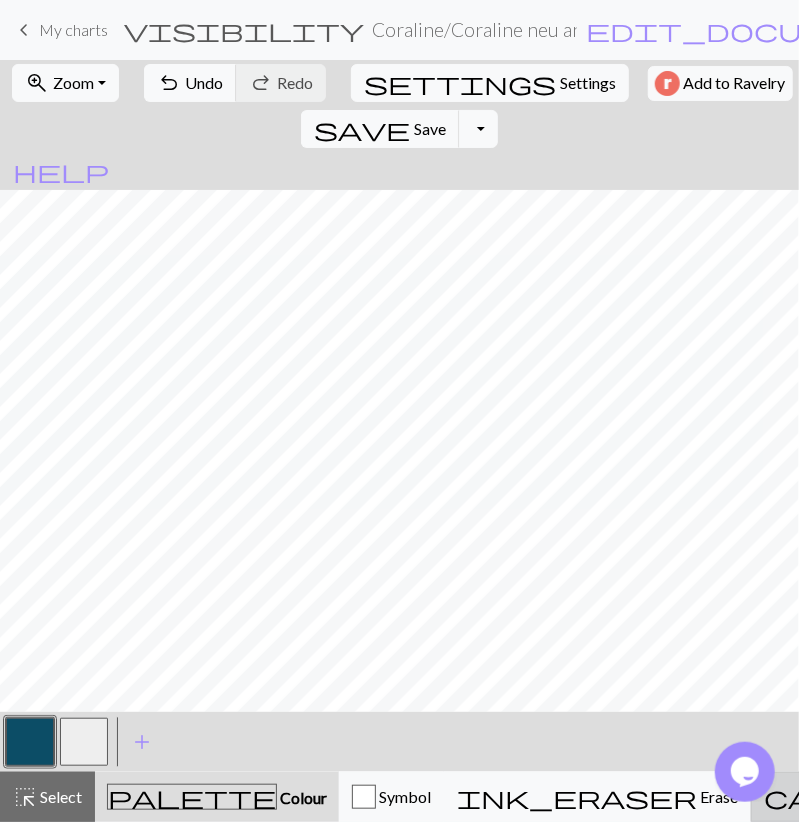 click on "call_to_action" at bounding box center (932, 797) 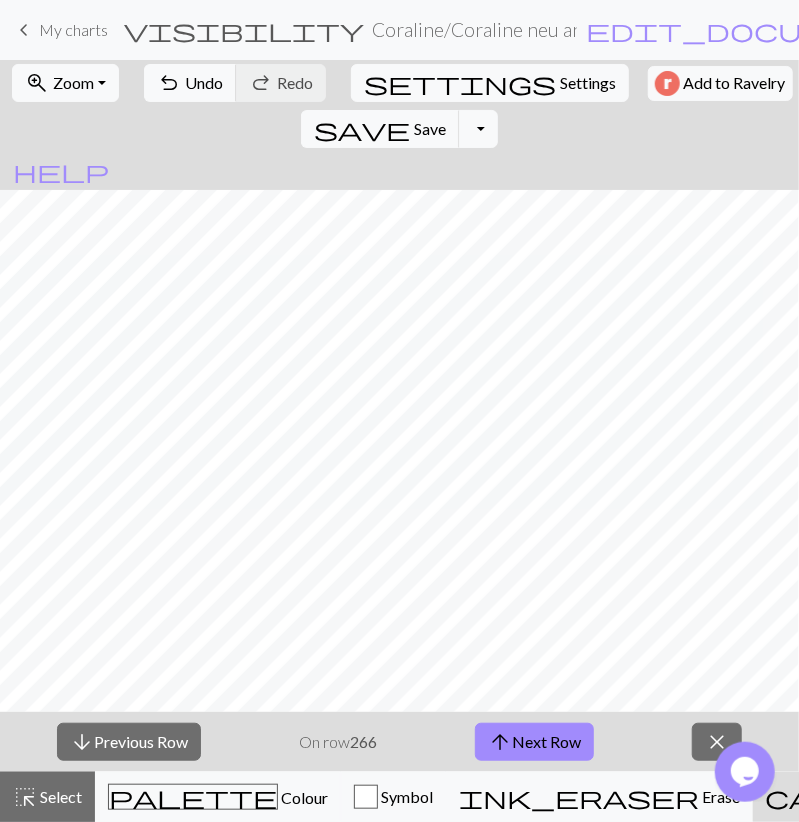 click on "save Save Save Toggle Dropdown file_copy  Save a copy save_alt  Download" at bounding box center [399, 129] 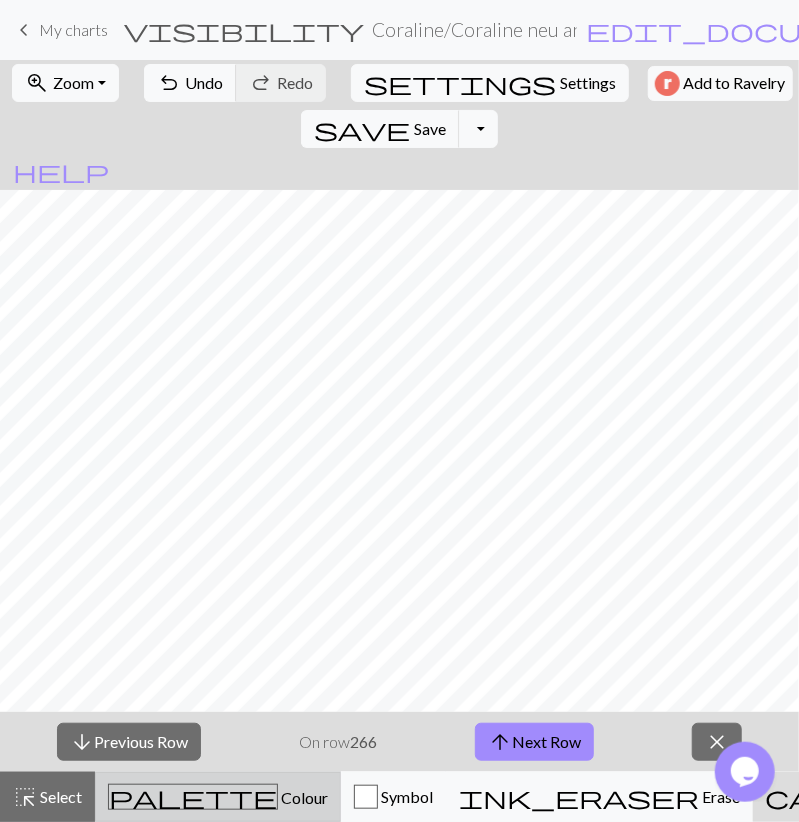 drag, startPoint x: 228, startPoint y: 798, endPoint x: 266, endPoint y: 788, distance: 39.293766 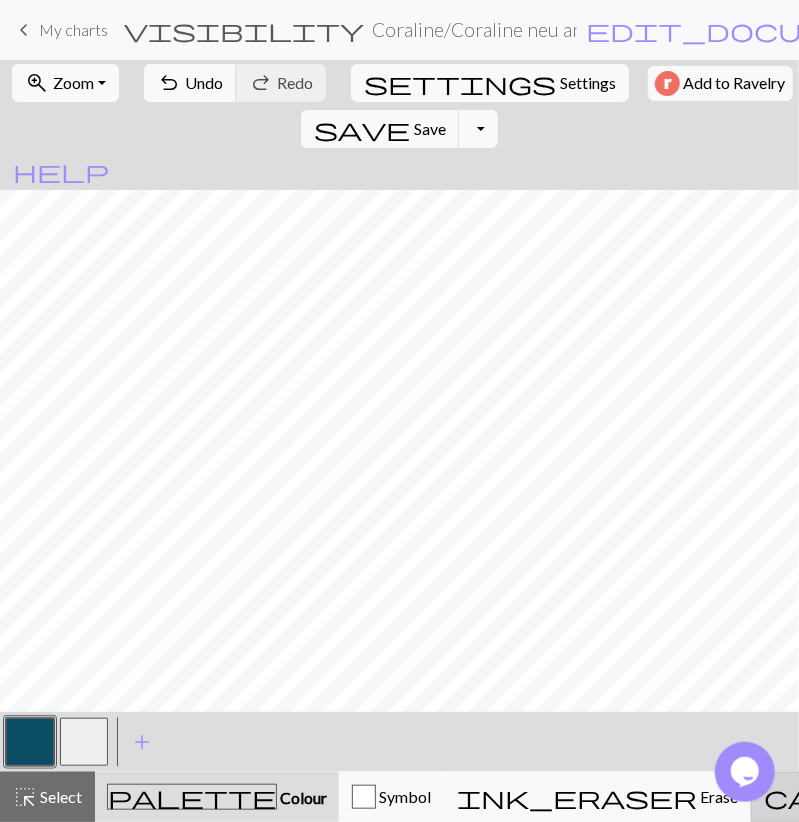 click on "call_to_action" at bounding box center (932, 797) 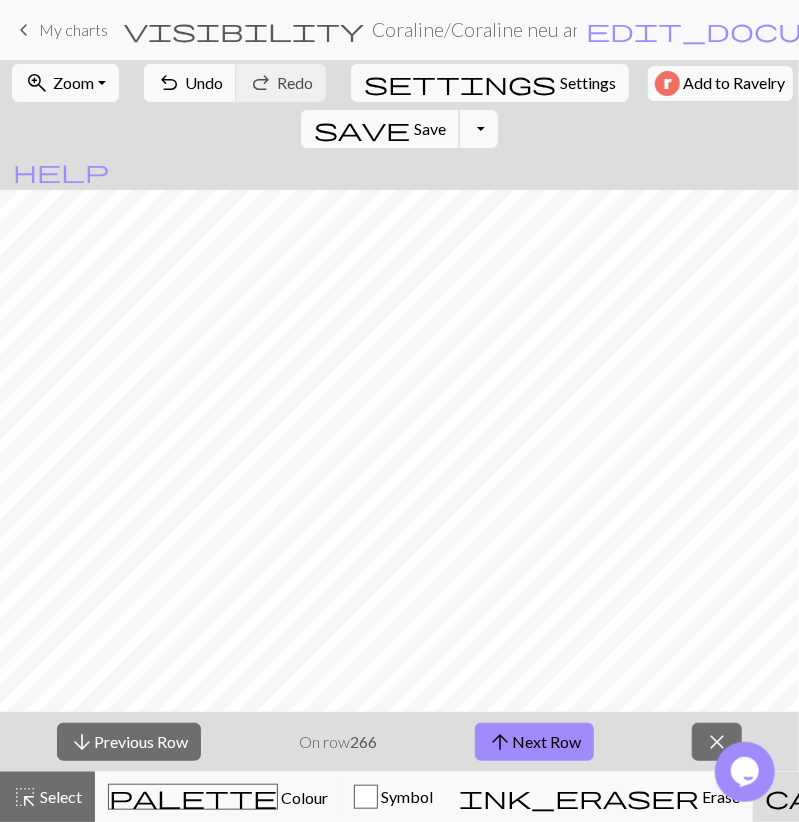 click on "Save" at bounding box center (430, 128) 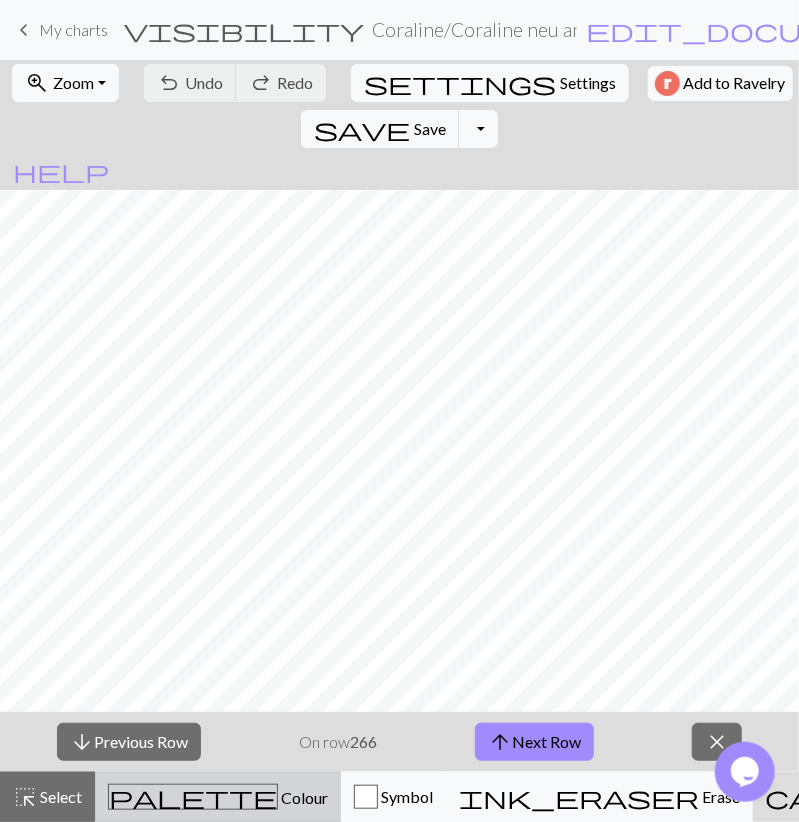 click on "Colour" at bounding box center (303, 797) 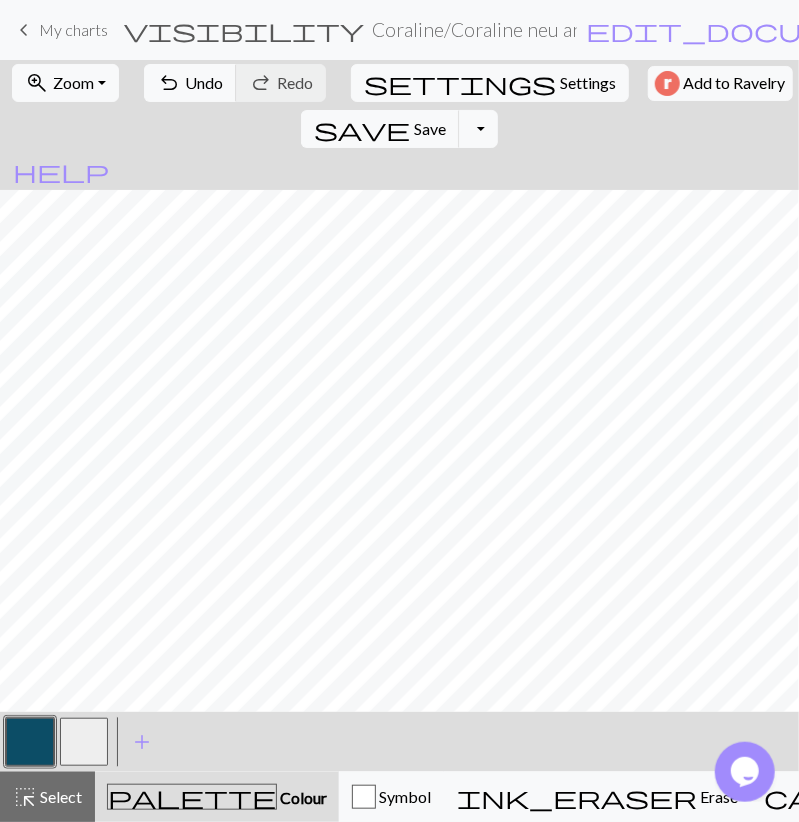 click on "call_to_action" at bounding box center [932, 797] 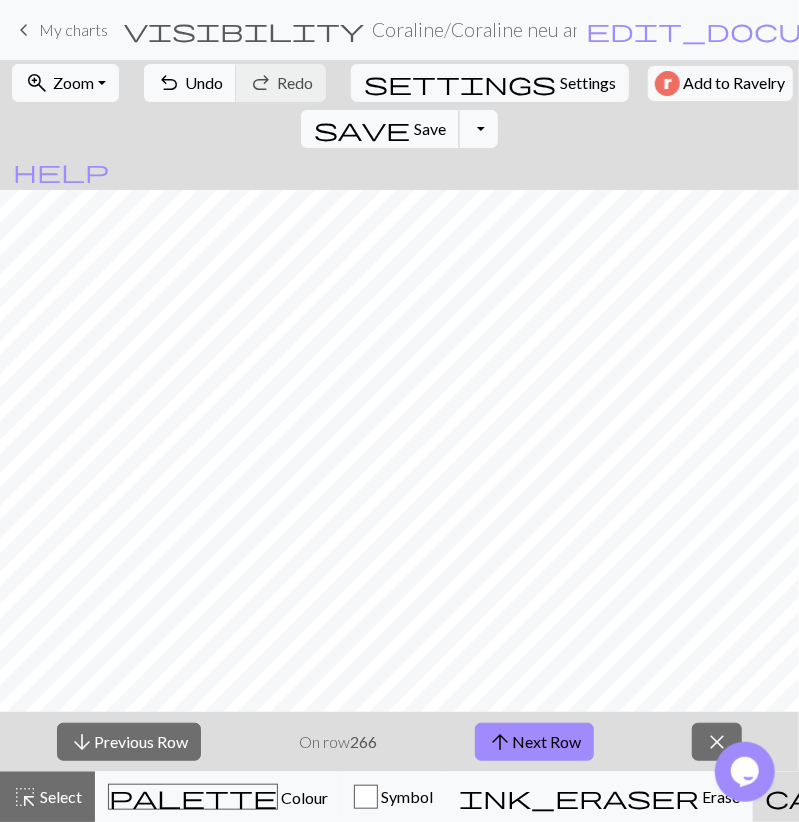 click on "save" at bounding box center [362, 129] 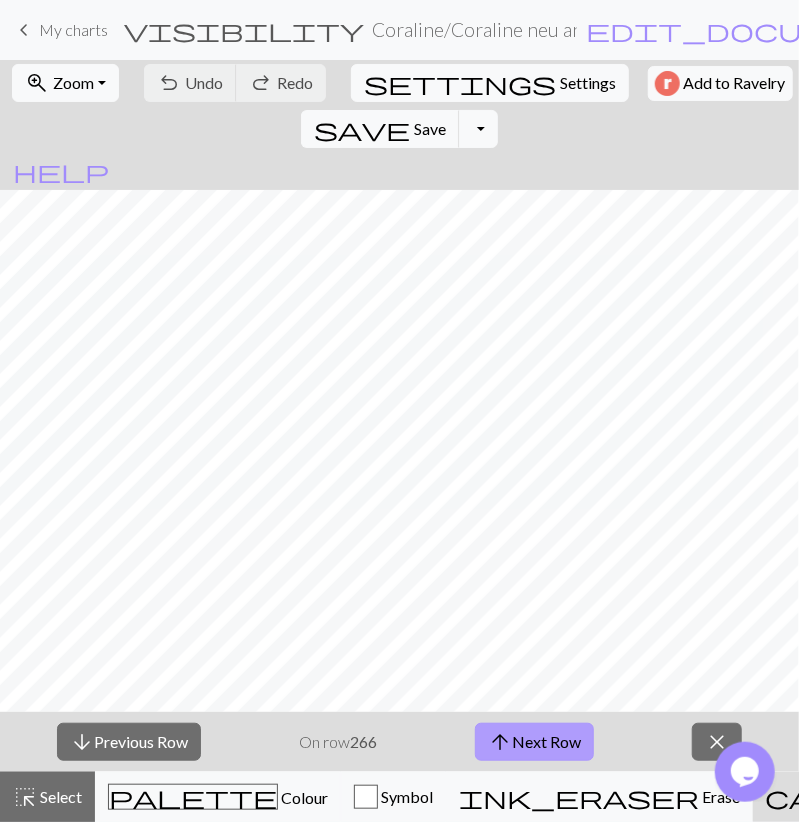 click on "arrow_upward  Next Row" at bounding box center [534, 742] 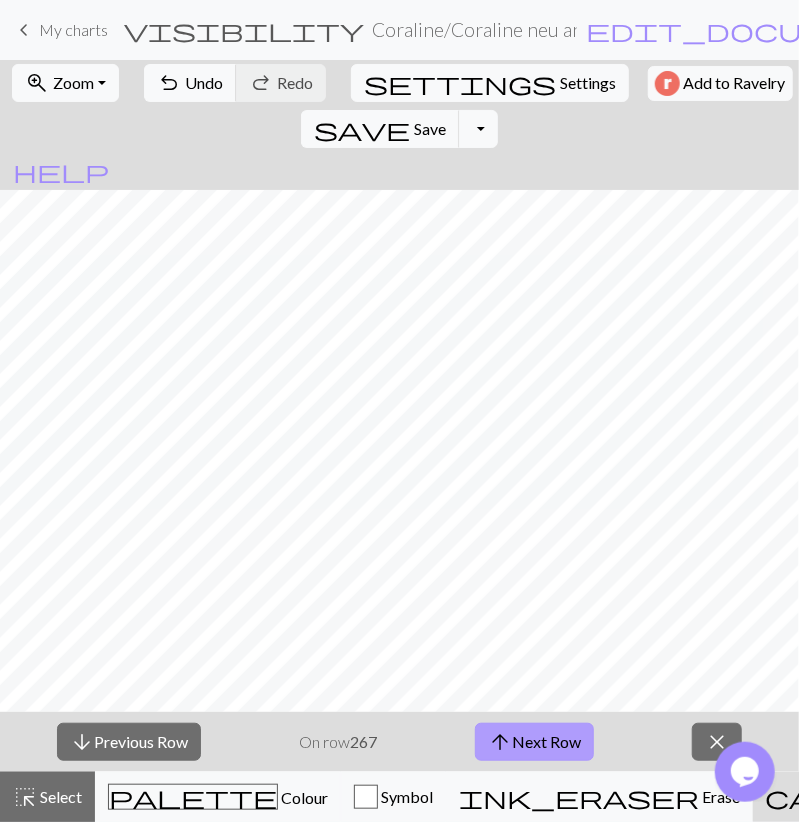click on "arrow_upward  Next Row" at bounding box center (534, 742) 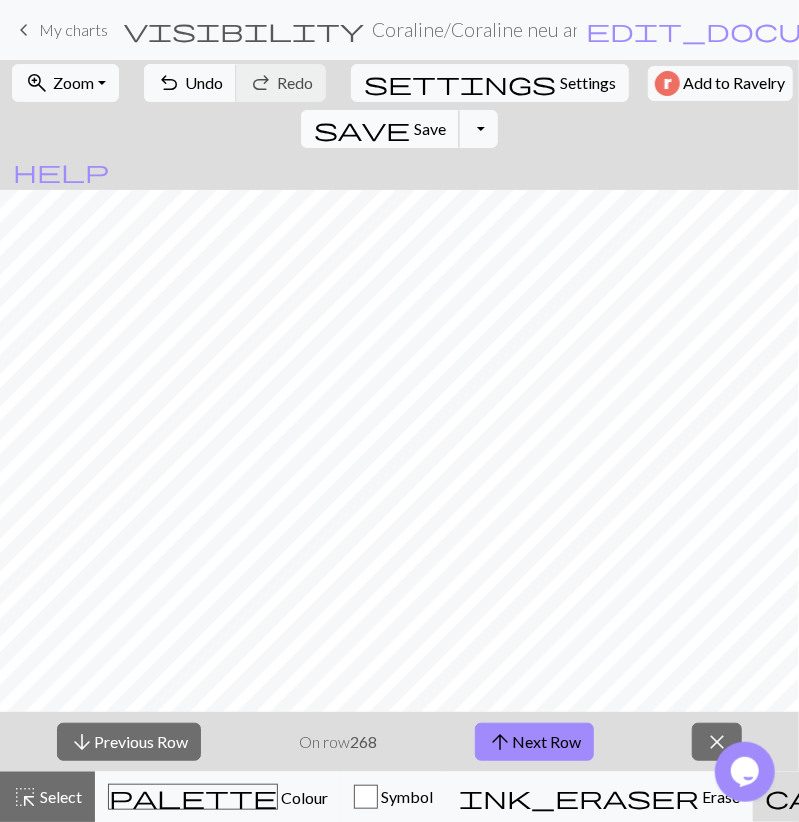 click on "save Save Save" at bounding box center (380, 129) 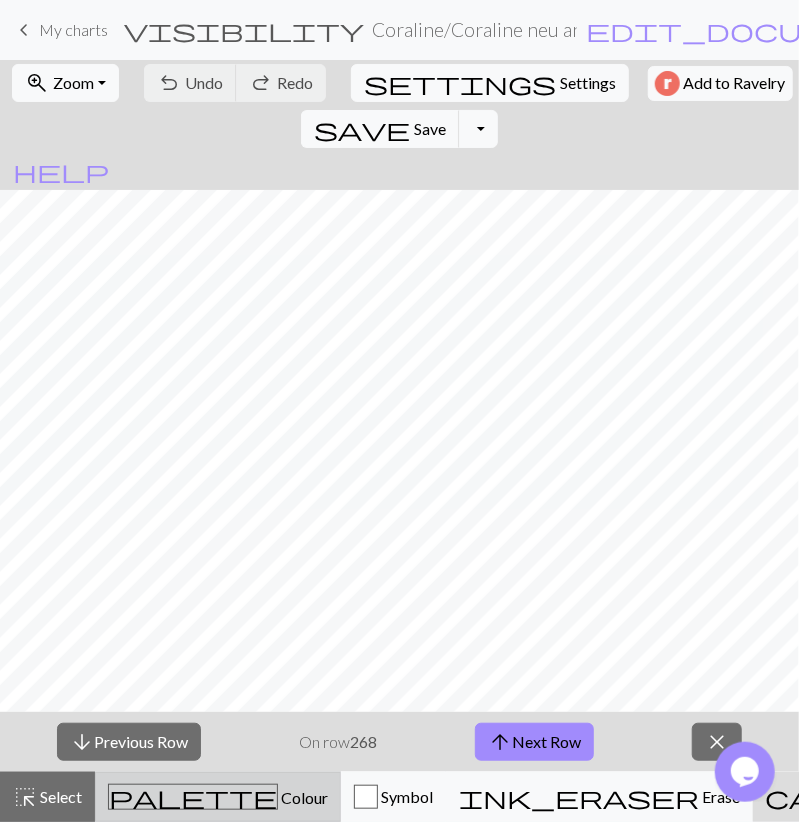 click on "Colour" at bounding box center [303, 797] 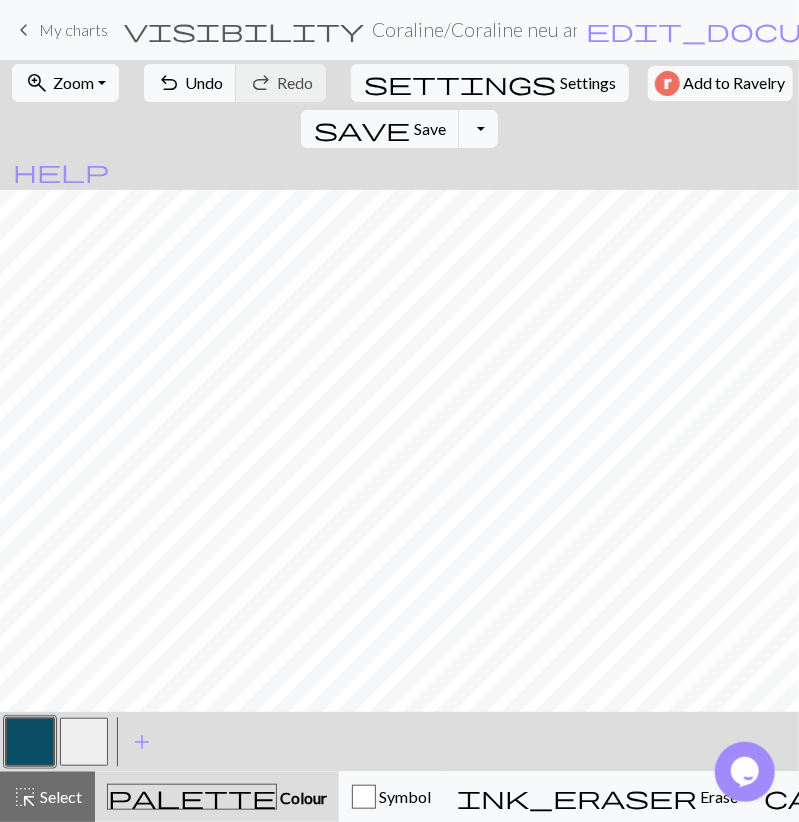 click at bounding box center (84, 742) 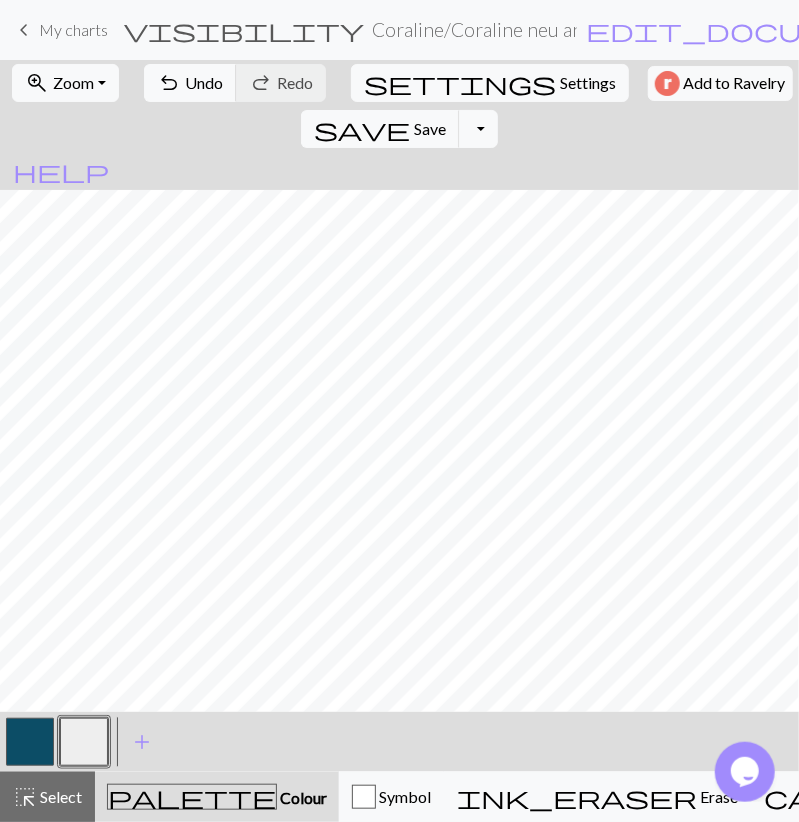 click at bounding box center [30, 742] 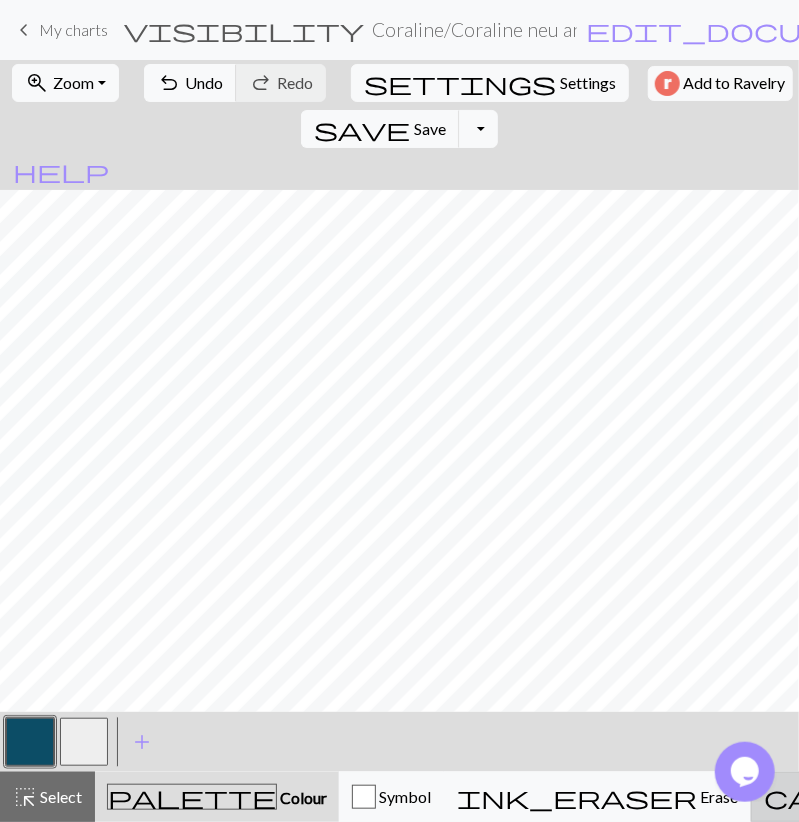 click on "call_to_action" at bounding box center [932, 797] 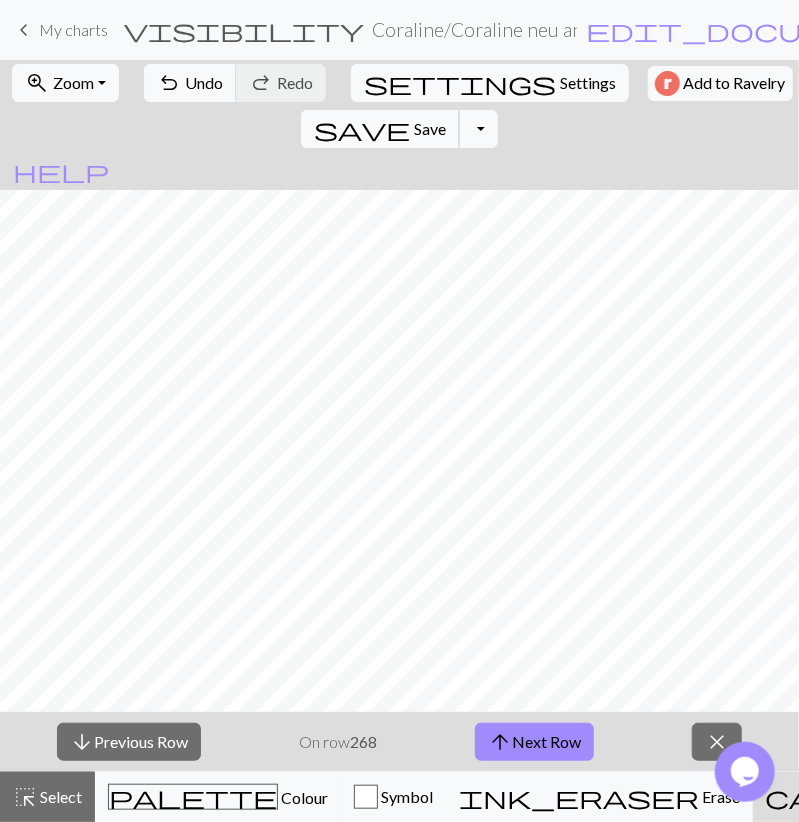 click on "save Save Save" at bounding box center (380, 129) 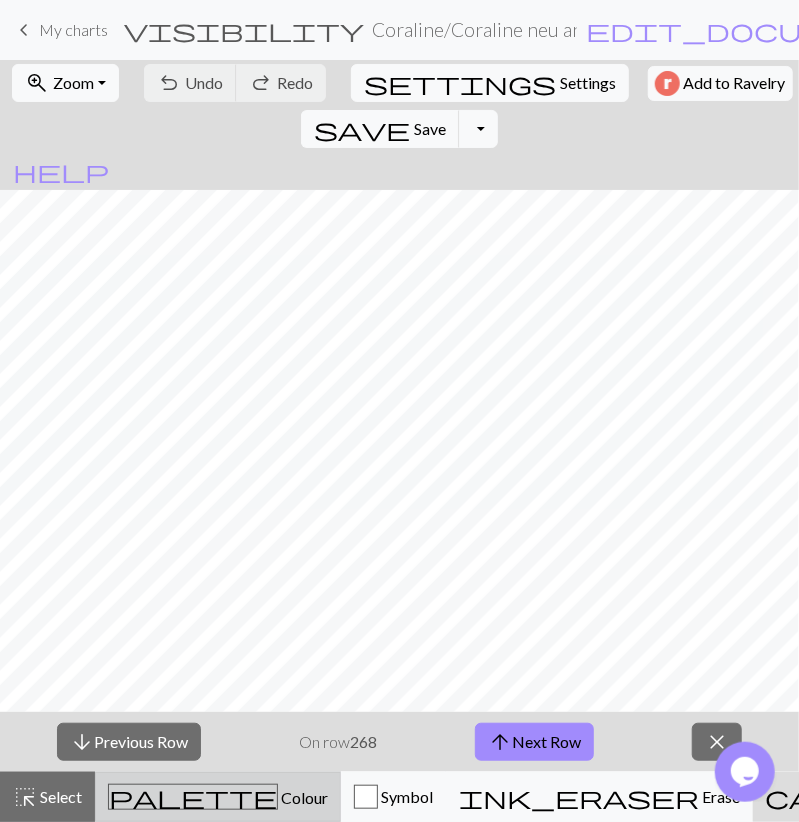 click on "palette   Colour   Colour" at bounding box center (218, 797) 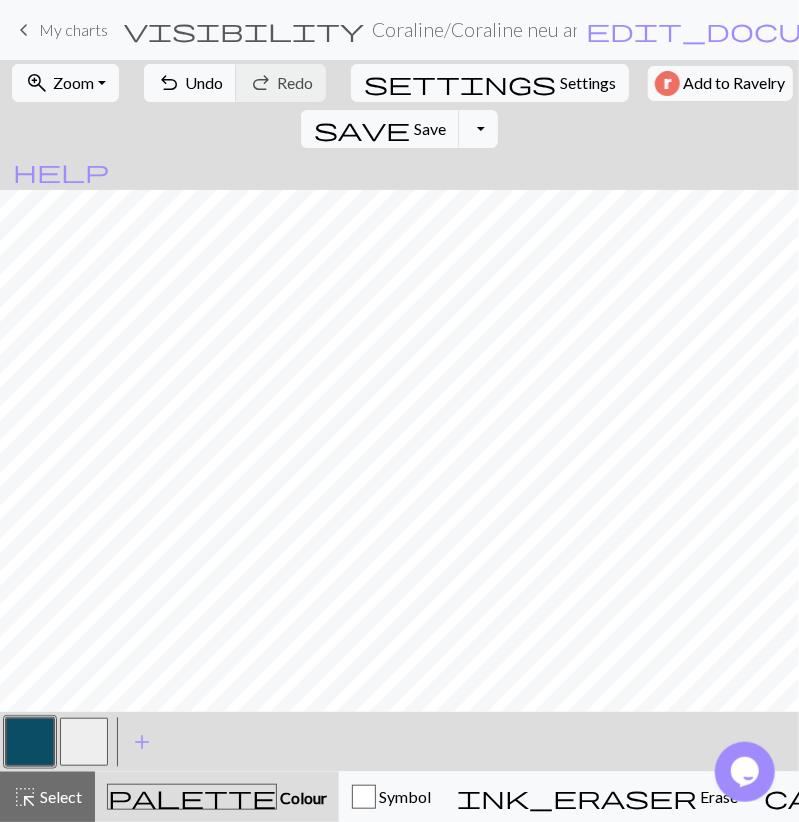 click at bounding box center (84, 742) 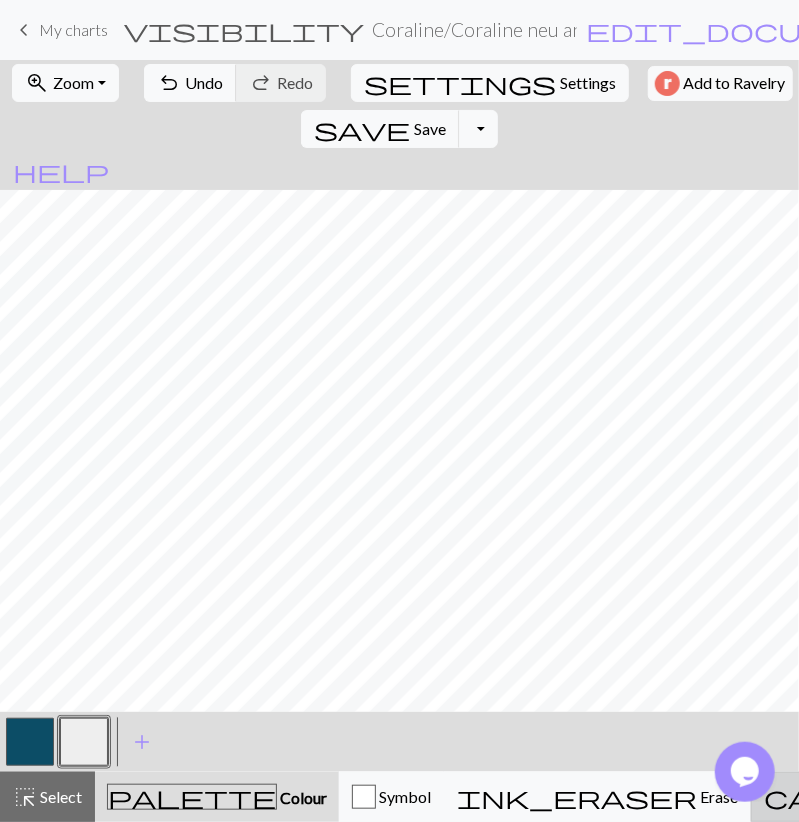 click on "call_to_action" at bounding box center [932, 797] 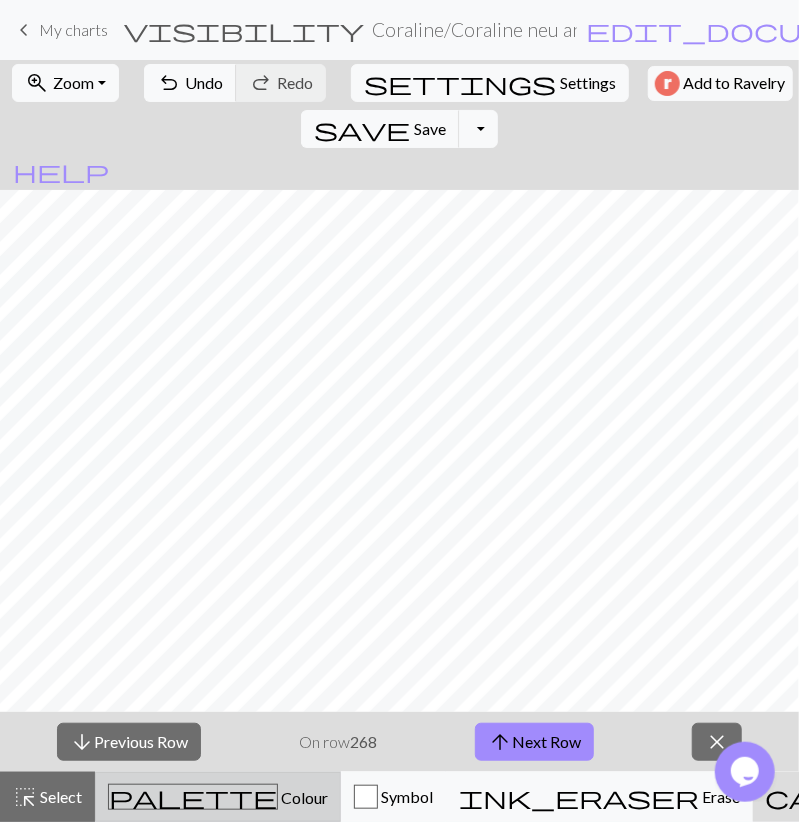 click on "palette   Colour   Colour" at bounding box center [218, 797] 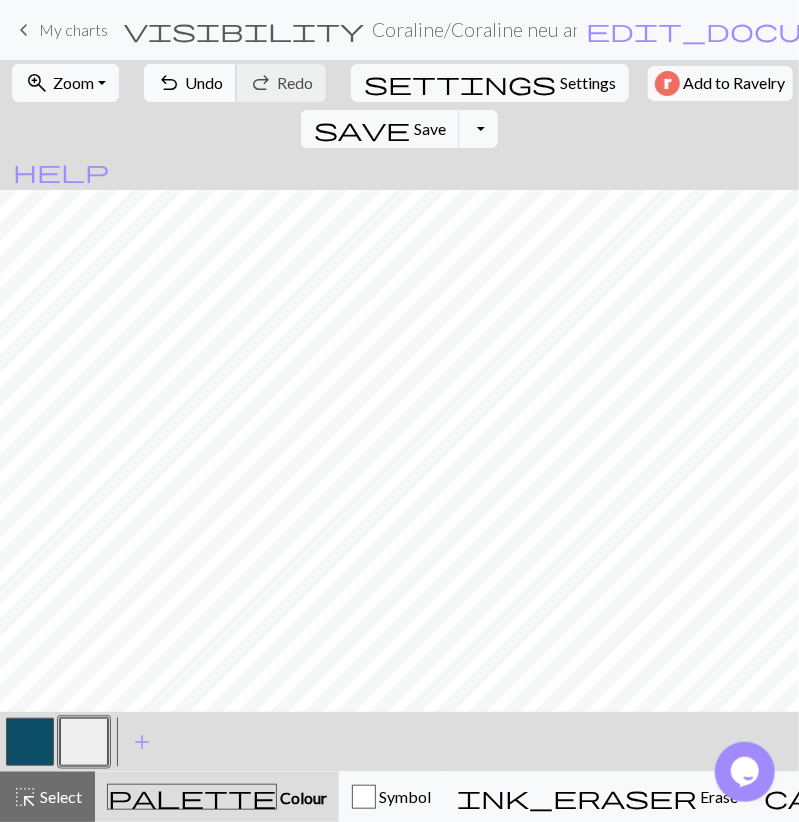 click on "undo Undo Undo" at bounding box center [190, 83] 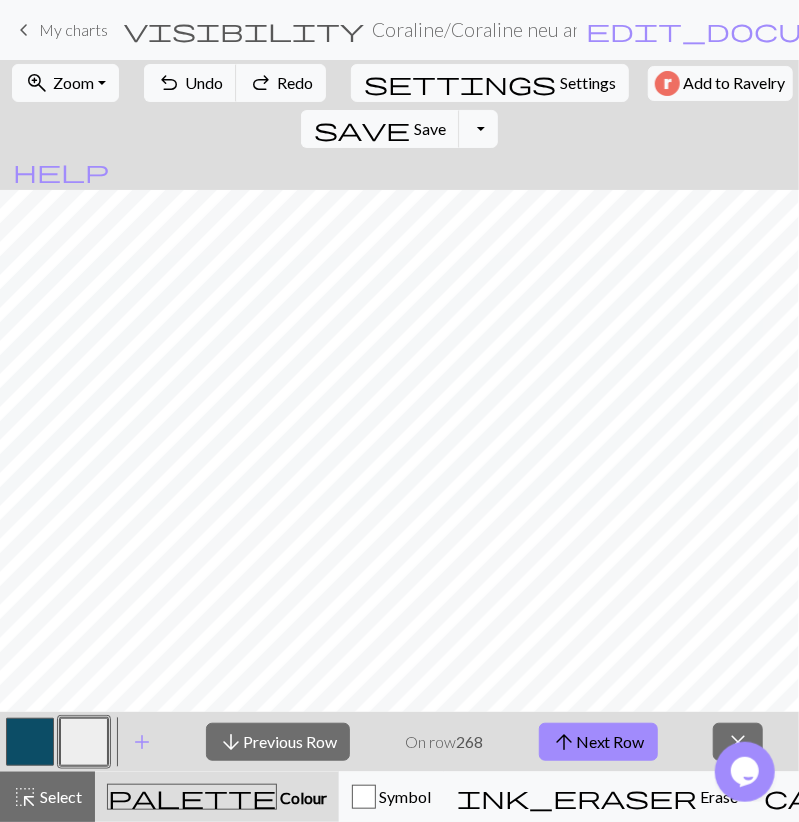 click at bounding box center [30, 742] 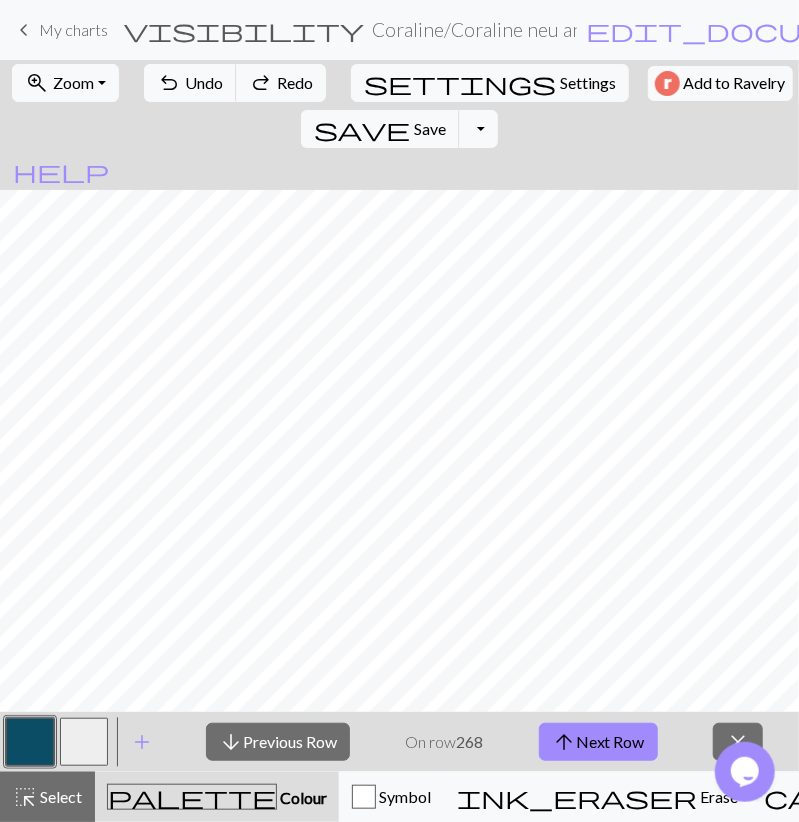 click on "Colour" at bounding box center (302, 797) 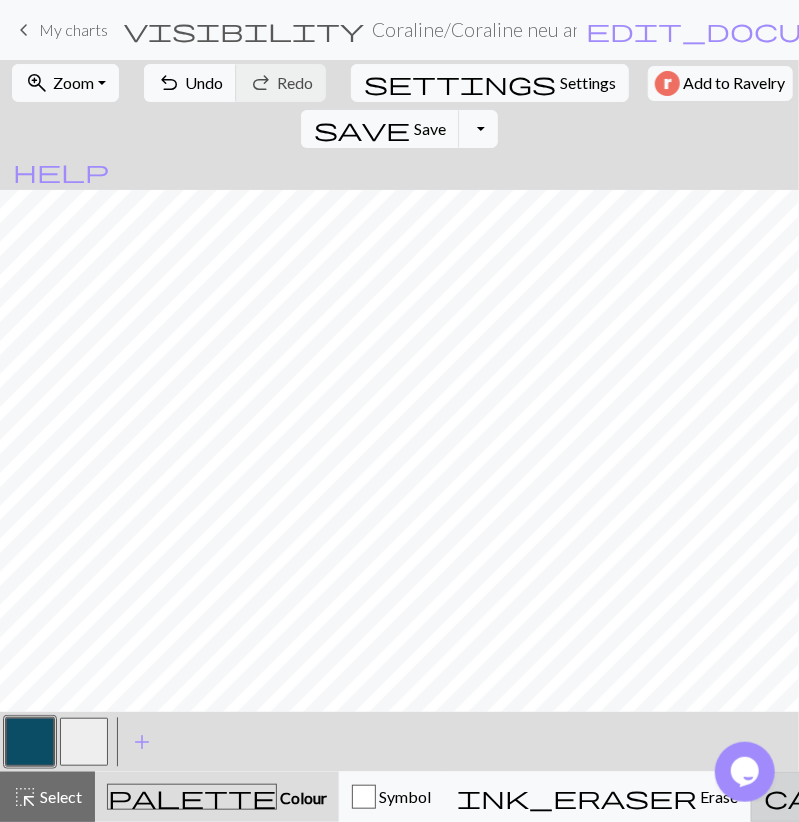 click on "call_to_action" at bounding box center (932, 797) 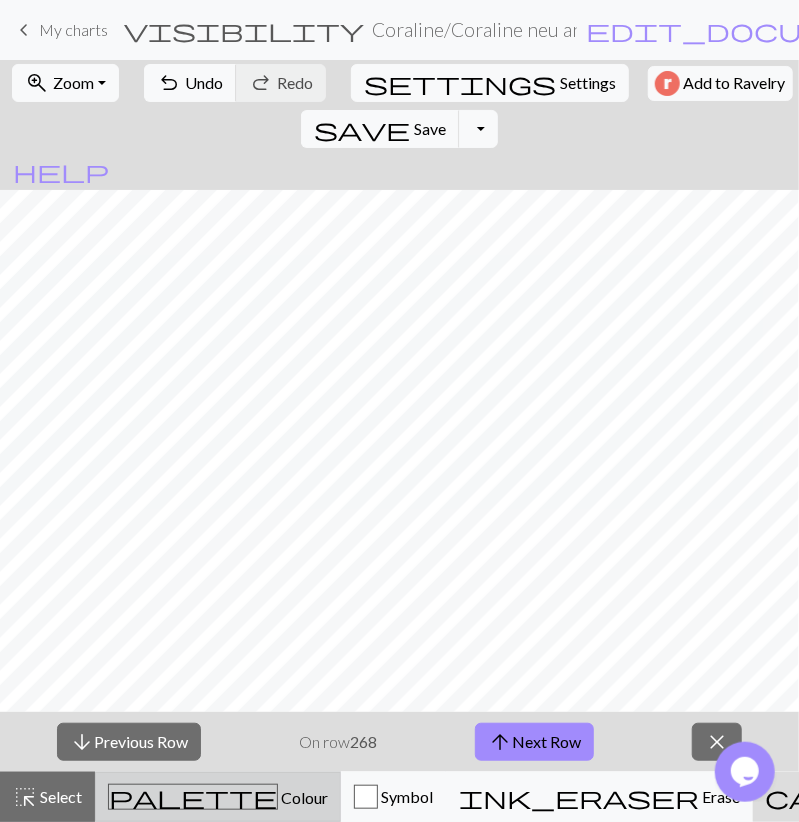 click on "palette   Colour   Colour" at bounding box center [218, 797] 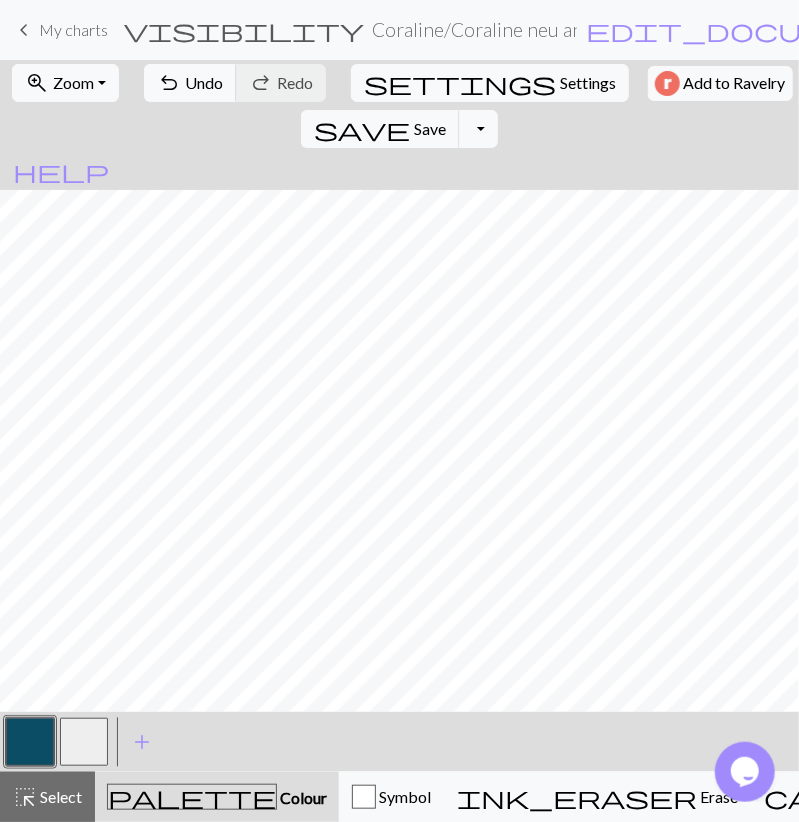 drag, startPoint x: 79, startPoint y: 741, endPoint x: 107, endPoint y: 721, distance: 34.4093 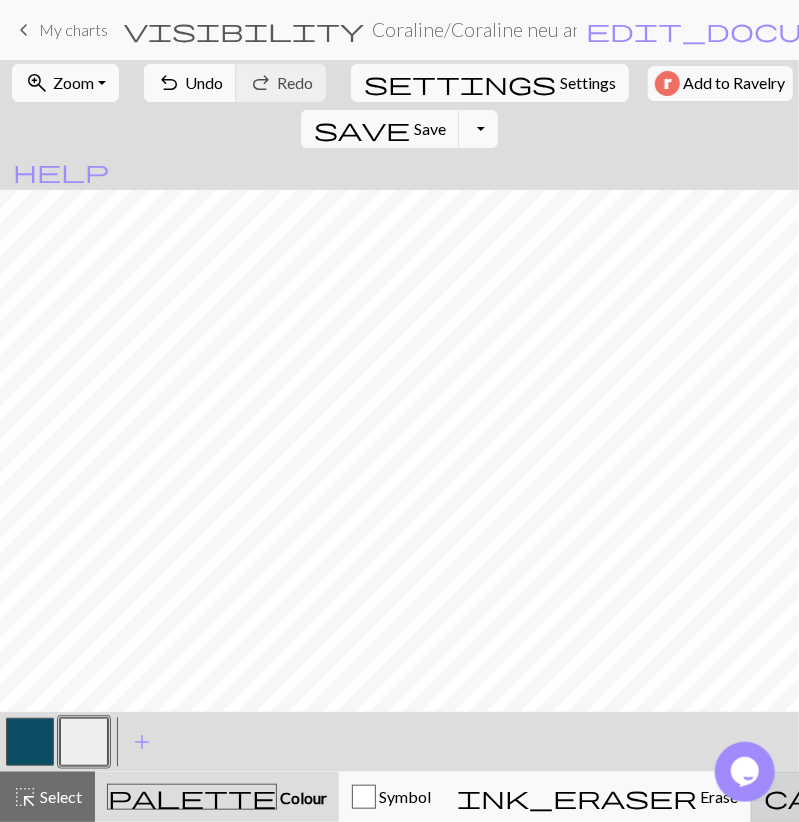 click on "Knitting mode" at bounding box center [1150, 796] 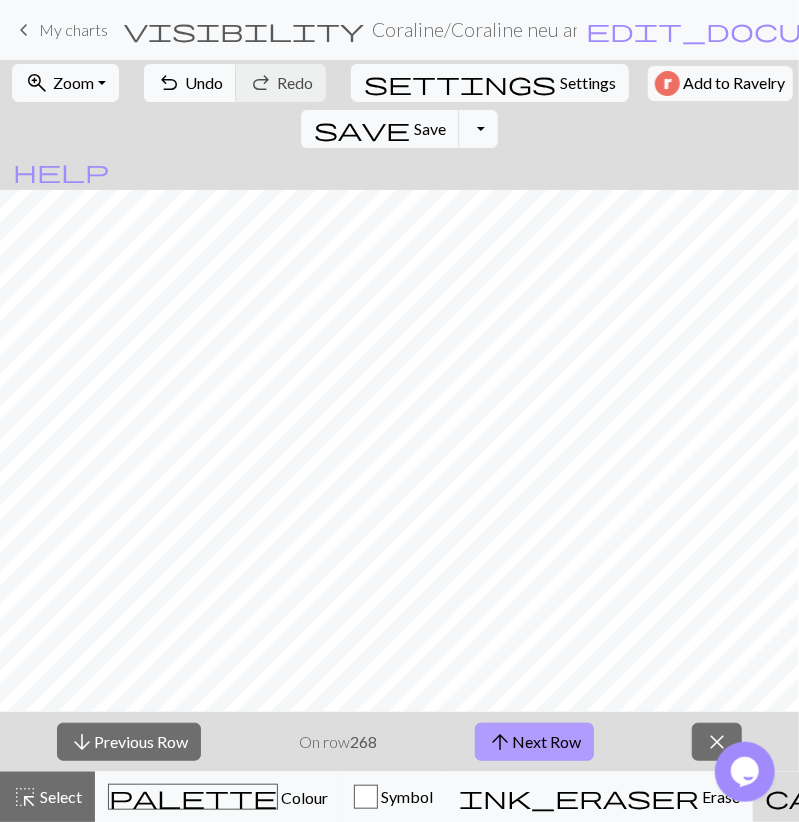 click on "arrow_upward" at bounding box center (500, 742) 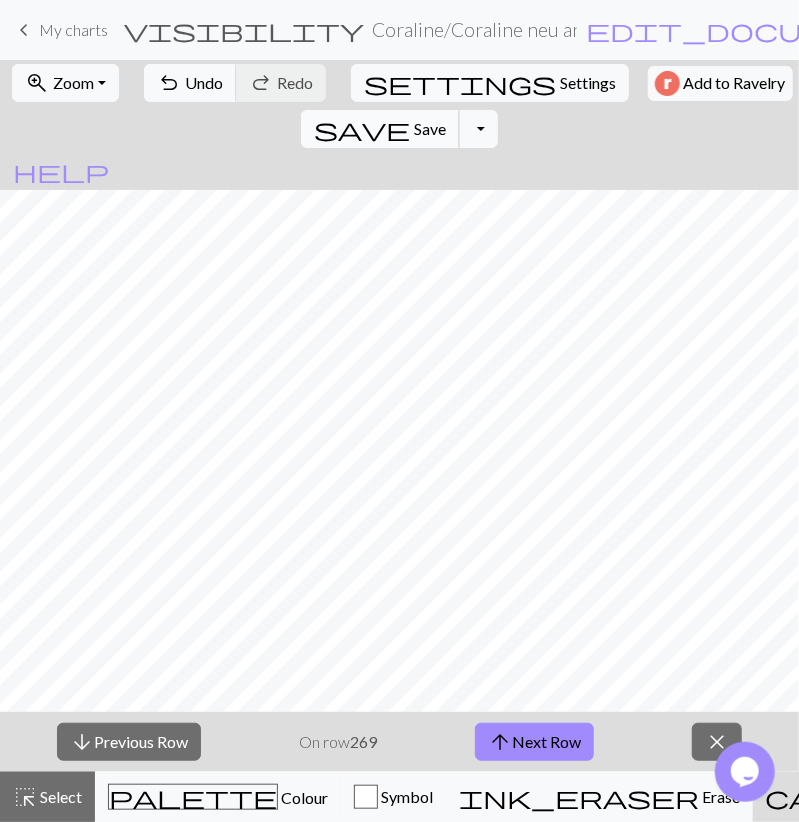 click on "Save" at bounding box center [430, 128] 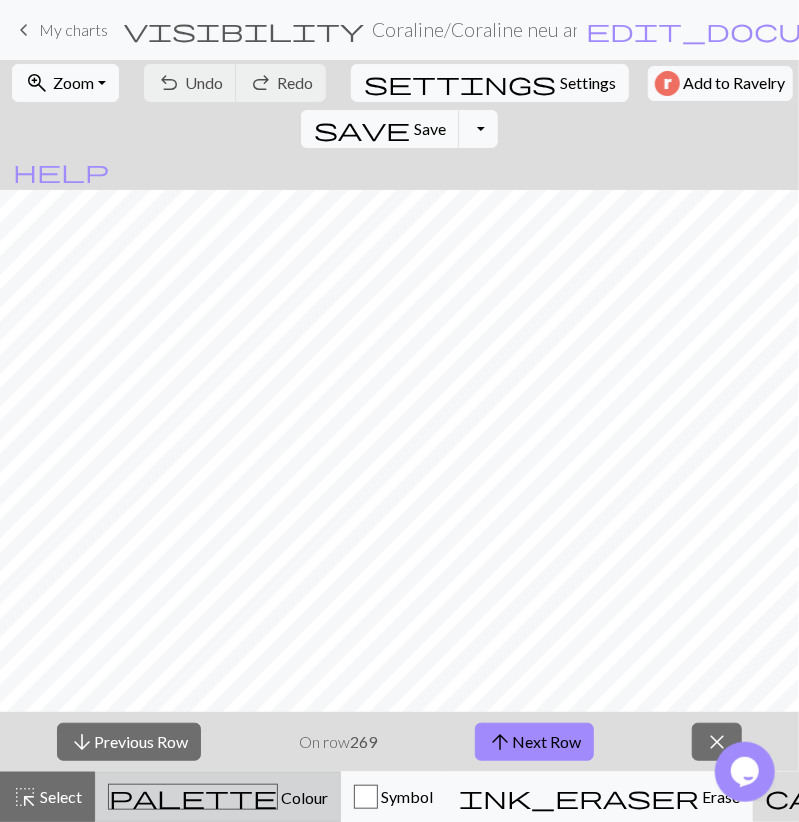 click on "Colour" at bounding box center [303, 797] 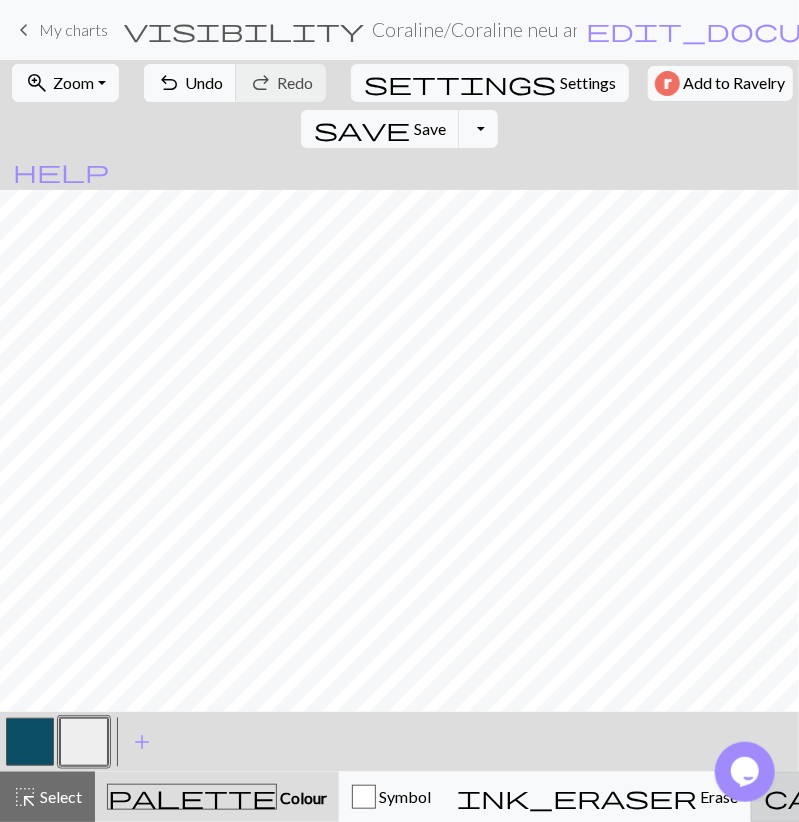 click on "call_to_action" at bounding box center (932, 797) 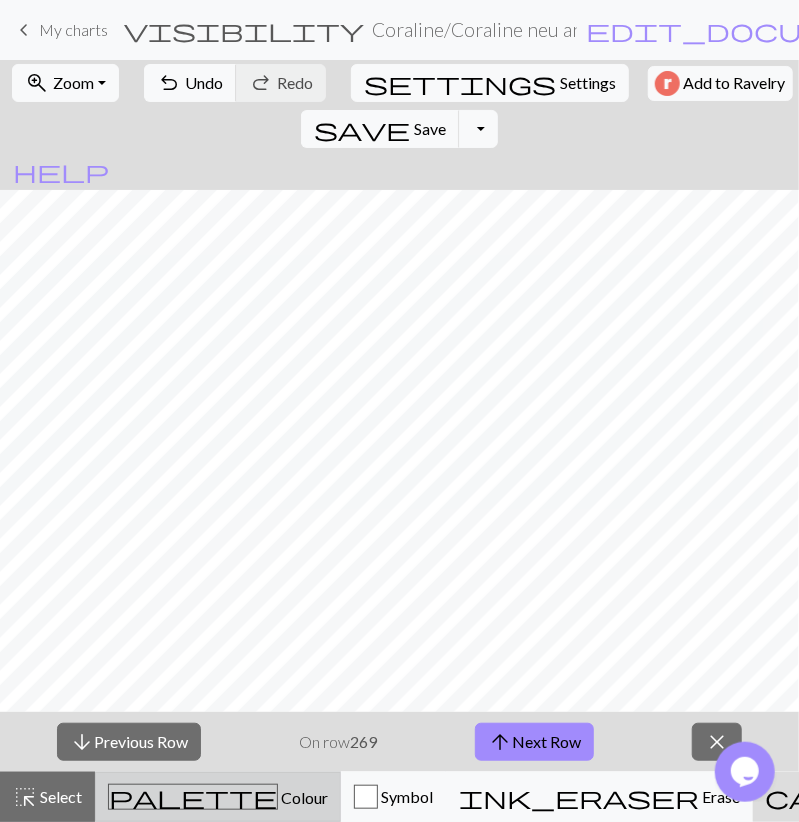 click on "palette   Colour   Colour" at bounding box center [218, 797] 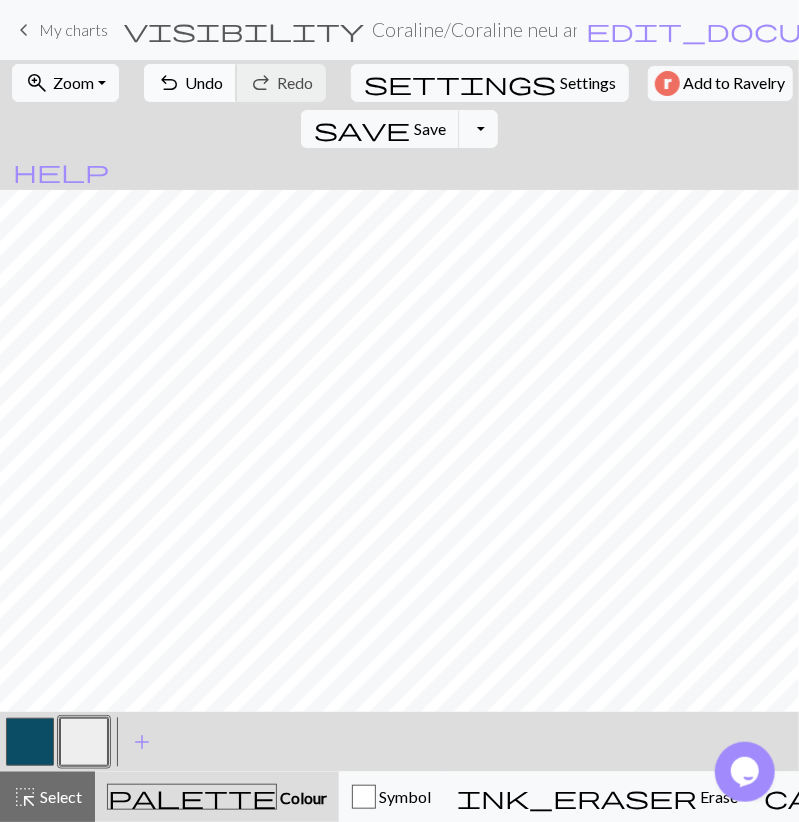 click on "Undo" at bounding box center (204, 82) 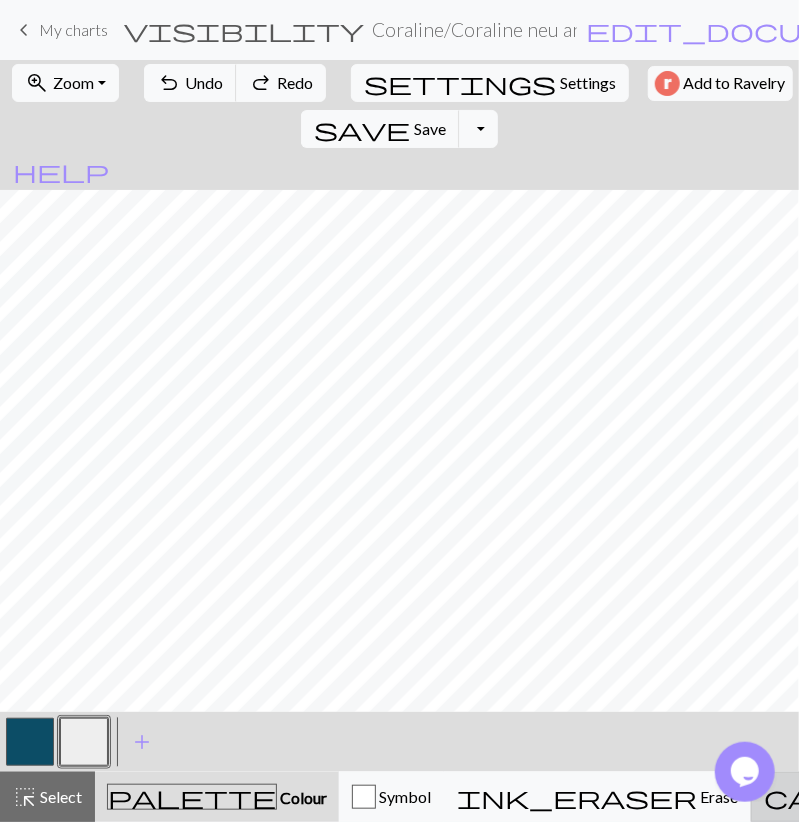 click on "call_to_action" at bounding box center [932, 797] 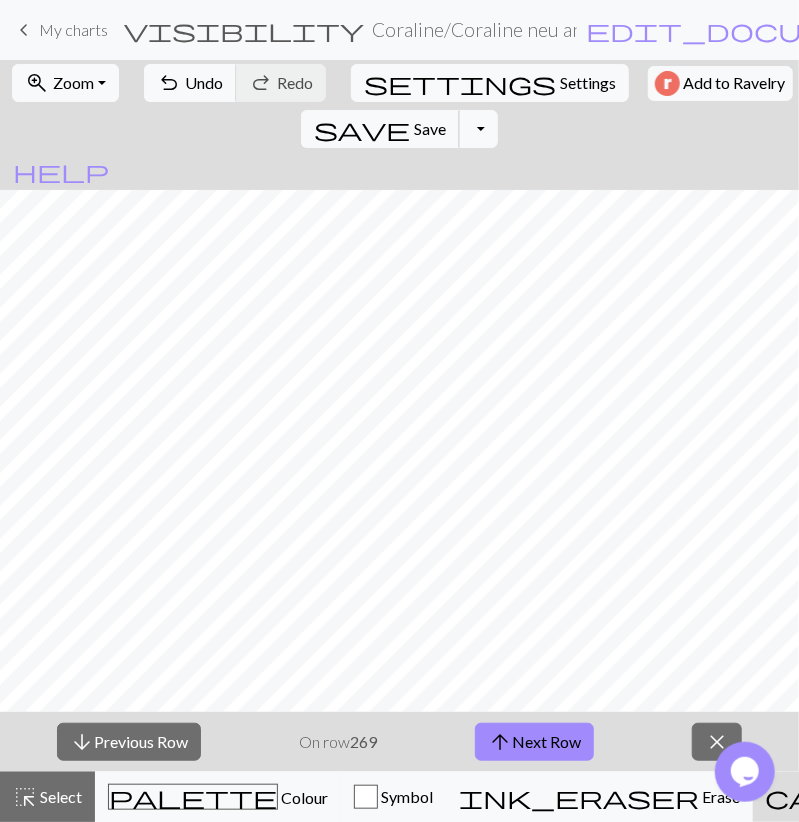 drag, startPoint x: 659, startPoint y: 75, endPoint x: 685, endPoint y: 105, distance: 39.698868 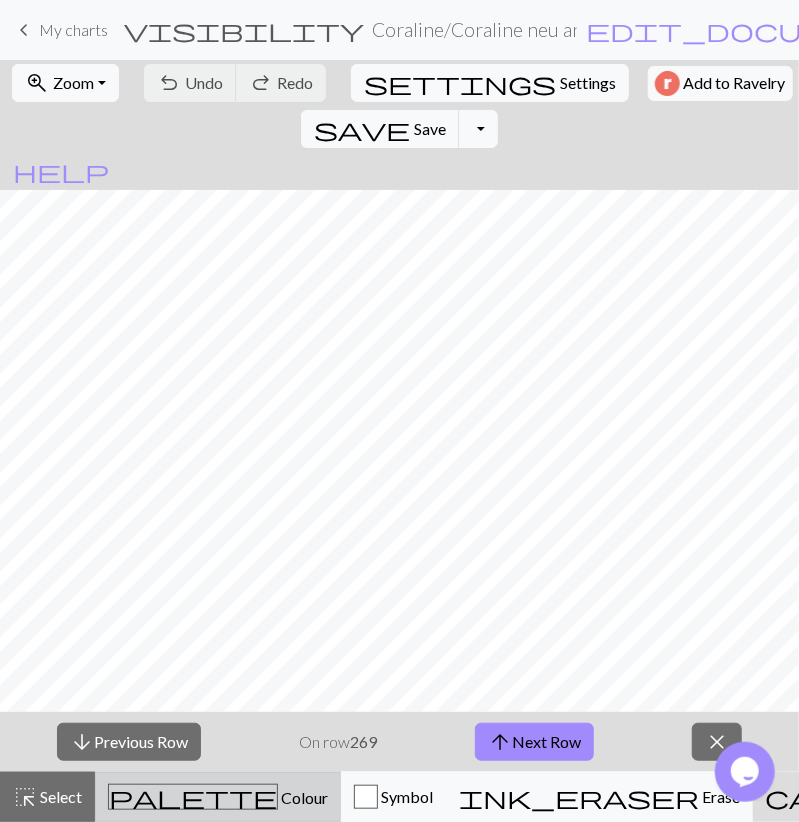 click on "Colour" at bounding box center [303, 797] 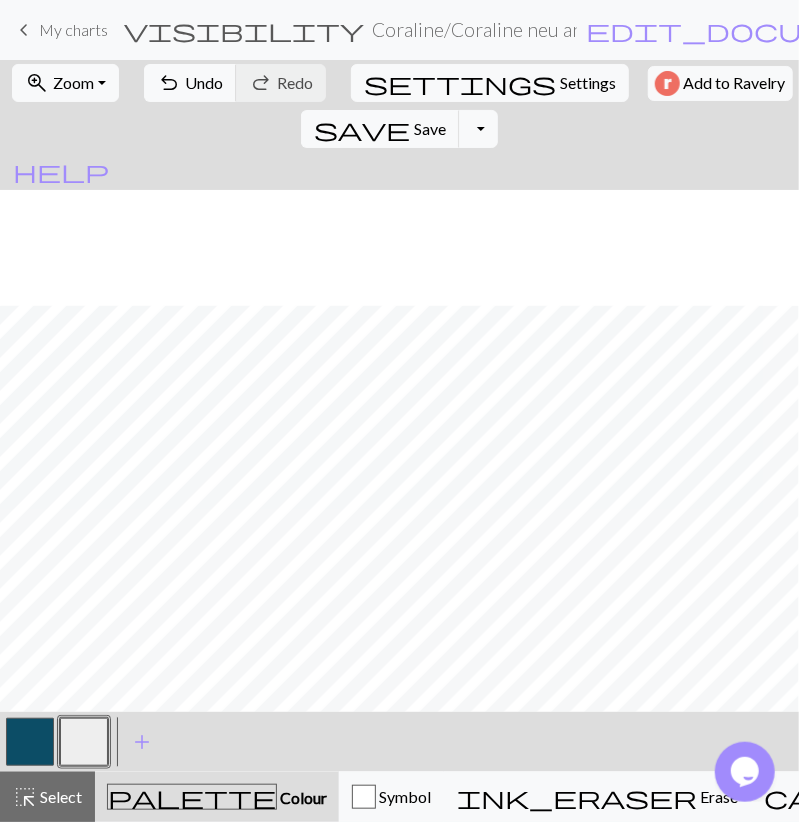 scroll, scrollTop: 116, scrollLeft: 0, axis: vertical 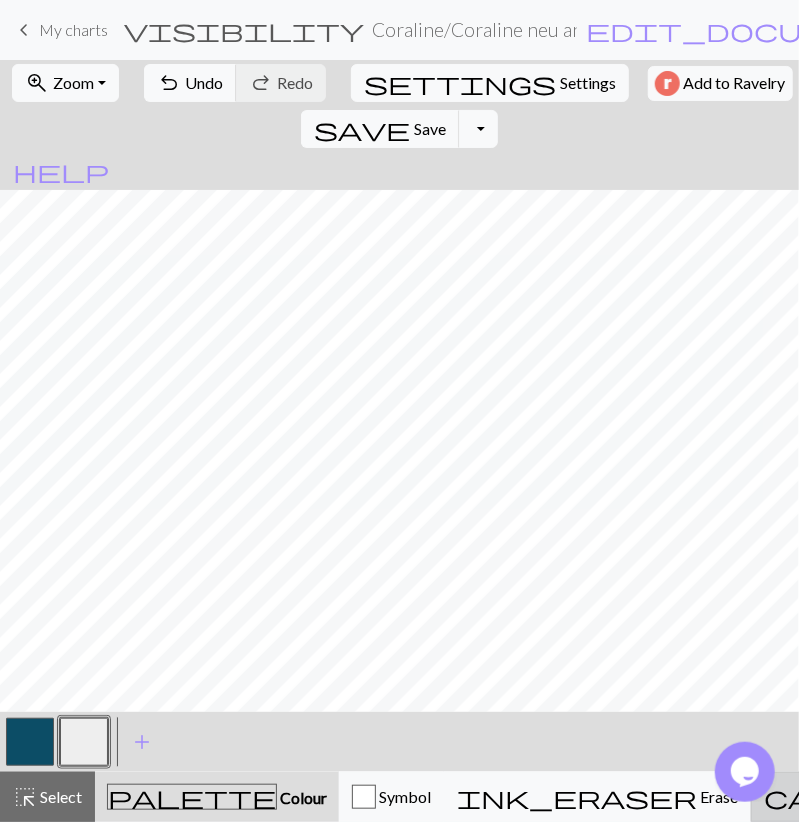 click on "call_to_action   Knitting mode   Knitting mode" at bounding box center [982, 797] 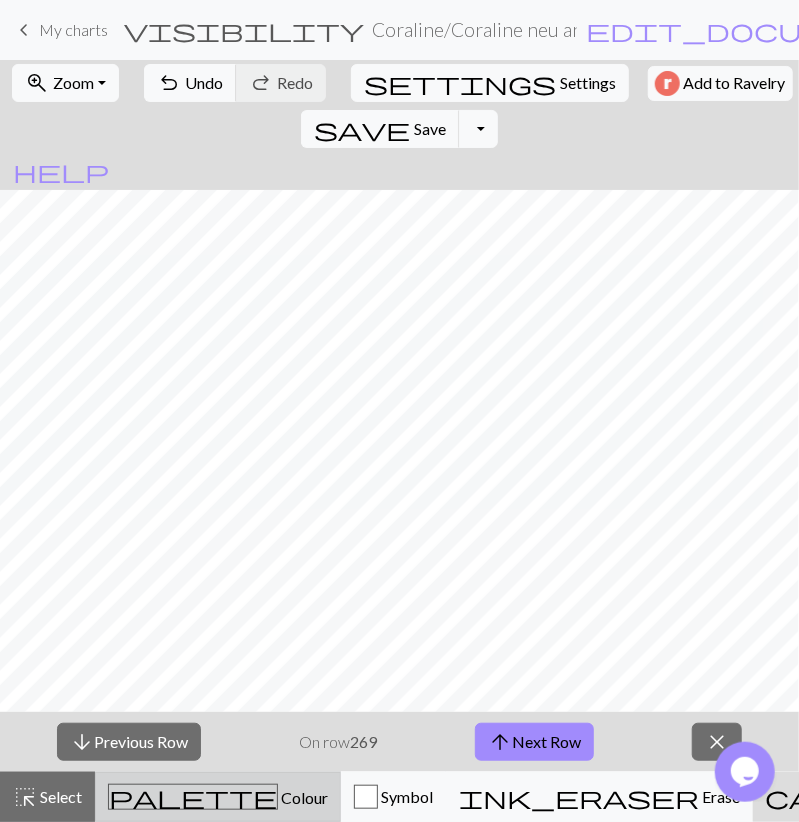 click on "palette" at bounding box center [193, 797] 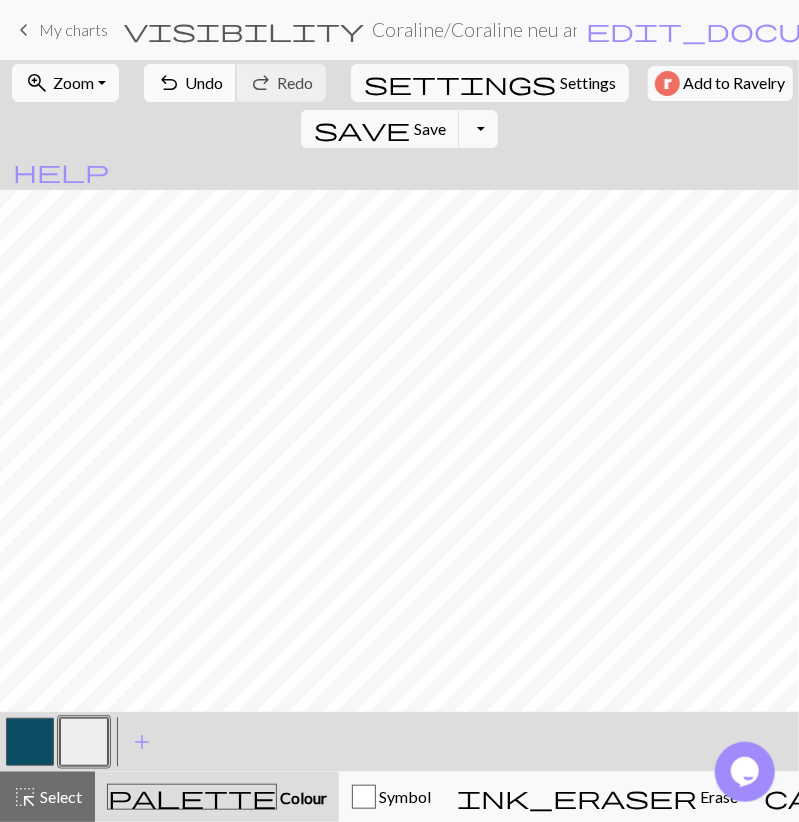 click on "undo Undo Undo" at bounding box center (190, 83) 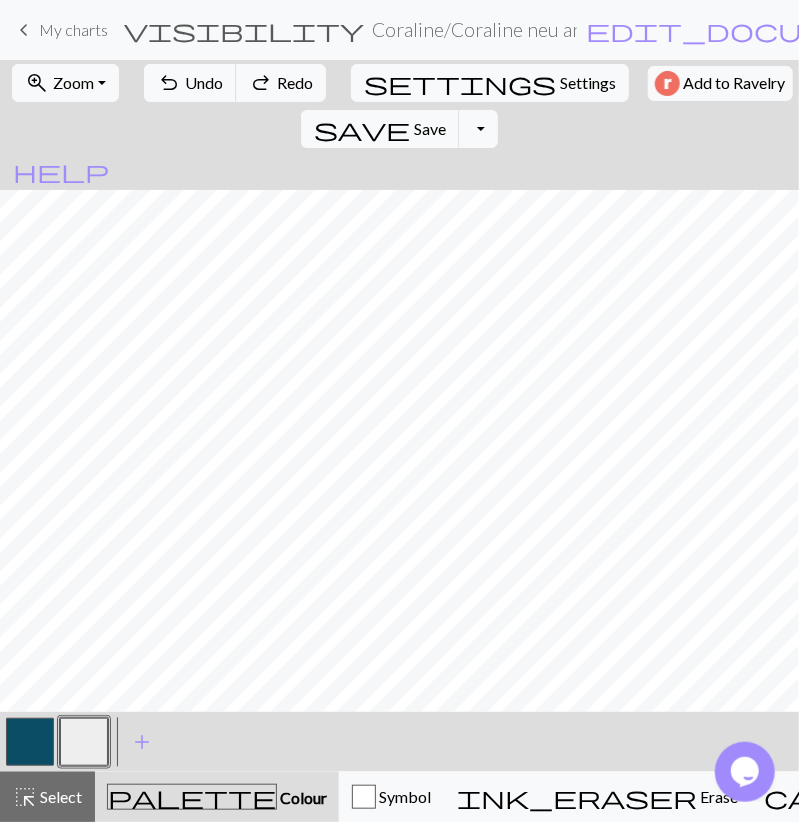 click at bounding box center (30, 742) 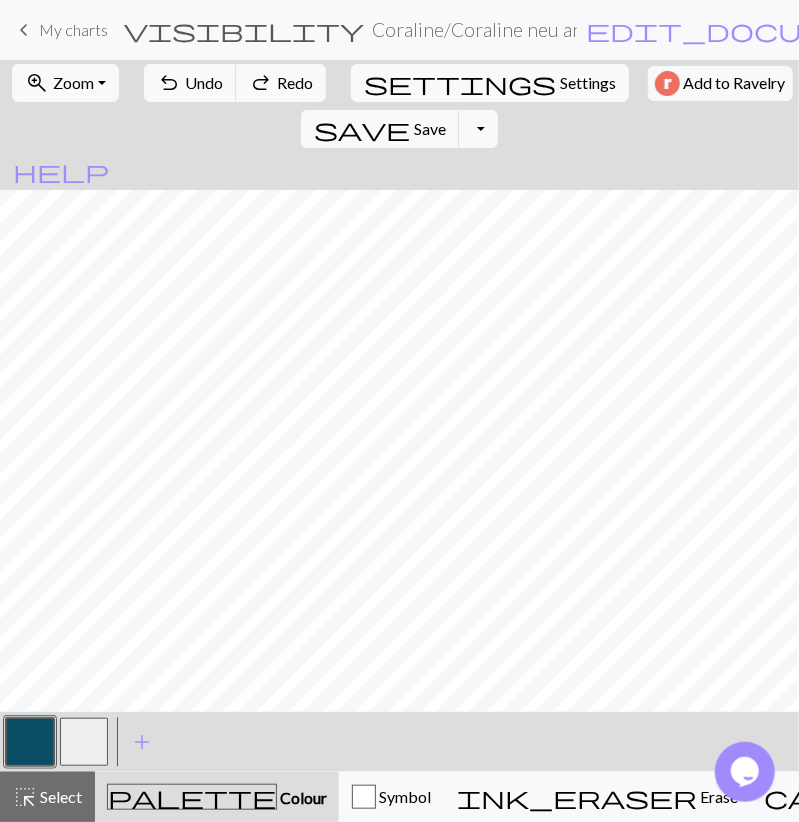 click at bounding box center (84, 742) 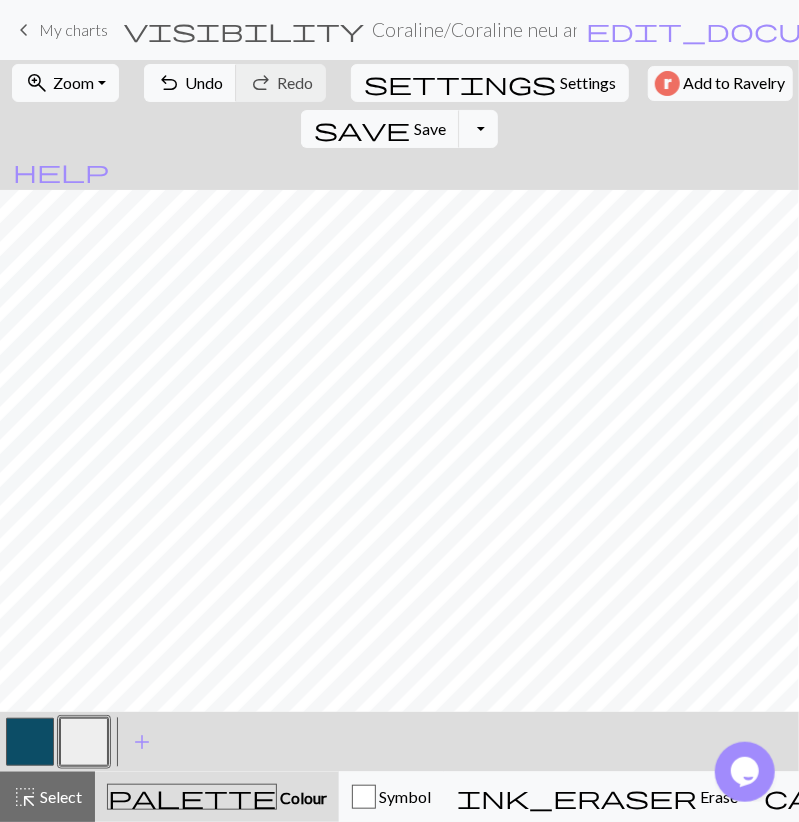 click at bounding box center [30, 742] 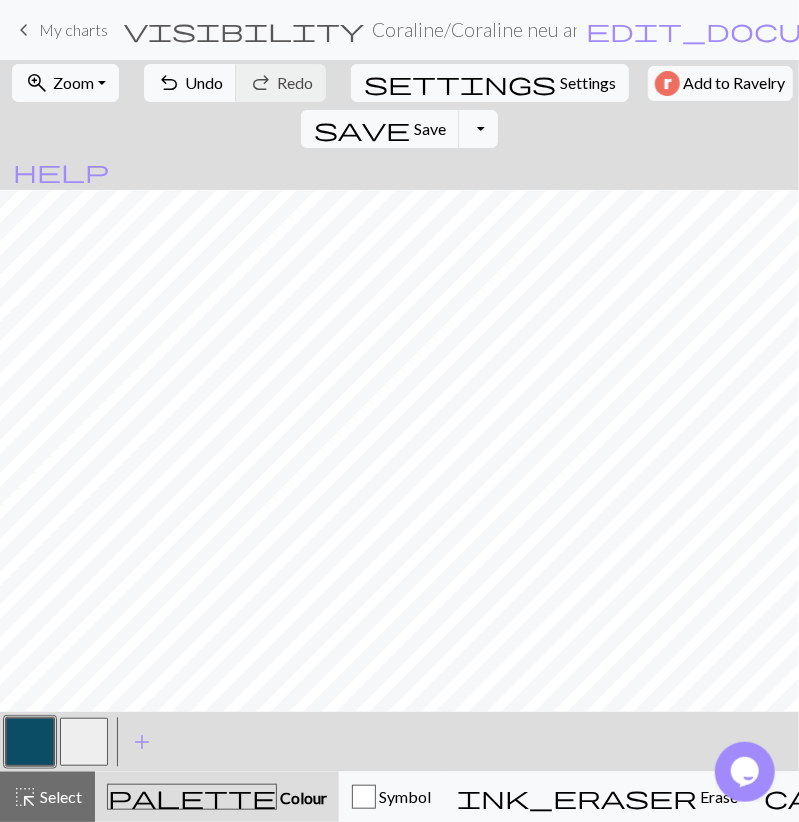 click at bounding box center [84, 742] 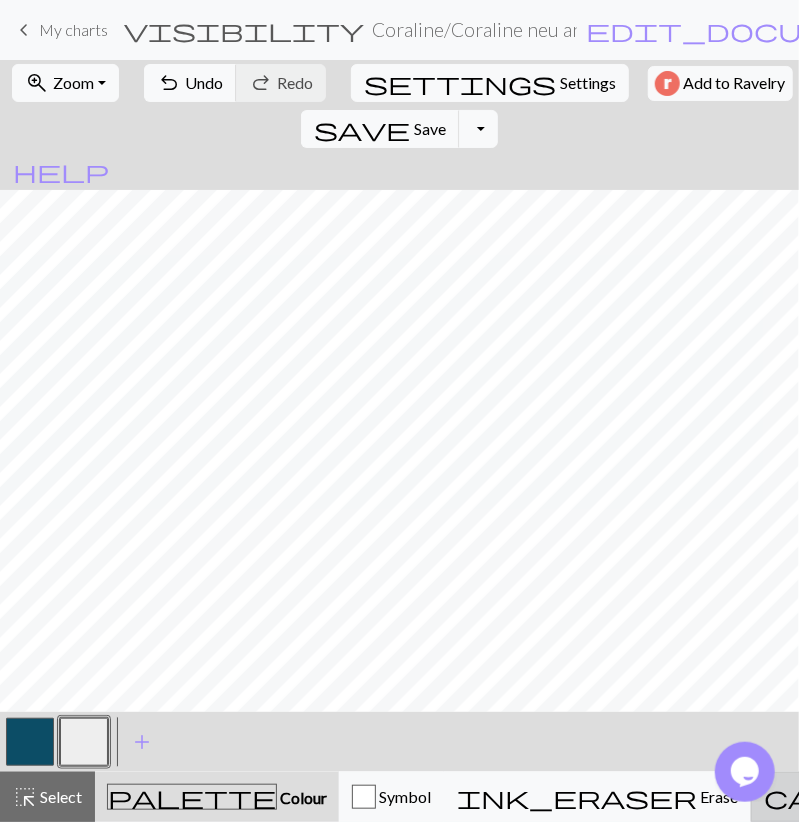 click on "call_to_action" at bounding box center (932, 797) 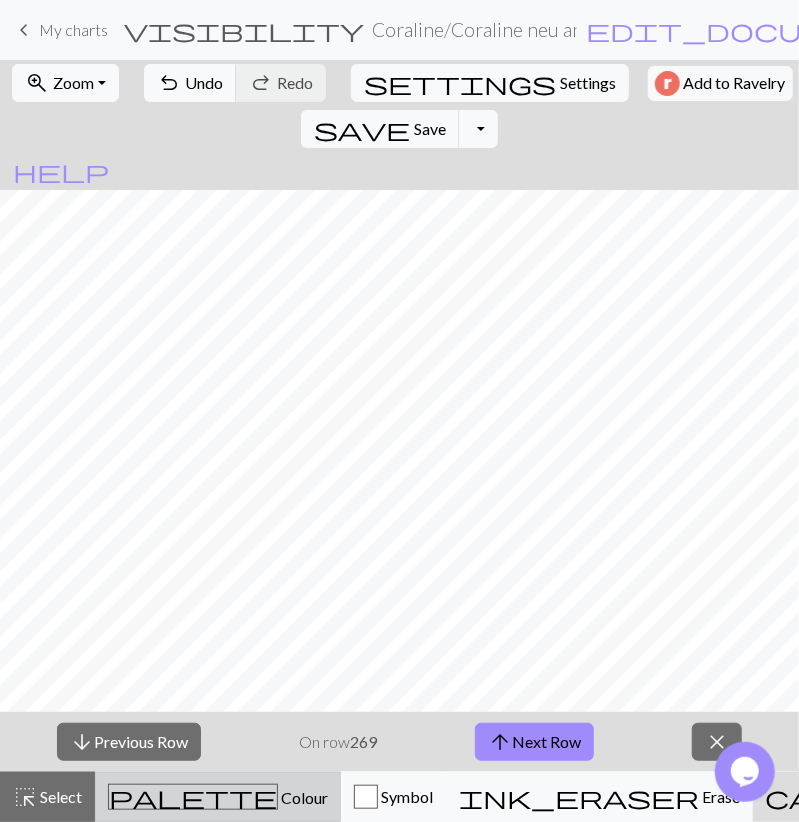 click on "palette" at bounding box center (193, 797) 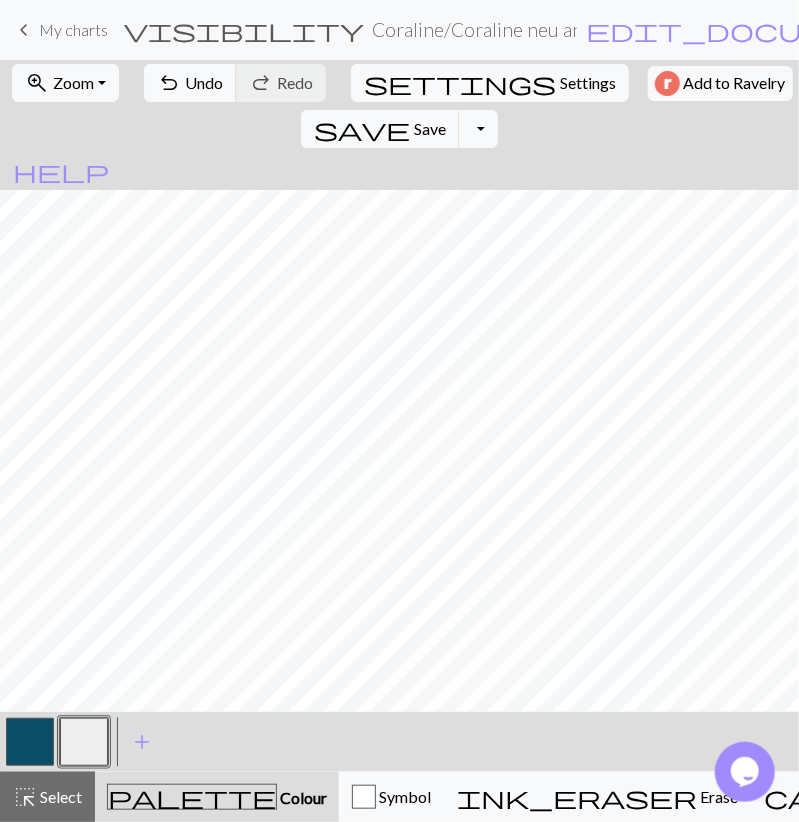 click at bounding box center [30, 742] 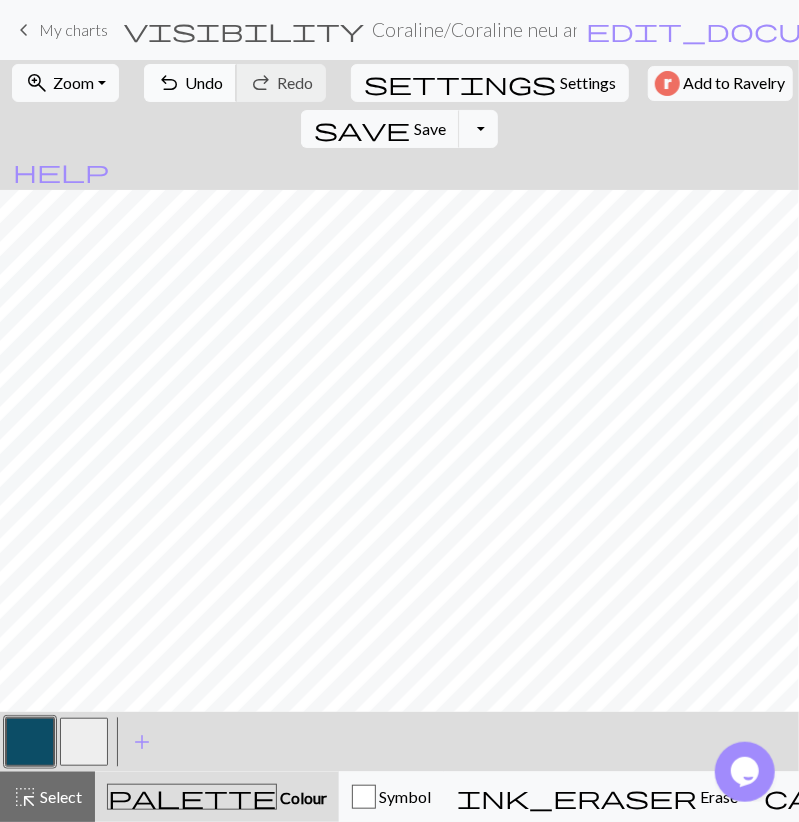 click on "Undo" at bounding box center (204, 82) 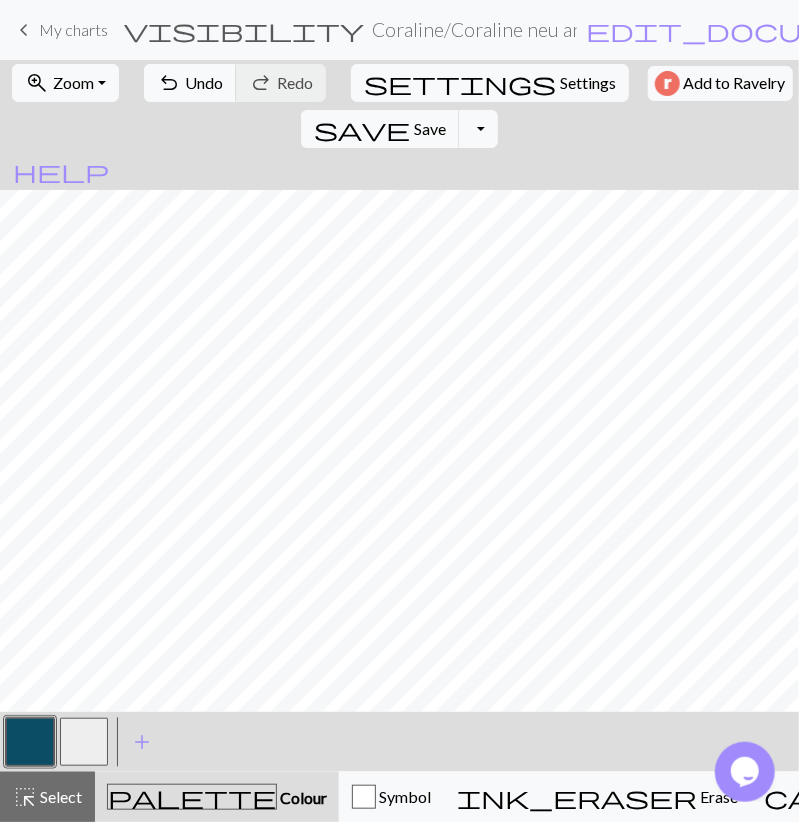 click at bounding box center [84, 742] 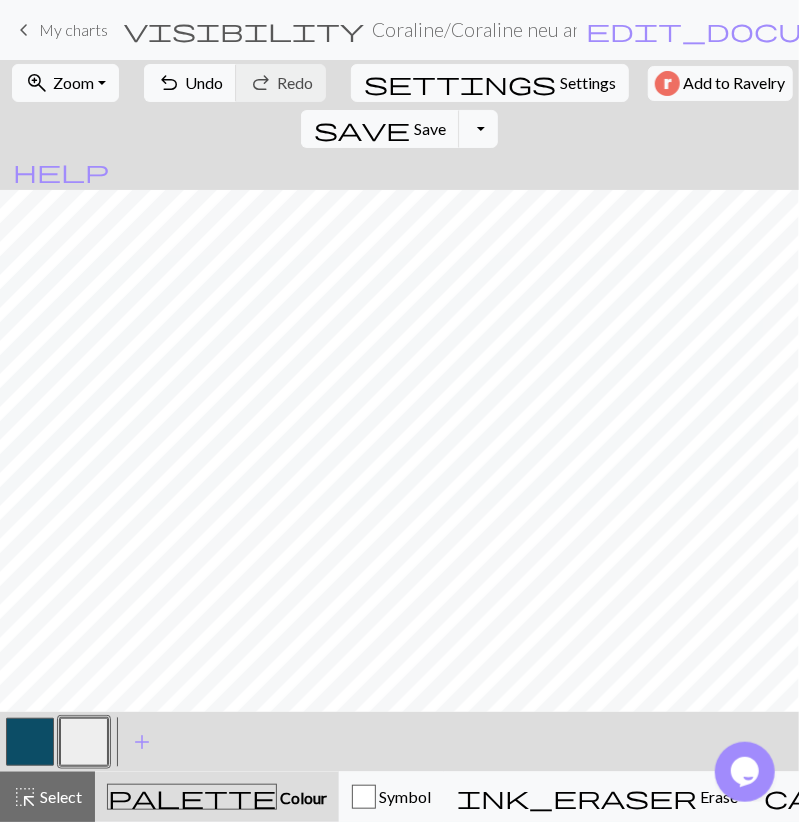 drag, startPoint x: 39, startPoint y: 749, endPoint x: 795, endPoint y: 240, distance: 911.3819 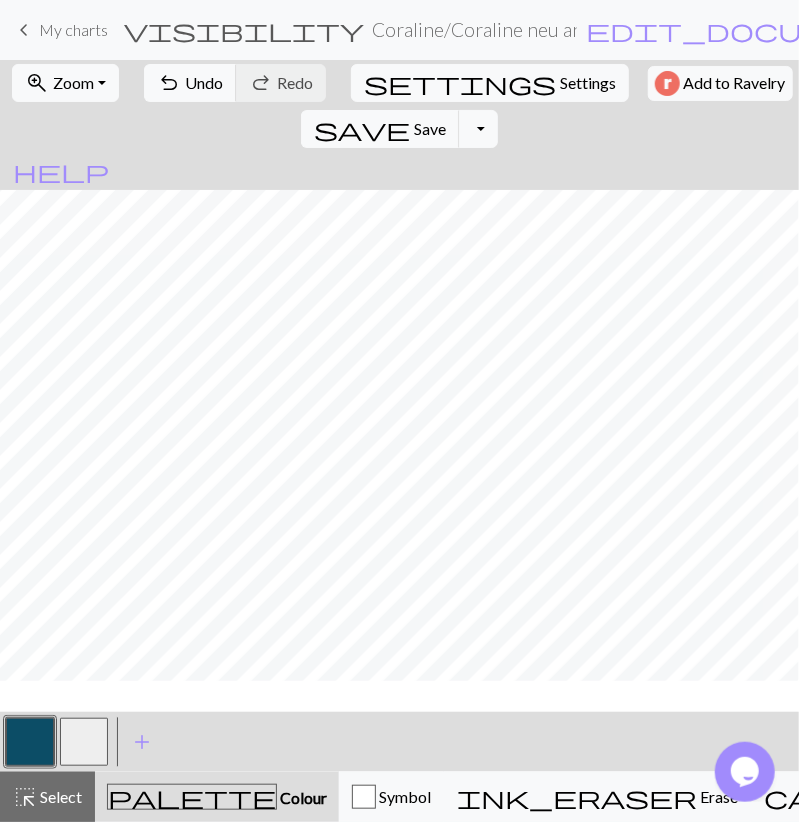 scroll, scrollTop: 0, scrollLeft: 0, axis: both 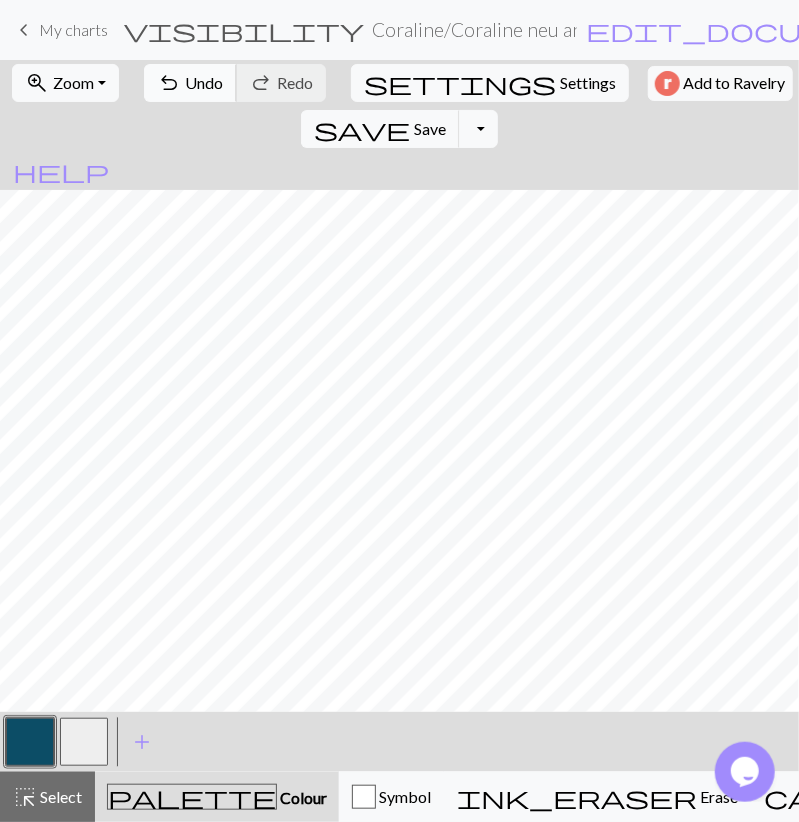 click on "Undo" at bounding box center (204, 82) 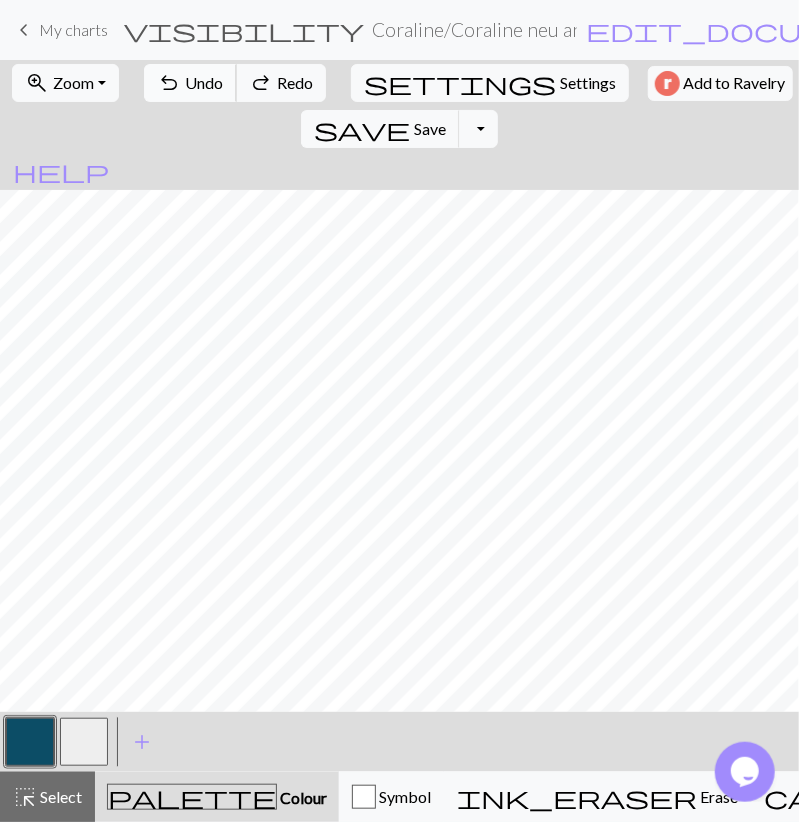 click on "Undo" at bounding box center [204, 82] 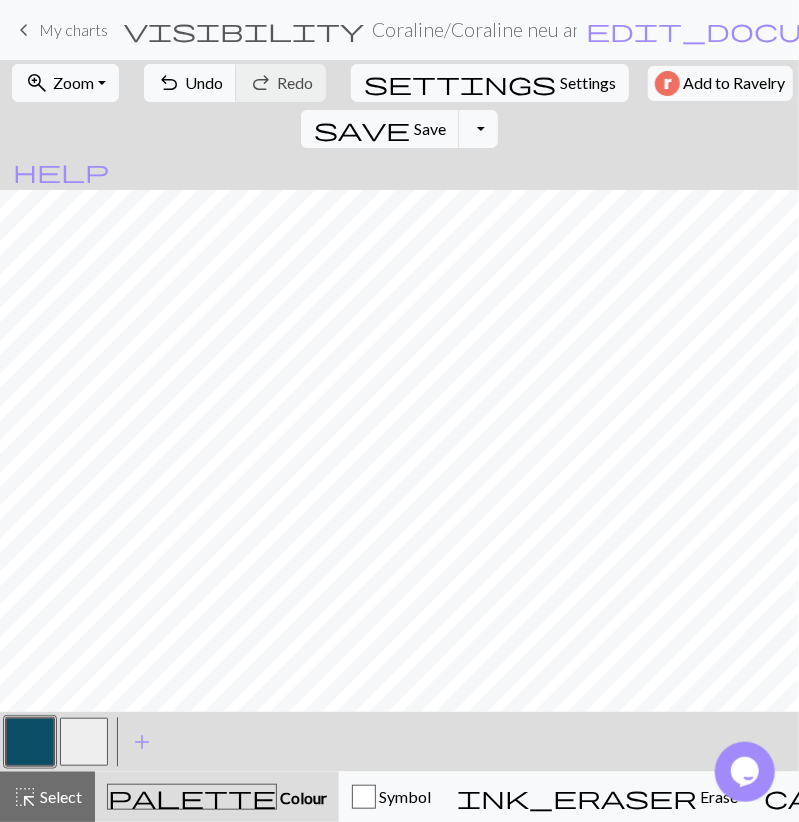 click at bounding box center (84, 742) 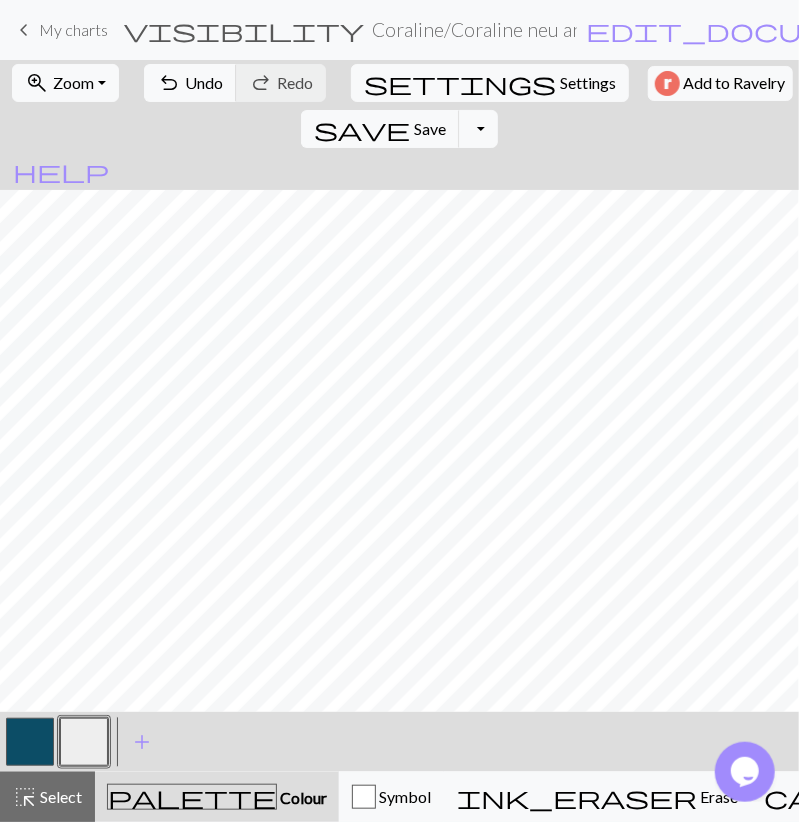 click at bounding box center [30, 742] 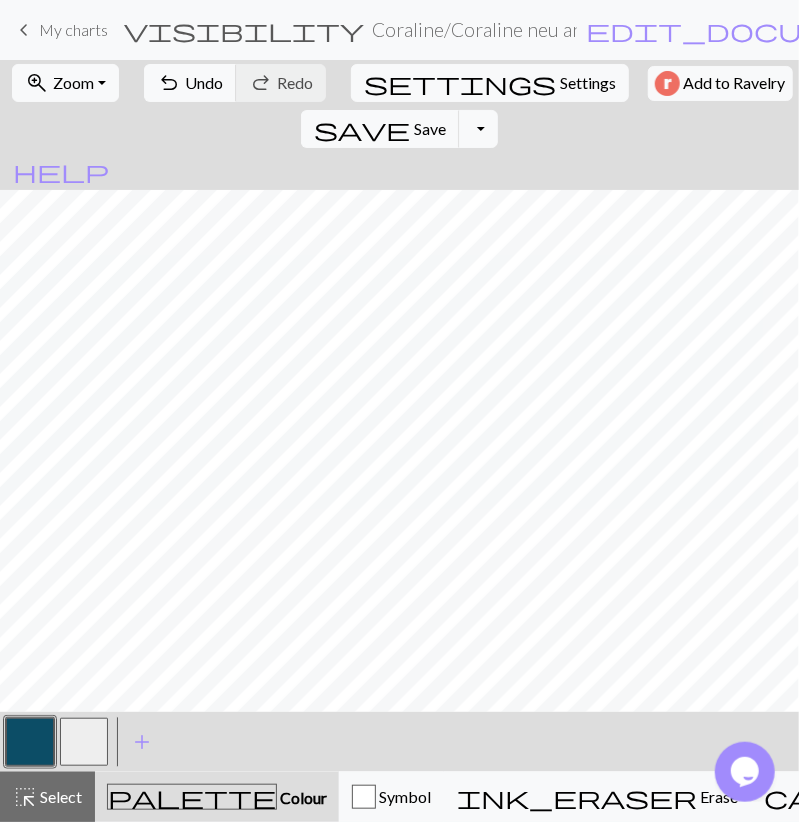 click at bounding box center [84, 742] 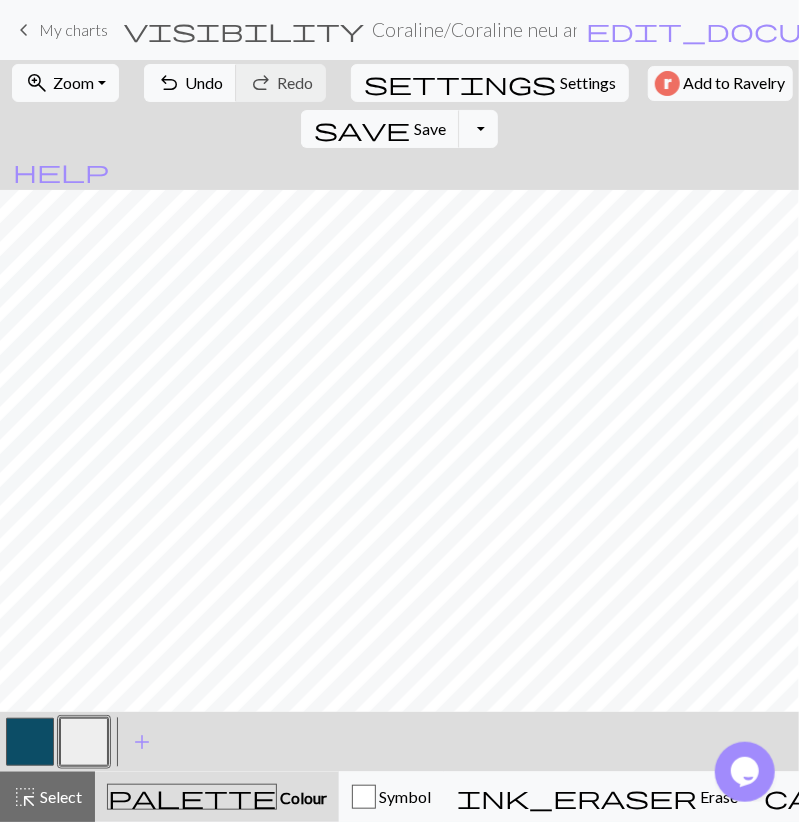 click at bounding box center [30, 742] 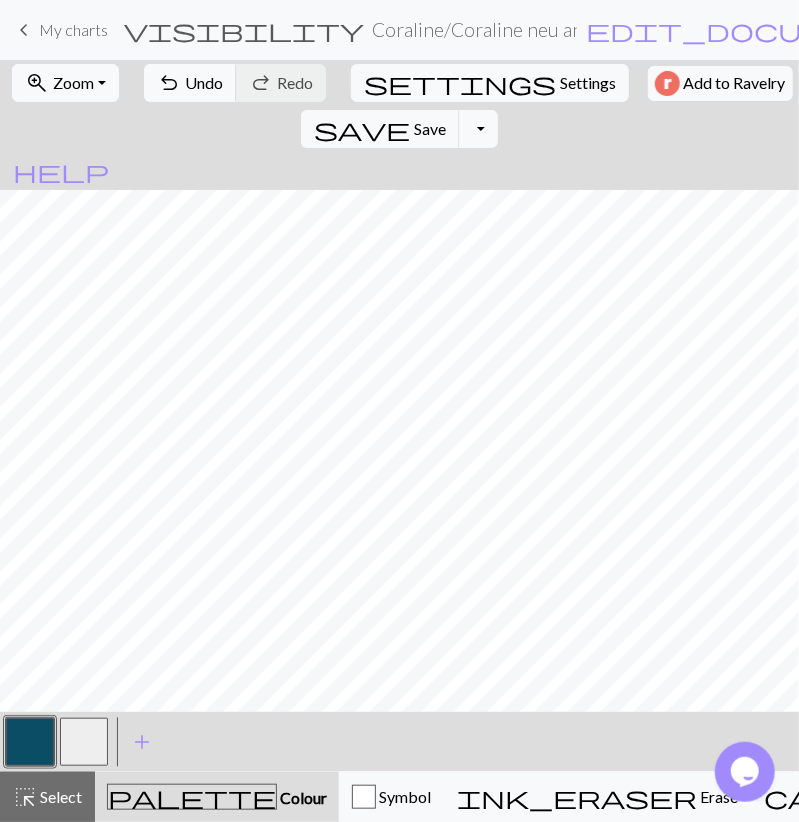 click at bounding box center [84, 742] 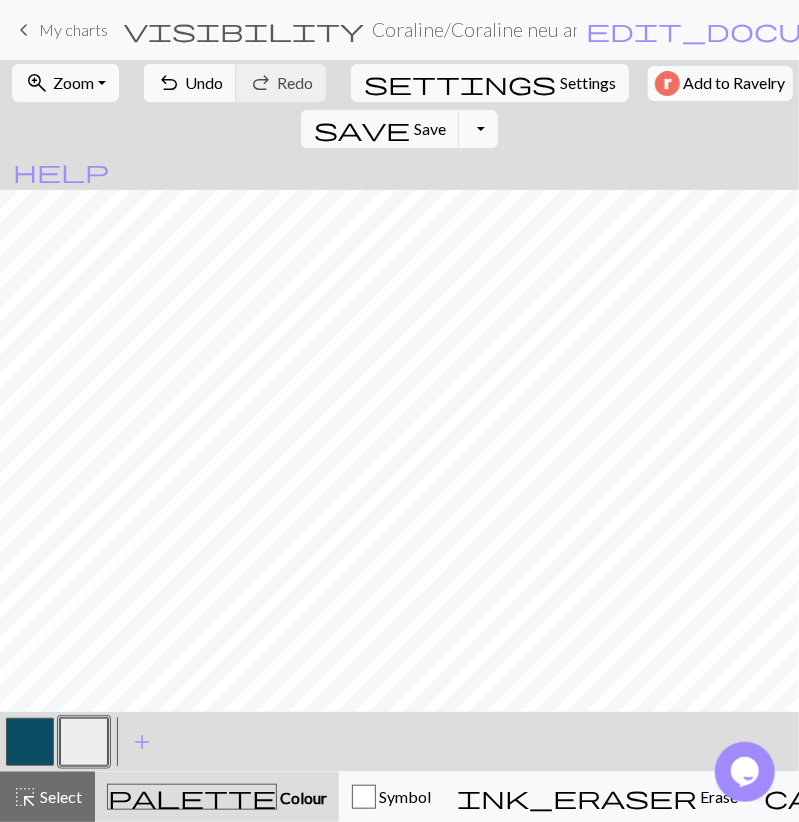click at bounding box center [30, 742] 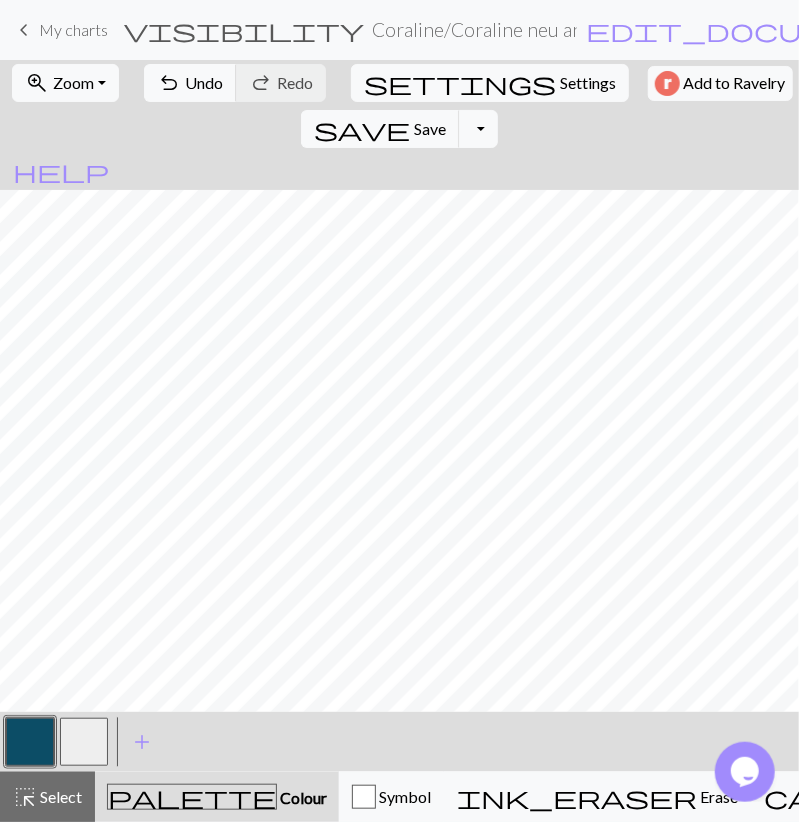 click at bounding box center (84, 742) 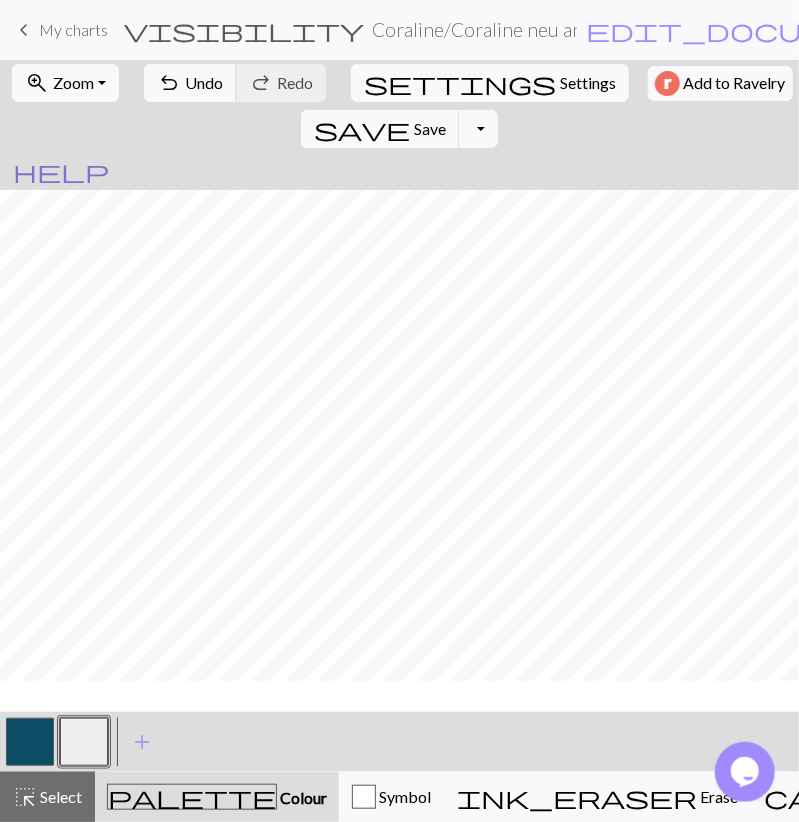 scroll, scrollTop: 0, scrollLeft: 0, axis: both 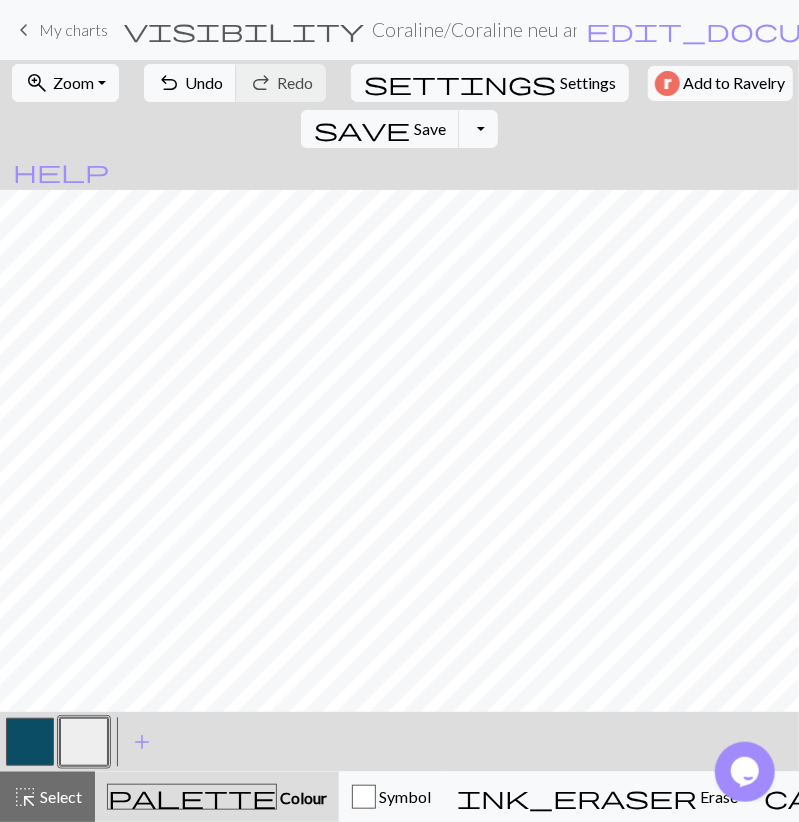 click at bounding box center [30, 742] 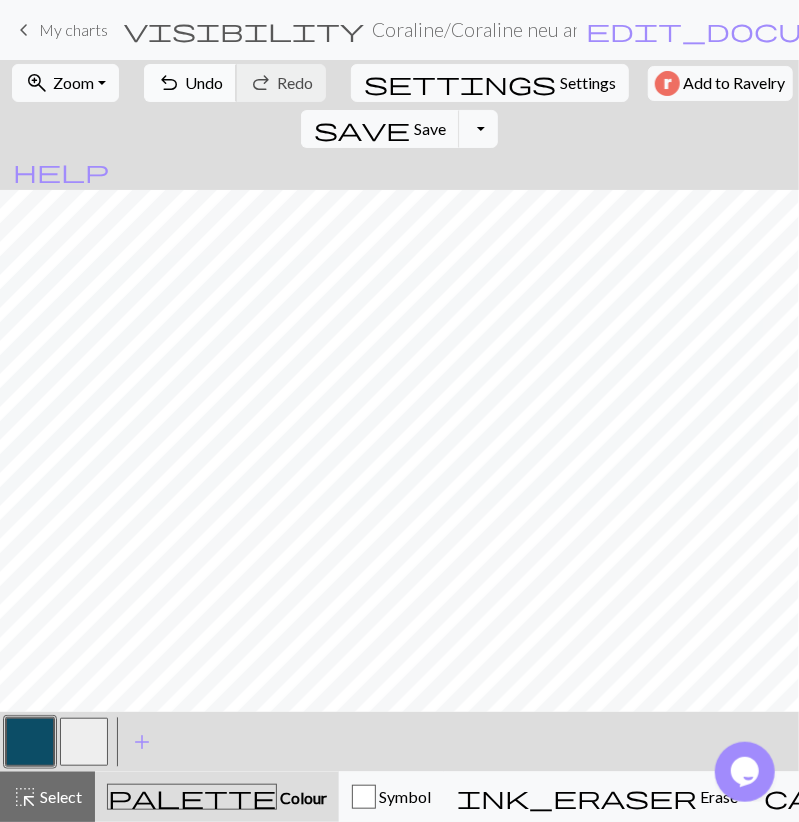 click on "undo" at bounding box center (169, 83) 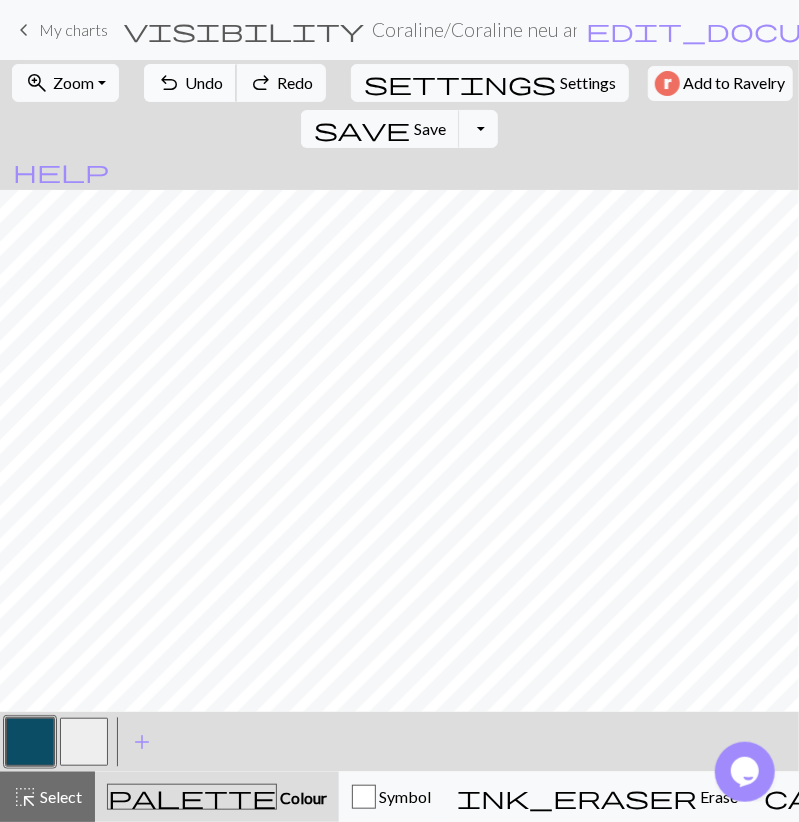 click on "undo" at bounding box center [169, 83] 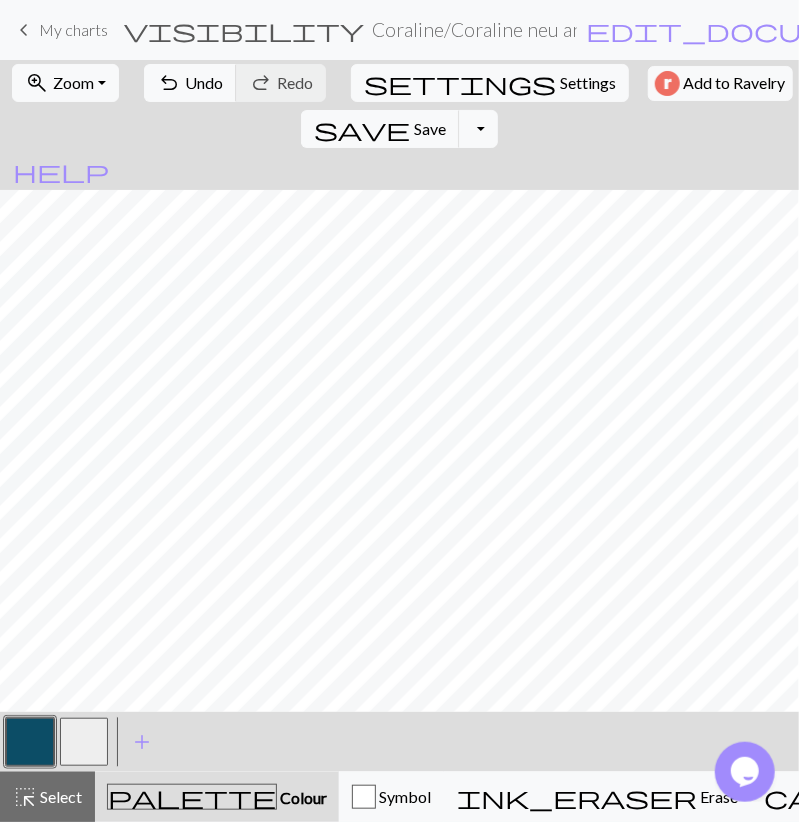 drag, startPoint x: 91, startPoint y: 743, endPoint x: 98, endPoint y: 701, distance: 42.579338 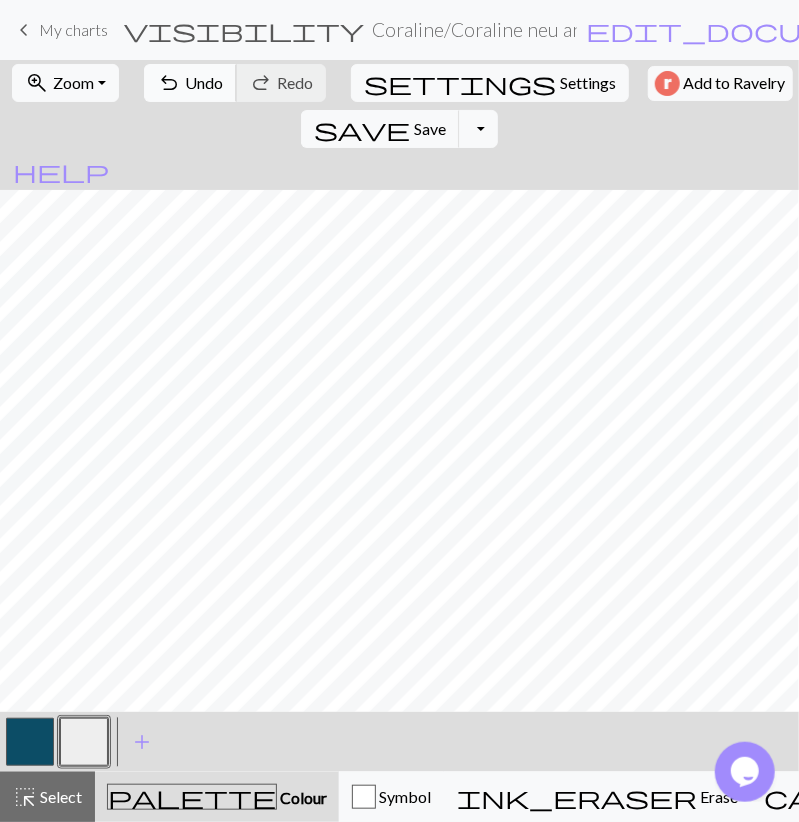 click on "undo" at bounding box center [169, 83] 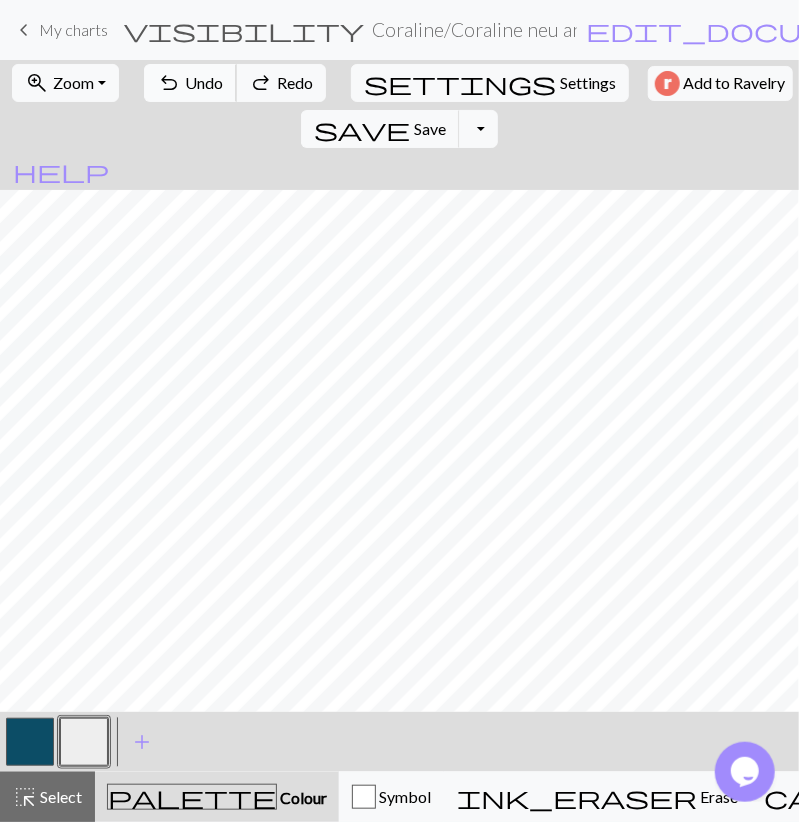click on "undo" at bounding box center [169, 83] 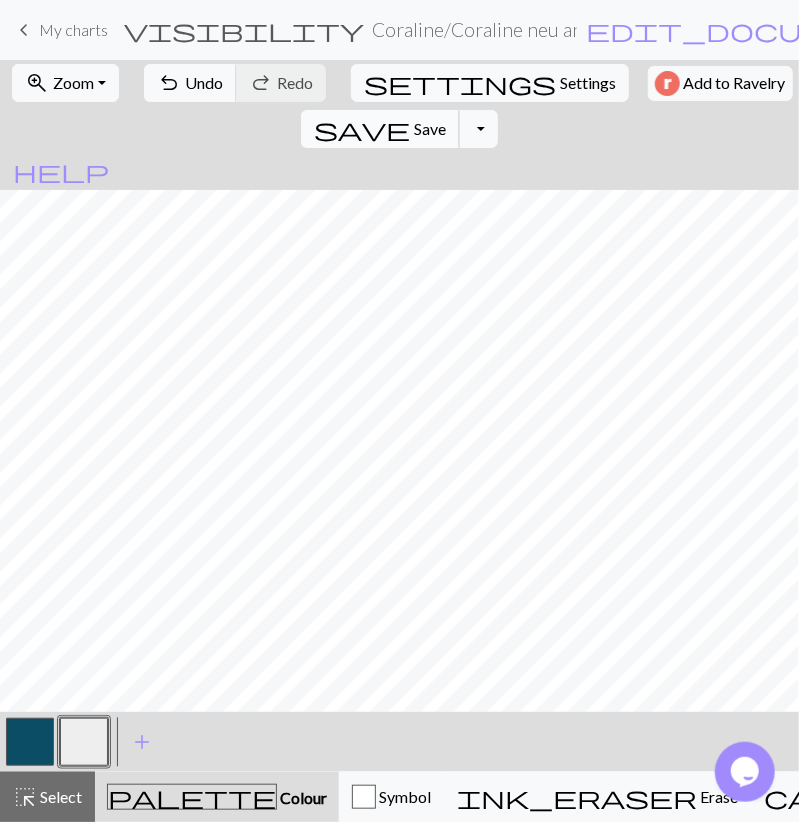 click on "Save" at bounding box center [430, 128] 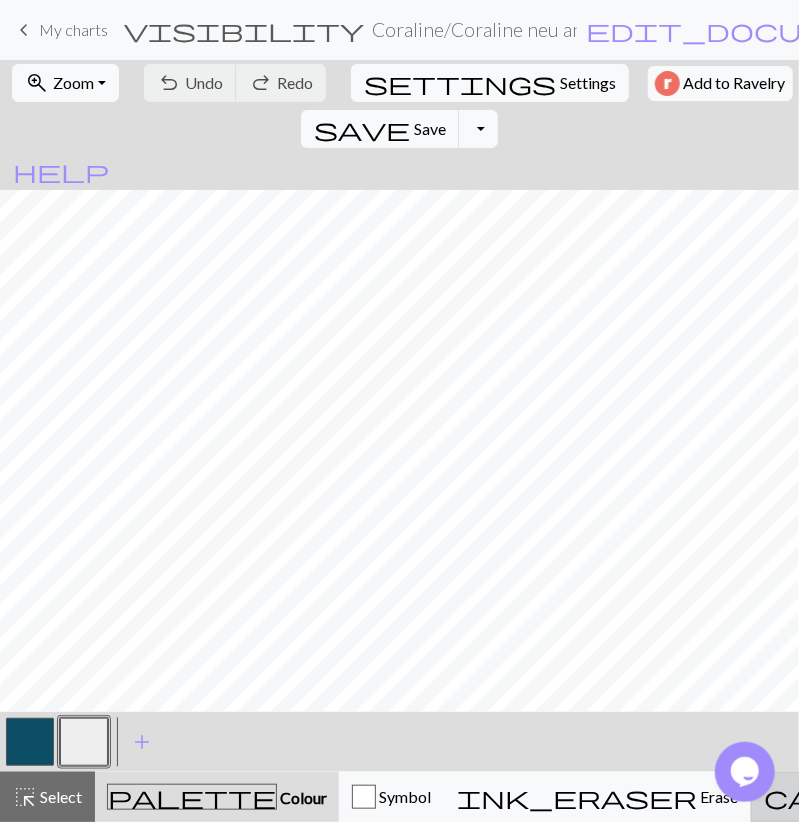 click on "call_to_action" at bounding box center [932, 797] 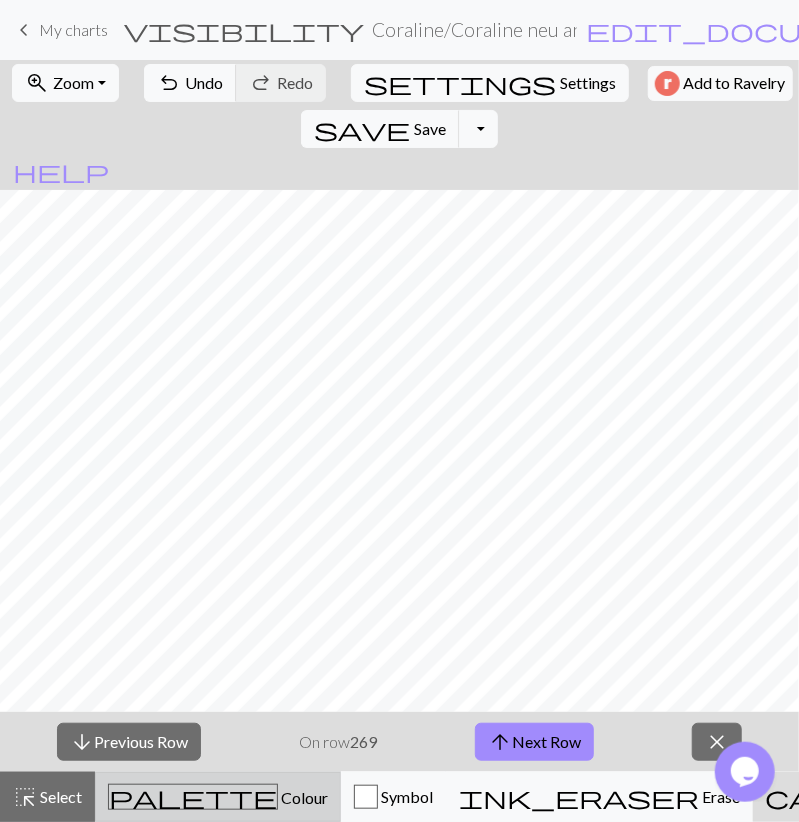 click on "palette" at bounding box center (193, 797) 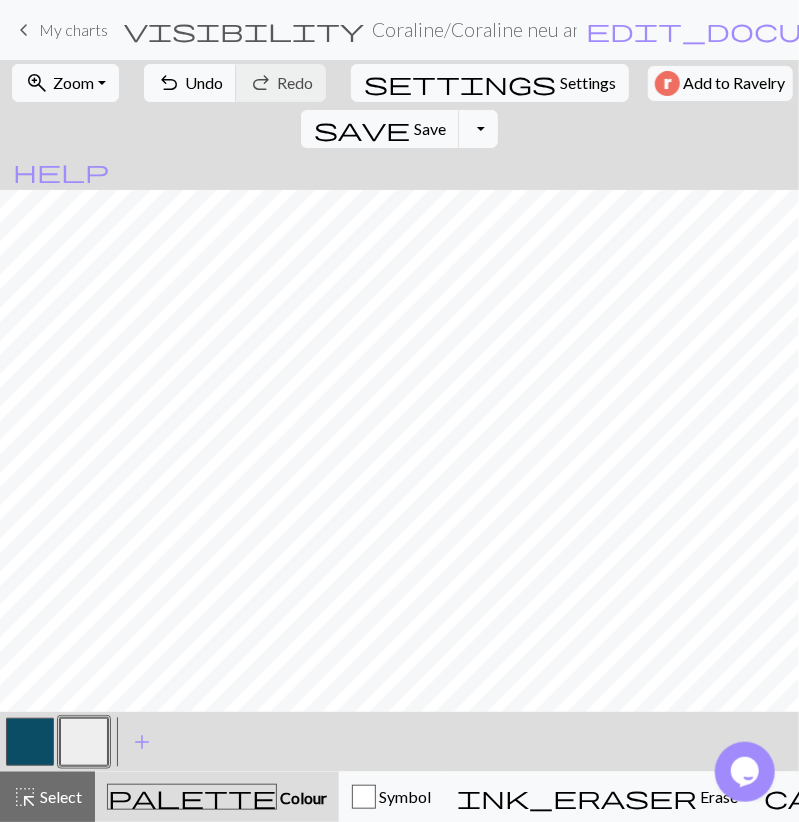 click at bounding box center [30, 742] 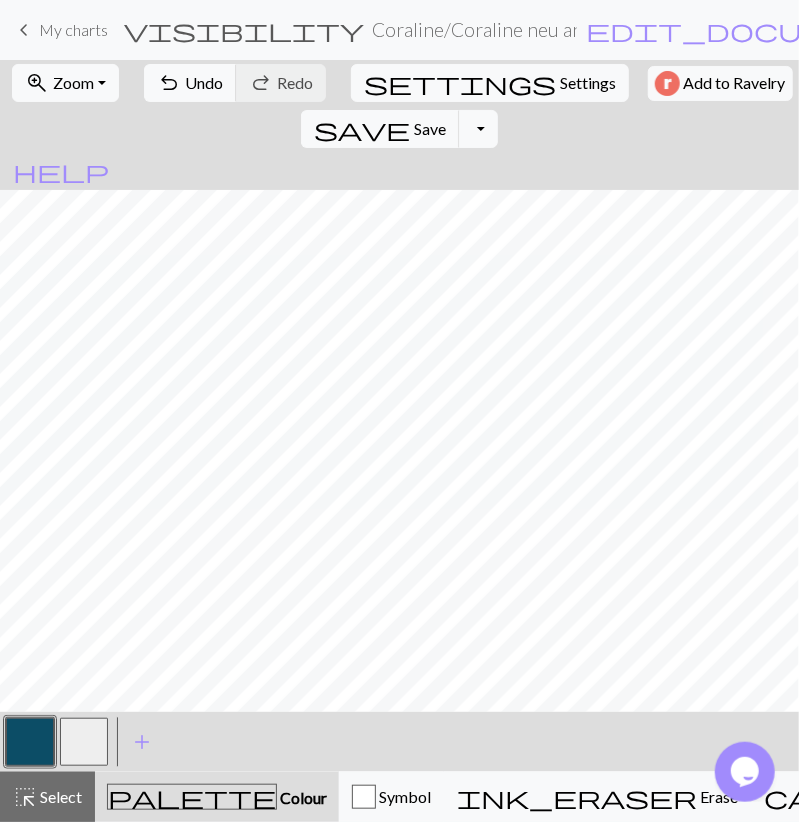 click at bounding box center [84, 742] 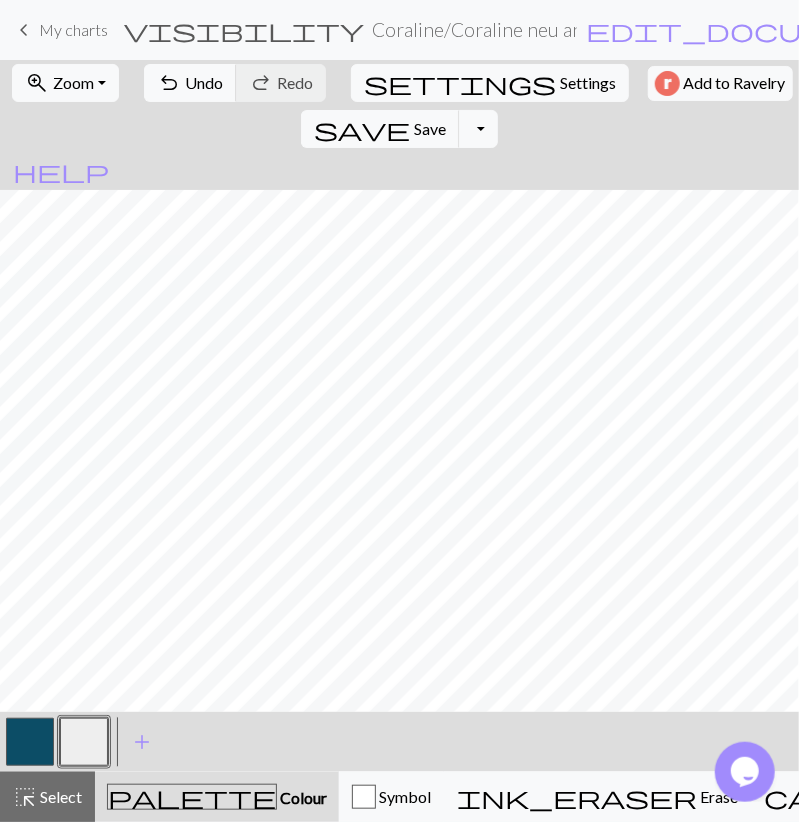 click at bounding box center (30, 742) 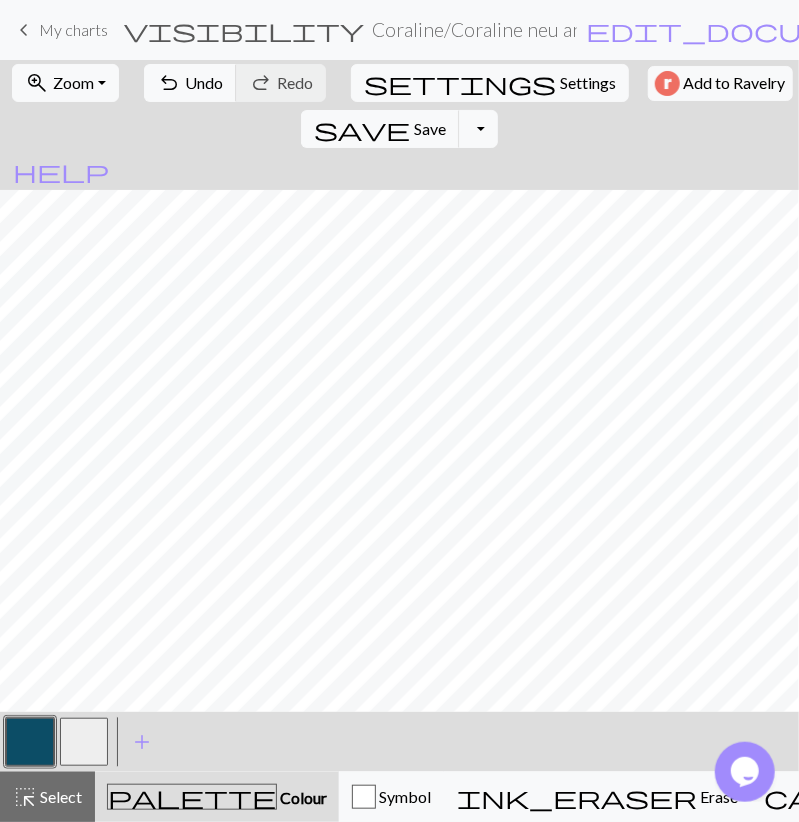 click at bounding box center [84, 742] 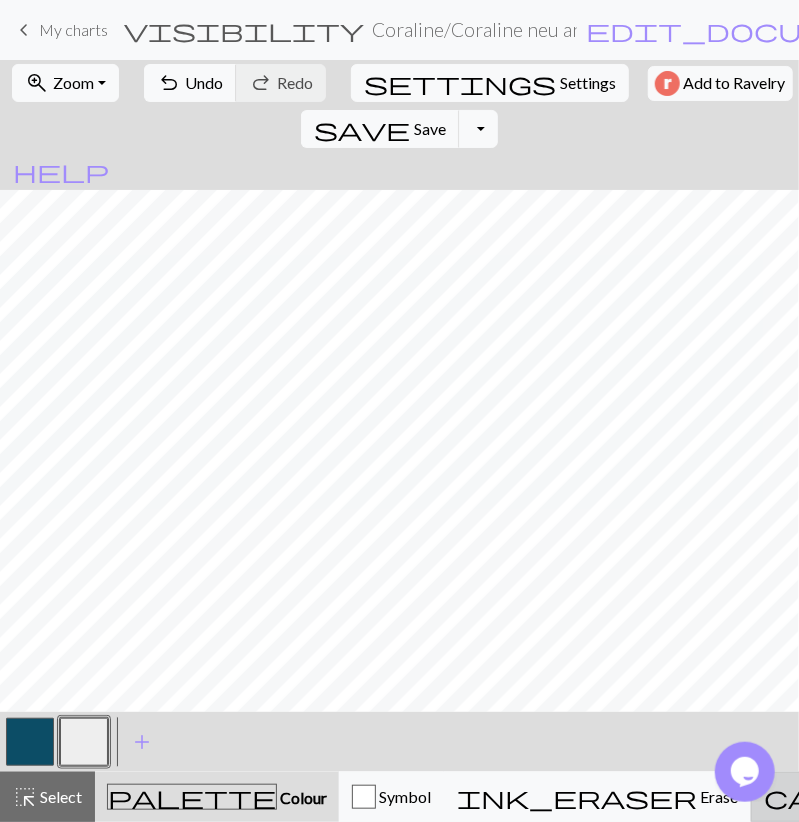 click on "call_to_action" at bounding box center (932, 797) 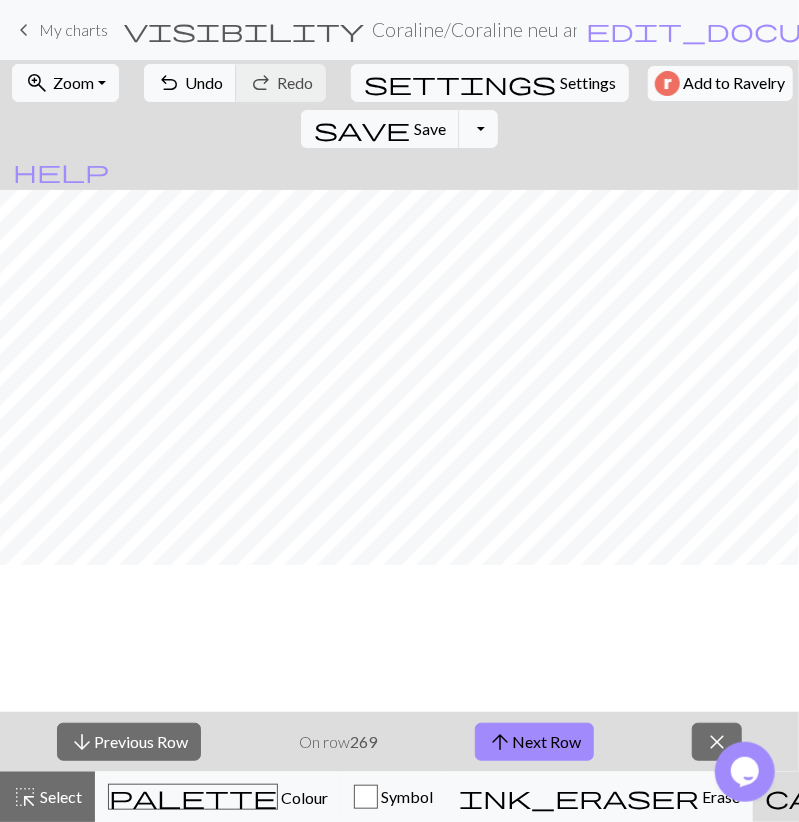 scroll, scrollTop: 0, scrollLeft: 0, axis: both 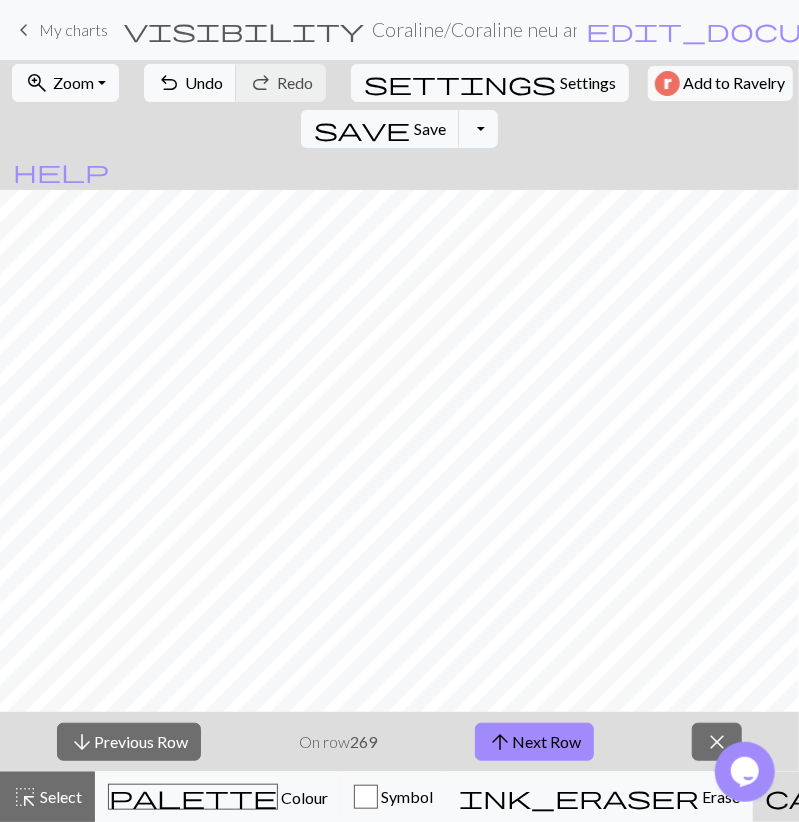 click on "arrow_upward  Next Row" at bounding box center (534, 742) 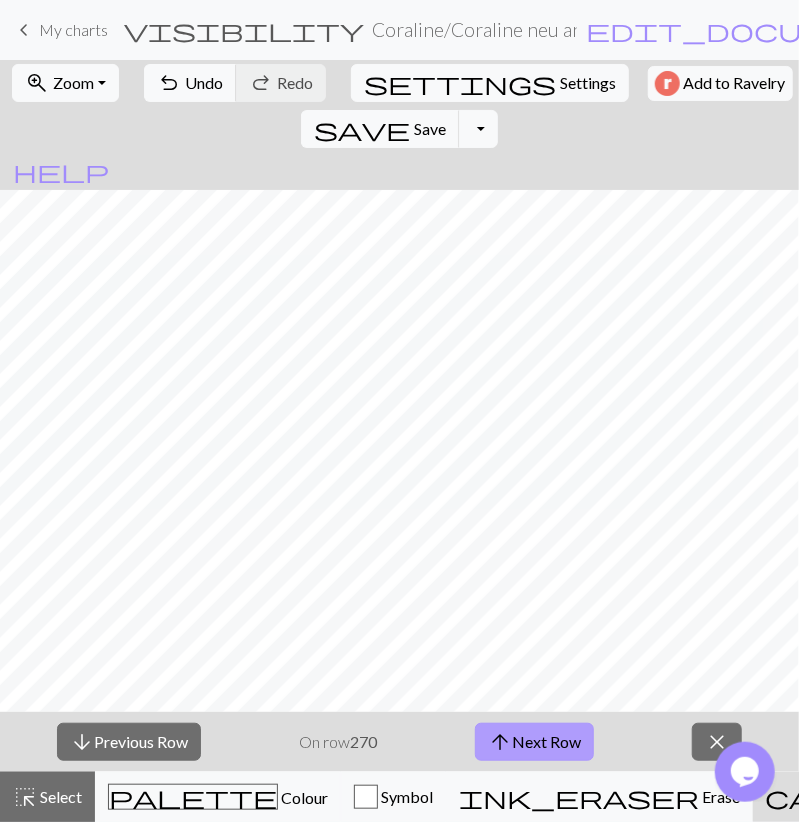 click on "arrow_upward  Next Row" at bounding box center [534, 742] 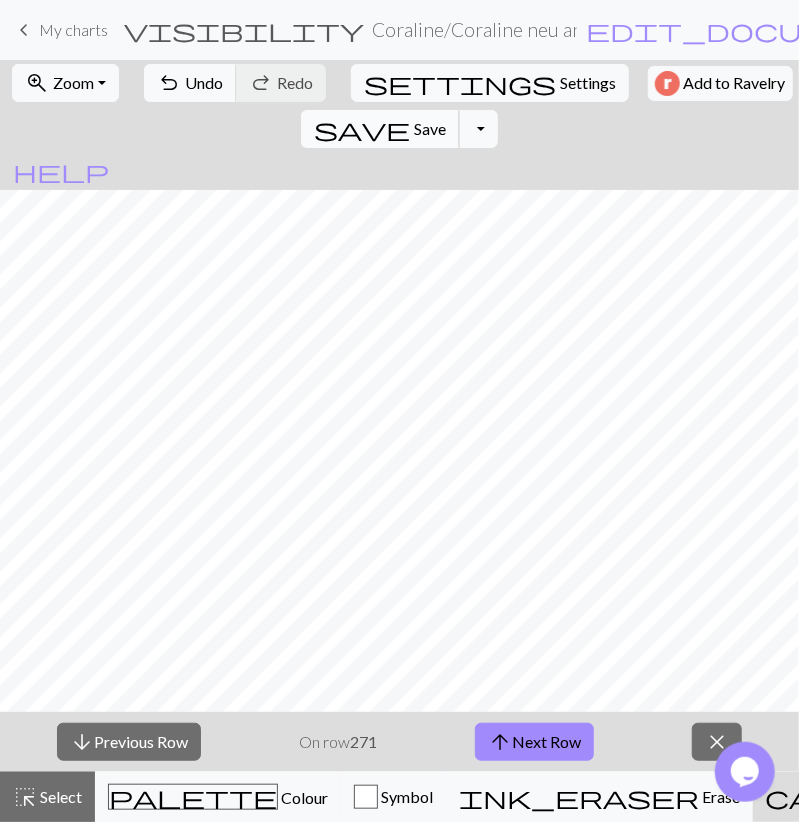 click on "Save" at bounding box center [430, 128] 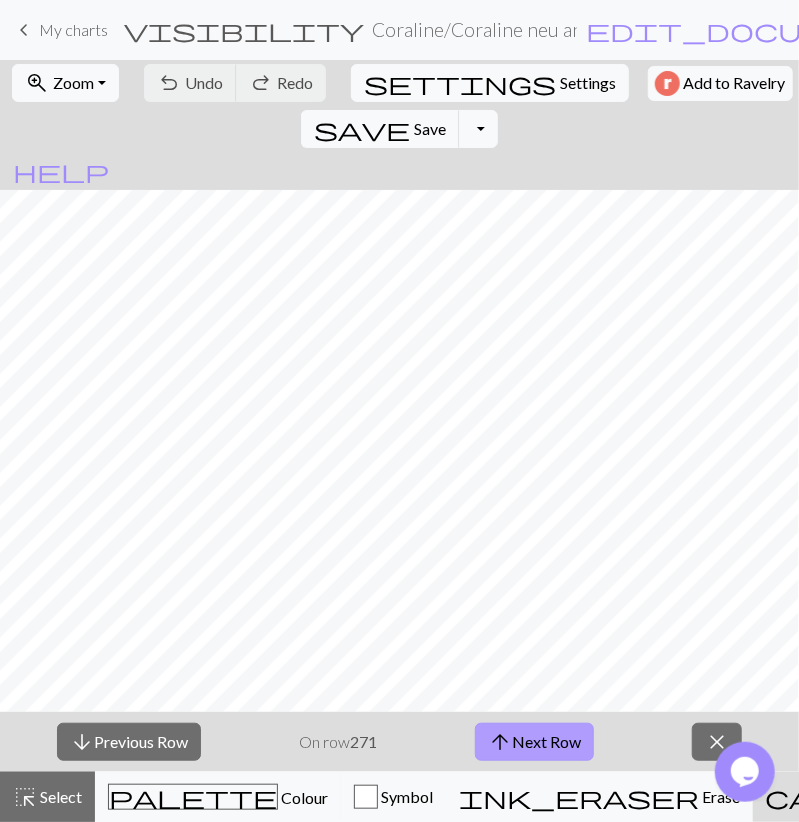 click on "arrow_upward  Next Row" at bounding box center (534, 742) 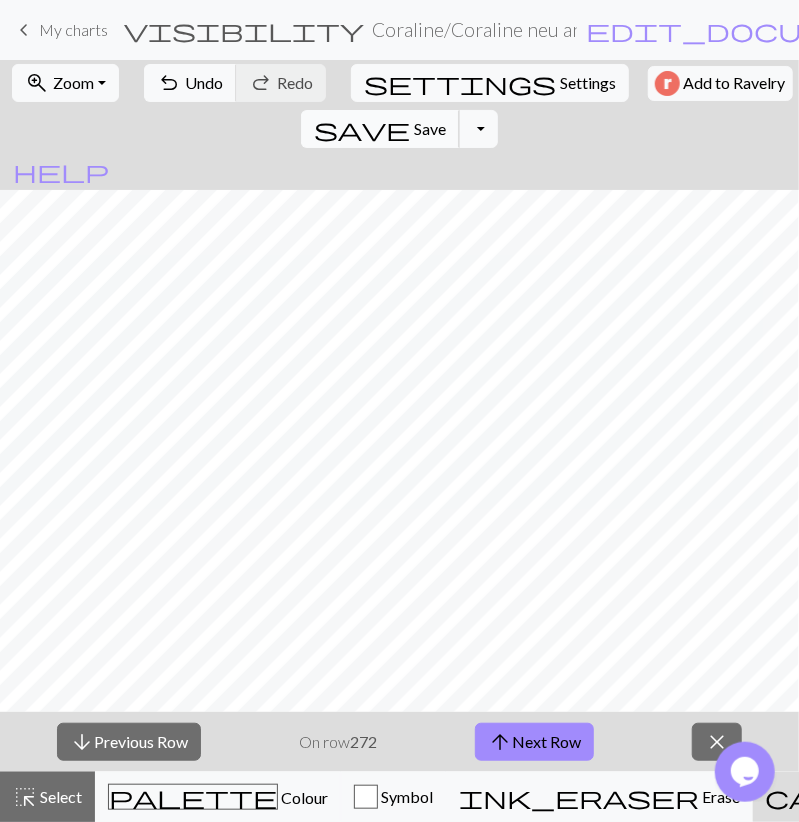 click on "save" at bounding box center (362, 129) 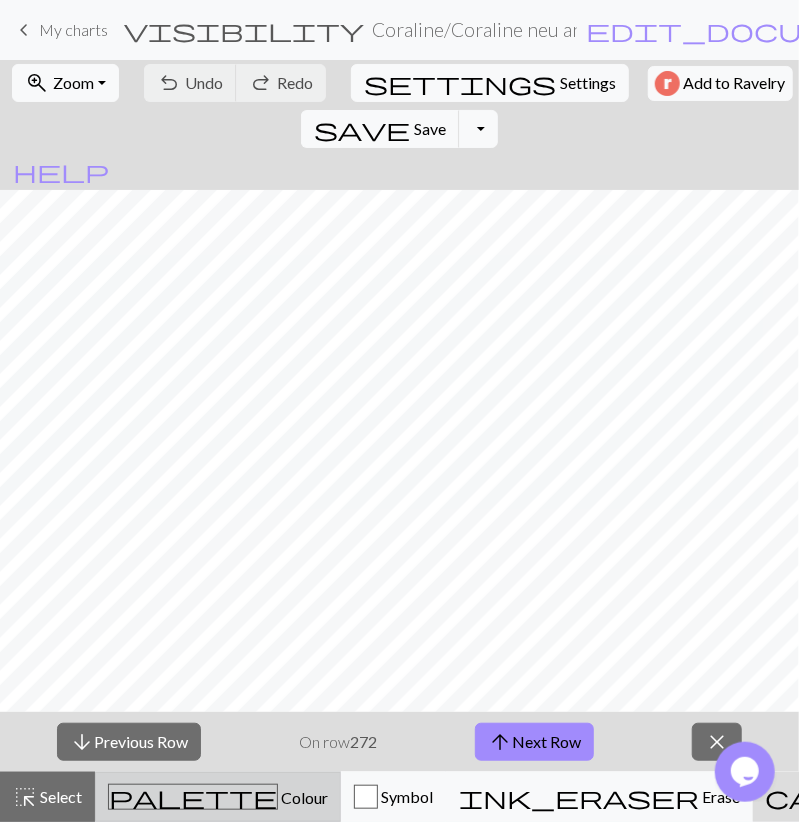 click on "palette" at bounding box center [193, 797] 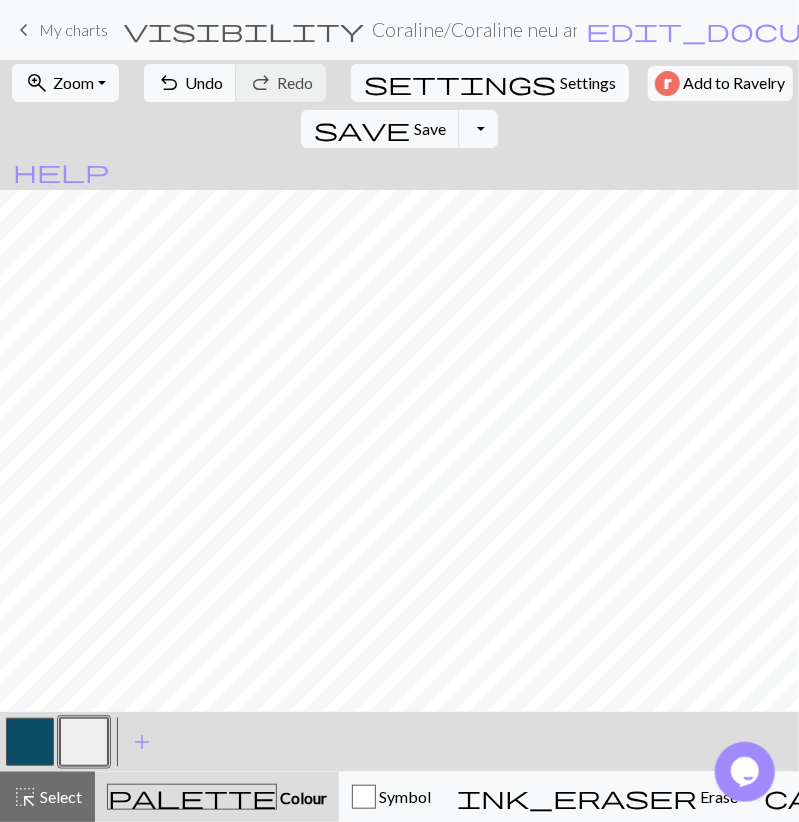 click at bounding box center [30, 742] 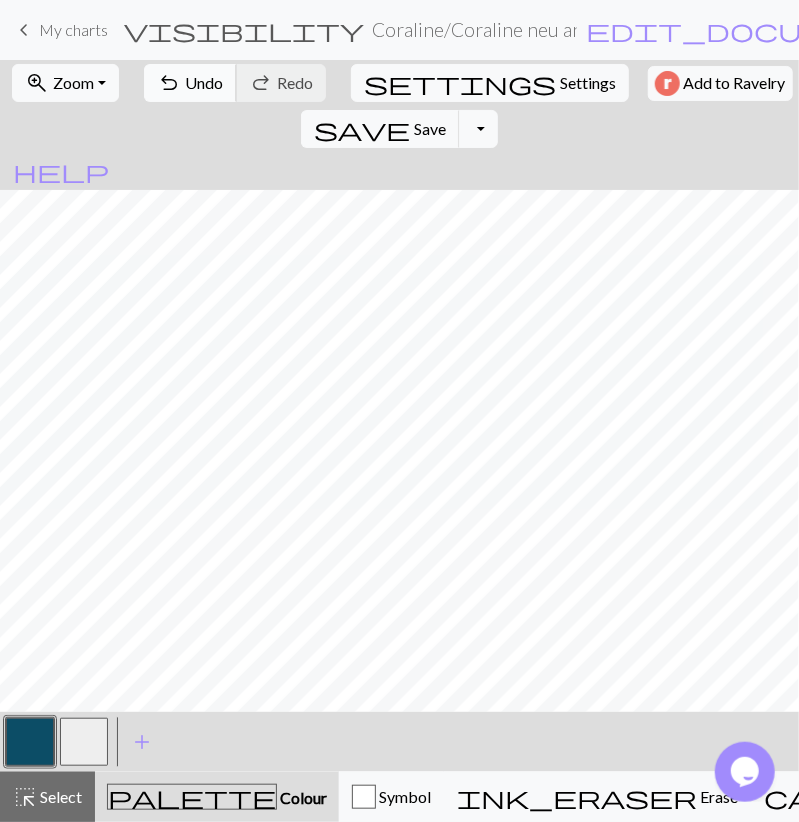 click on "Undo" at bounding box center (204, 82) 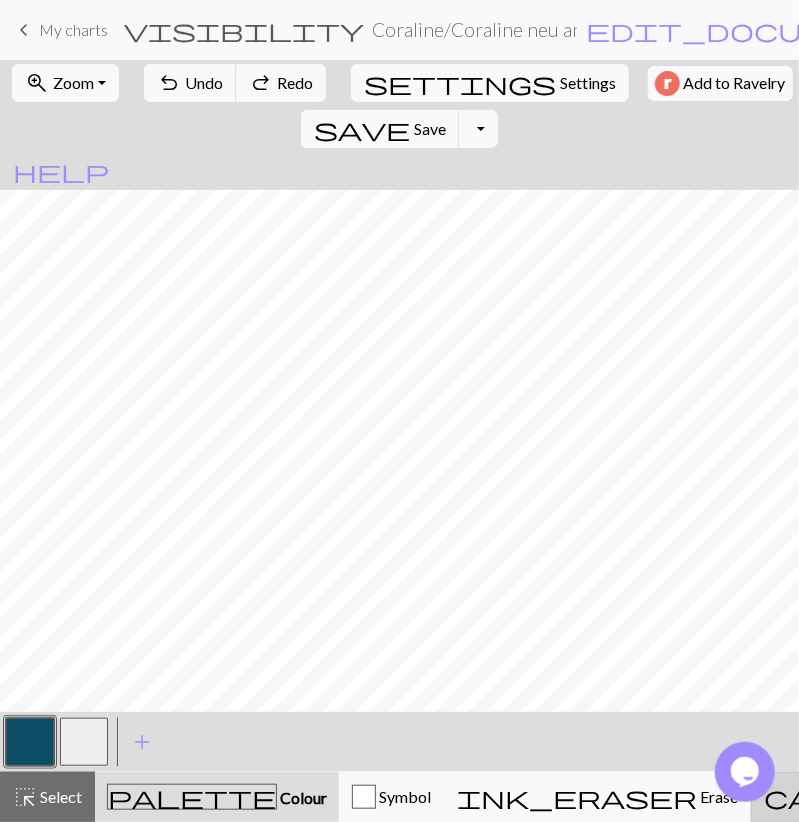 click on "call_to_action" at bounding box center [932, 797] 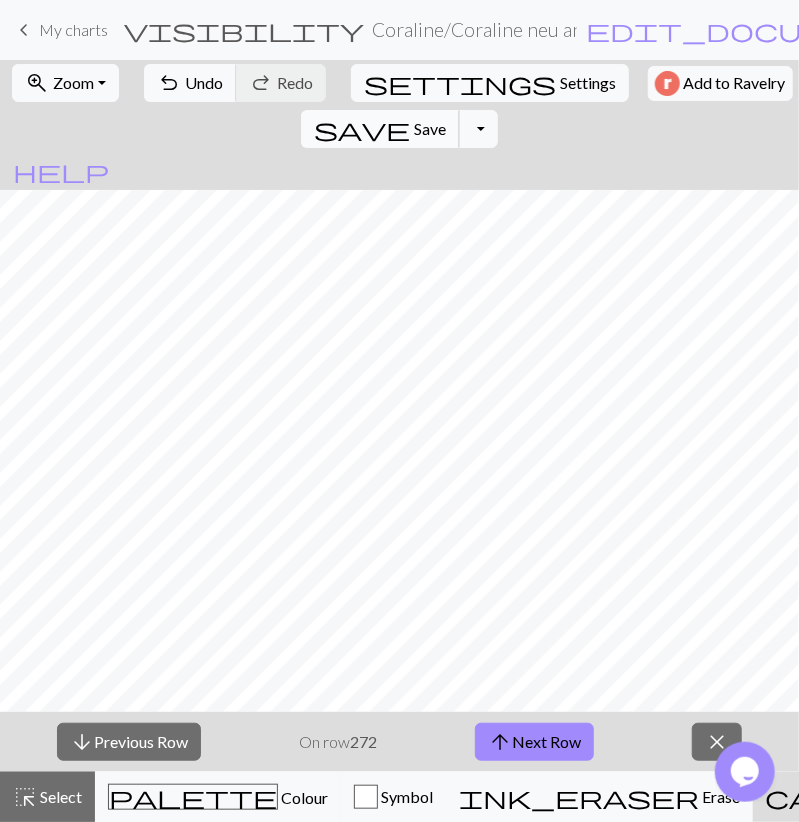 click on "save" at bounding box center [362, 129] 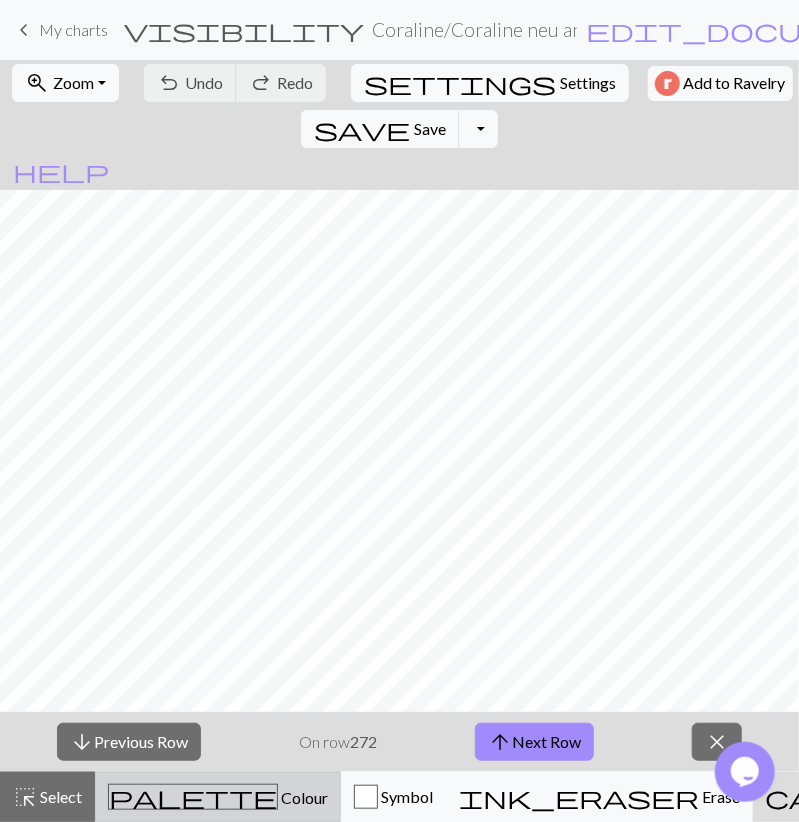 click on "Colour" at bounding box center (303, 797) 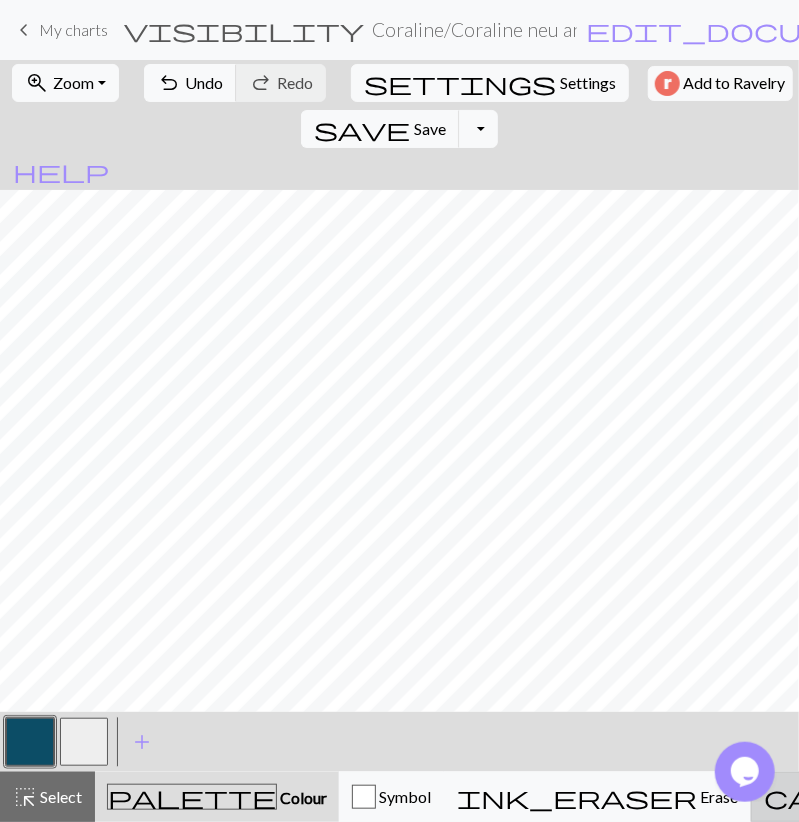 click on "Knitting mode" at bounding box center [1150, 796] 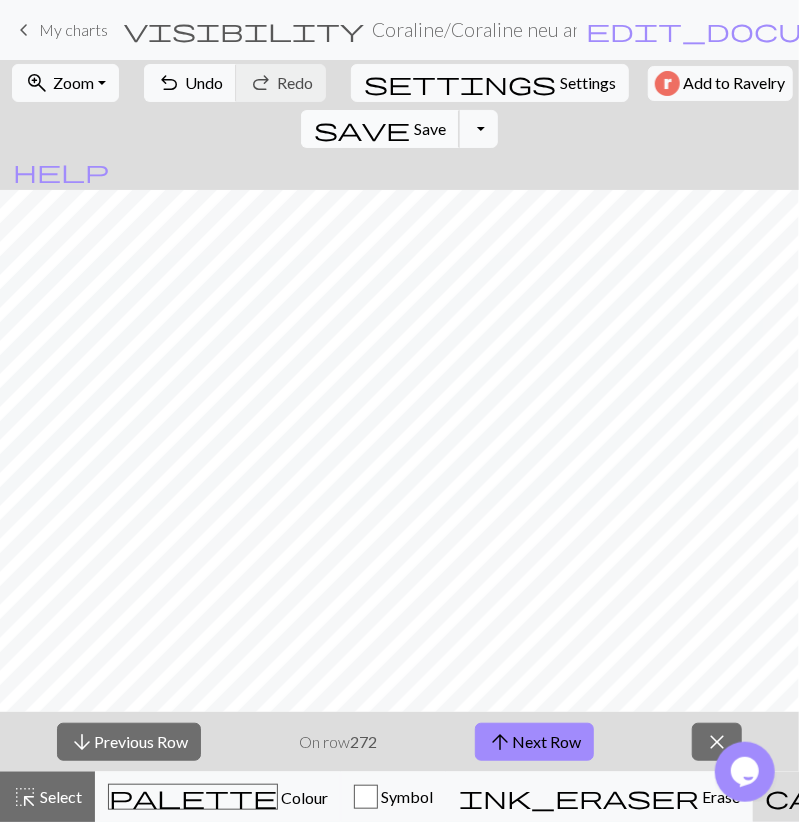 click on "save" at bounding box center (362, 129) 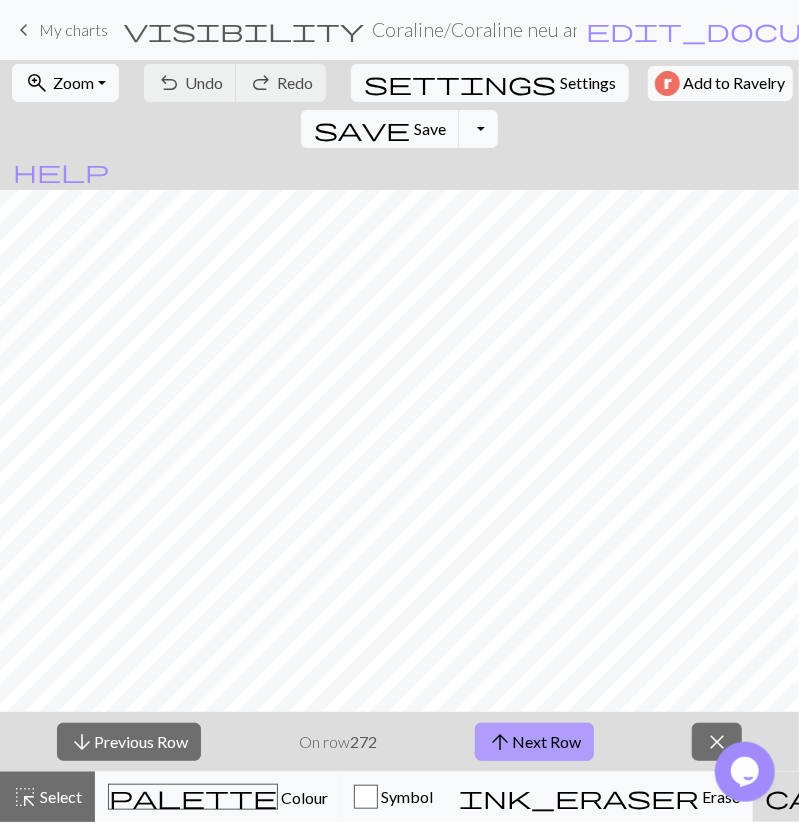 click on "arrow_upward  Next Row" at bounding box center [534, 742] 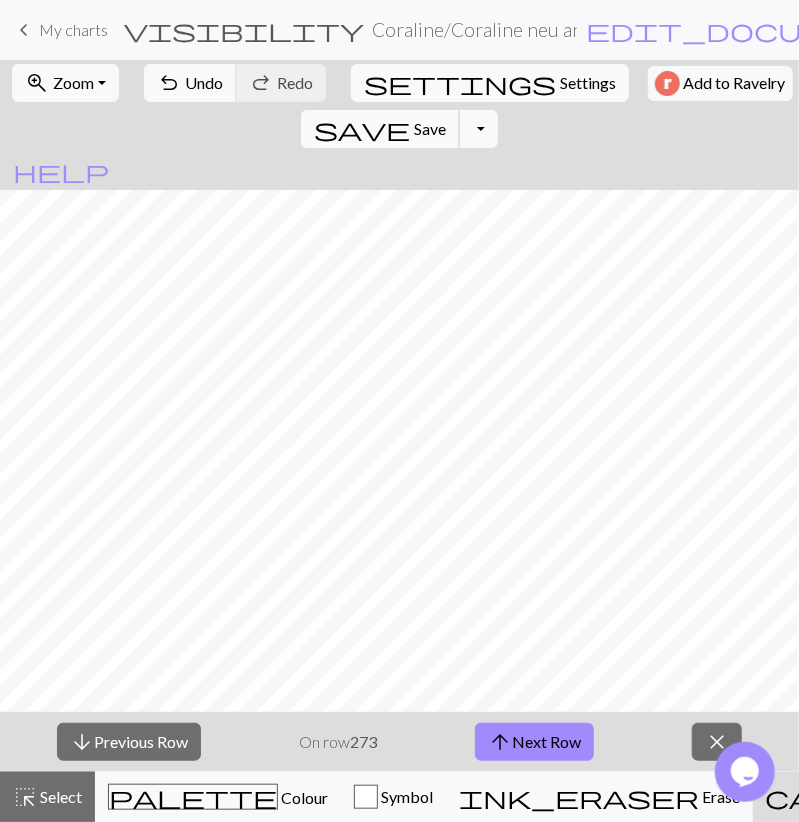 click on "Save" at bounding box center (430, 128) 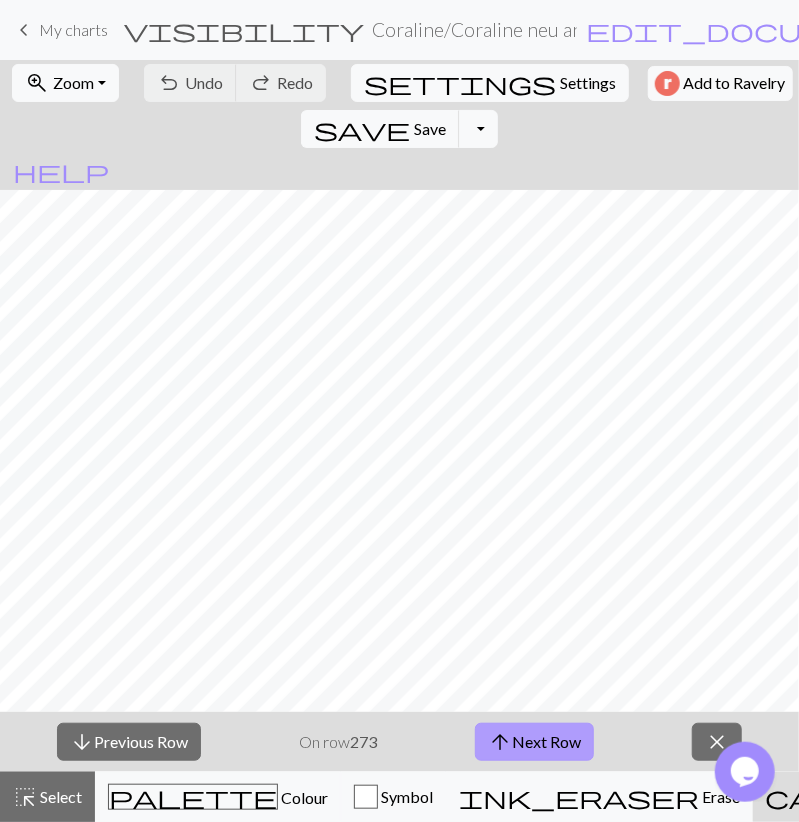 click on "arrow_upward  Next Row" at bounding box center (534, 742) 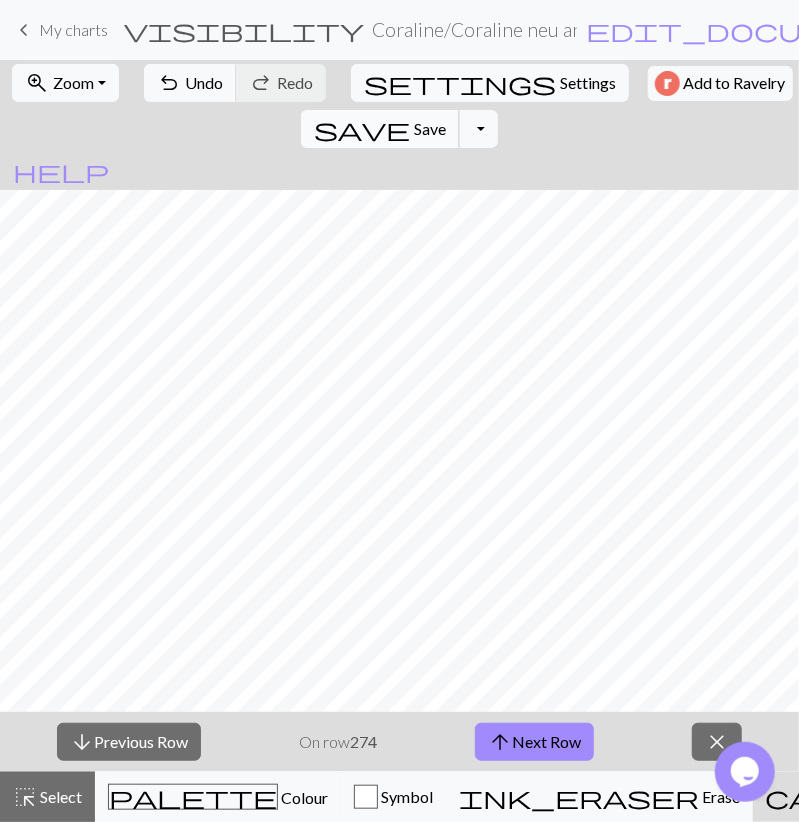 click on "Save" at bounding box center (430, 128) 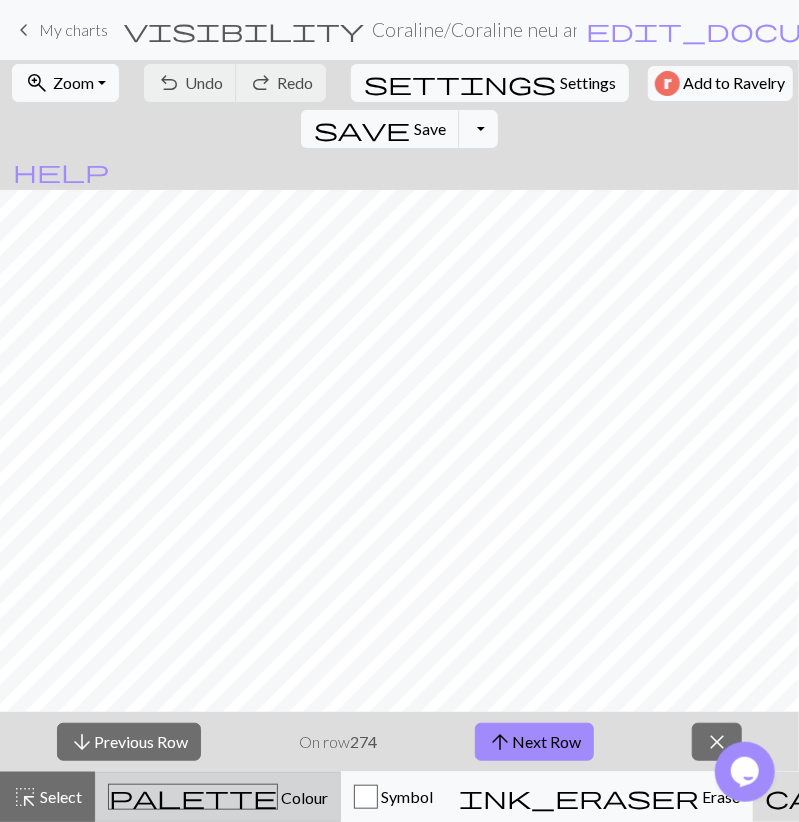 click on "palette   Colour   Colour" at bounding box center (218, 797) 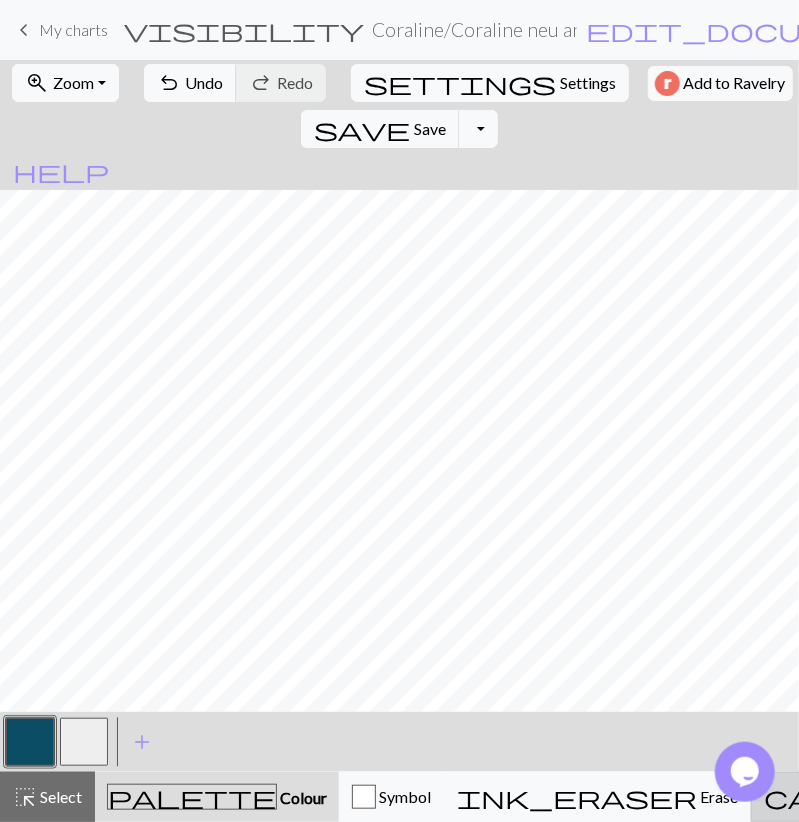 click on "call_to_action" at bounding box center (932, 797) 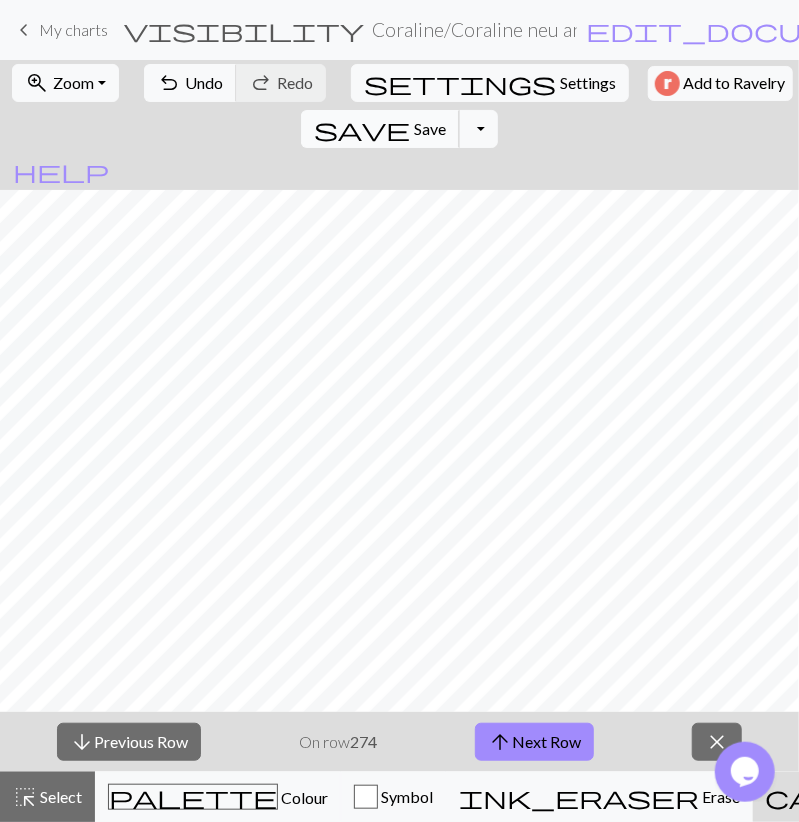 click on "save" at bounding box center [362, 129] 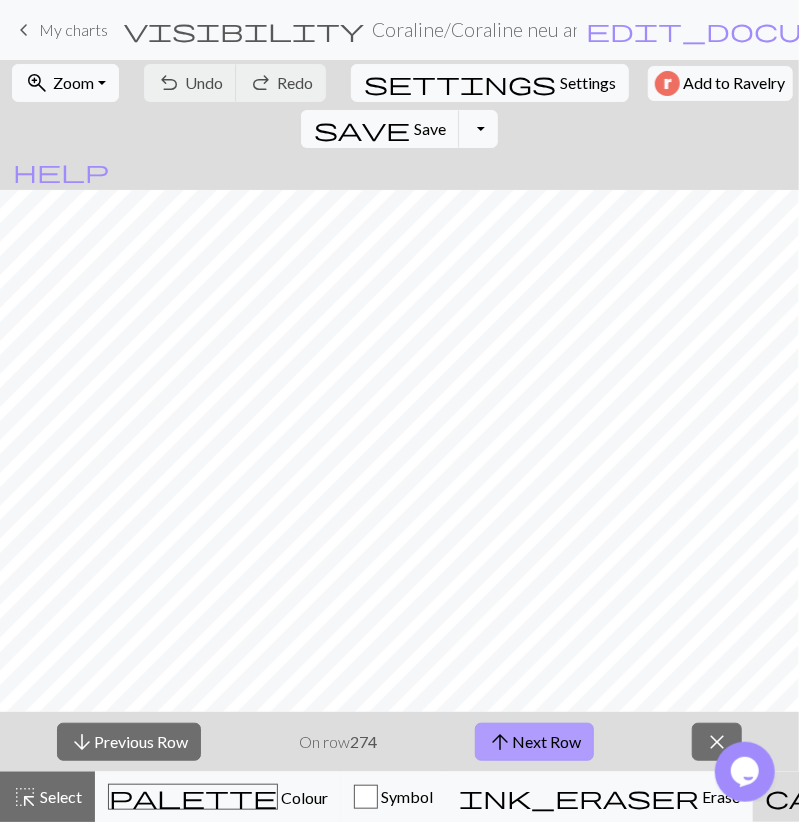 click on "arrow_upward  Next Row" at bounding box center [534, 742] 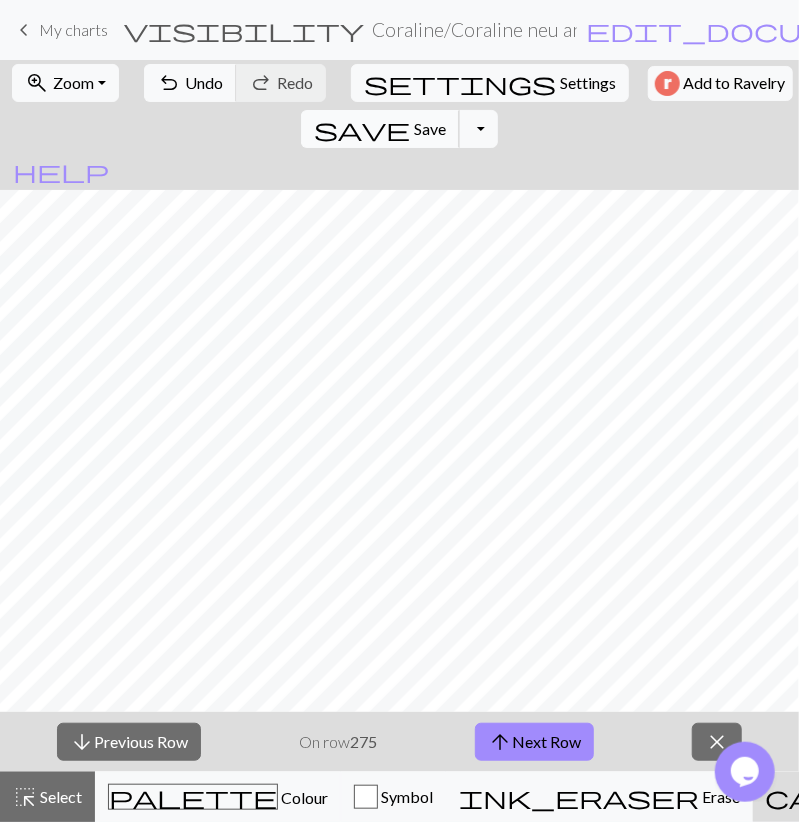 click on "save" at bounding box center [362, 129] 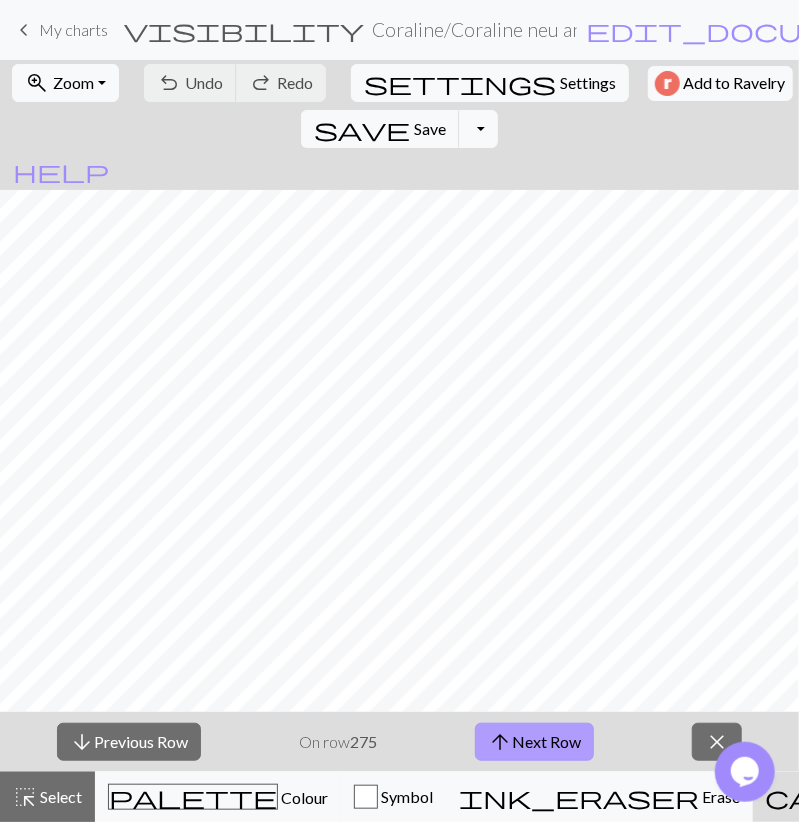 click on "arrow_upward  Next Row" at bounding box center [534, 742] 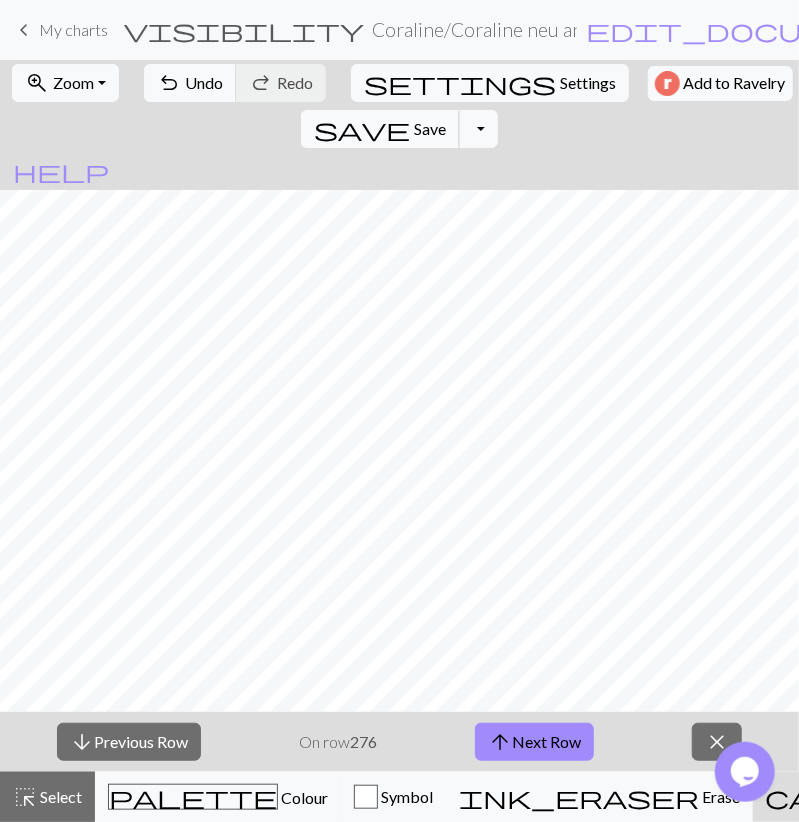 click on "Save" at bounding box center [430, 128] 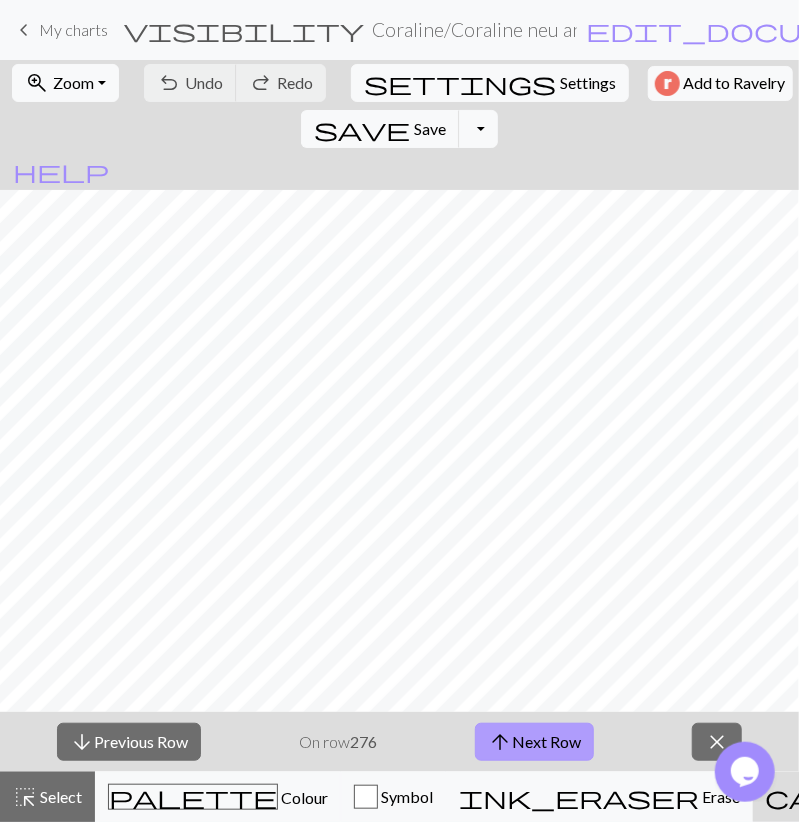 click on "arrow_upward  Next Row" at bounding box center [534, 742] 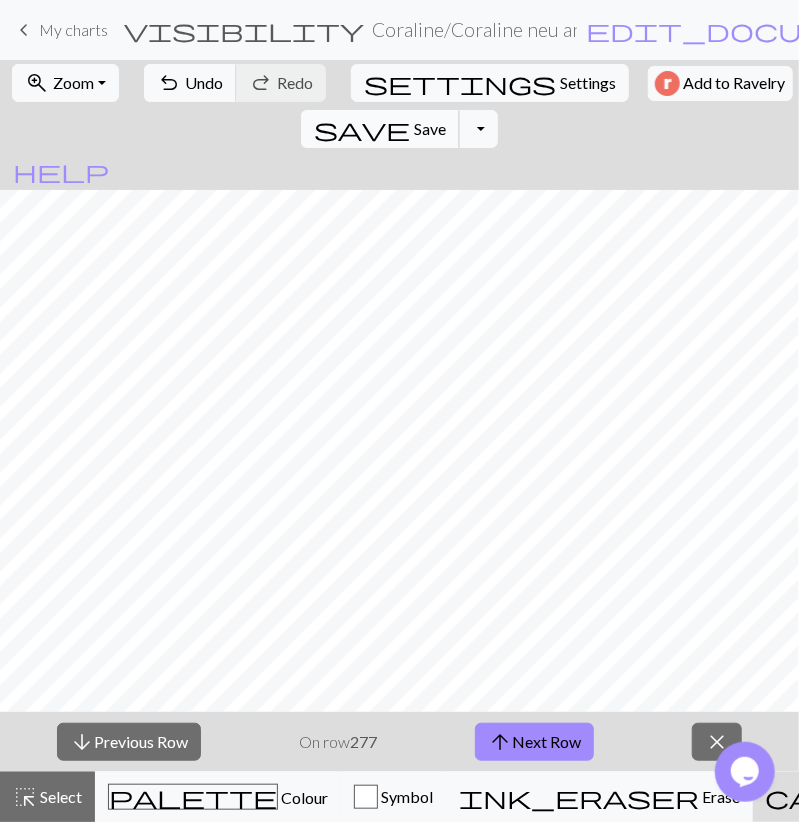 click on "Save" at bounding box center (430, 128) 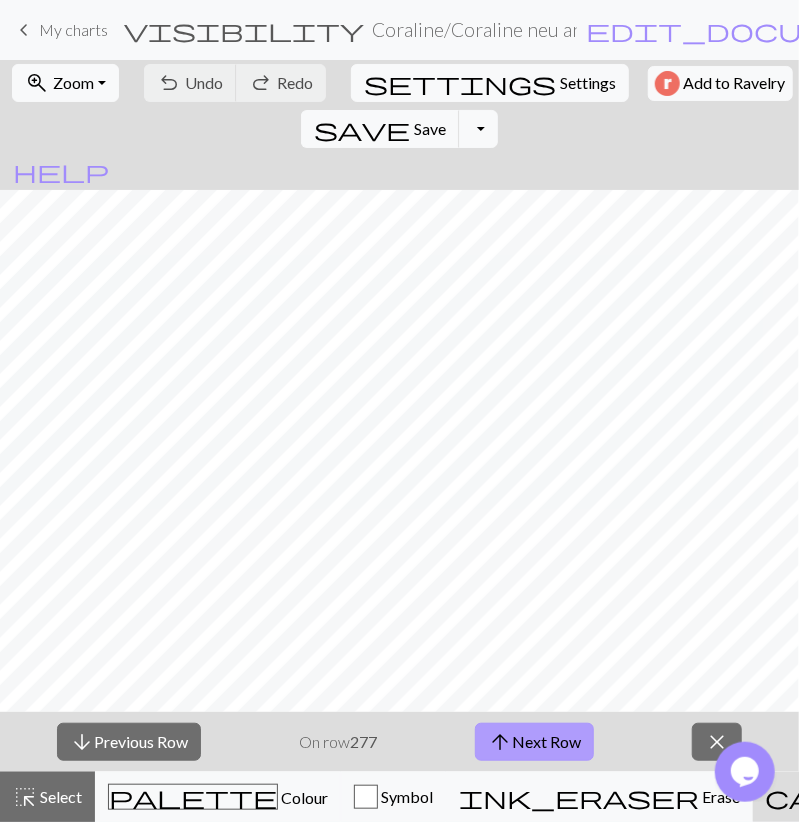 click on "arrow_upward  Next Row" at bounding box center [534, 742] 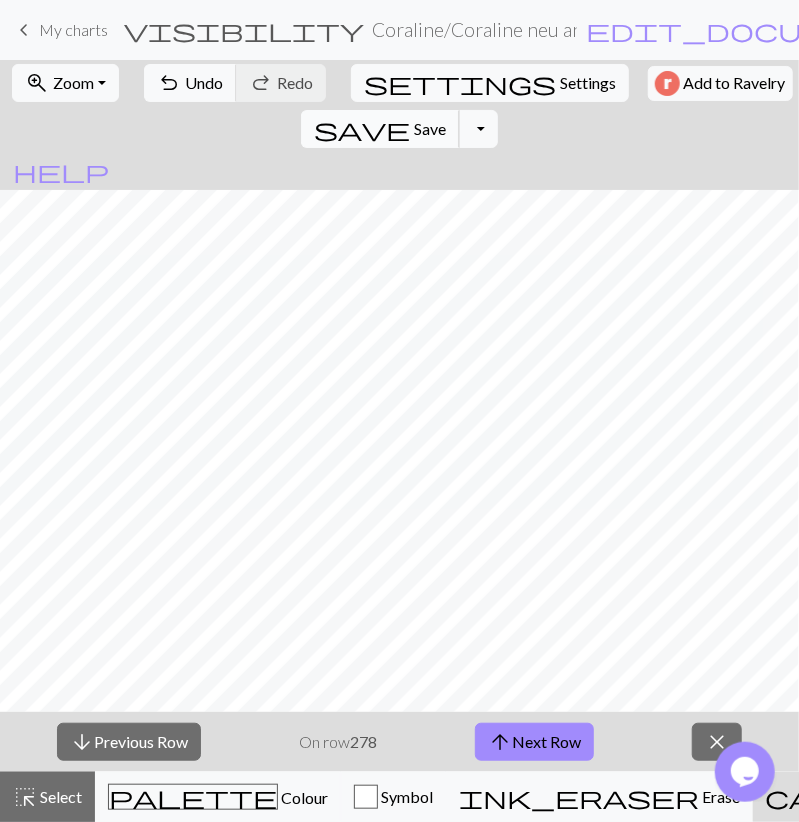 click on "save" at bounding box center (362, 129) 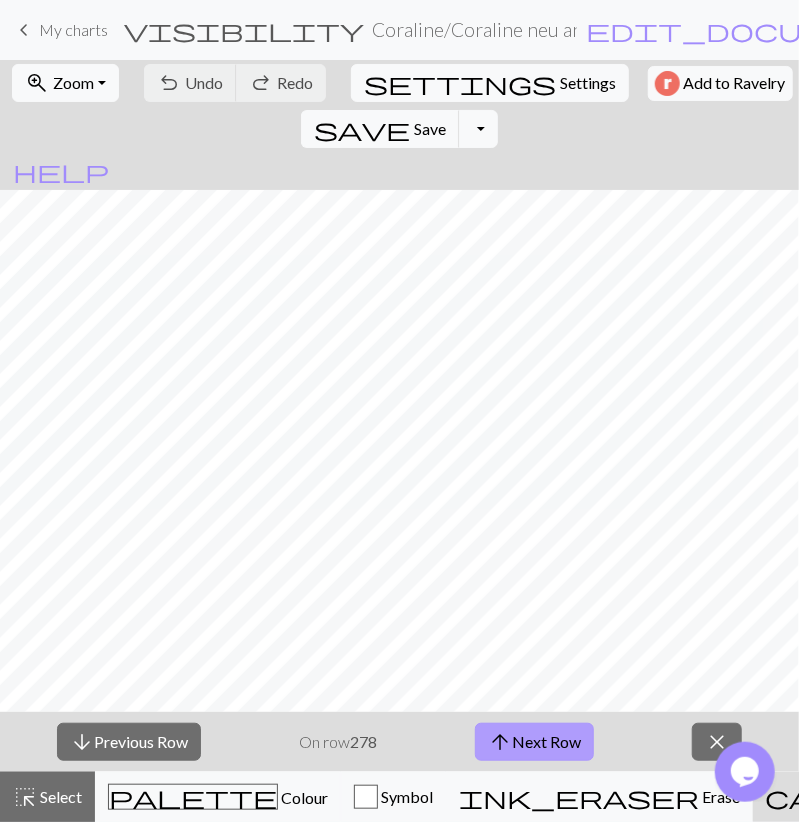 click on "arrow_upward  Next Row" at bounding box center (534, 742) 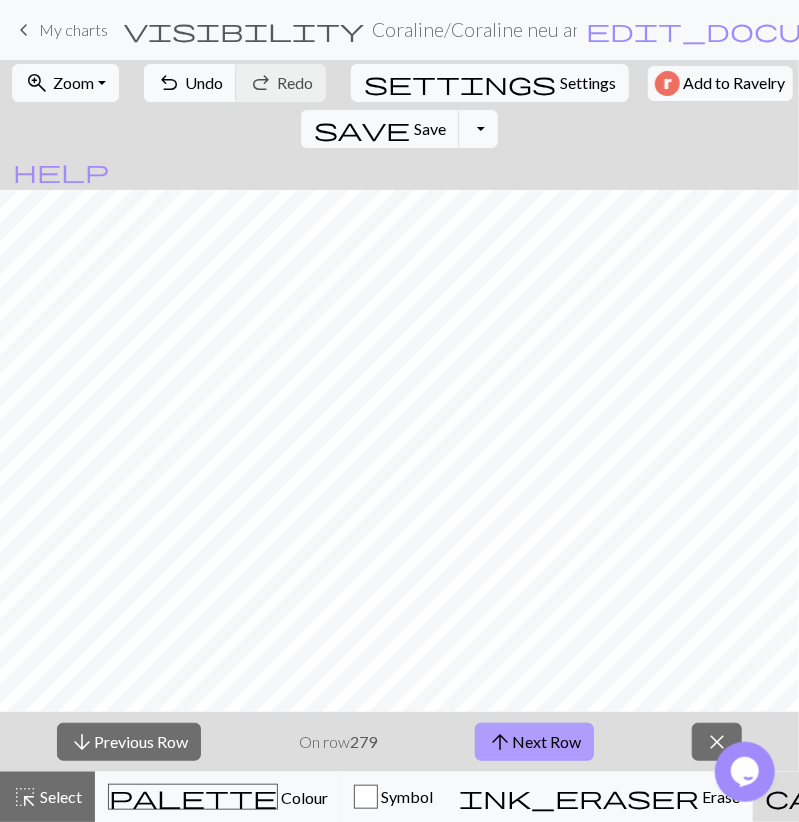 click on "arrow_upward  Next Row" at bounding box center [534, 742] 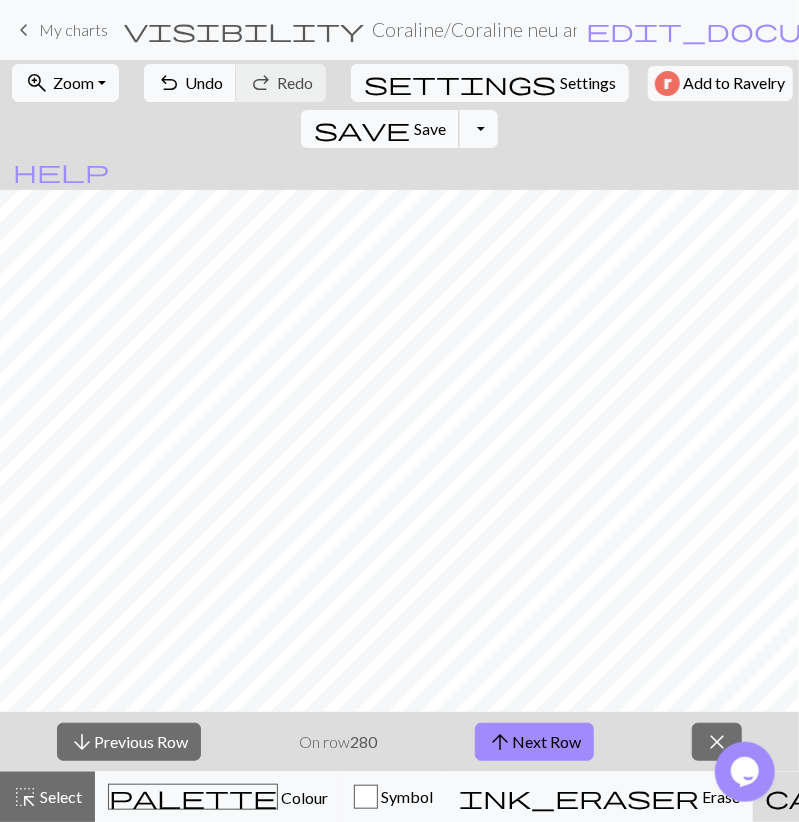 click on "Save" at bounding box center [430, 128] 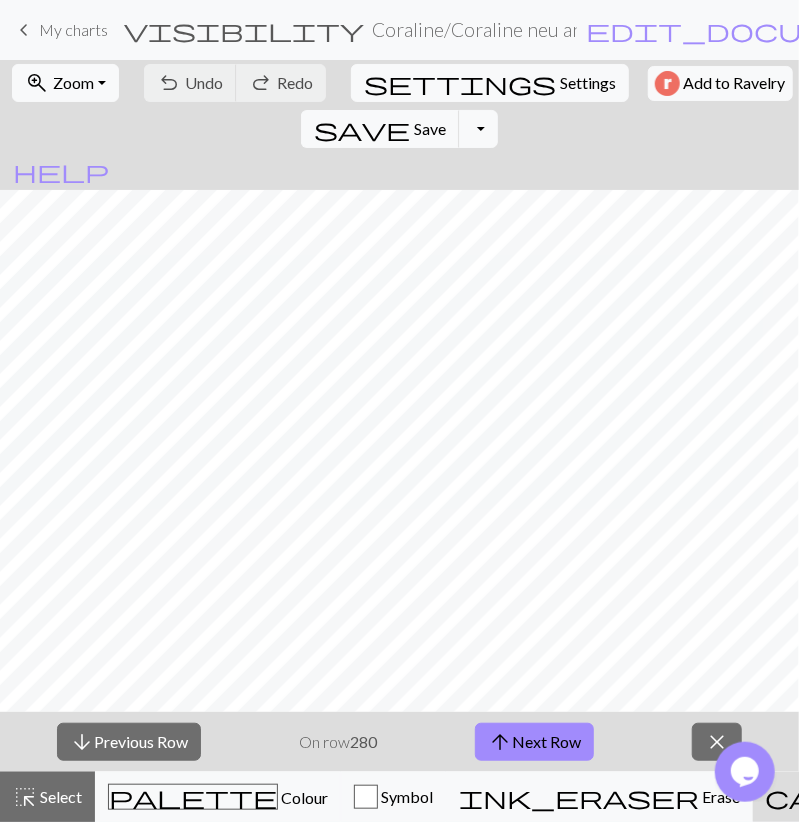 click on "arrow_upward  Next Row" at bounding box center (534, 742) 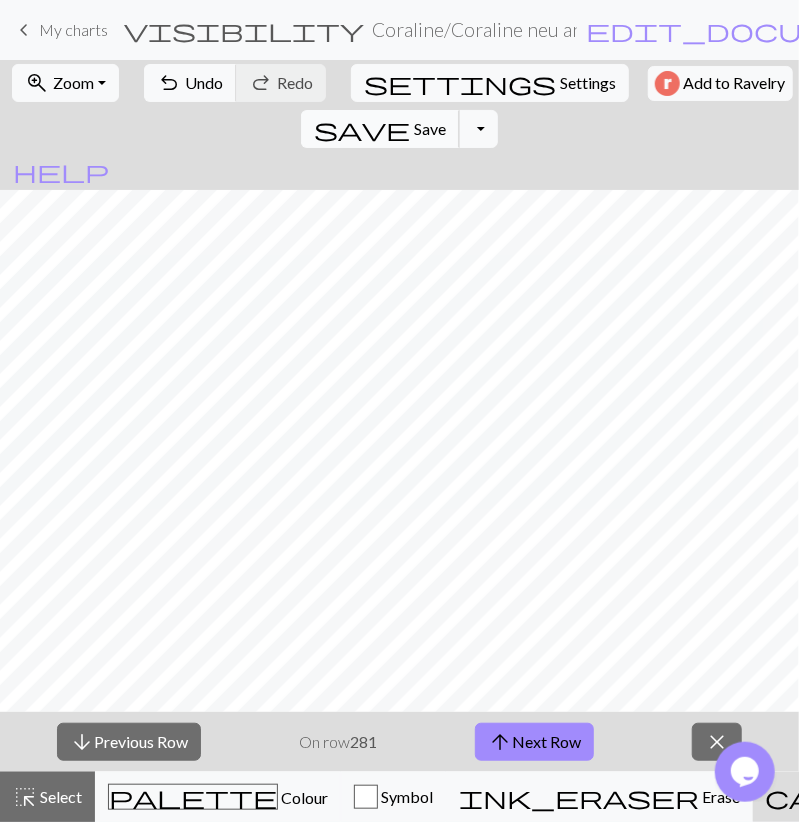 click on "save" at bounding box center (362, 129) 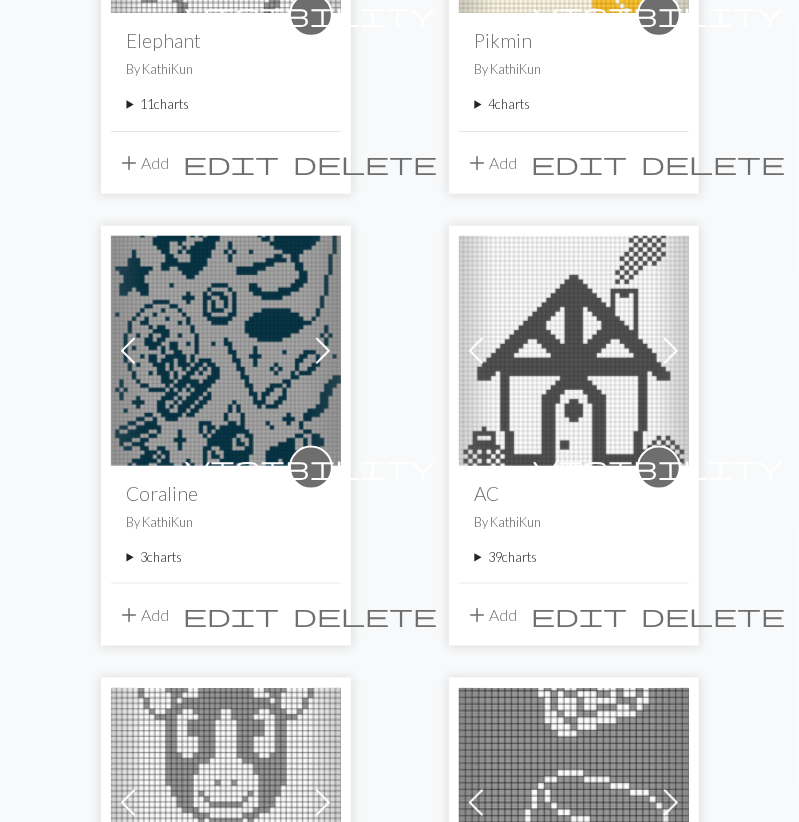 scroll, scrollTop: 624, scrollLeft: 0, axis: vertical 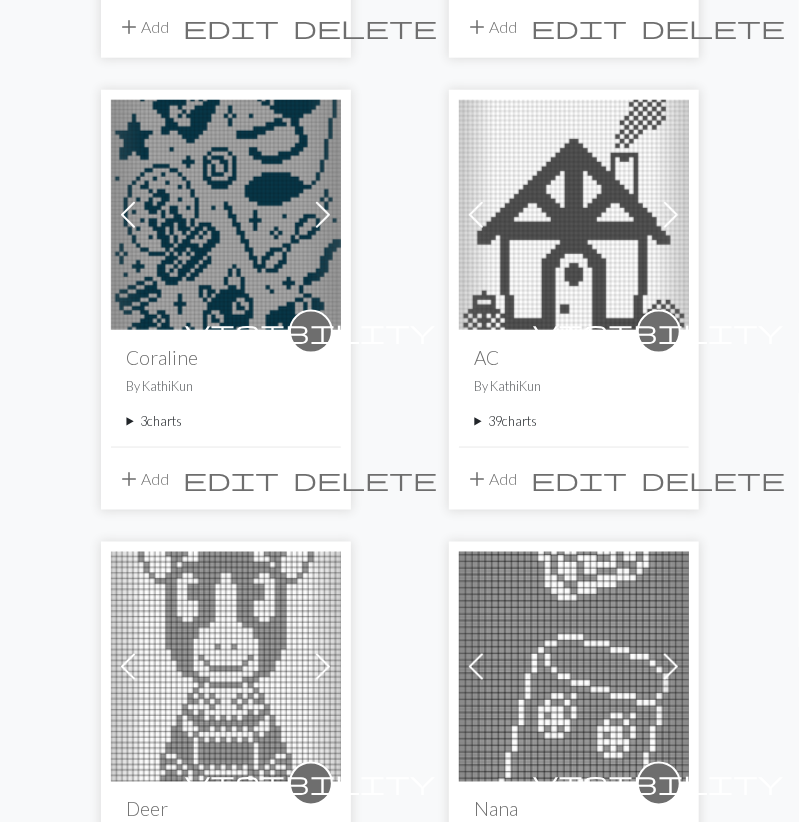 click on "3  charts" at bounding box center (226, 421) 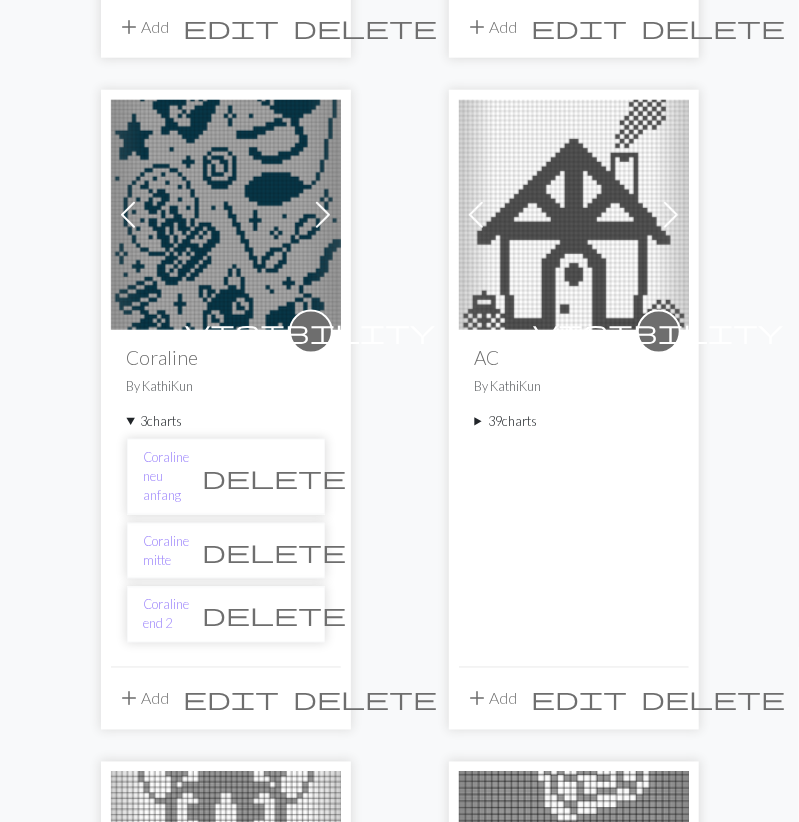 drag, startPoint x: 203, startPoint y: 528, endPoint x: 198, endPoint y: 273, distance: 255.04901 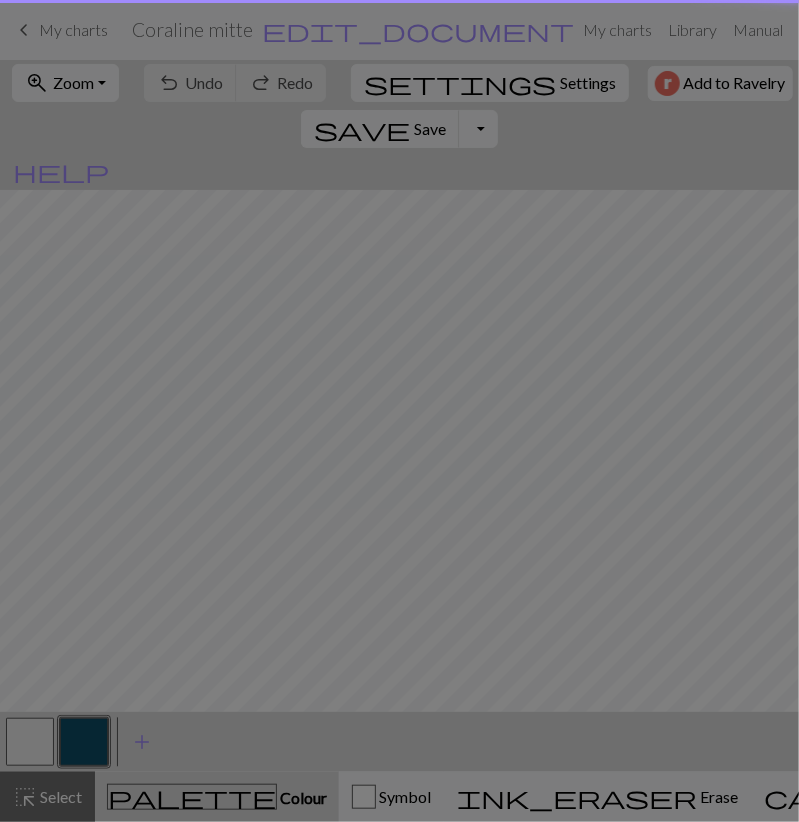 scroll, scrollTop: 0, scrollLeft: 0, axis: both 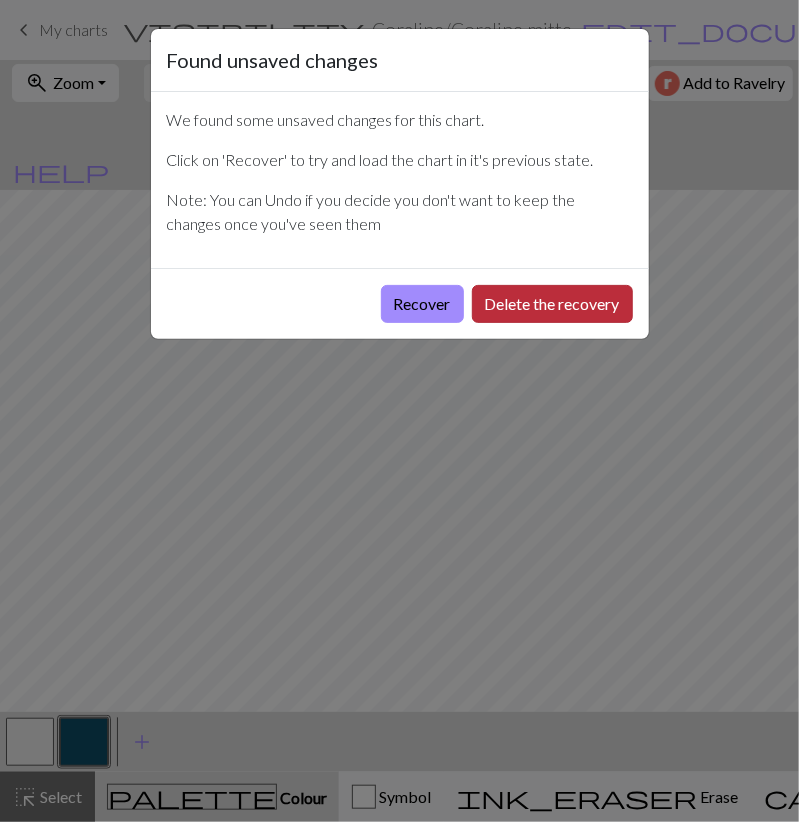 click on "Delete the recovery" at bounding box center [552, 304] 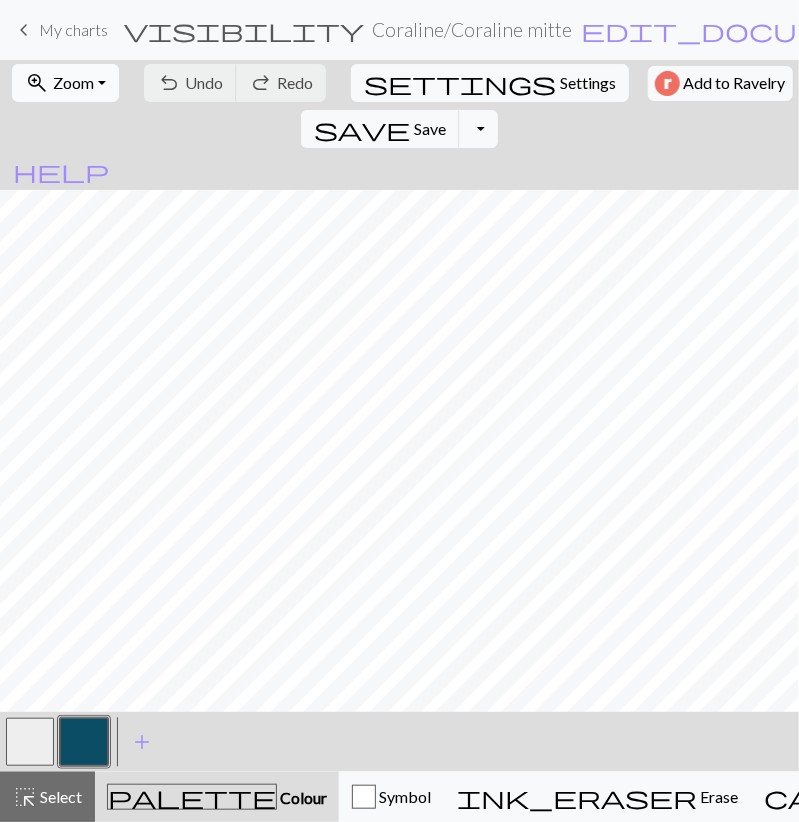 click on "zoom_in Zoom Zoom" at bounding box center [65, 83] 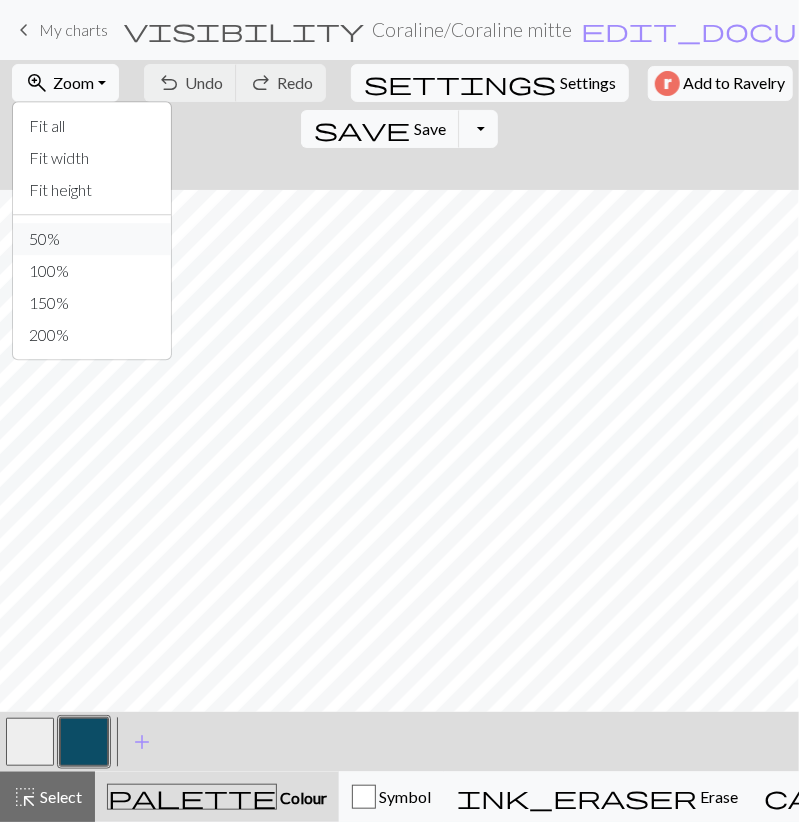 click on "50%" at bounding box center (92, 239) 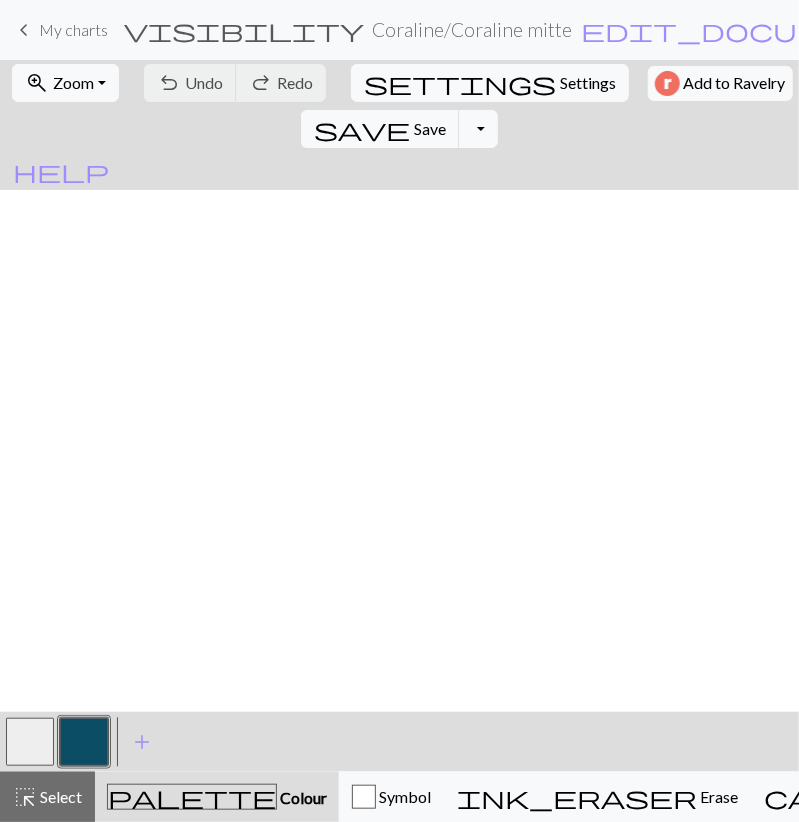 scroll, scrollTop: 2463, scrollLeft: 0, axis: vertical 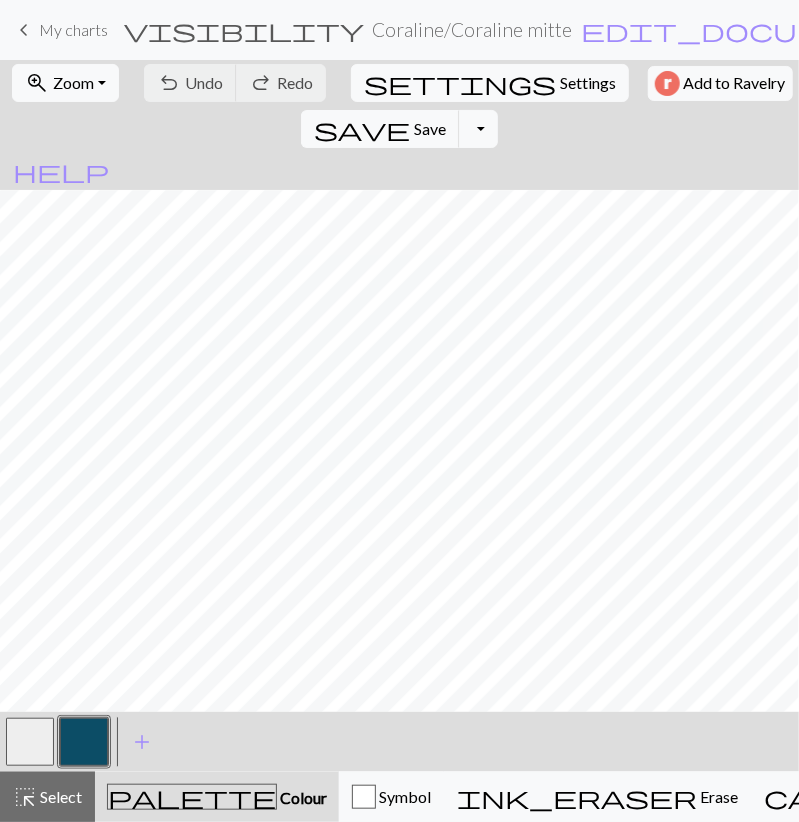 click at bounding box center [30, 742] 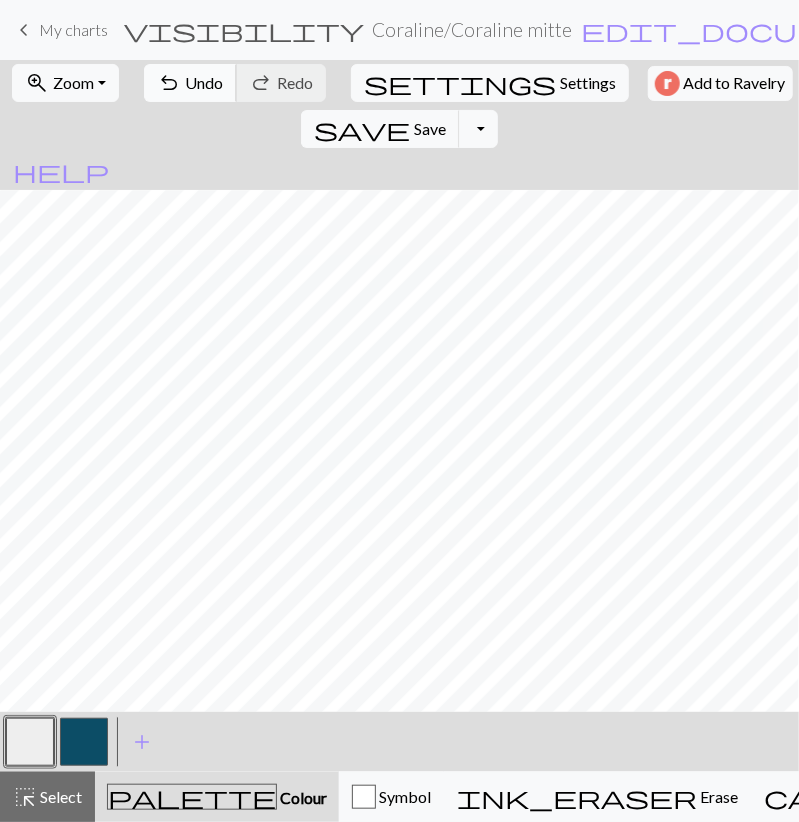 click on "undo Undo Undo" at bounding box center [190, 83] 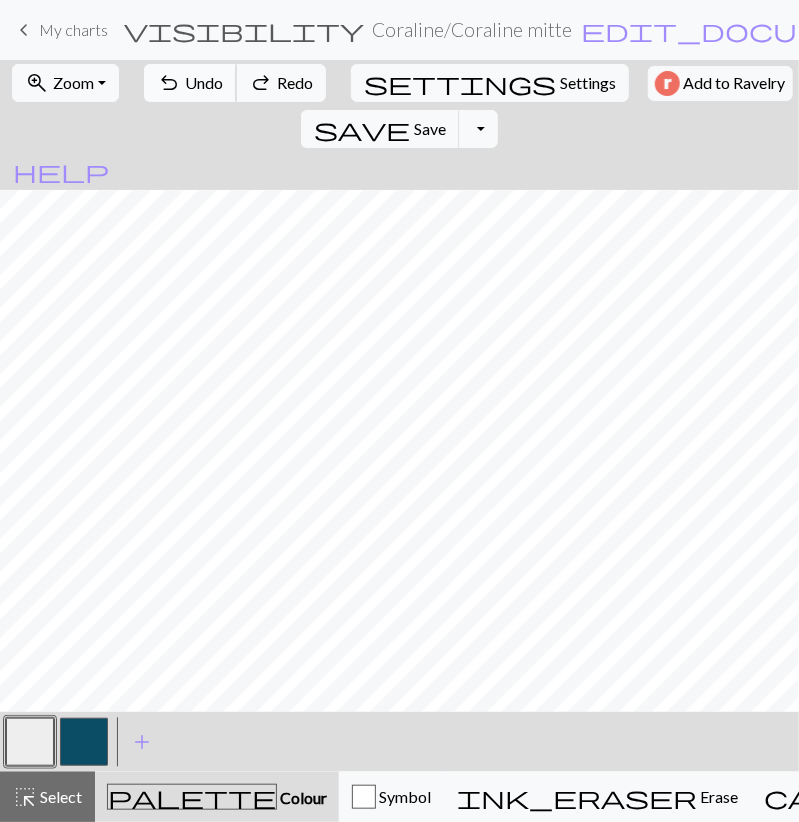 click on "undo Undo Undo" at bounding box center [190, 83] 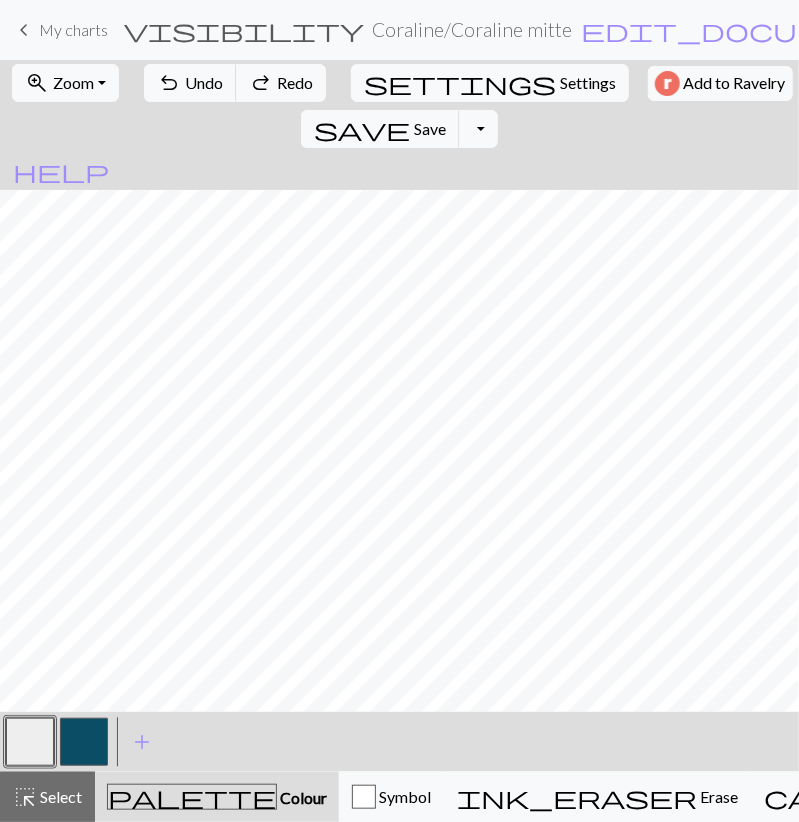 click at bounding box center [84, 742] 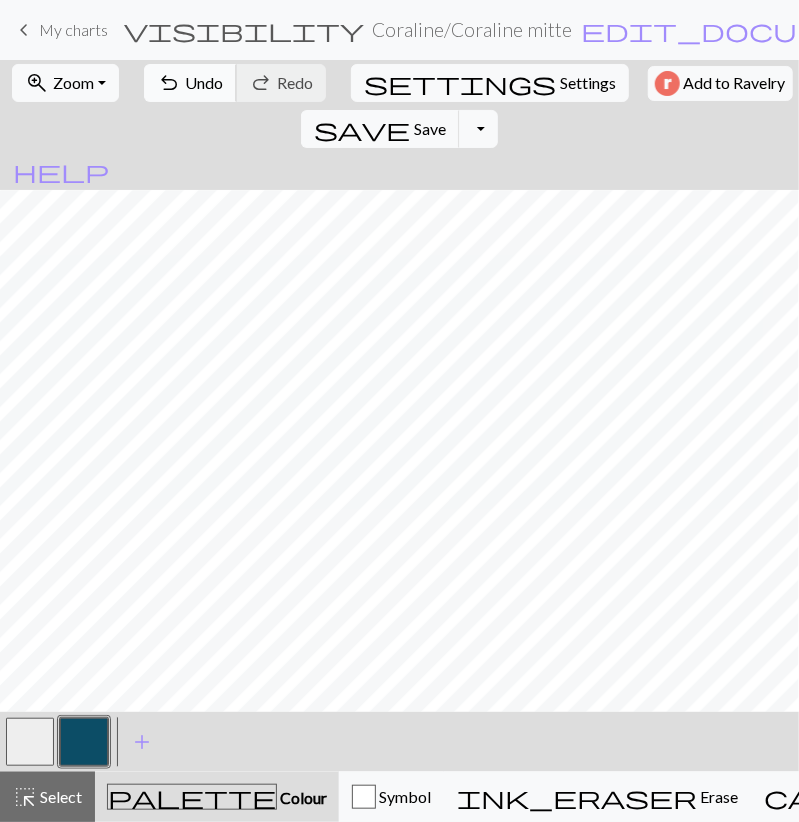 click on "undo" at bounding box center [169, 83] 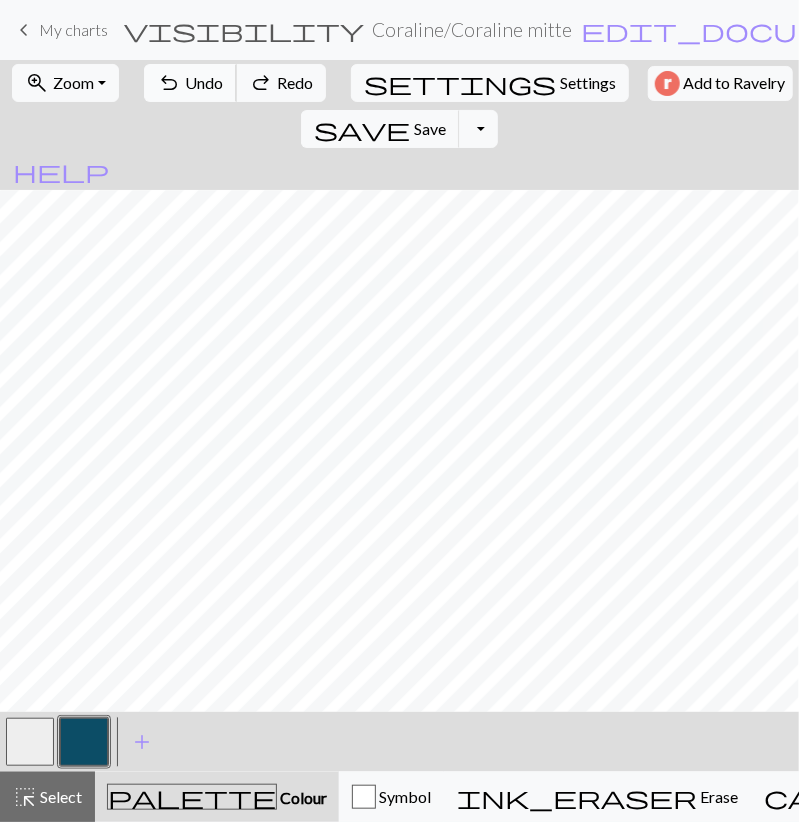 click on "undo" at bounding box center [169, 83] 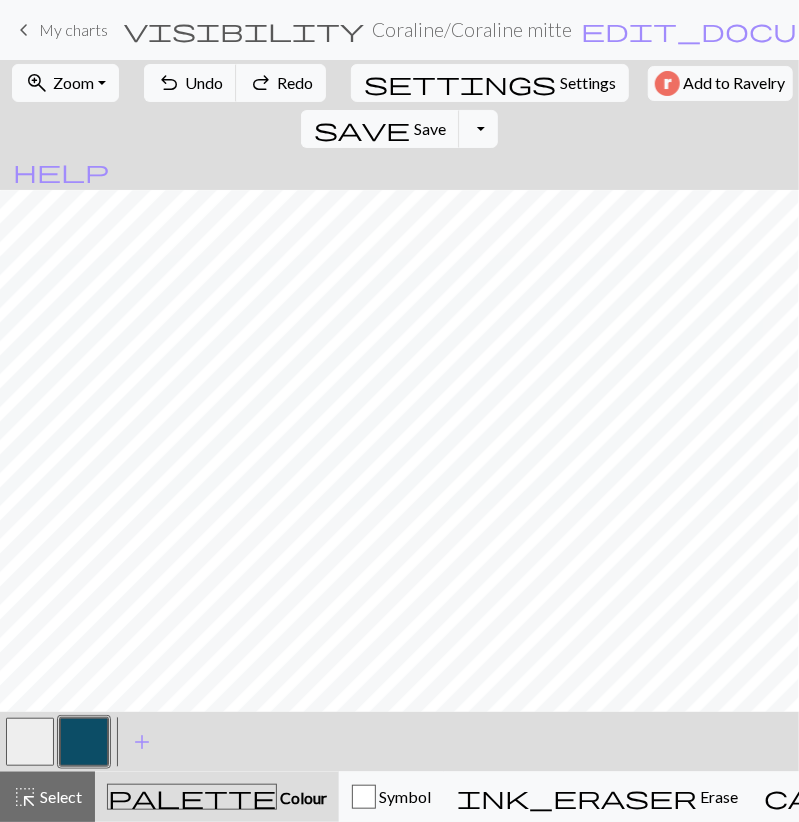 click at bounding box center [30, 742] 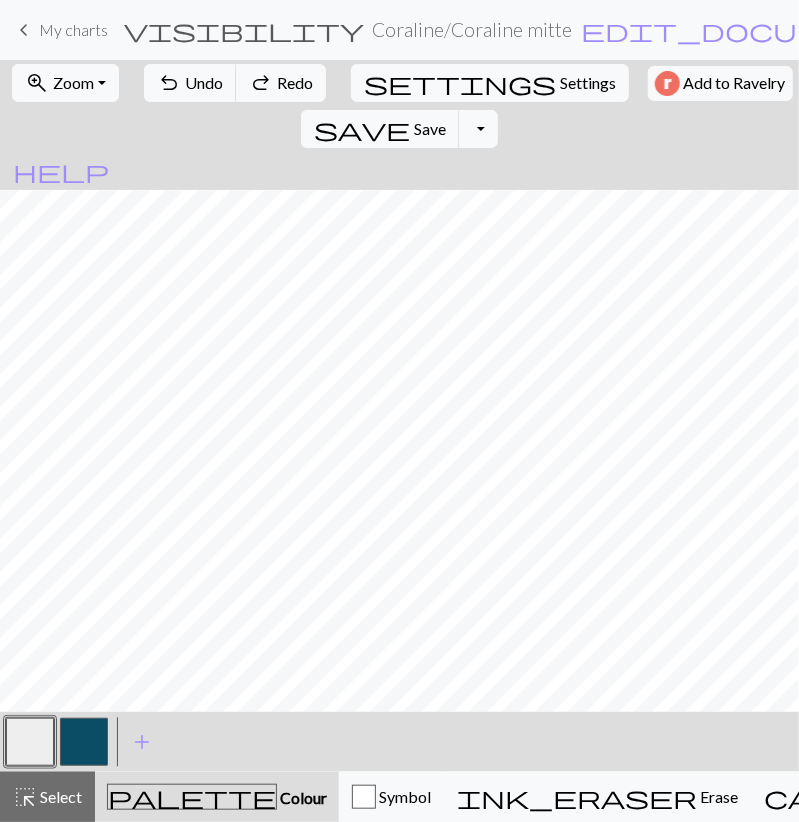 drag, startPoint x: 77, startPoint y: 747, endPoint x: 77, endPoint y: 735, distance: 12 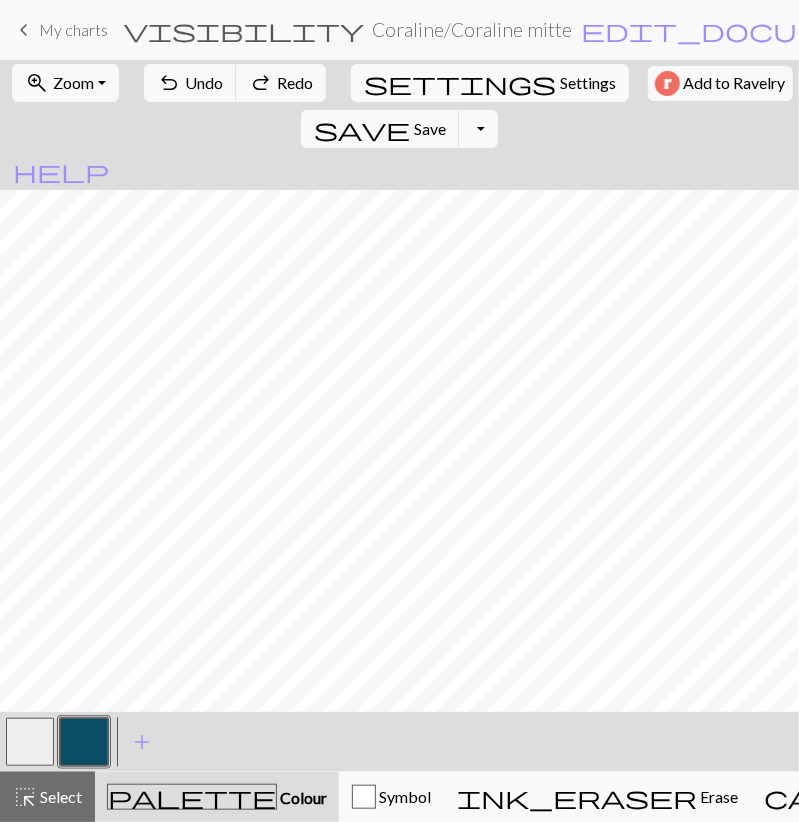 click at bounding box center [30, 742] 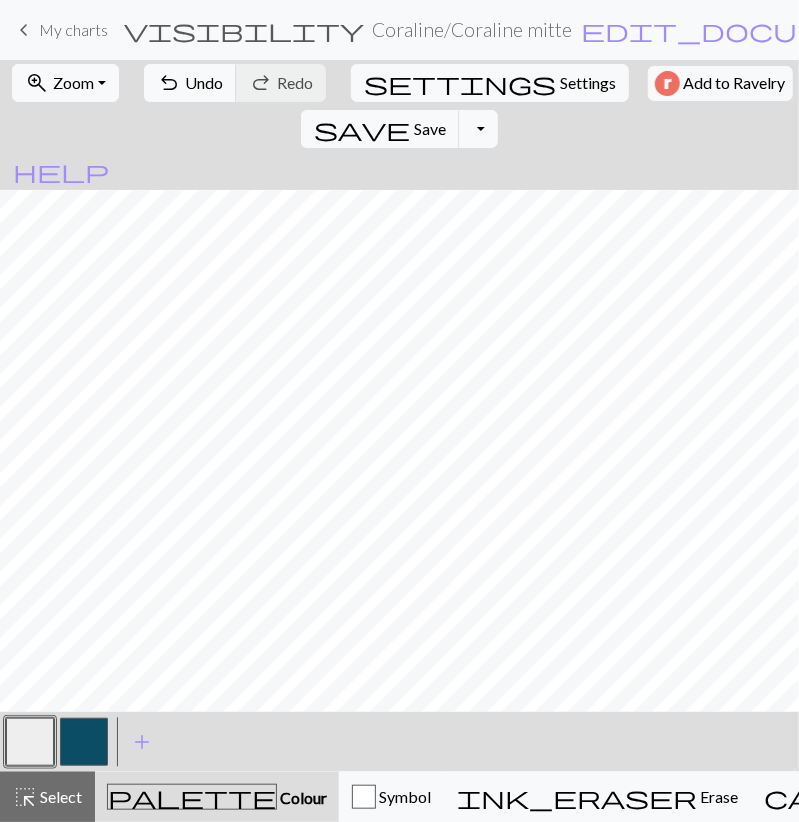 click at bounding box center [84, 742] 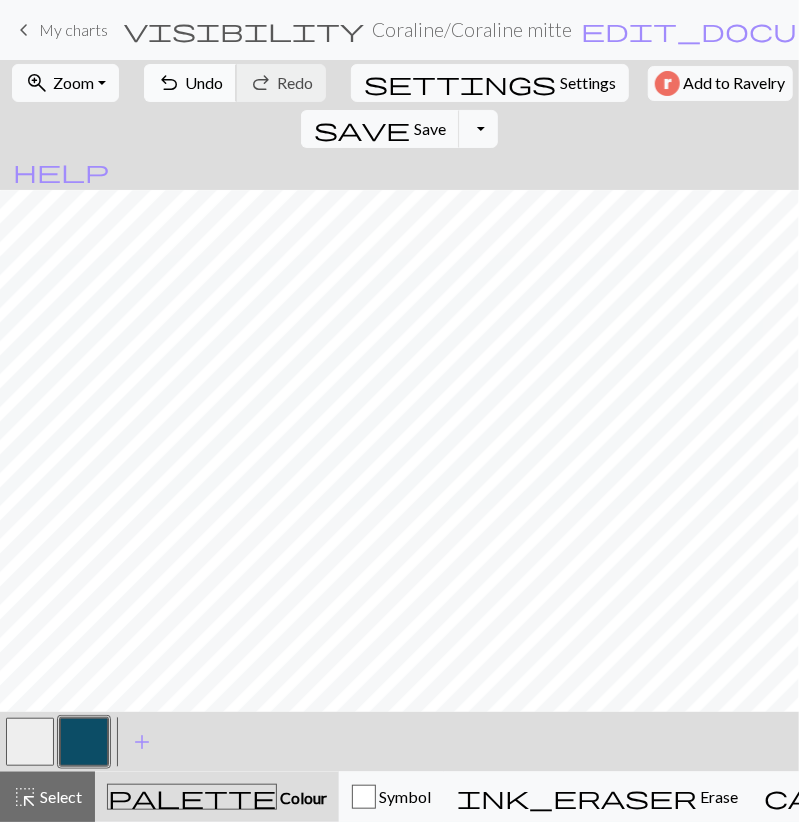 click on "undo" at bounding box center [169, 83] 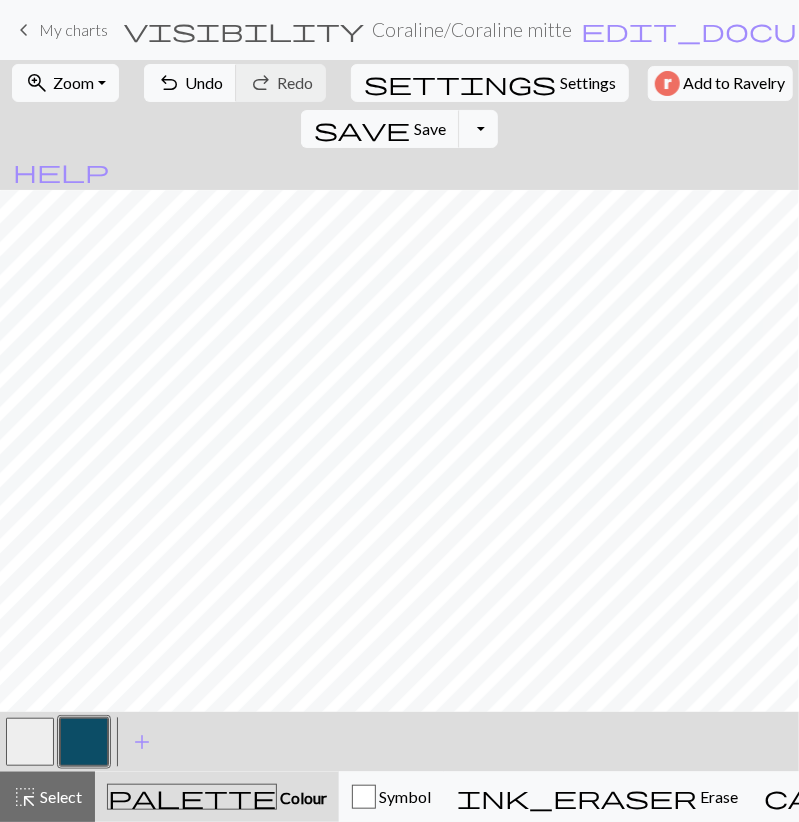 click at bounding box center (30, 742) 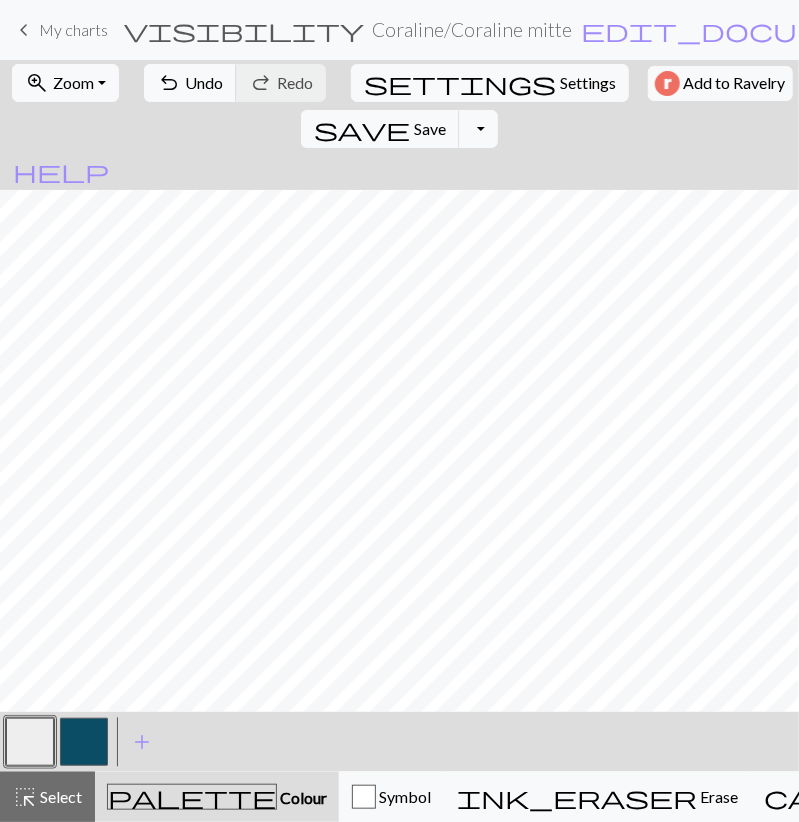click at bounding box center [84, 742] 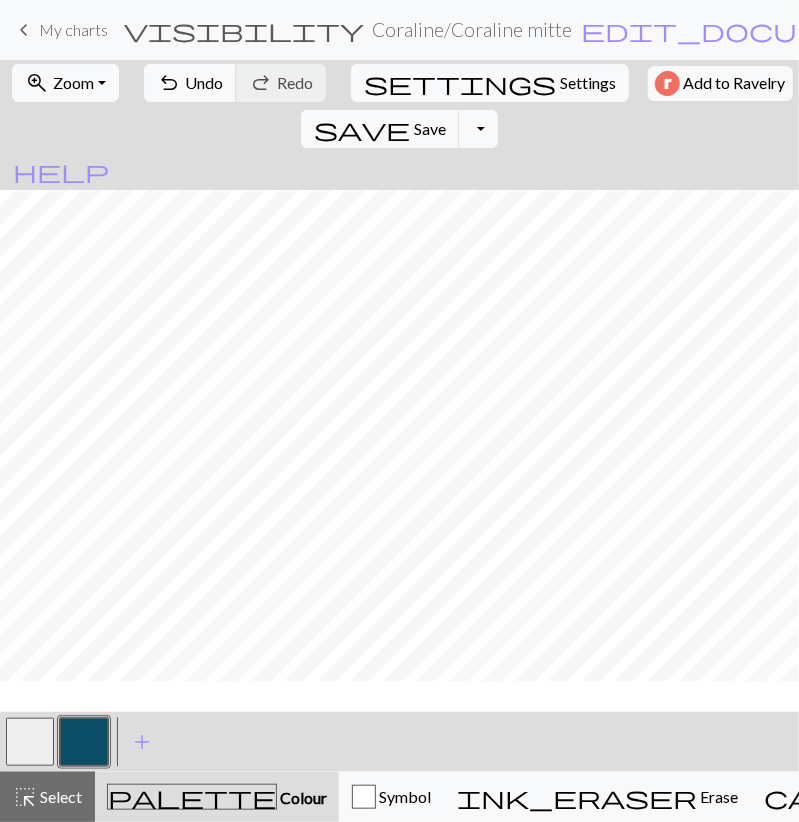 scroll, scrollTop: 2347, scrollLeft: 0, axis: vertical 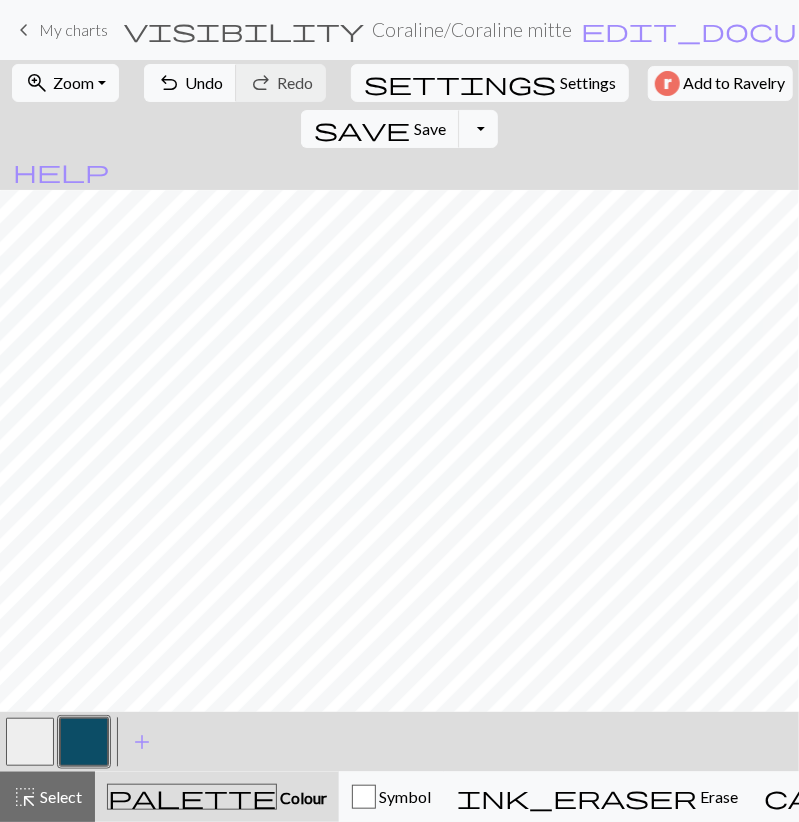 click at bounding box center [30, 742] 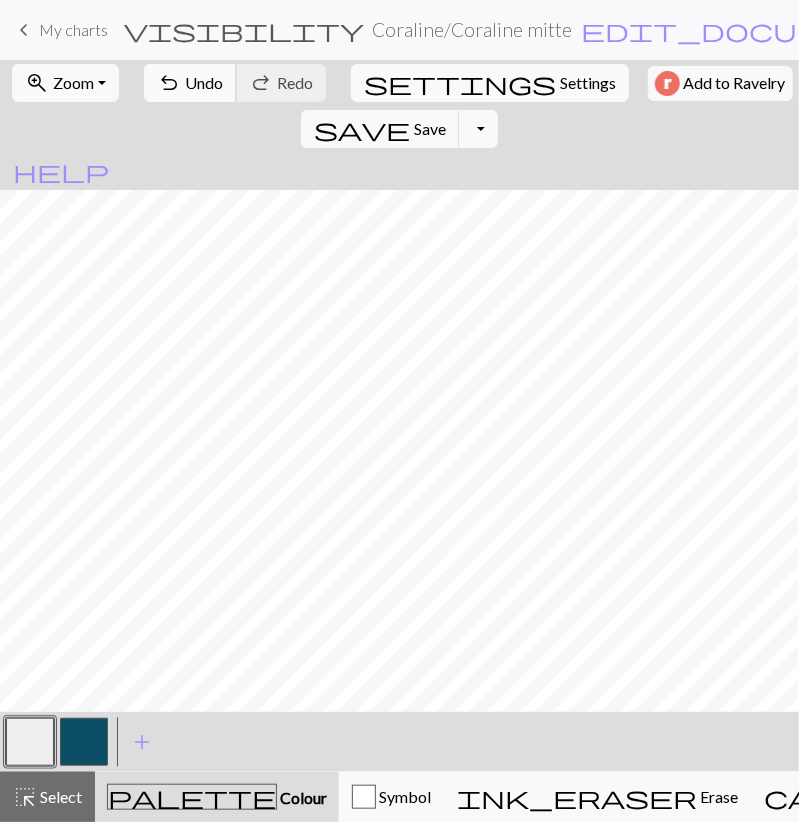 click on "undo" at bounding box center [169, 83] 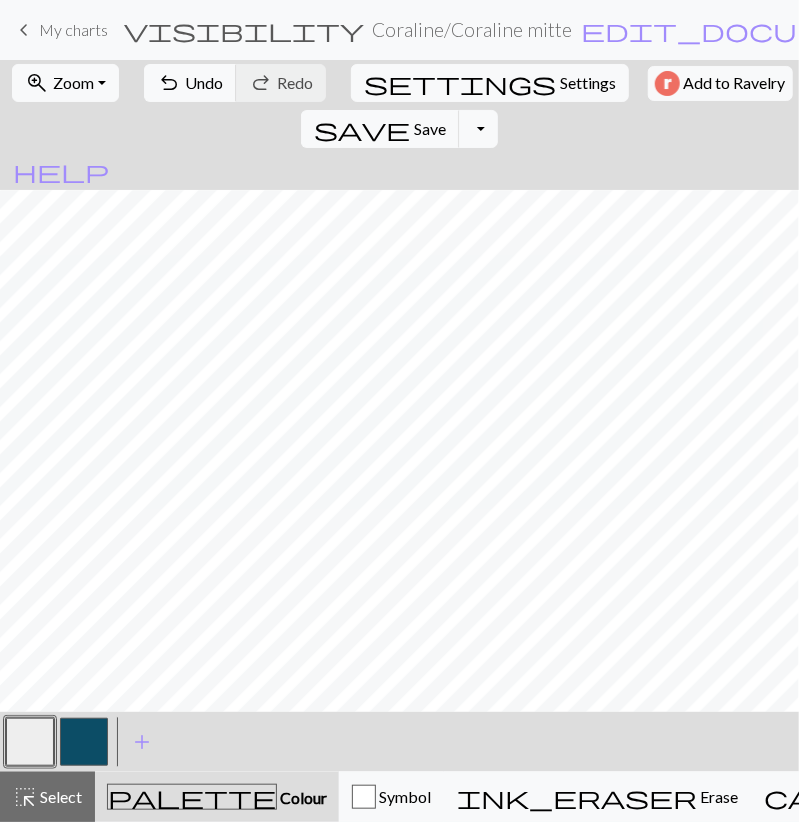 click at bounding box center (84, 742) 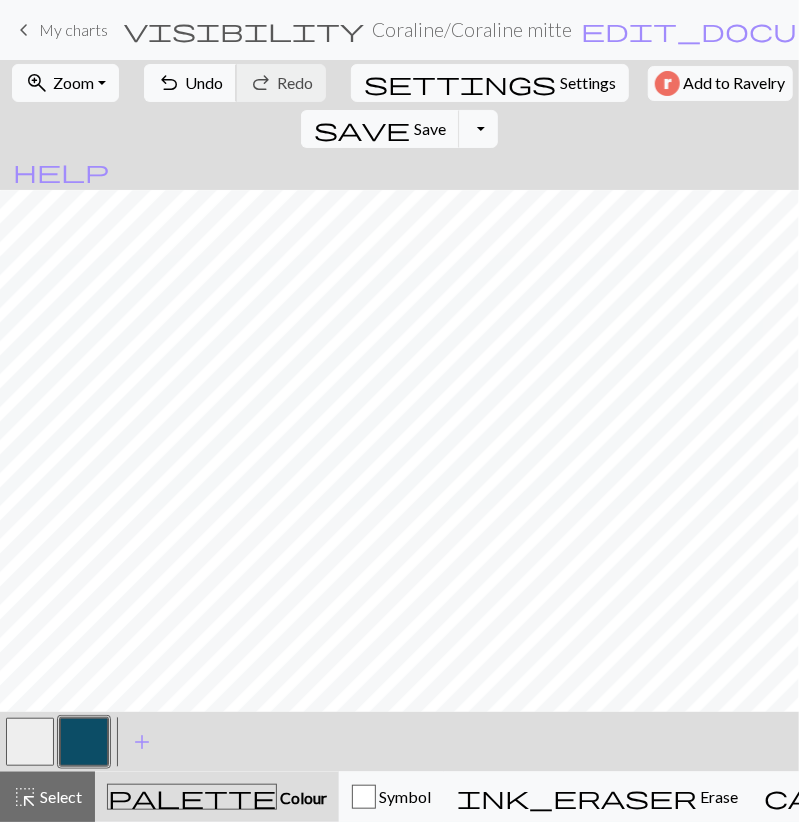 drag, startPoint x: 188, startPoint y: 71, endPoint x: 168, endPoint y: 103, distance: 37.735924 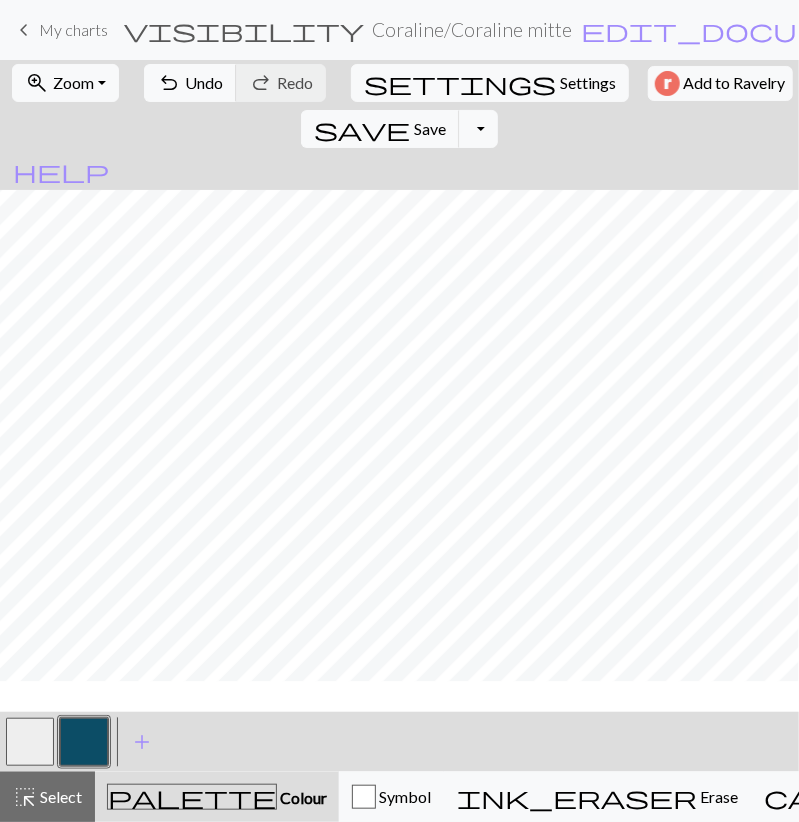 scroll, scrollTop: 2231, scrollLeft: 0, axis: vertical 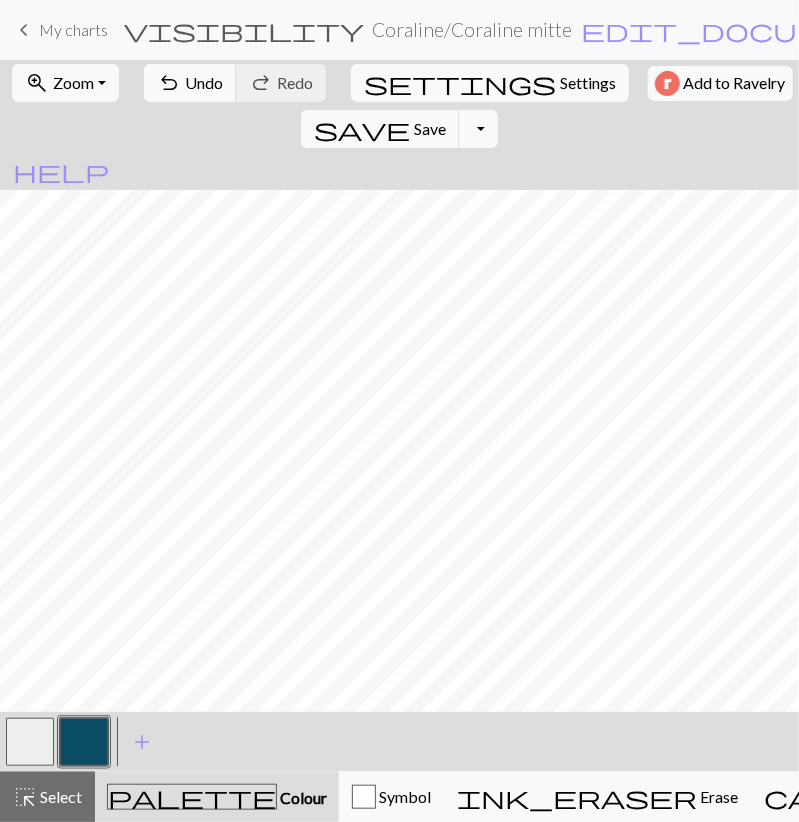 click at bounding box center [30, 742] 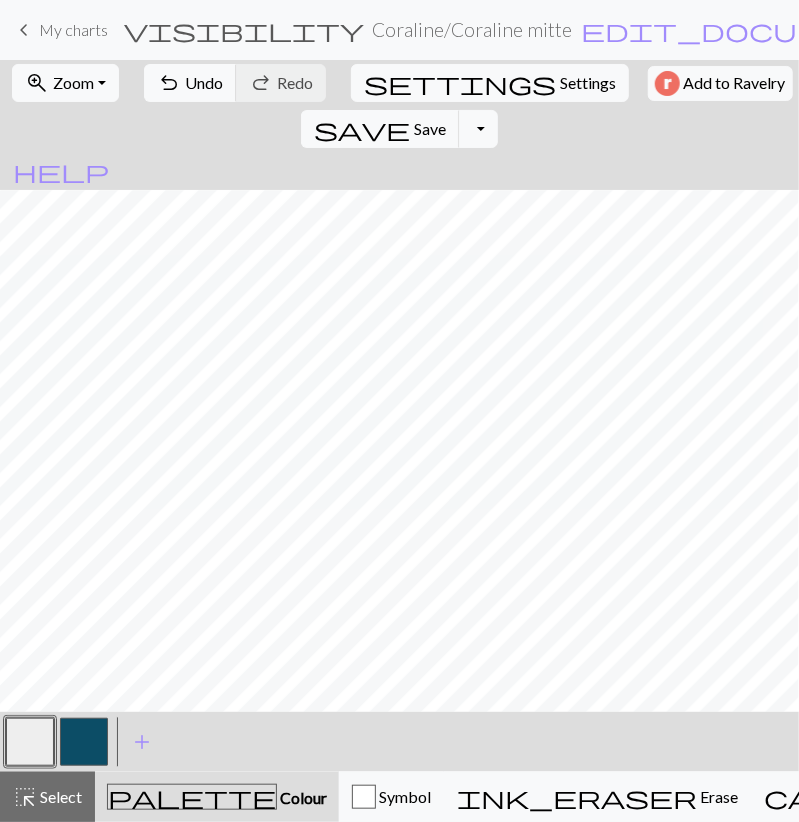 click at bounding box center (84, 742) 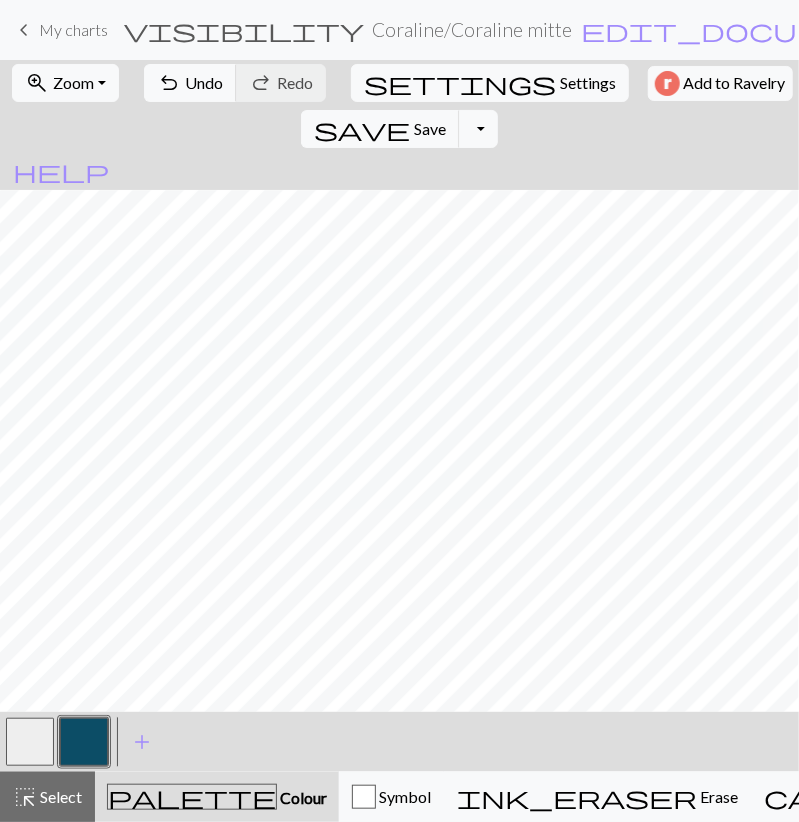 click at bounding box center [30, 742] 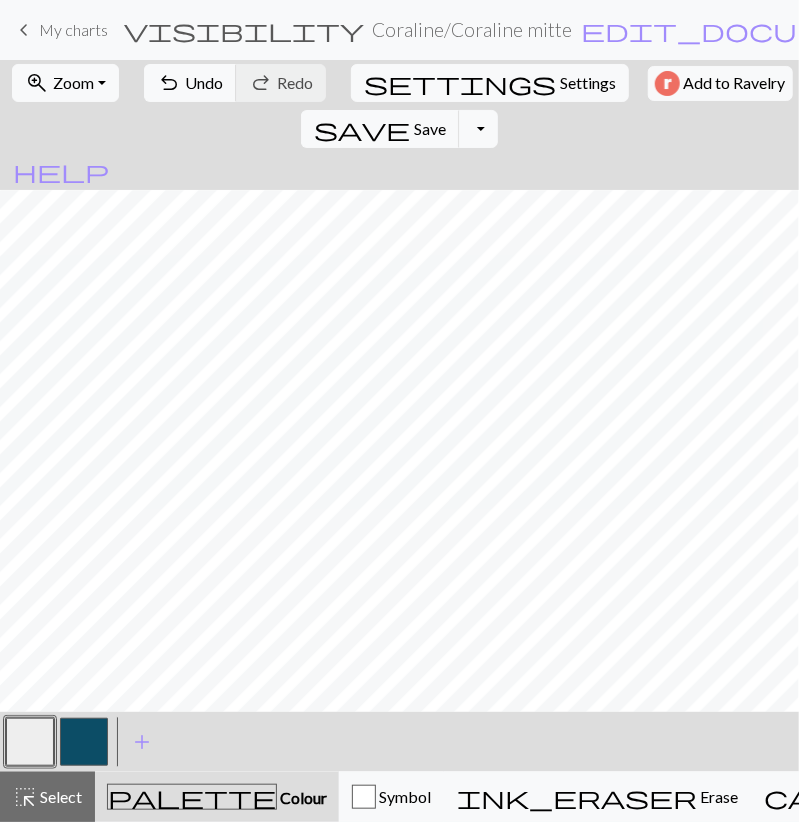click at bounding box center [84, 742] 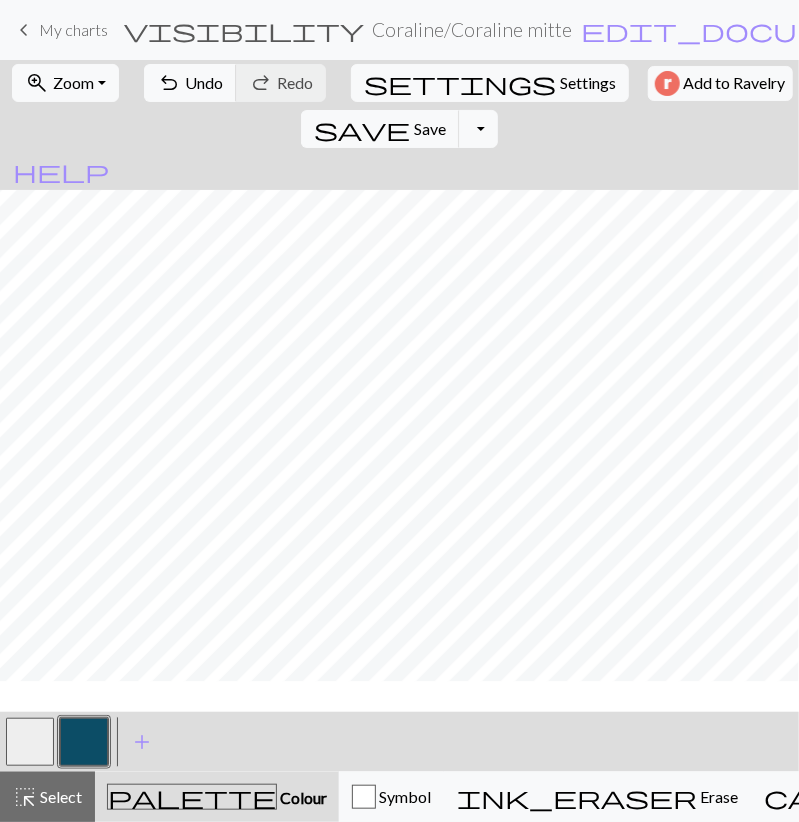 scroll, scrollTop: 1999, scrollLeft: 0, axis: vertical 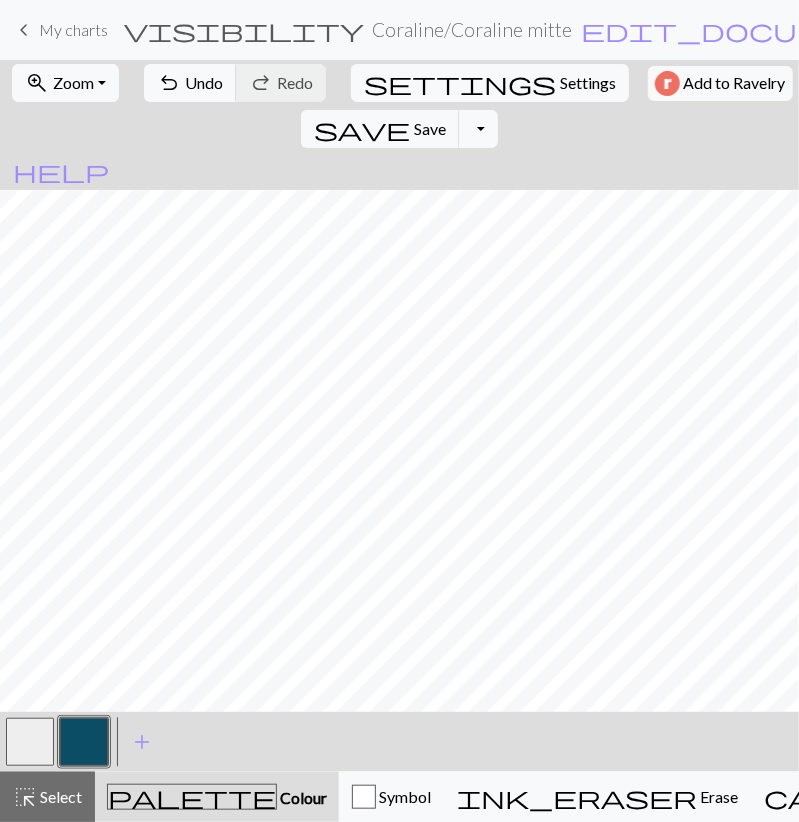 drag, startPoint x: 51, startPoint y: 745, endPoint x: 50, endPoint y: 705, distance: 40.012497 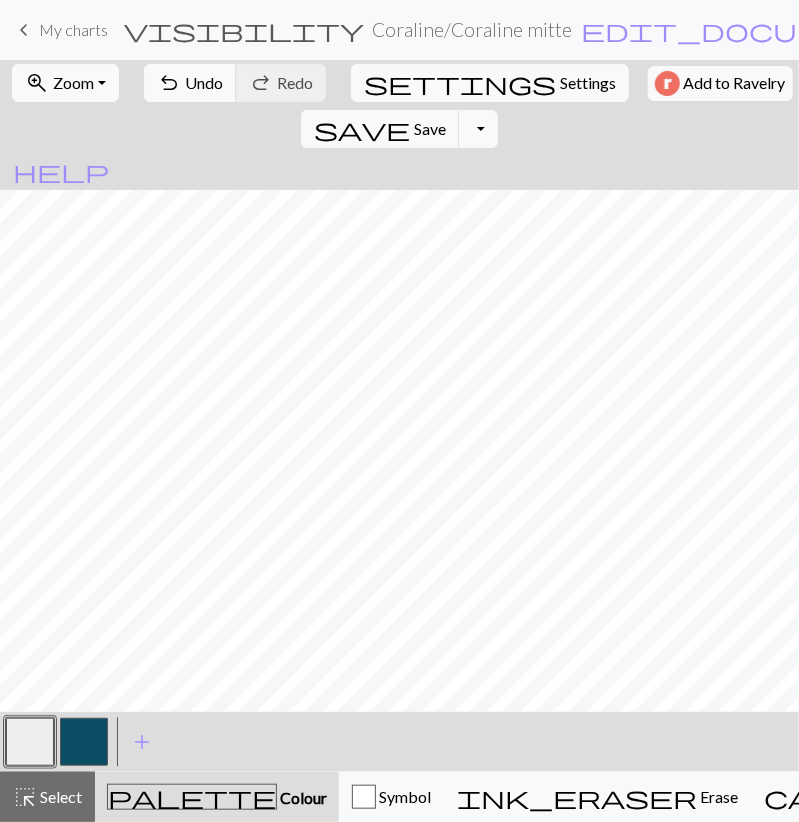 click at bounding box center [84, 742] 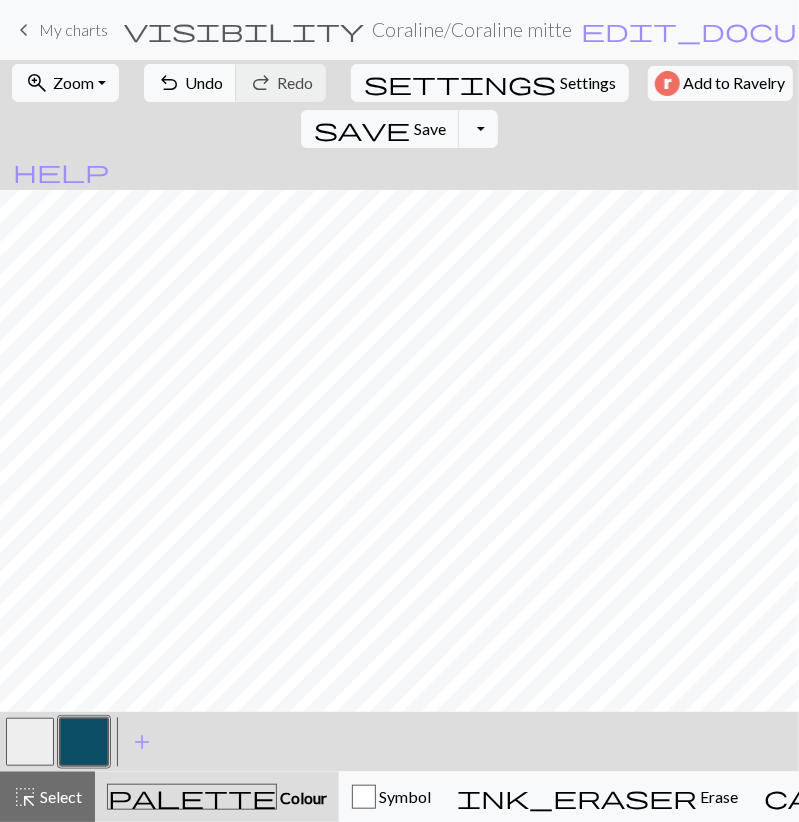 click at bounding box center (30, 742) 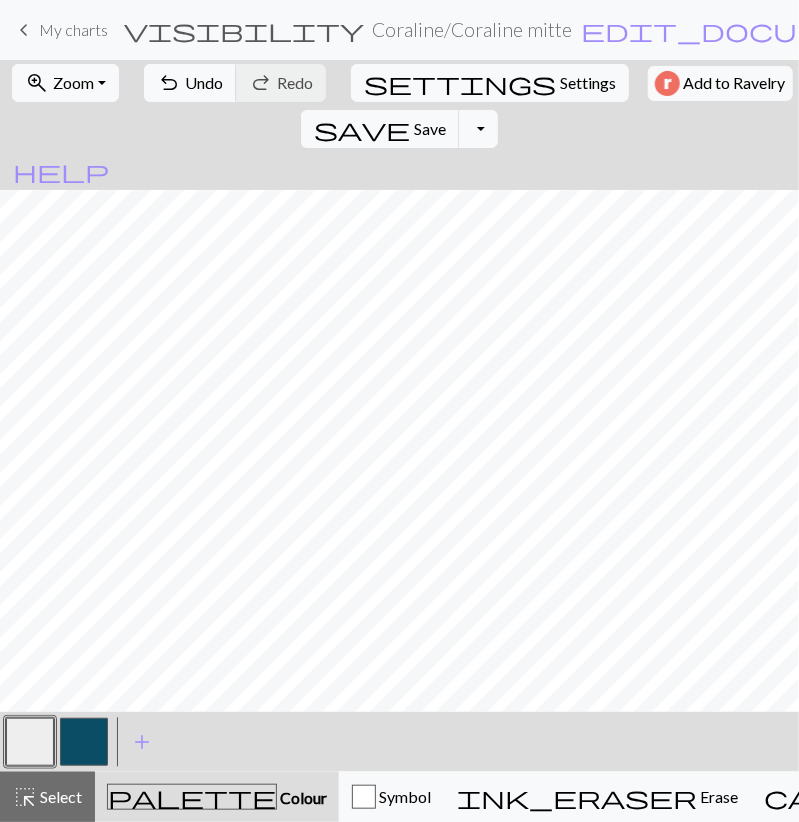 drag, startPoint x: 85, startPoint y: 755, endPoint x: 85, endPoint y: 727, distance: 28 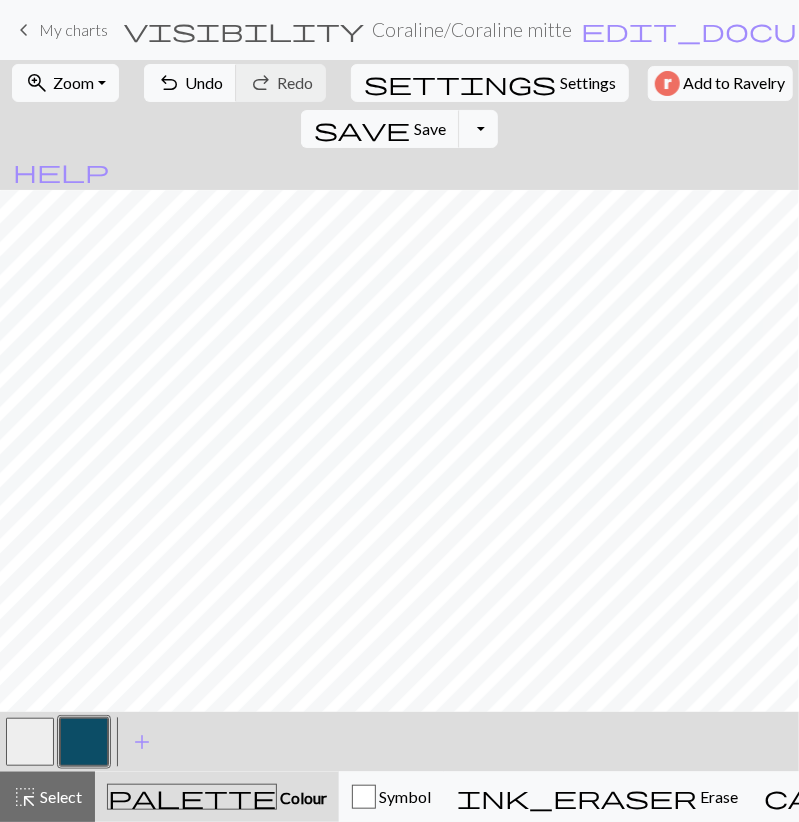 click at bounding box center (30, 742) 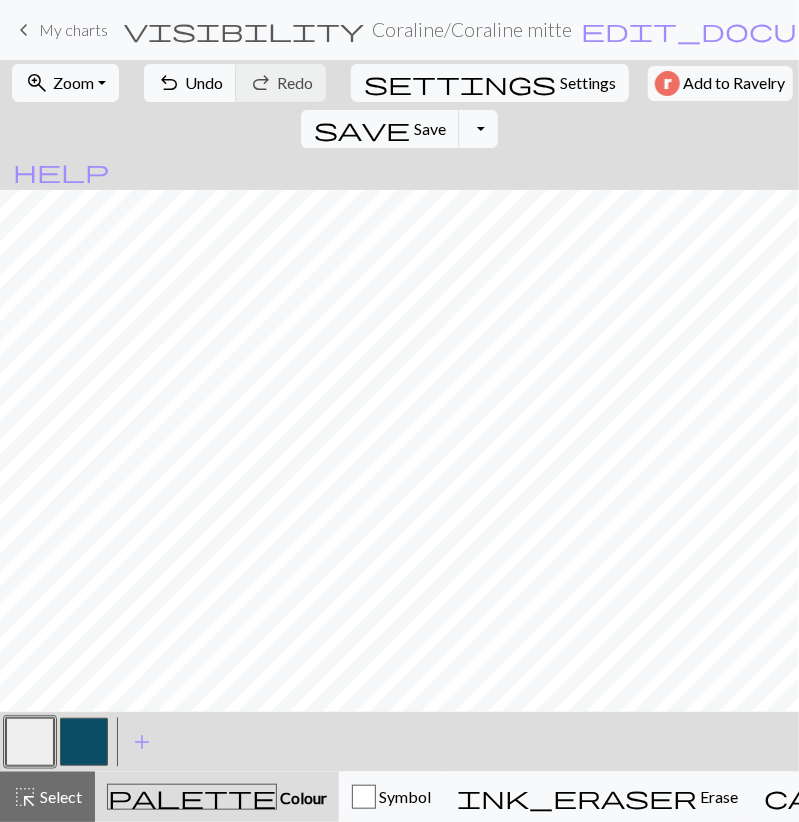 drag, startPoint x: 76, startPoint y: 743, endPoint x: 76, endPoint y: 719, distance: 24 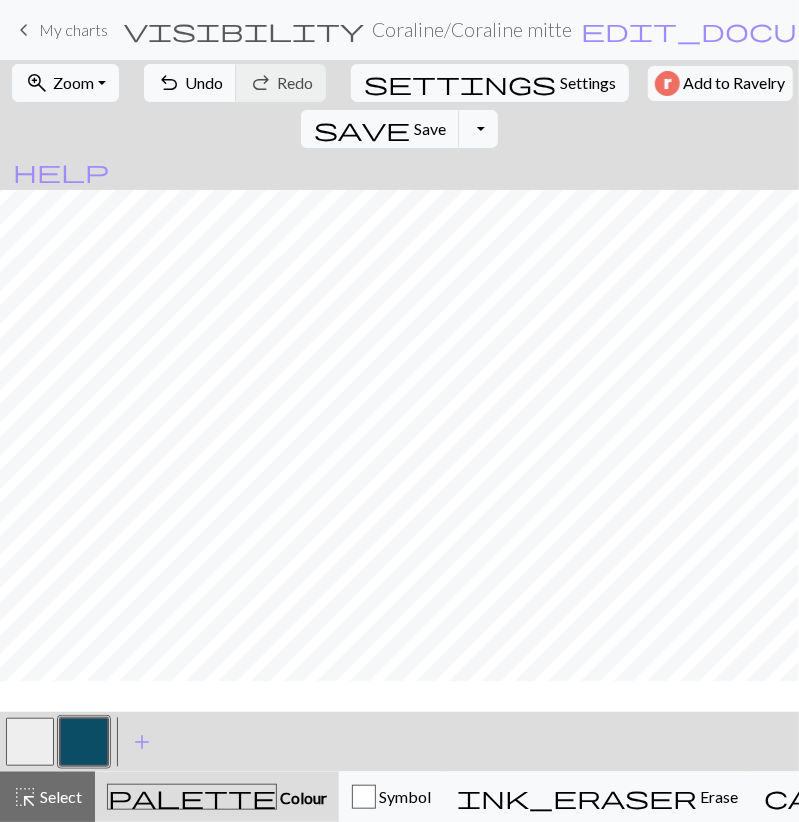 scroll, scrollTop: 1883, scrollLeft: 0, axis: vertical 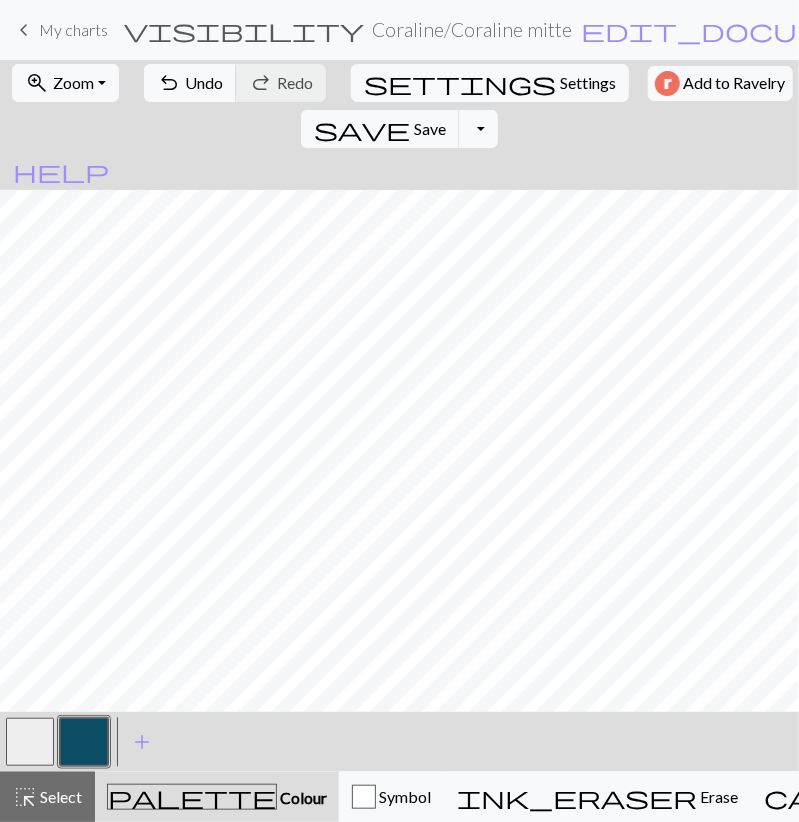 click at bounding box center (30, 742) 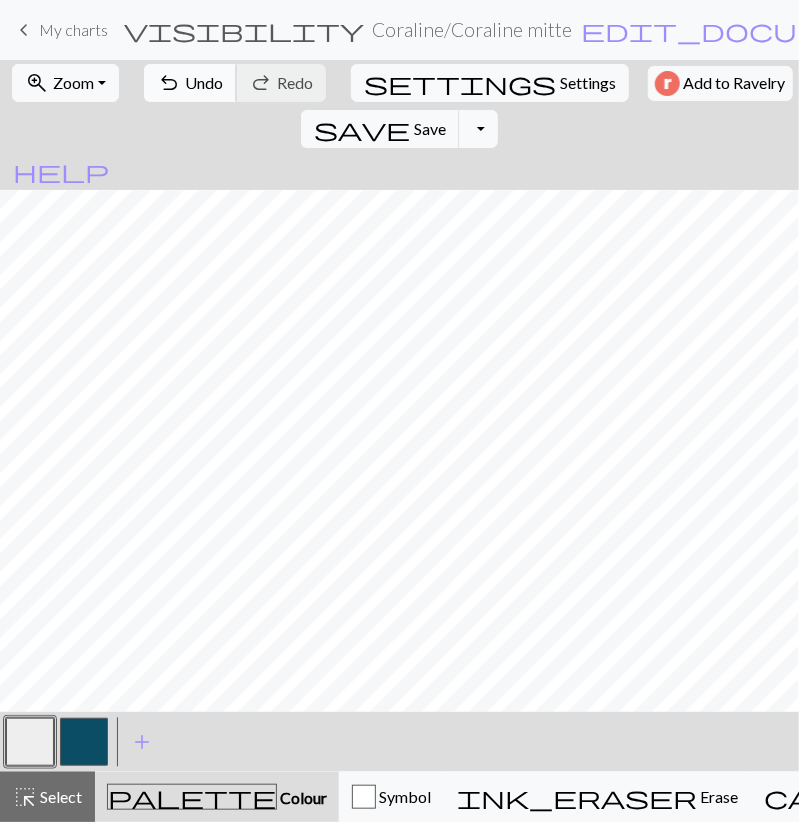 click on "undo" at bounding box center (169, 83) 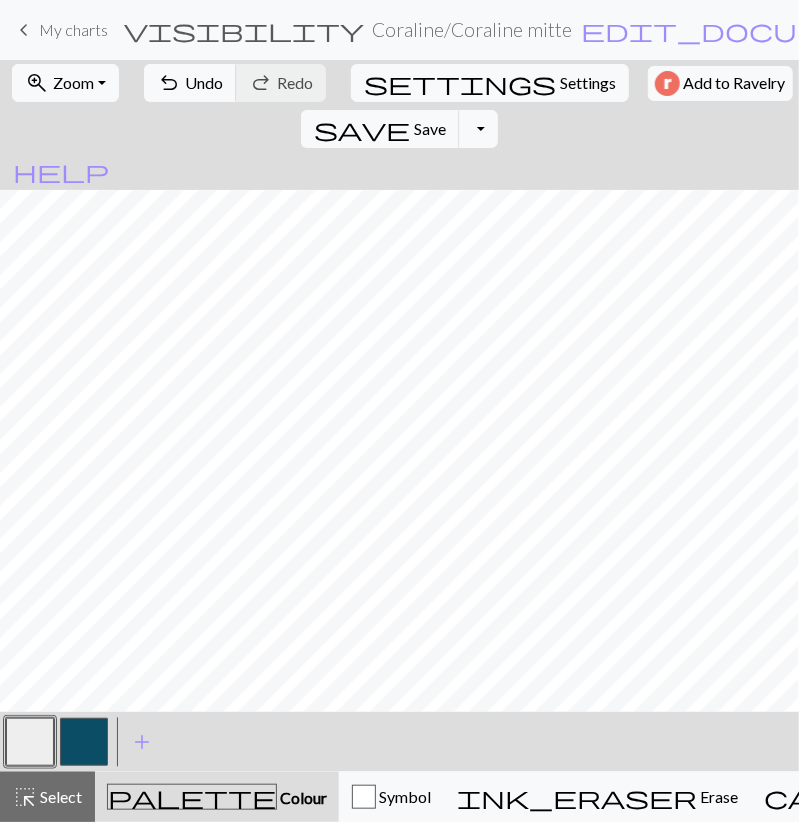 drag, startPoint x: 77, startPoint y: 752, endPoint x: 68, endPoint y: 721, distance: 32.280025 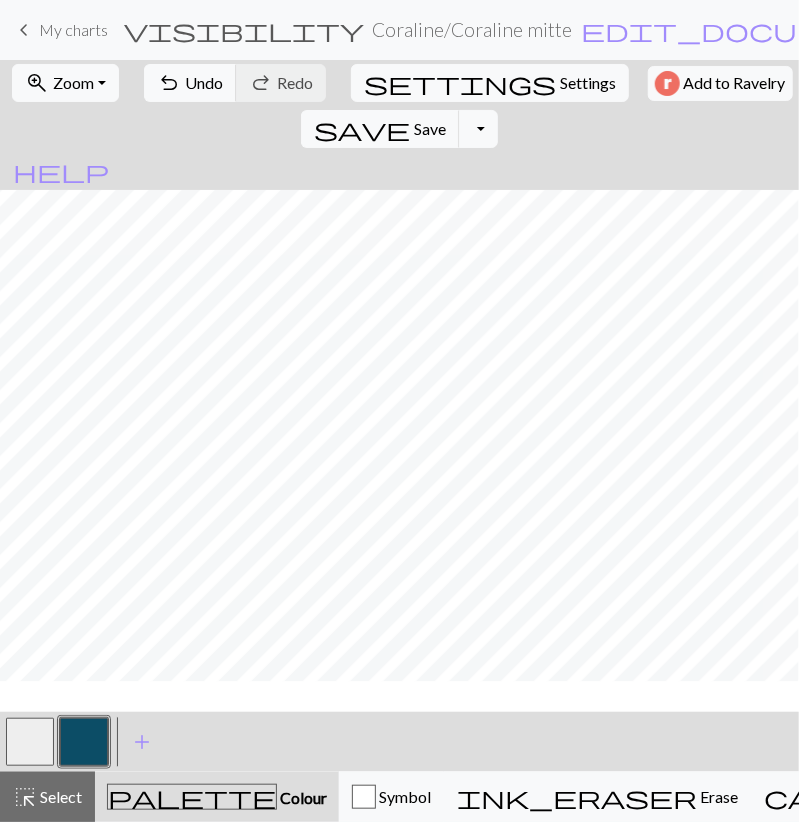 scroll, scrollTop: 1767, scrollLeft: 0, axis: vertical 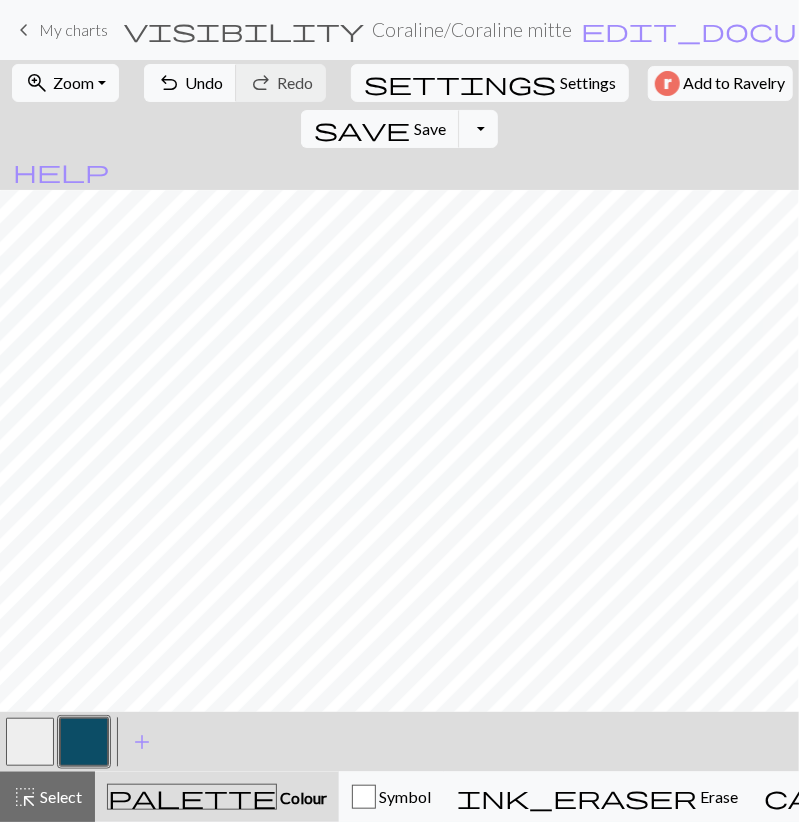 click at bounding box center [30, 742] 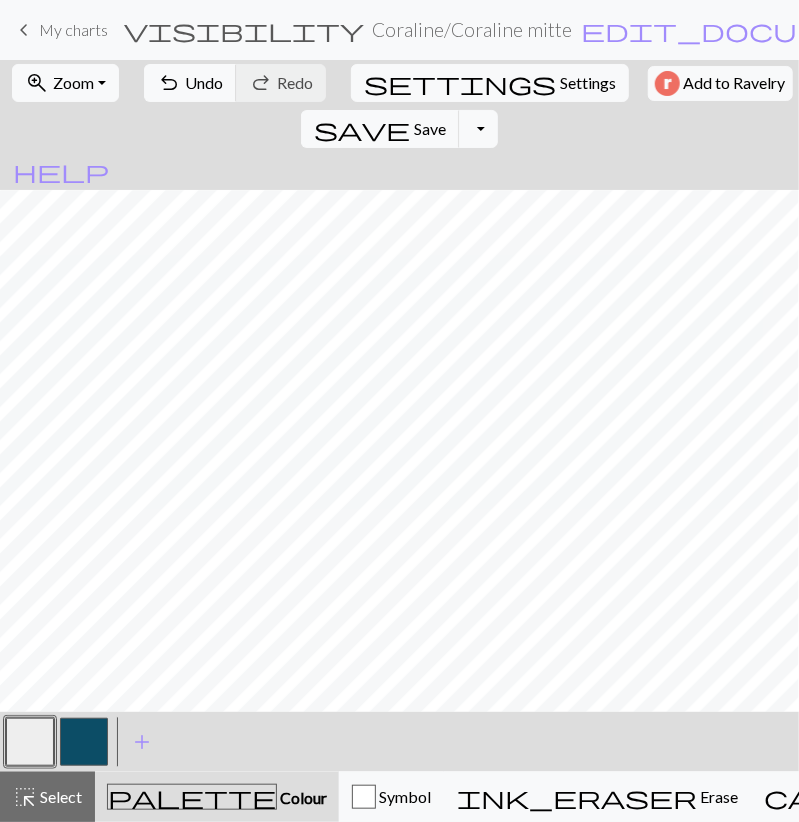 click at bounding box center (84, 742) 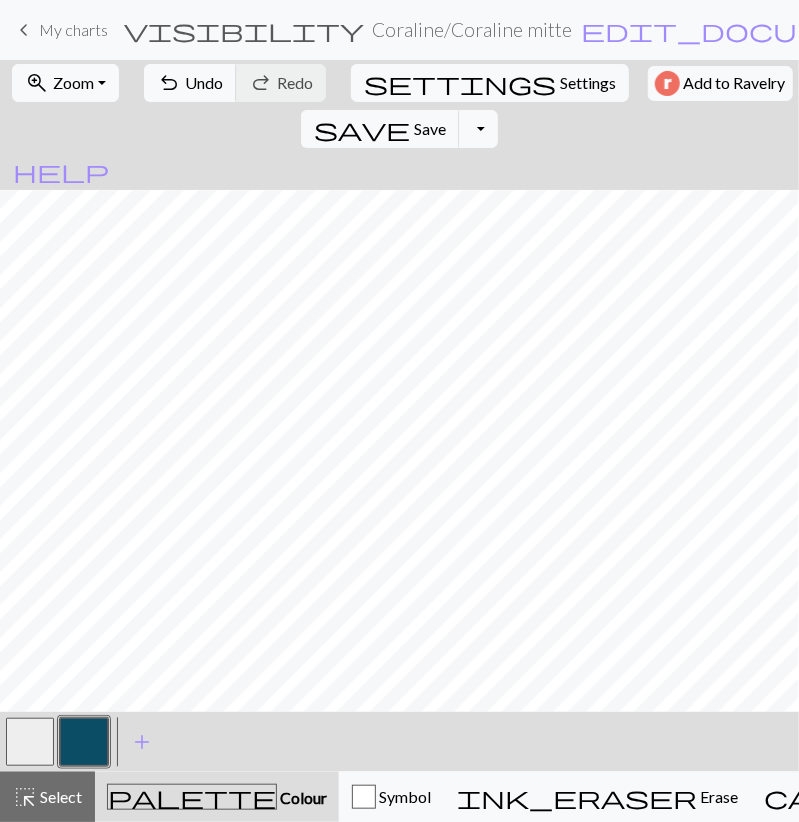 click on "< >" at bounding box center (57, 742) 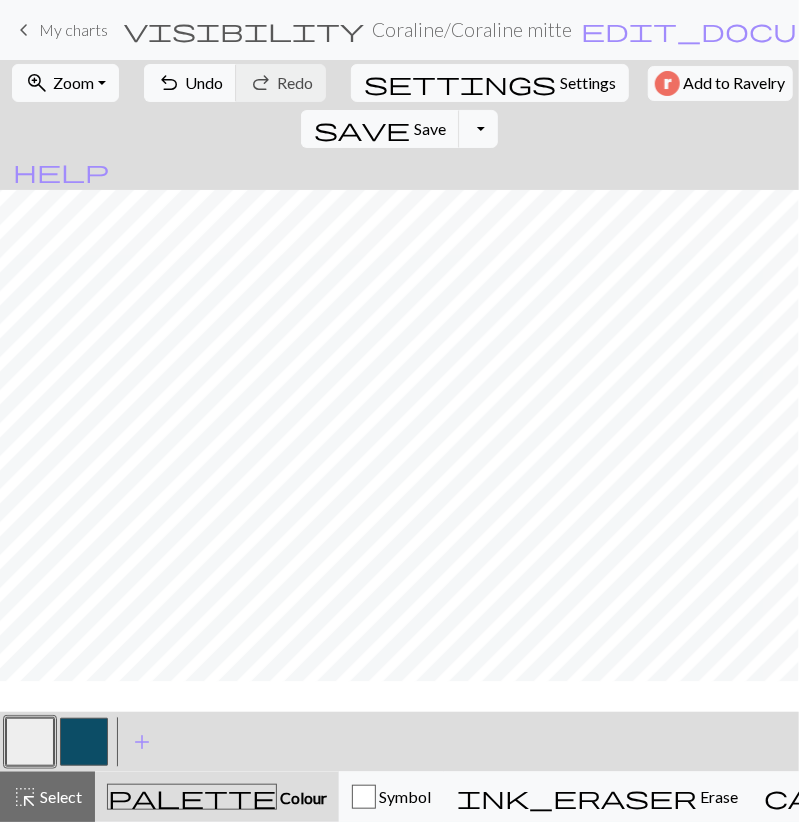 scroll, scrollTop: 1419, scrollLeft: 0, axis: vertical 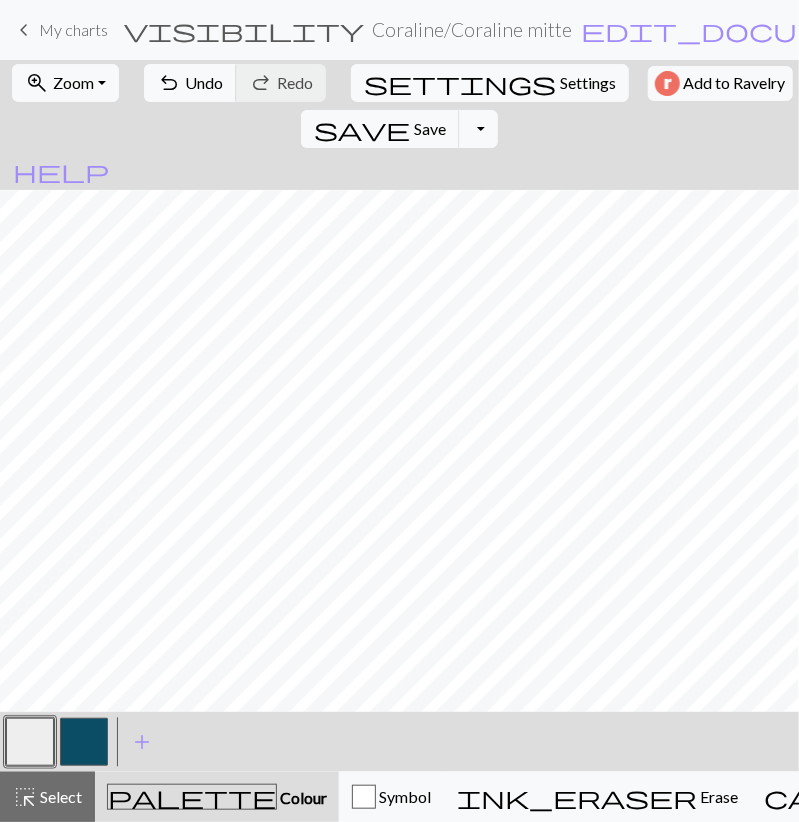 click at bounding box center (84, 742) 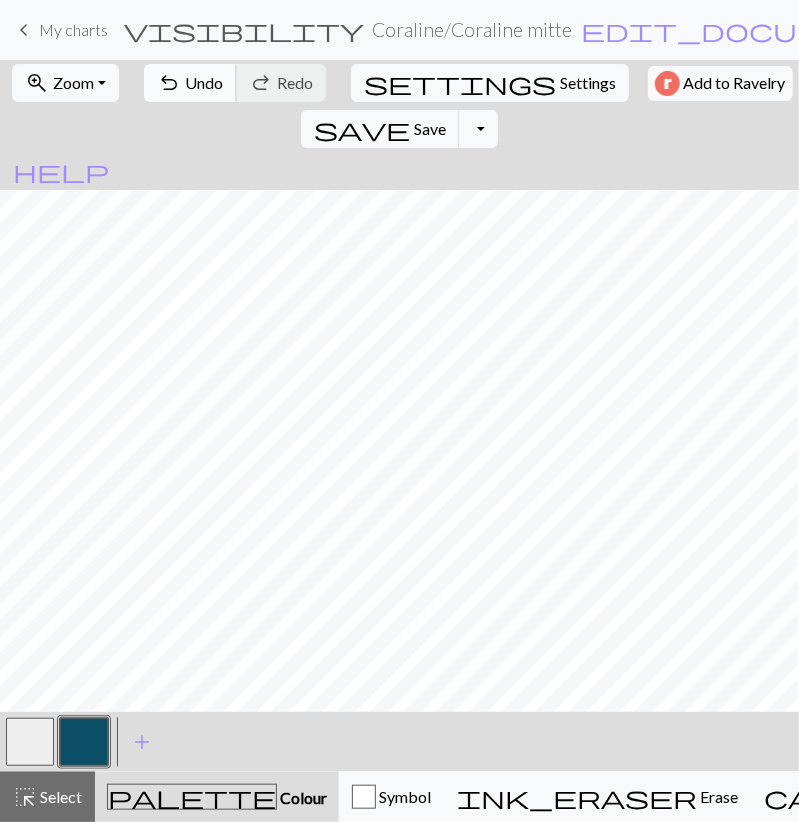 click on "Undo" at bounding box center [204, 82] 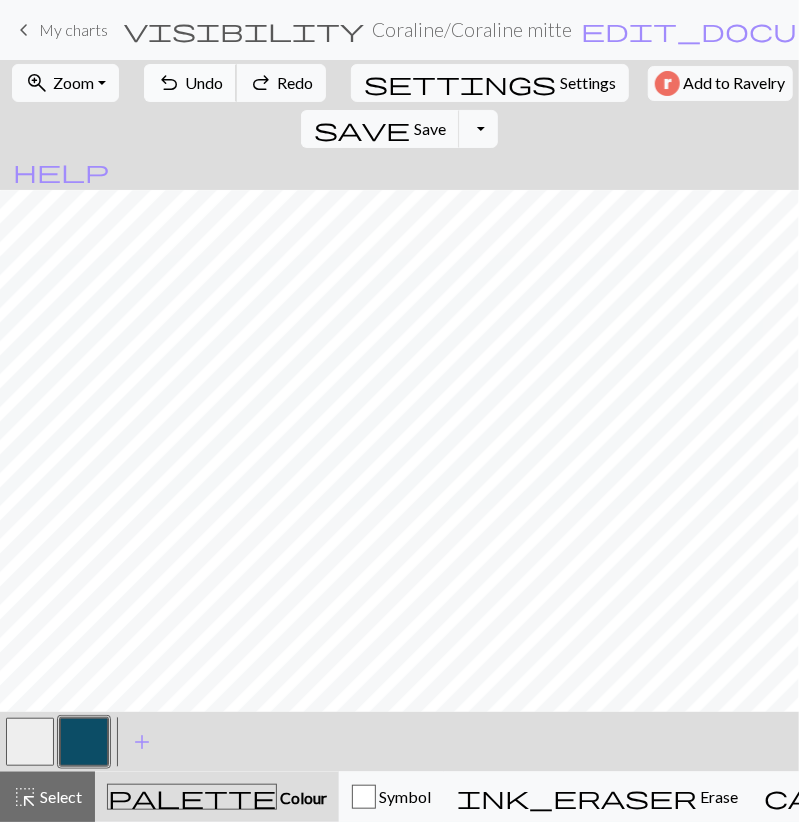 click on "Undo" at bounding box center (204, 82) 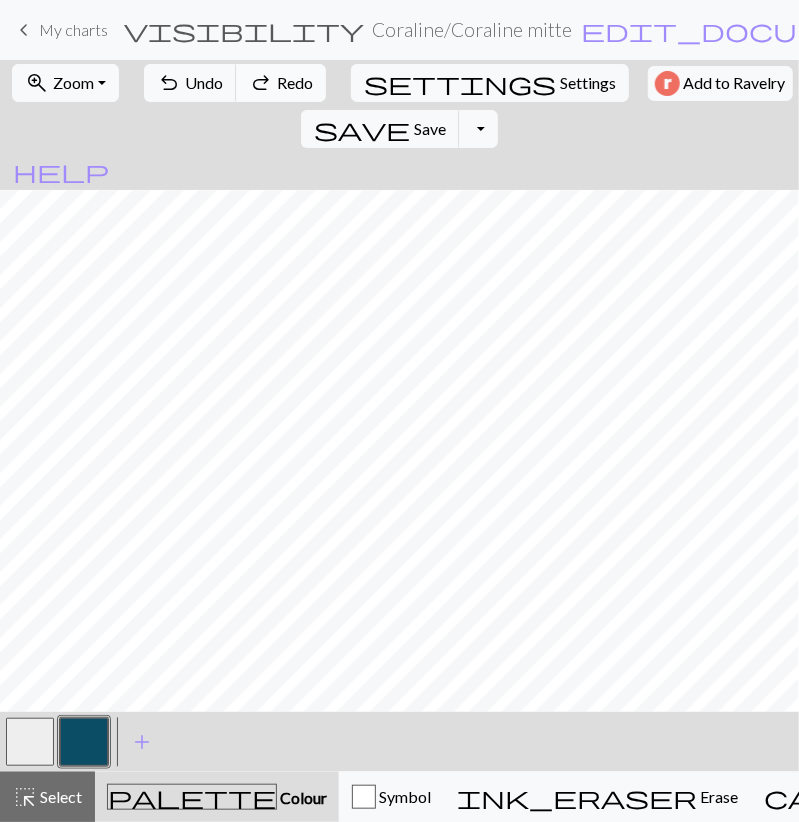 click on "Redo" at bounding box center (295, 82) 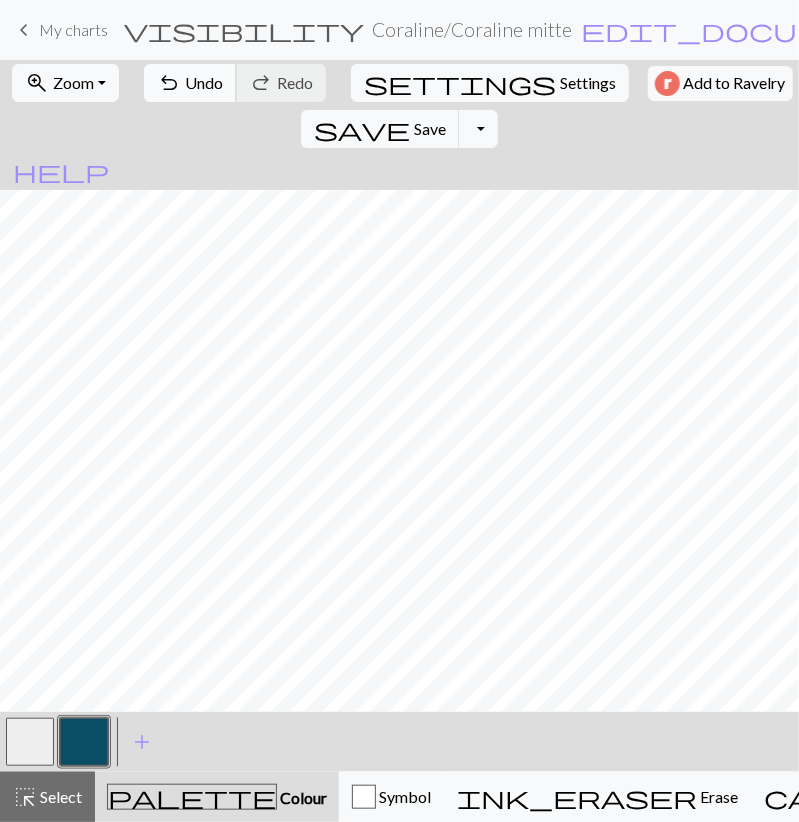 click on "Undo" at bounding box center (204, 82) 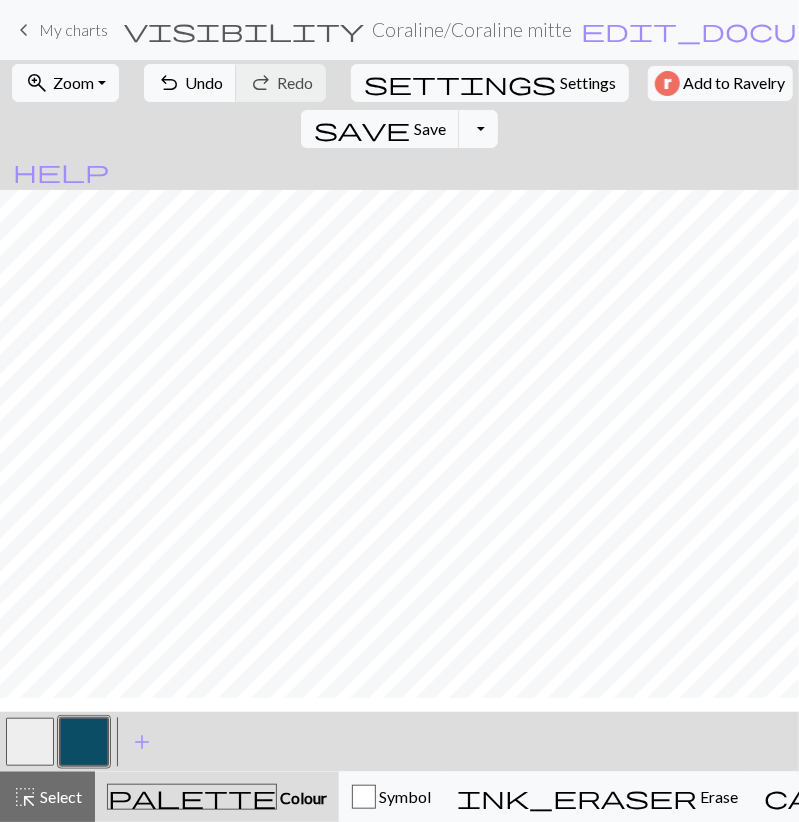 scroll, scrollTop: 1303, scrollLeft: 0, axis: vertical 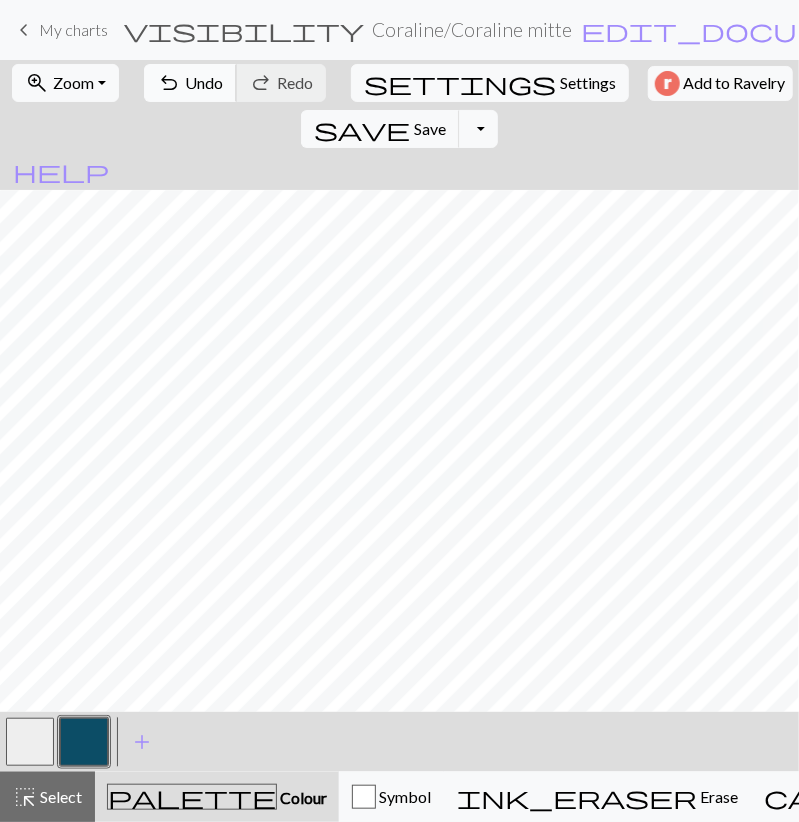 click on "Undo" at bounding box center [204, 82] 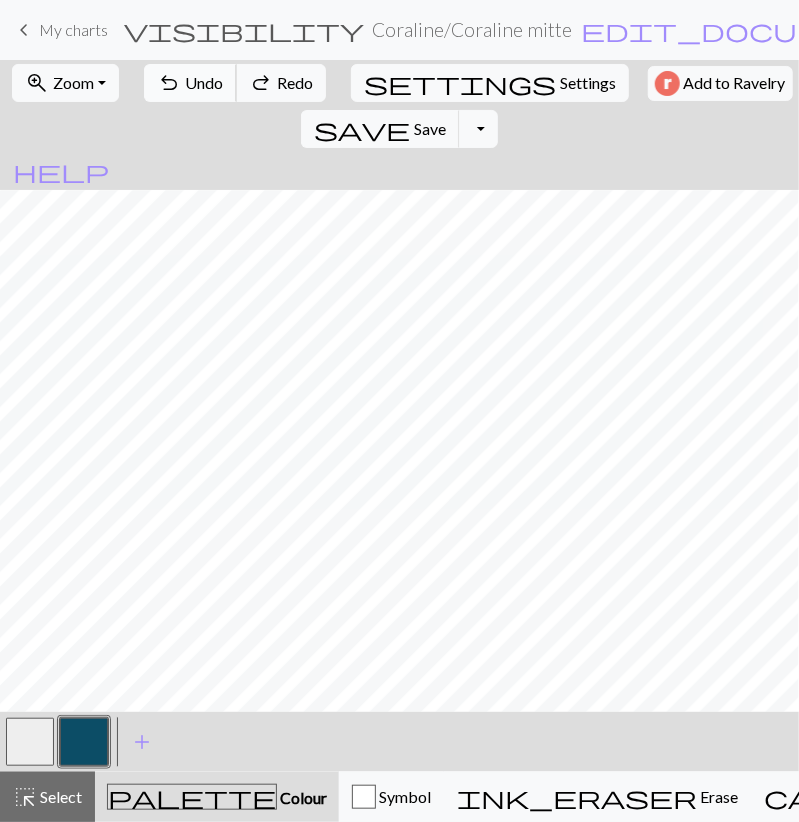 click on "Undo" at bounding box center (204, 82) 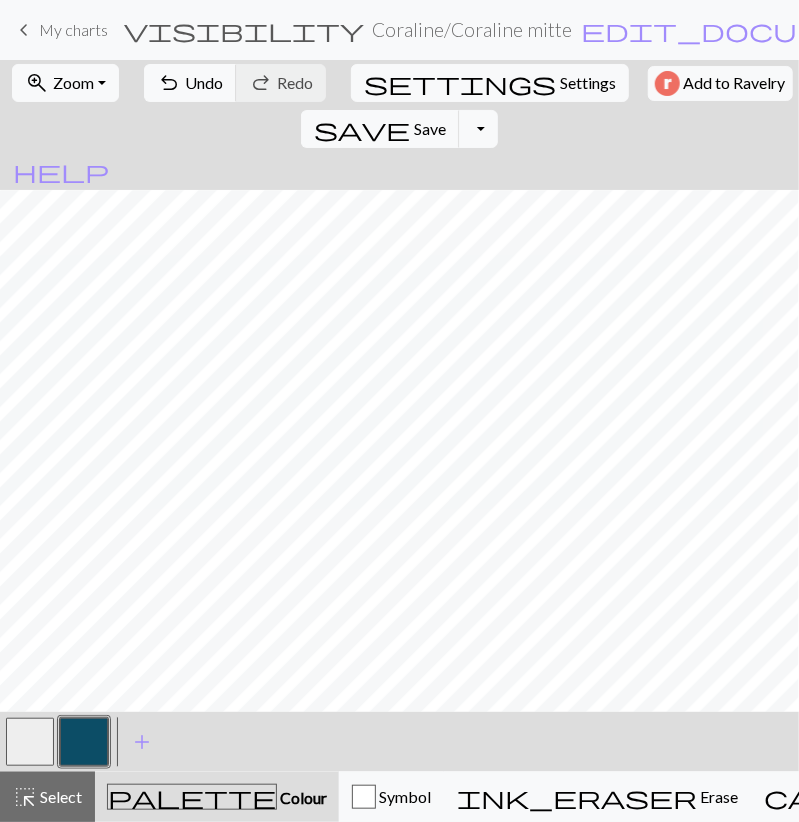 drag, startPoint x: 19, startPoint y: 735, endPoint x: 23, endPoint y: 721, distance: 14.56022 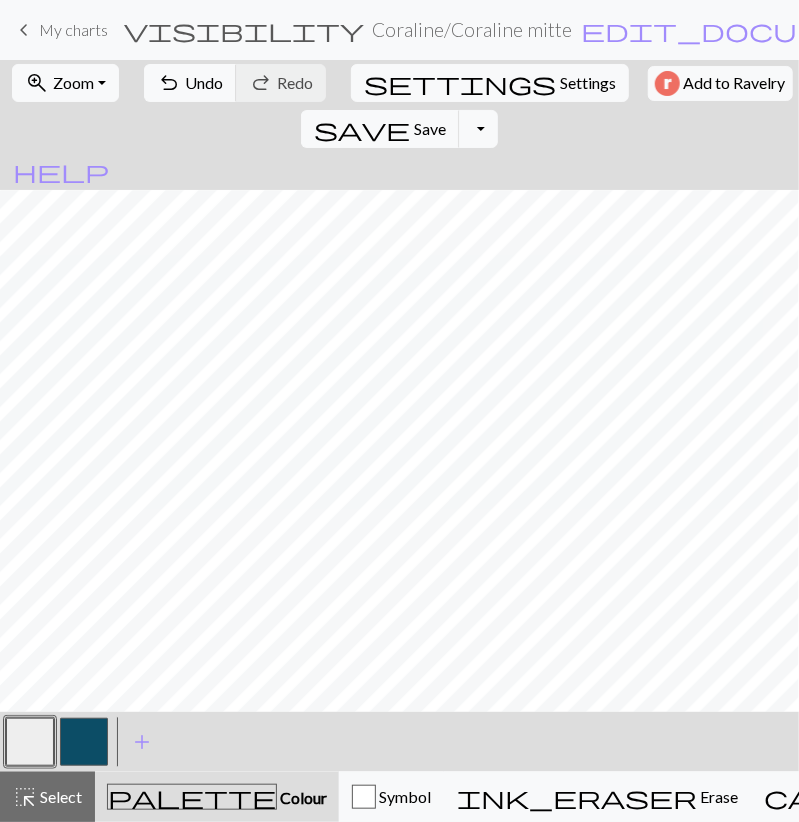 click at bounding box center [84, 742] 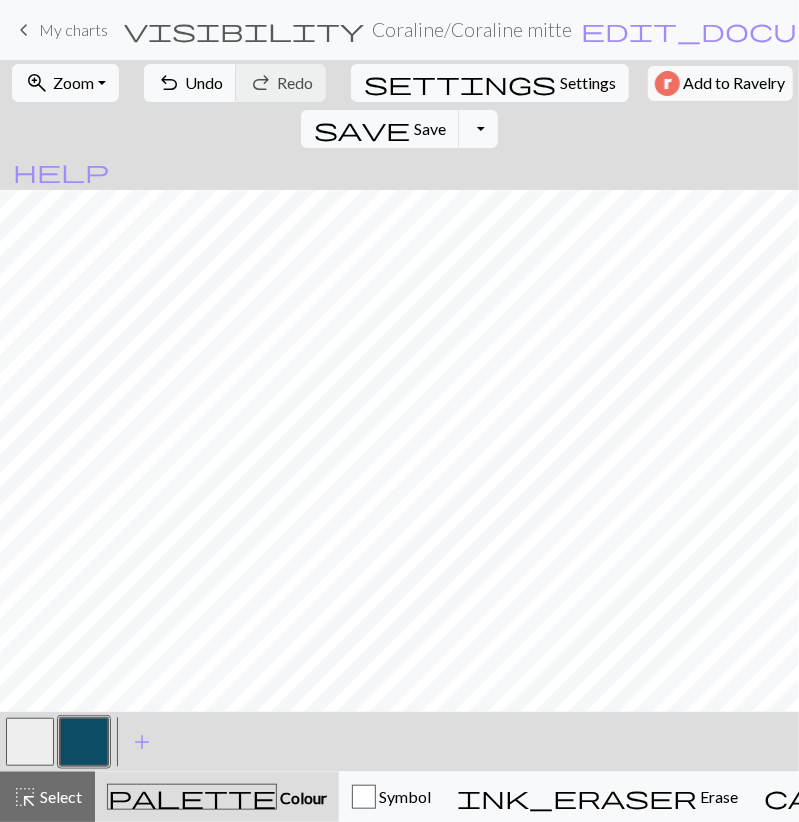 click at bounding box center [30, 742] 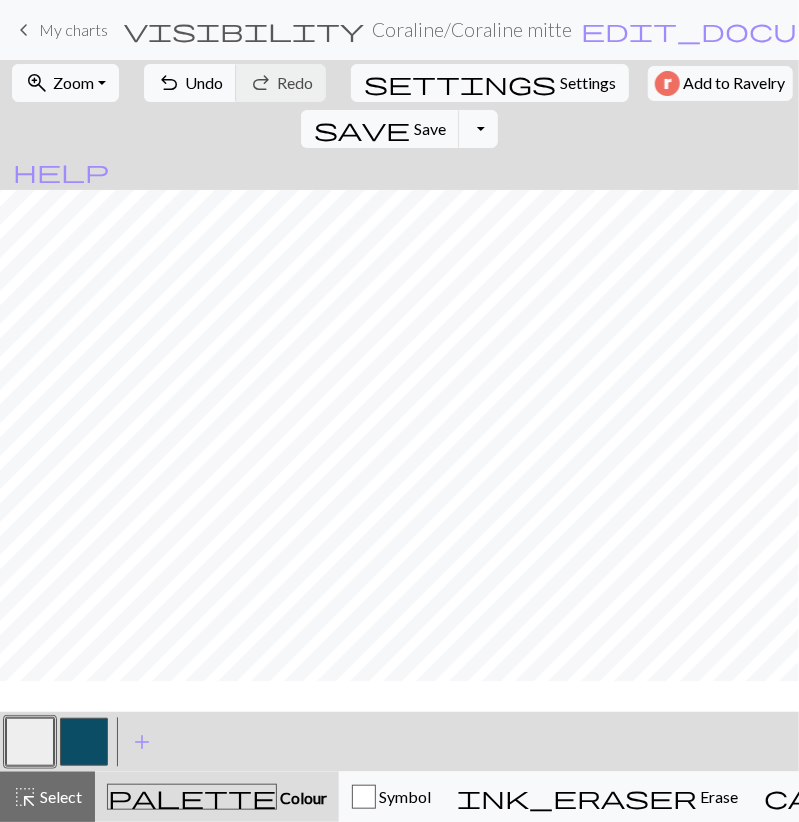 scroll, scrollTop: 1187, scrollLeft: 0, axis: vertical 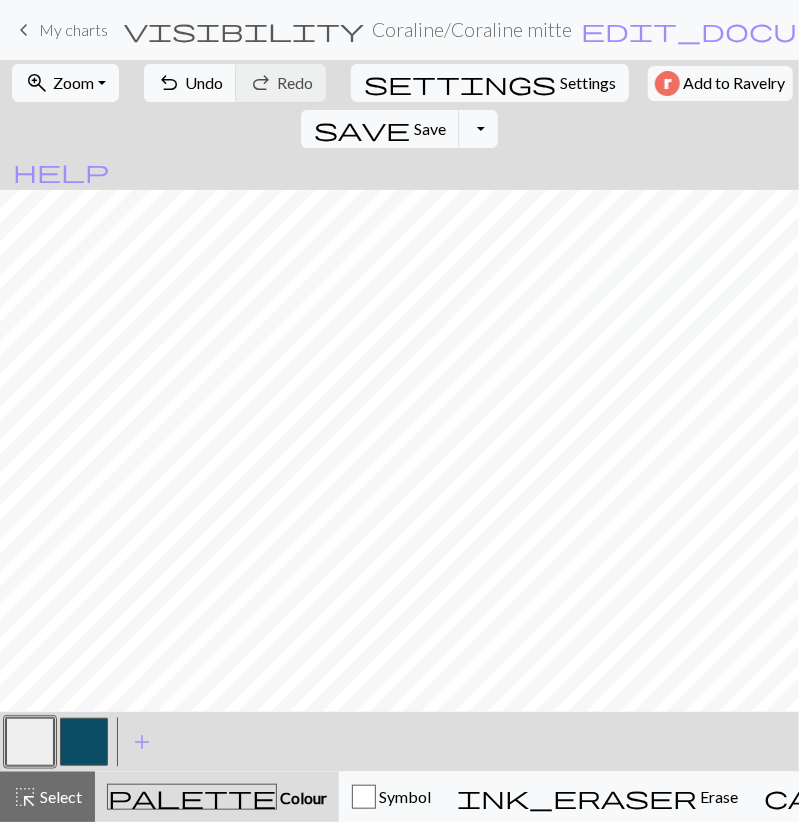 drag, startPoint x: 83, startPoint y: 740, endPoint x: 81, endPoint y: 700, distance: 40.04997 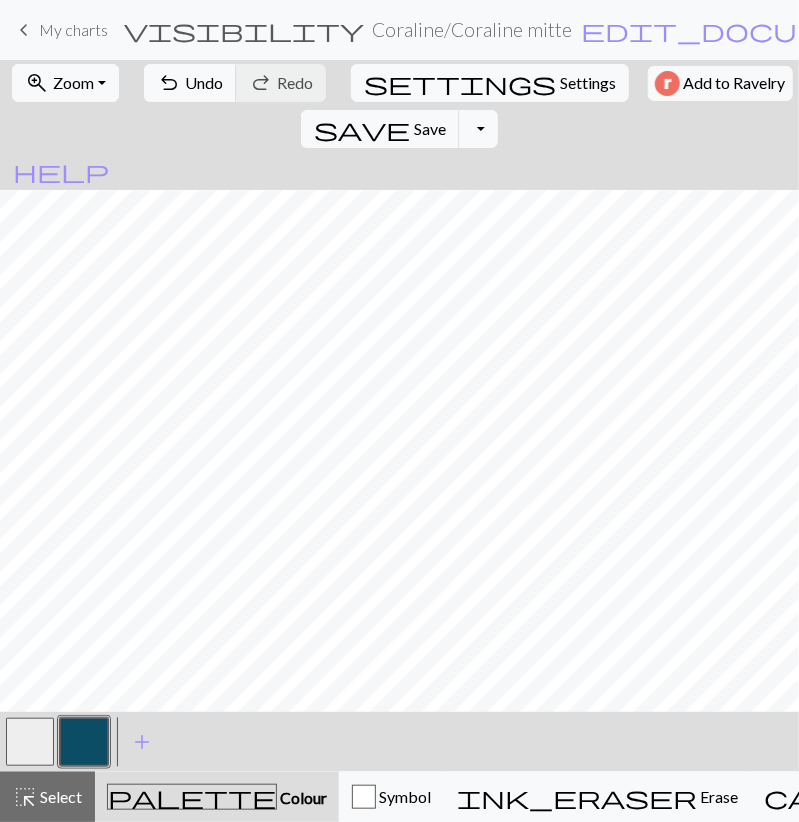click at bounding box center [30, 742] 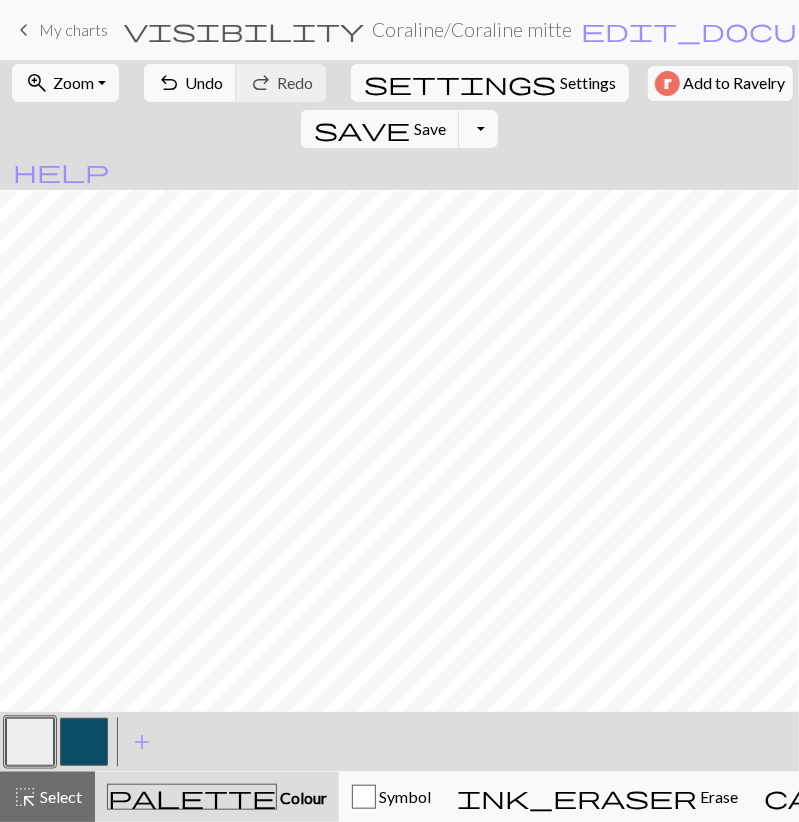click at bounding box center [84, 742] 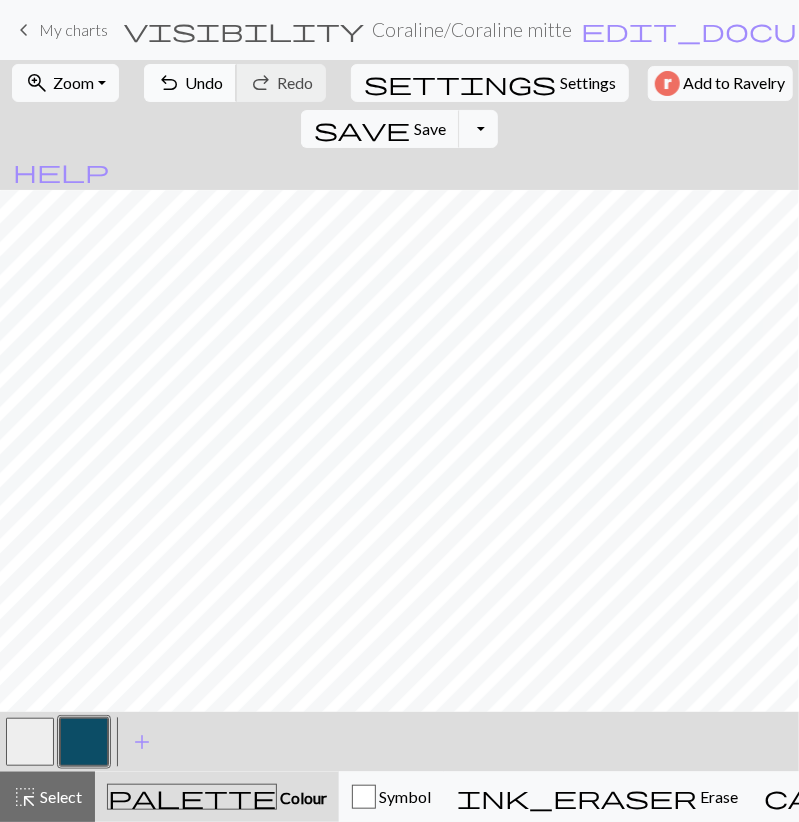 click on "undo Undo Undo" at bounding box center (190, 83) 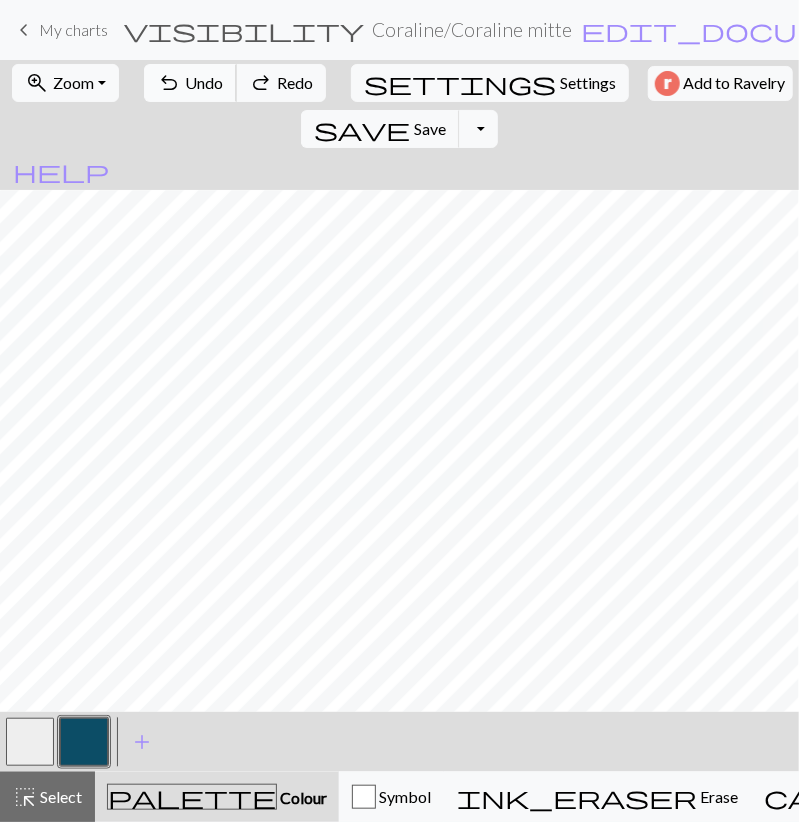 click on "undo Undo Undo" at bounding box center (190, 83) 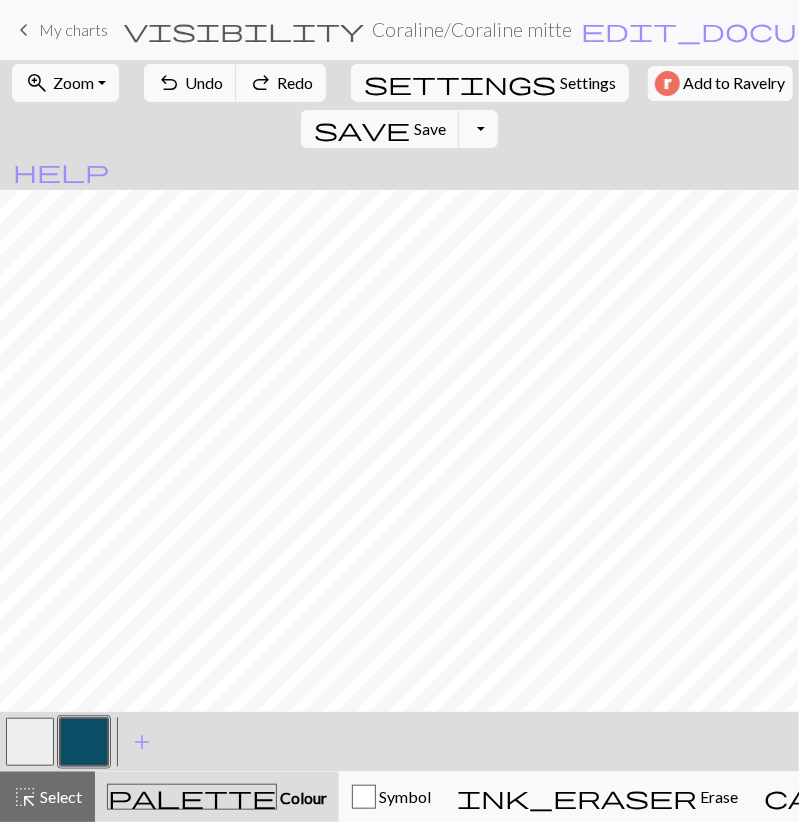 click at bounding box center [30, 742] 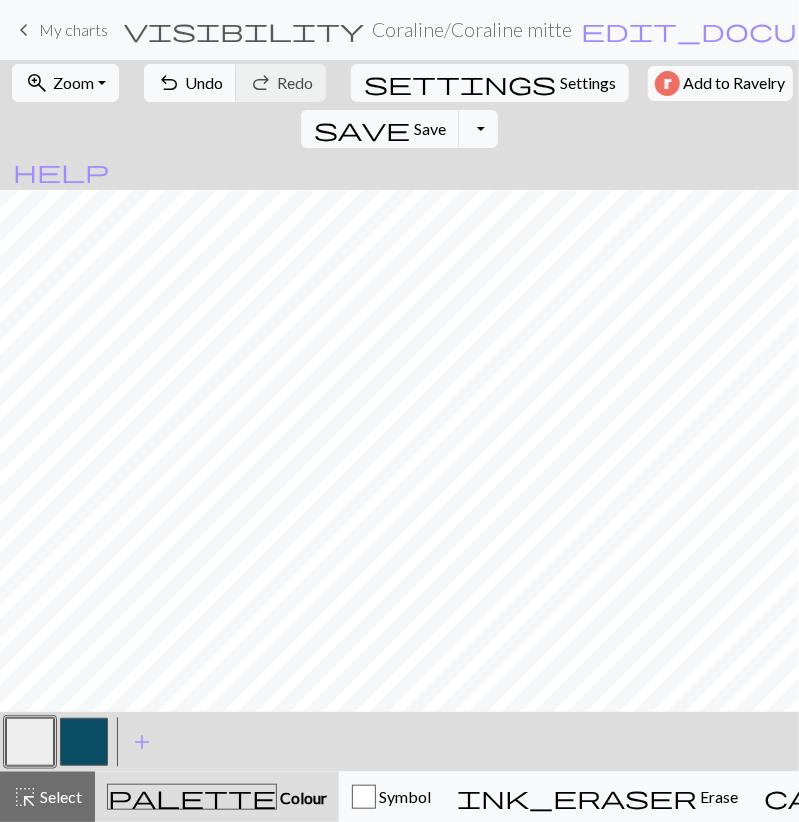 click at bounding box center (84, 742) 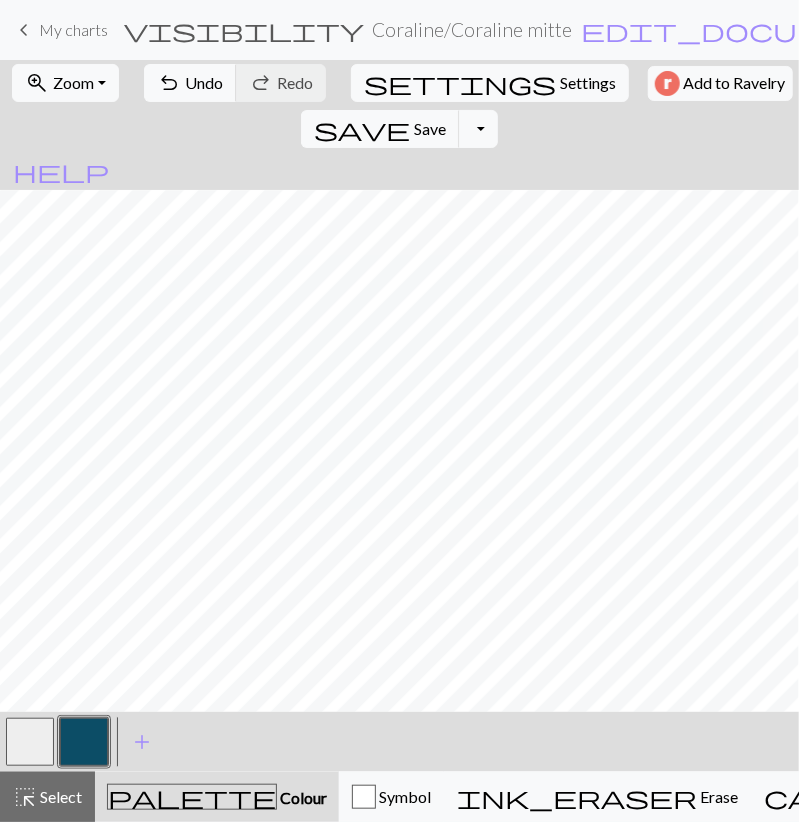 click at bounding box center (30, 742) 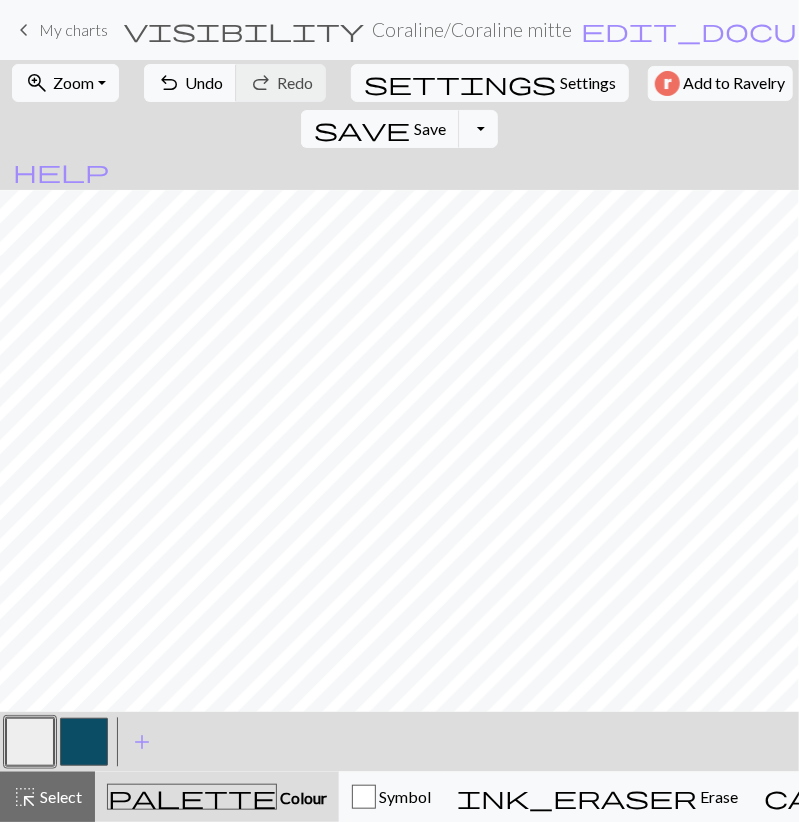 click at bounding box center [84, 742] 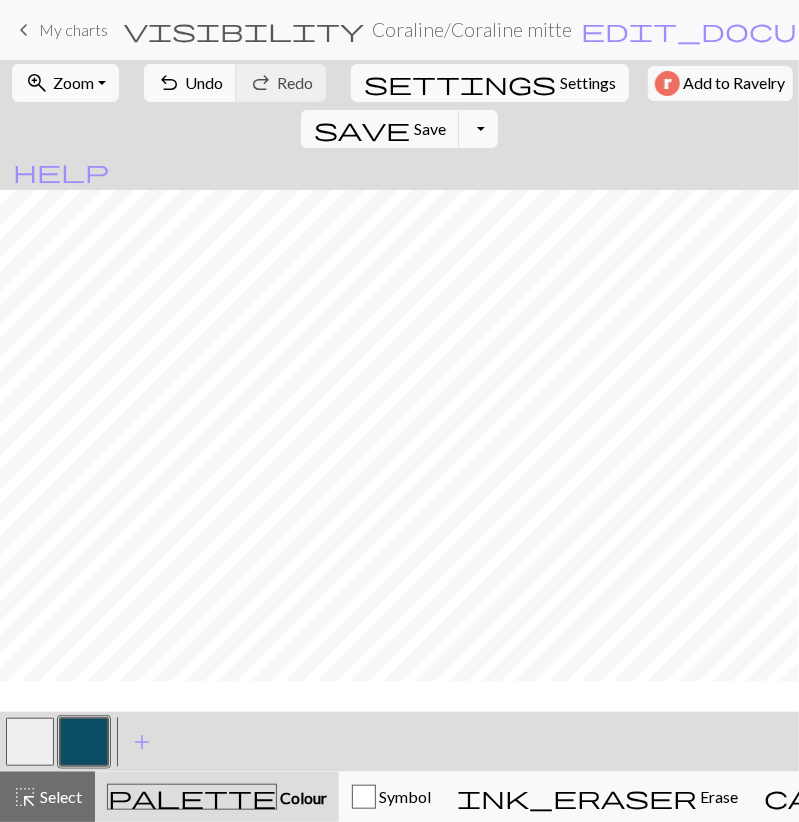 scroll, scrollTop: 1071, scrollLeft: 0, axis: vertical 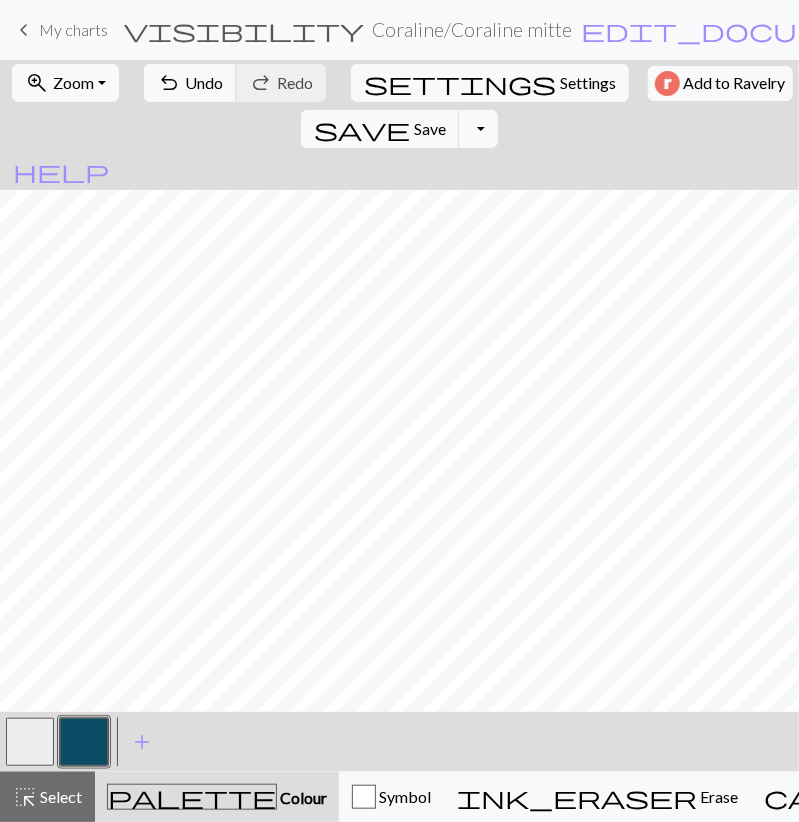 click at bounding box center (30, 742) 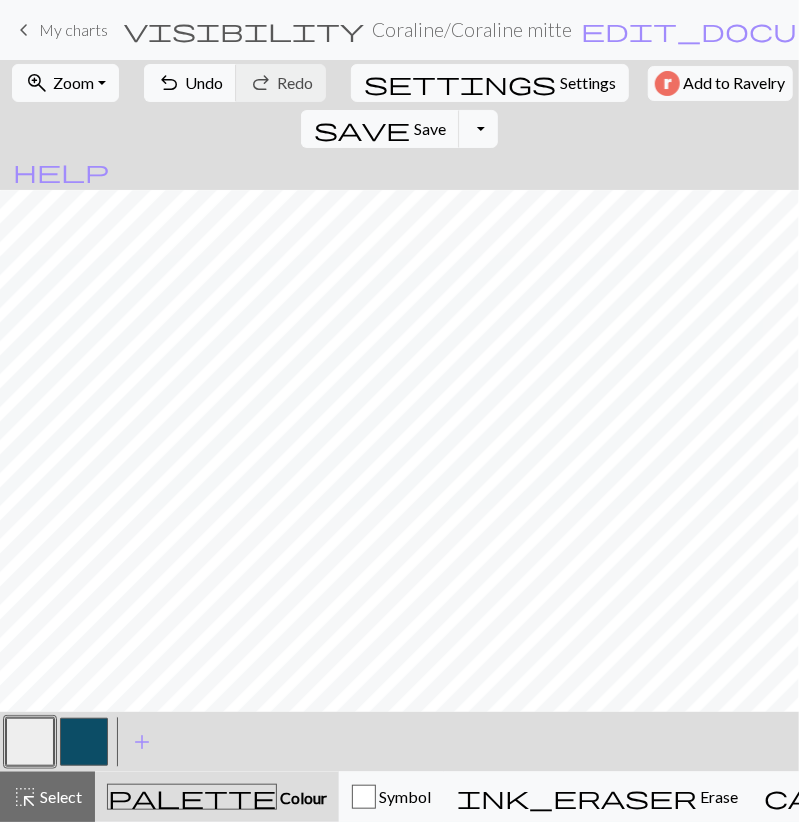 click at bounding box center (84, 742) 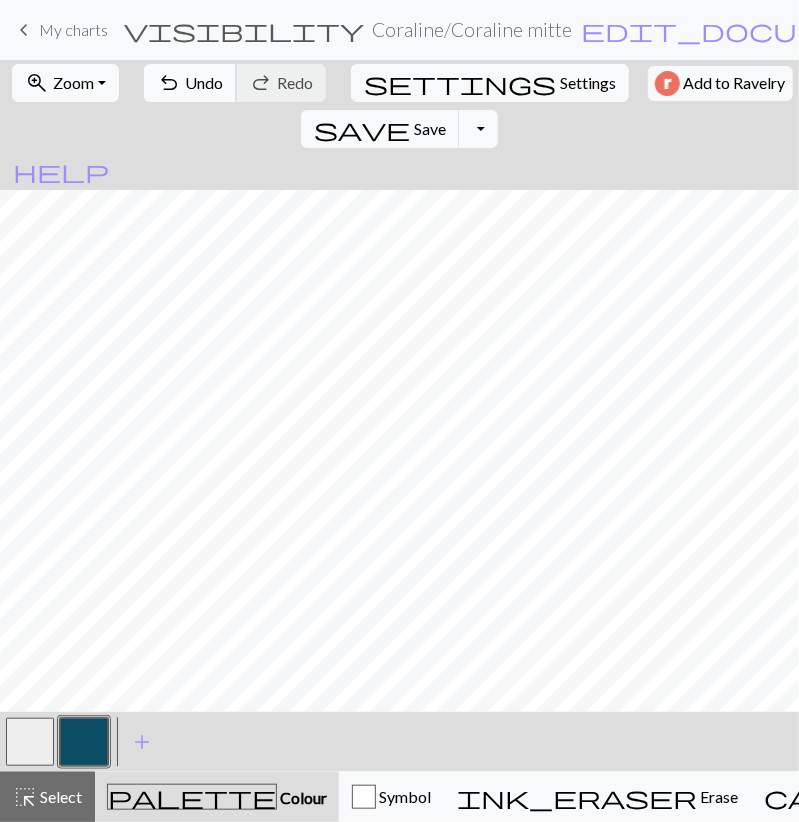 click on "undo Undo Undo" at bounding box center [190, 83] 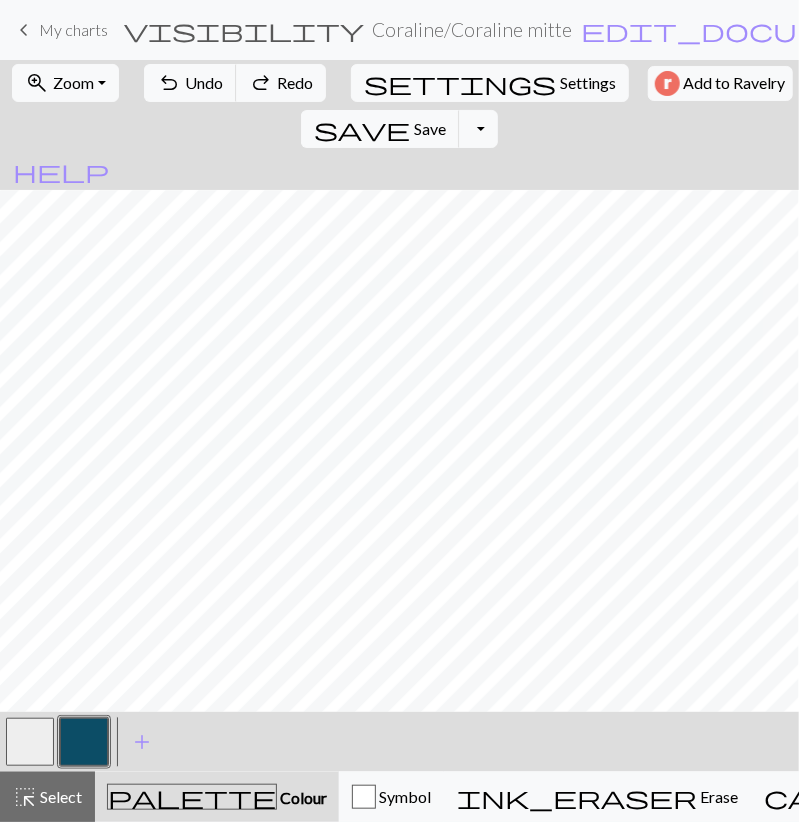 click at bounding box center [30, 742] 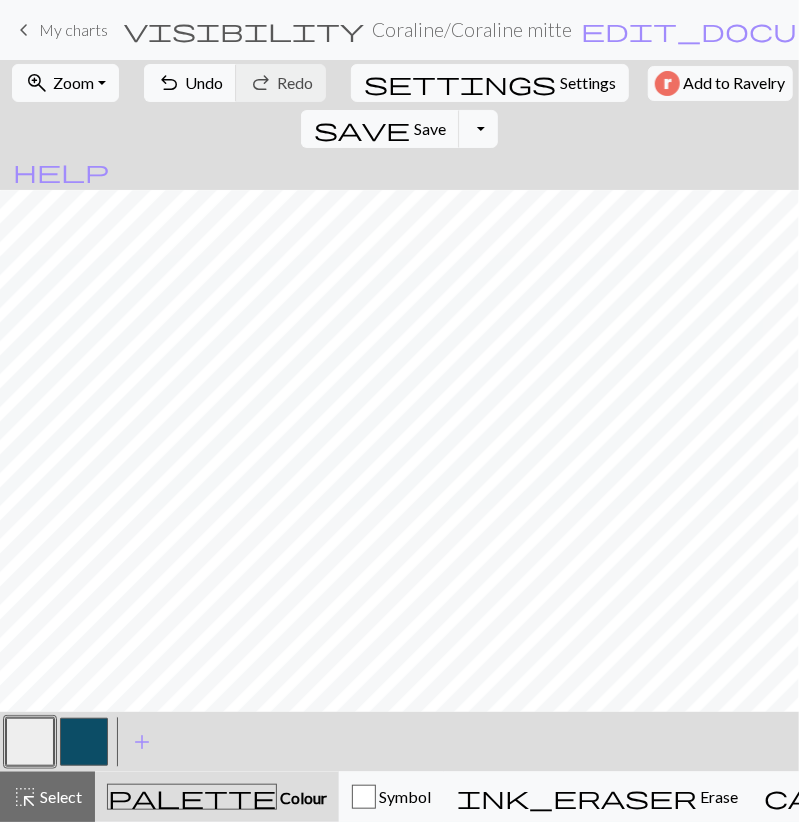click at bounding box center [84, 742] 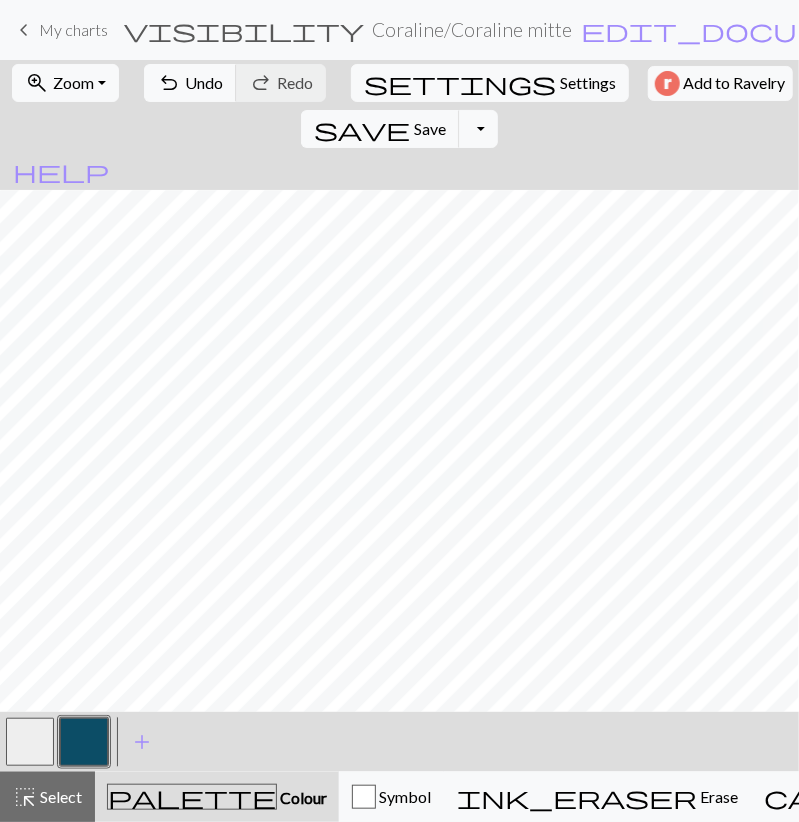 click at bounding box center (30, 742) 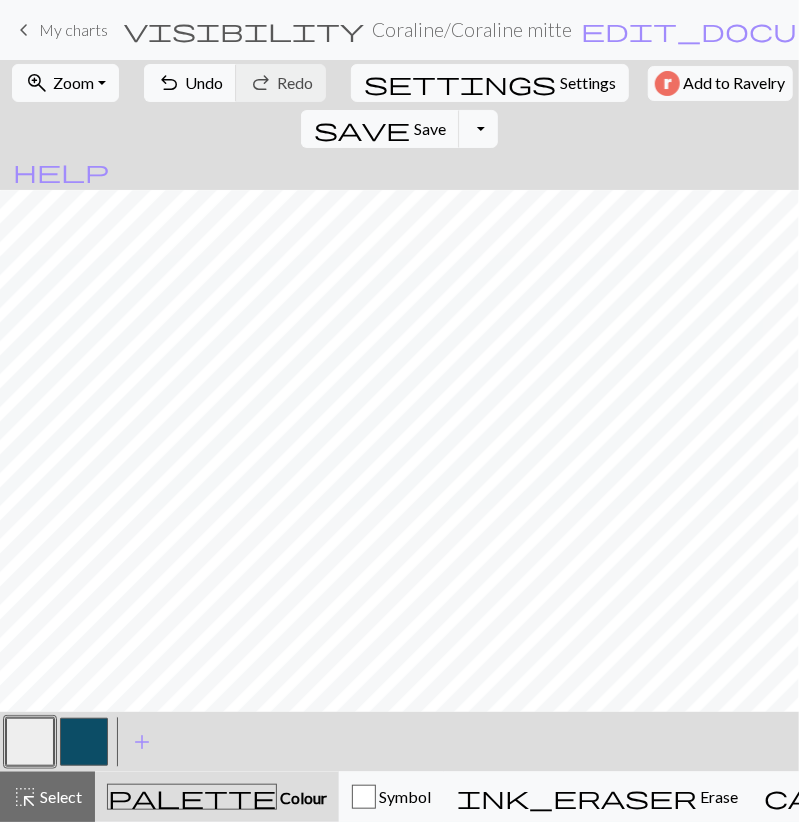 drag, startPoint x: 79, startPoint y: 741, endPoint x: 79, endPoint y: 723, distance: 18 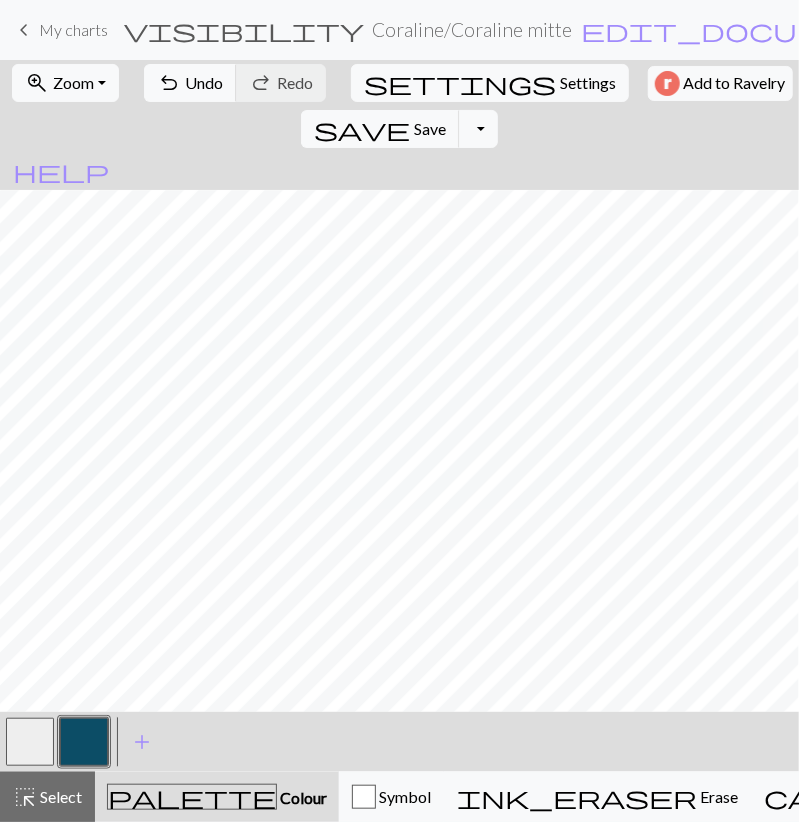 click at bounding box center [30, 742] 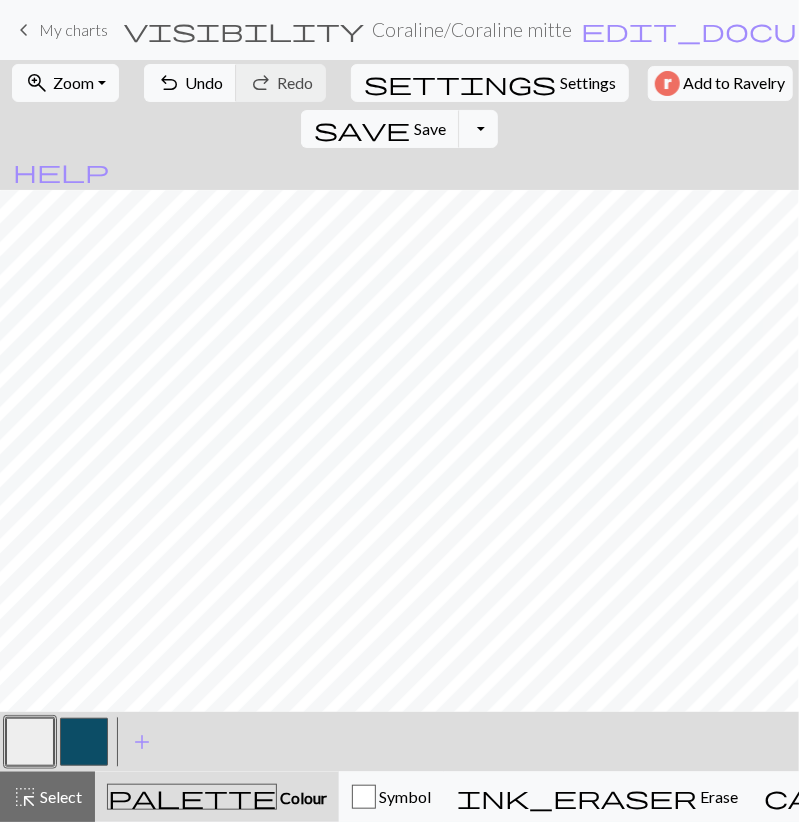click at bounding box center [84, 742] 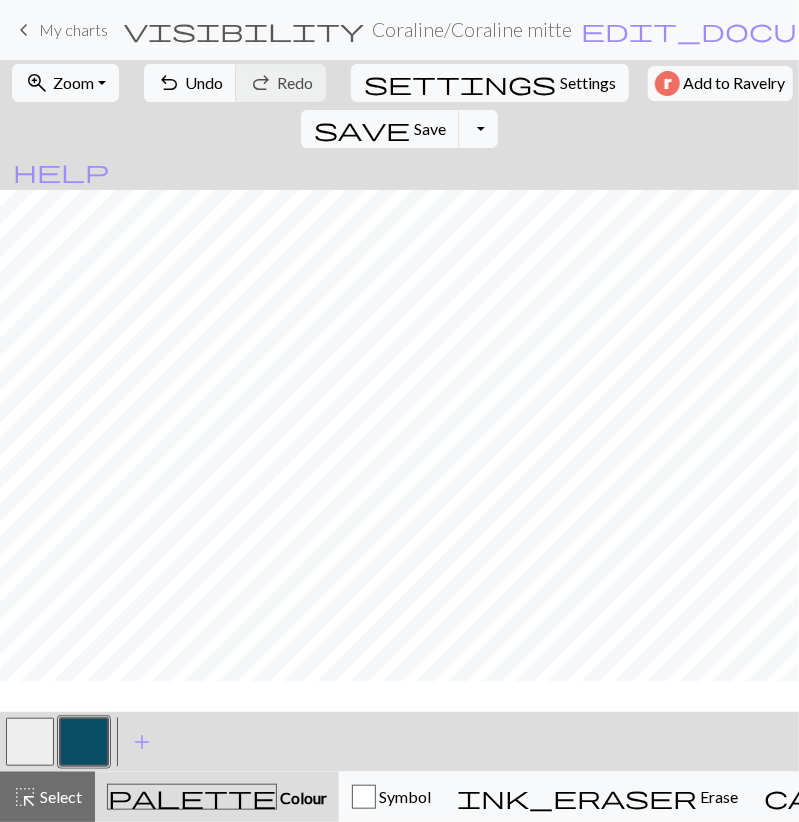 scroll, scrollTop: 839, scrollLeft: 0, axis: vertical 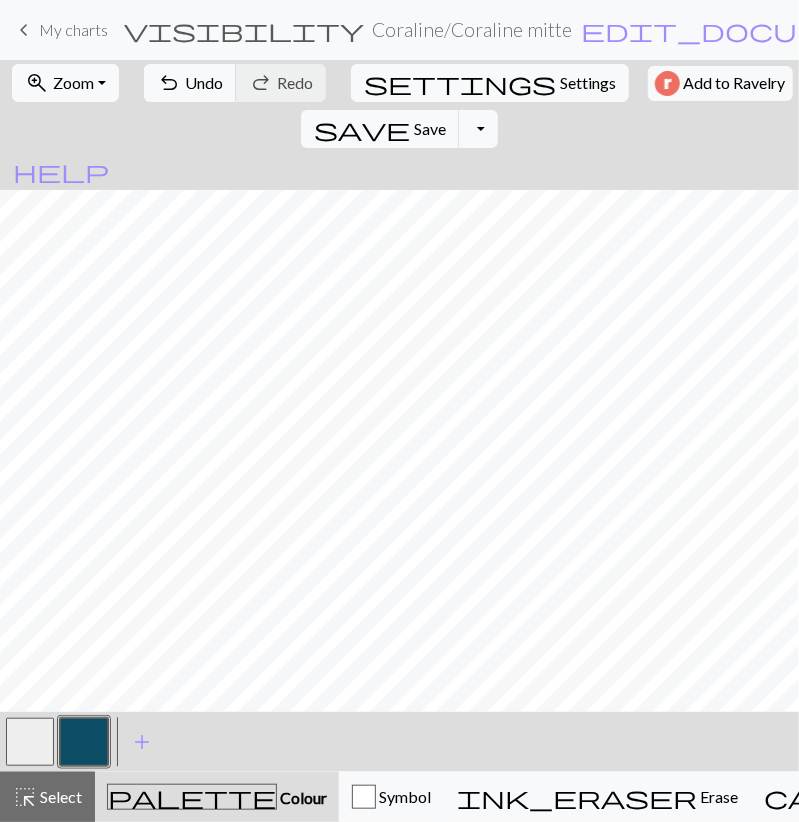 click at bounding box center [84, 742] 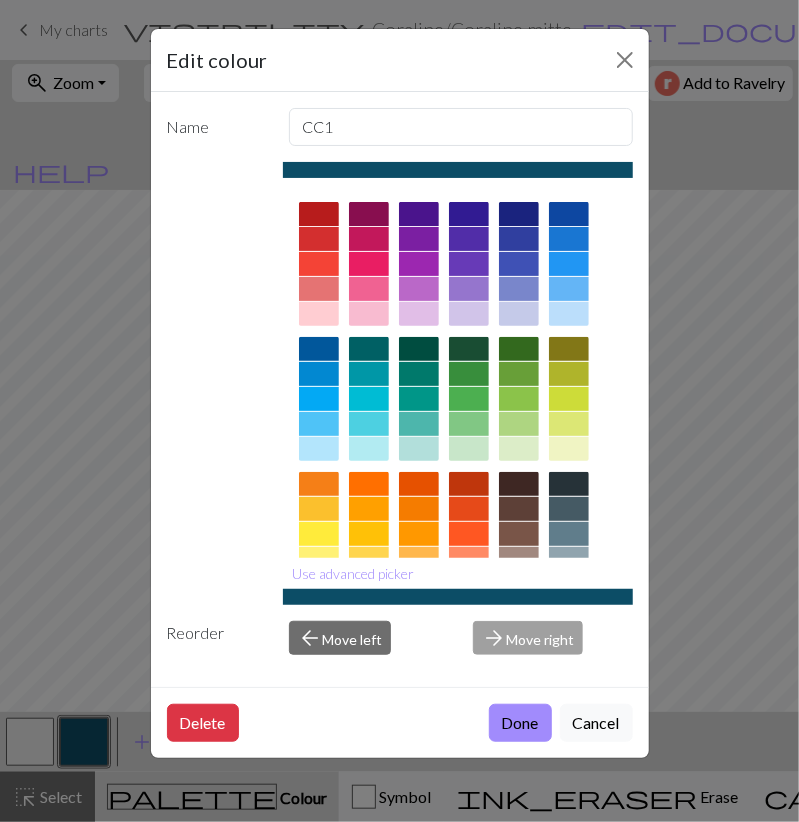 click on "Edit colour Name CC1 Use advanced picker Reorder arrow_back Move left arrow_forward Move right Delete Done Cancel" at bounding box center (399, 411) 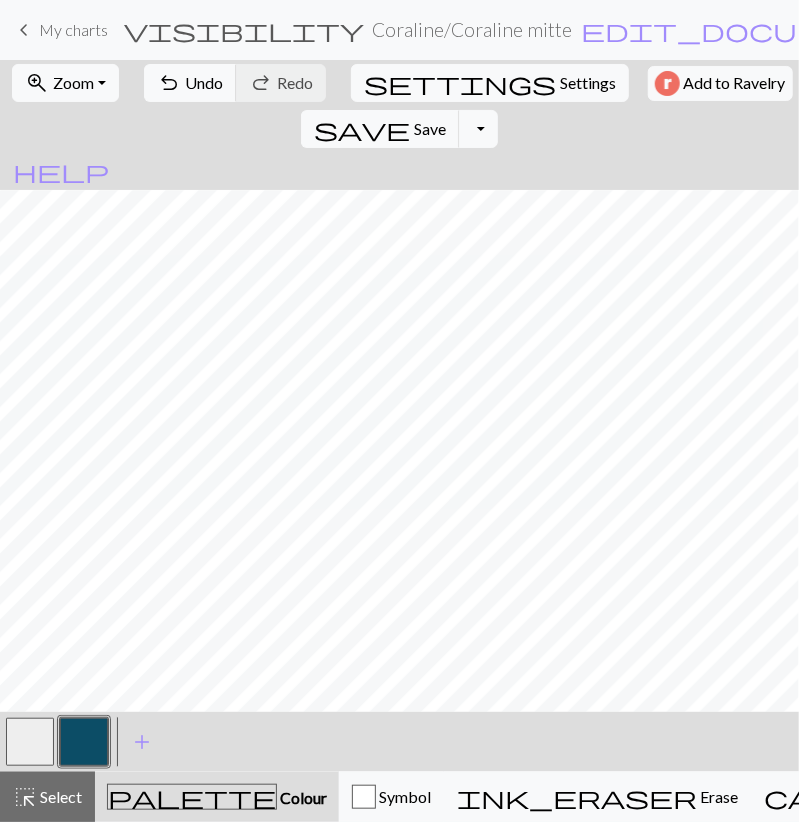 click at bounding box center (30, 742) 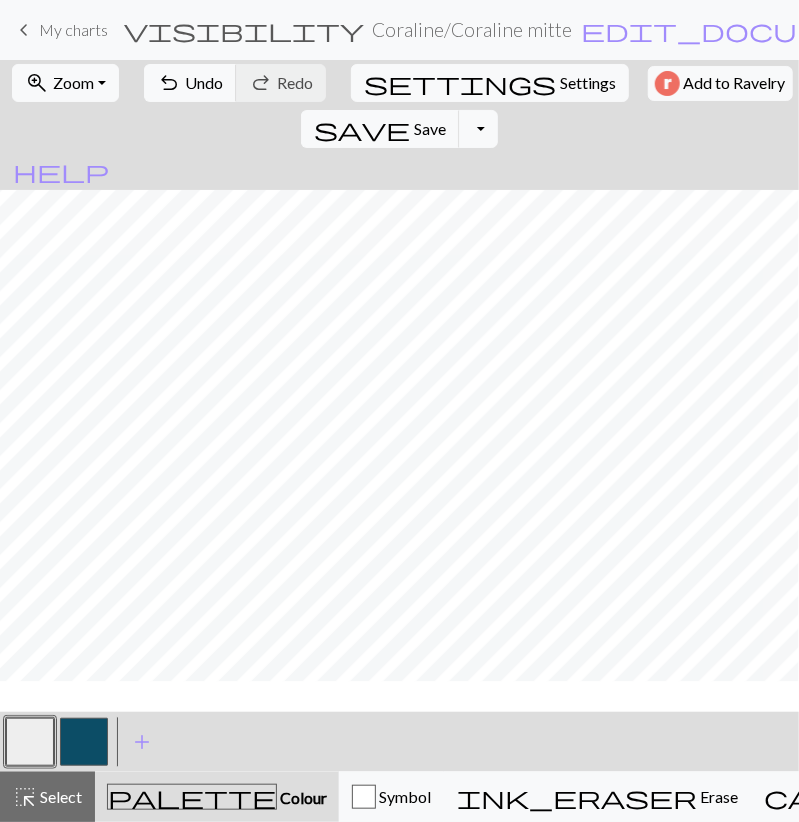 scroll, scrollTop: 607, scrollLeft: 0, axis: vertical 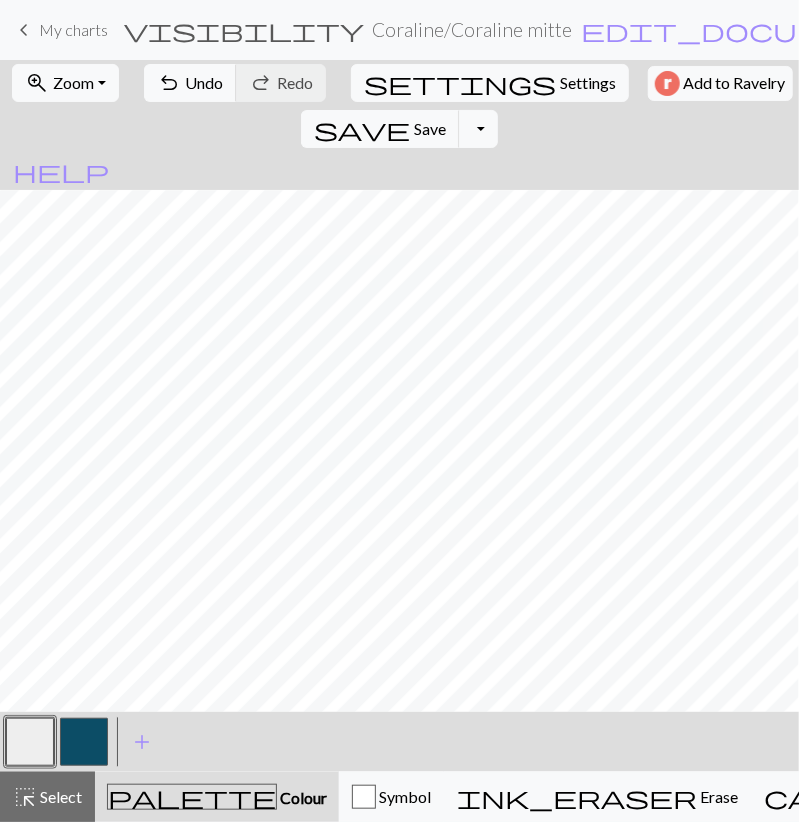 drag, startPoint x: 76, startPoint y: 739, endPoint x: 75, endPoint y: 724, distance: 15.033297 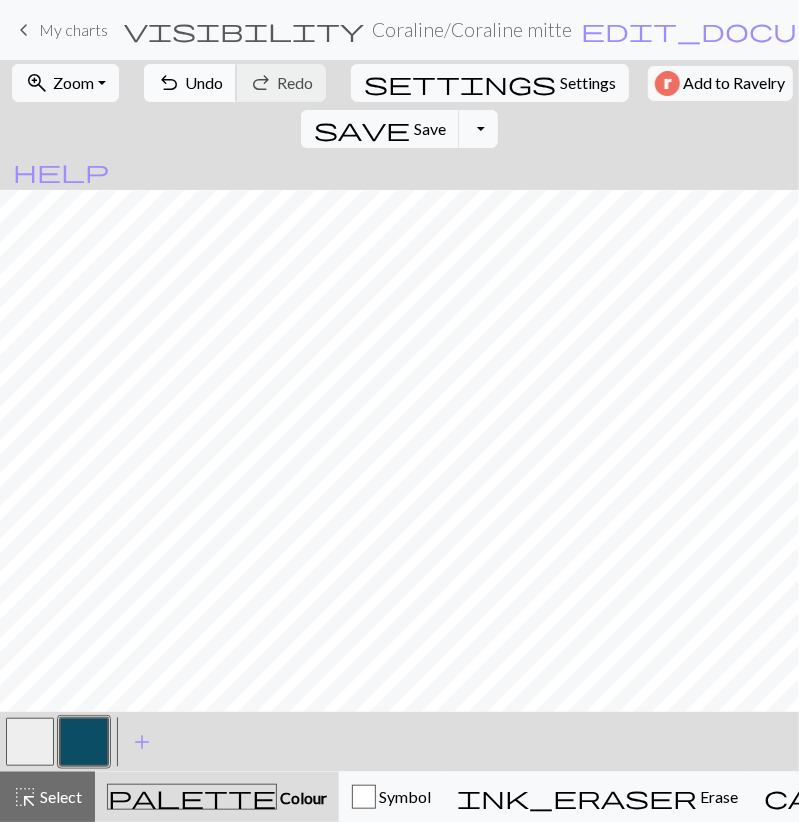 click on "undo Undo Undo" at bounding box center [190, 83] 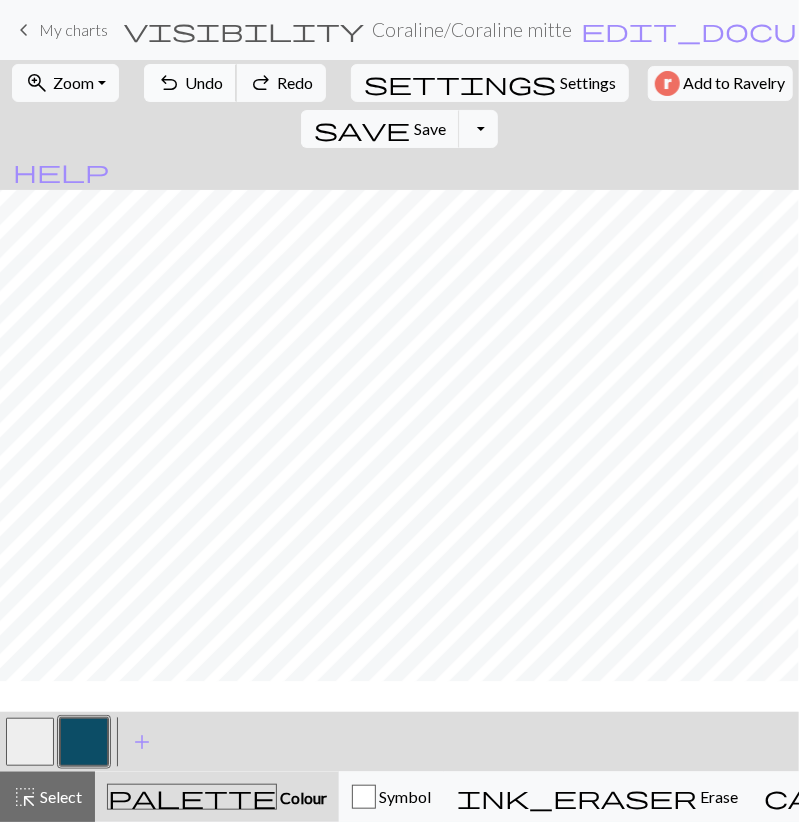 scroll, scrollTop: 491, scrollLeft: 0, axis: vertical 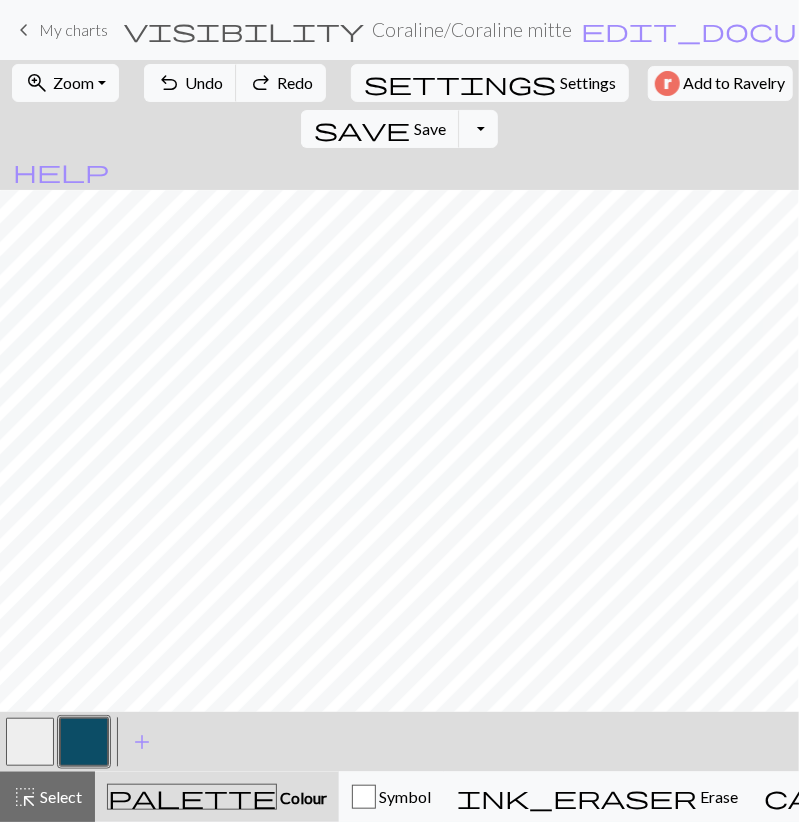 click at bounding box center (30, 742) 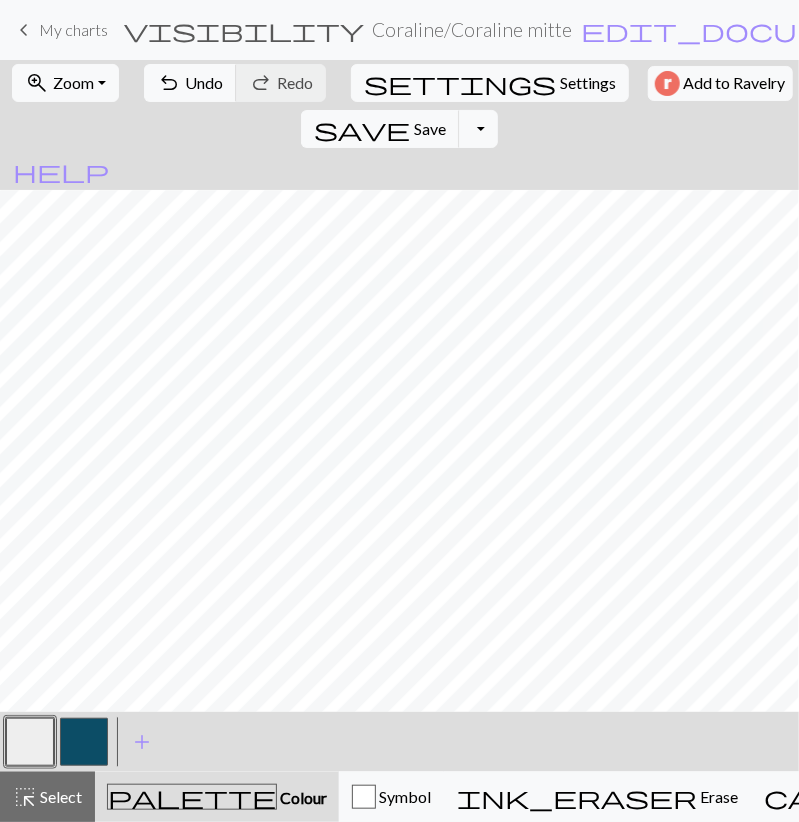 click at bounding box center (84, 742) 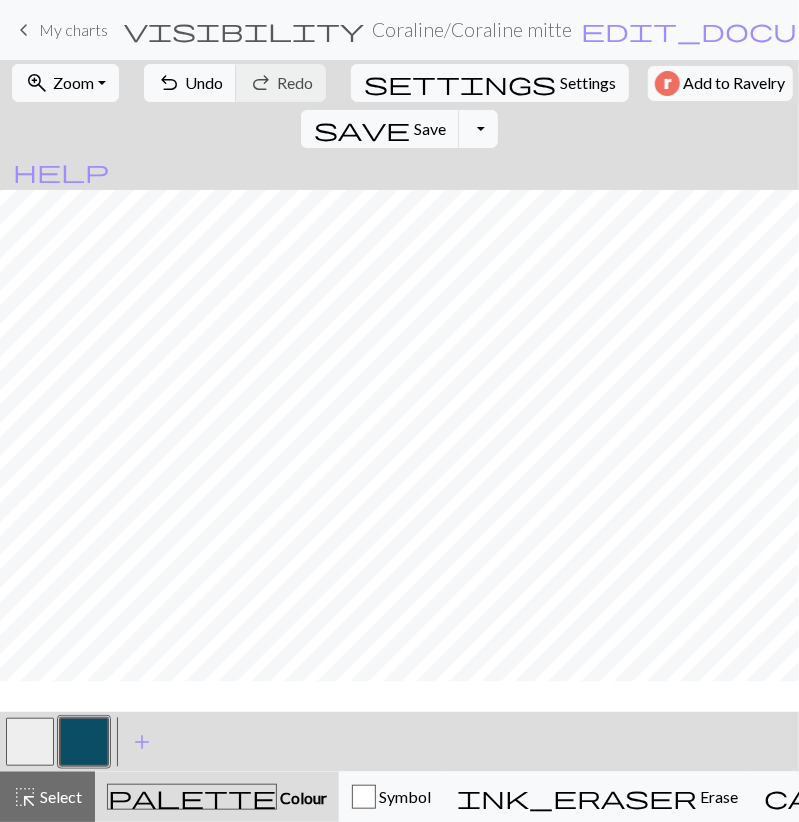 scroll, scrollTop: 375, scrollLeft: 0, axis: vertical 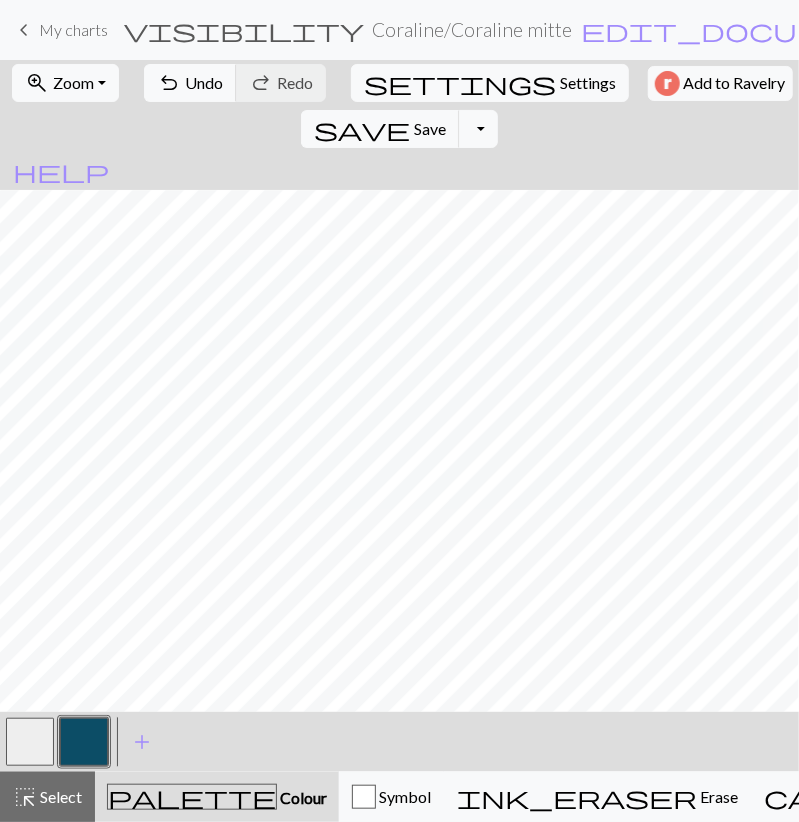 click at bounding box center (30, 742) 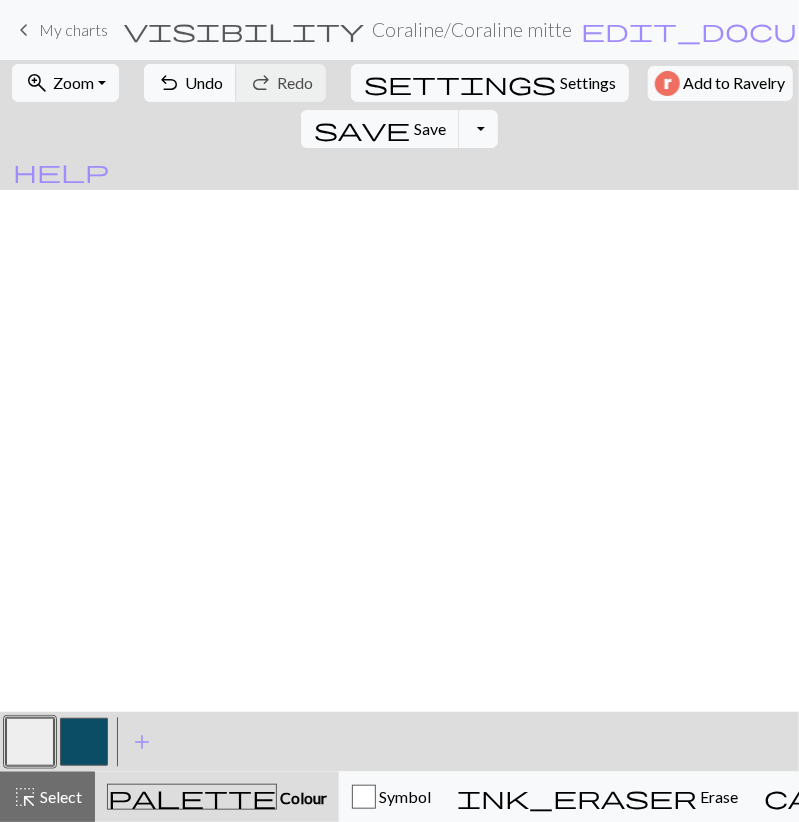 scroll, scrollTop: 2463, scrollLeft: 0, axis: vertical 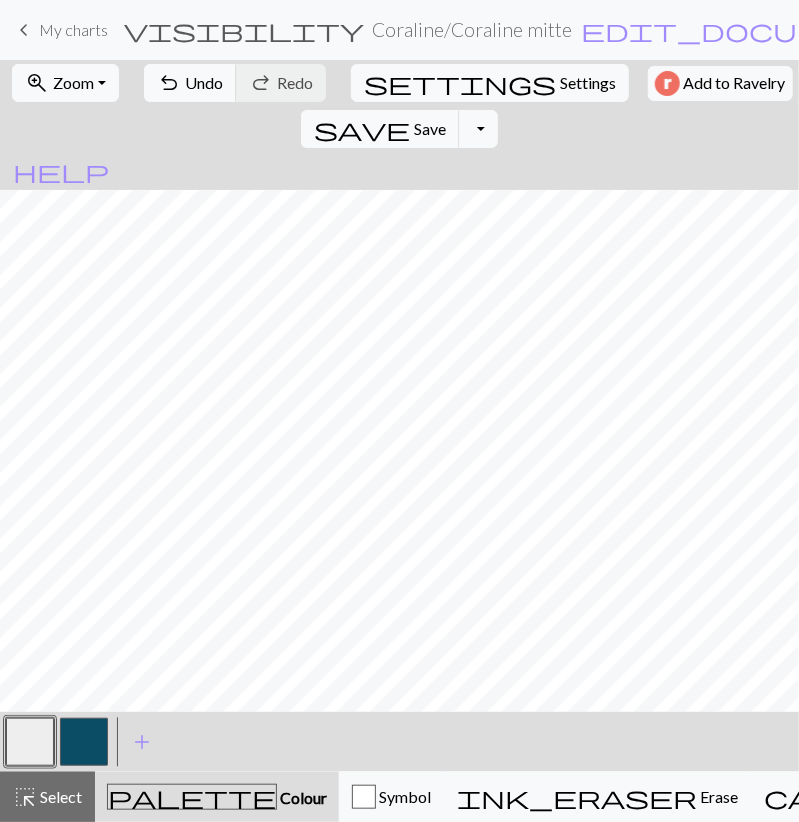 click at bounding box center (84, 742) 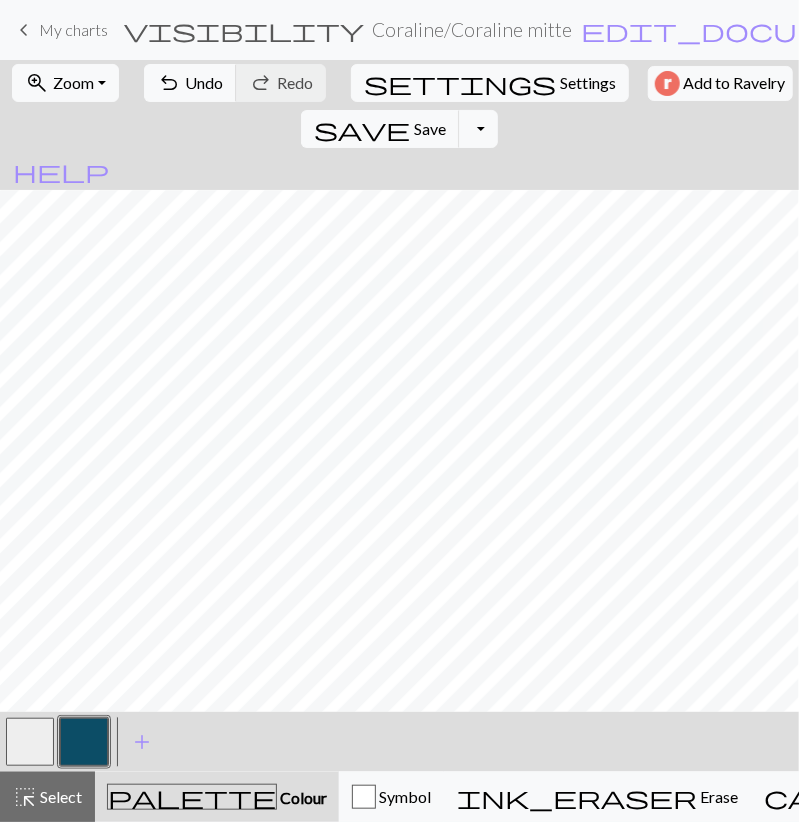 click at bounding box center (30, 742) 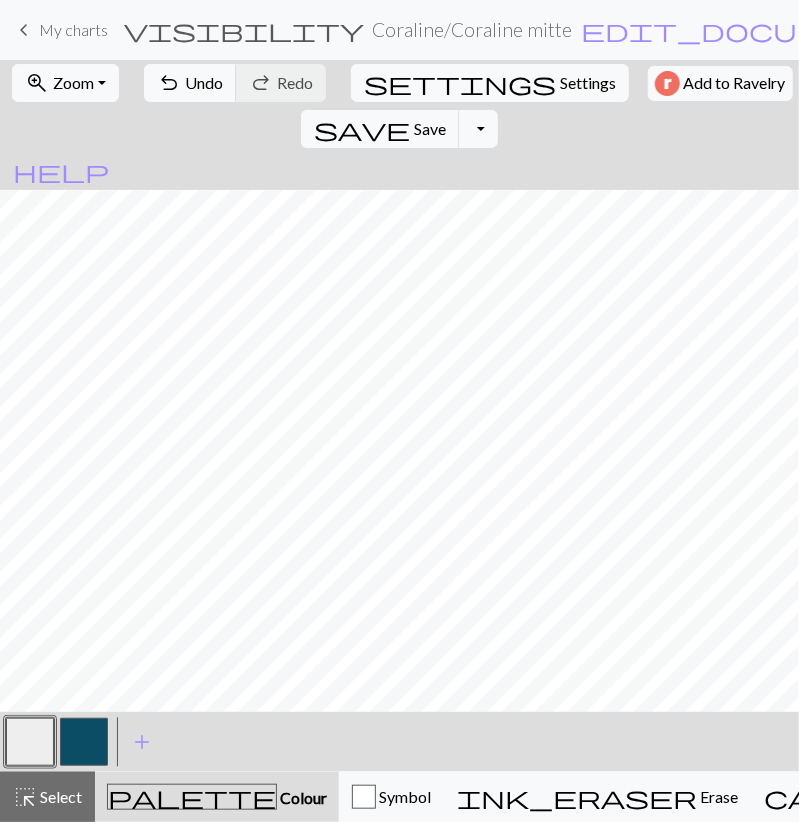 click at bounding box center (84, 742) 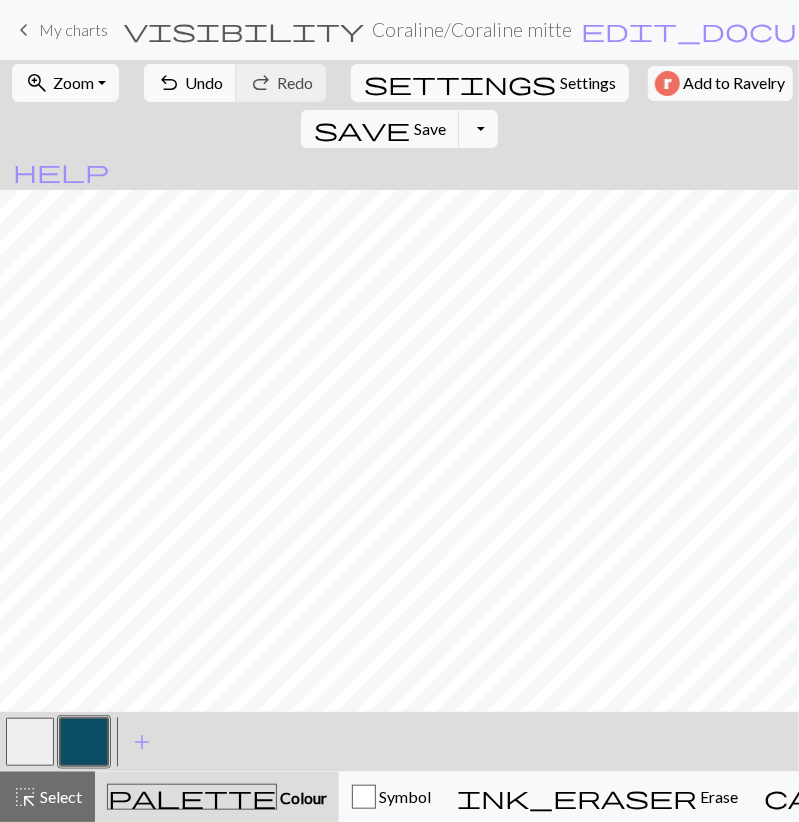 click at bounding box center [30, 742] 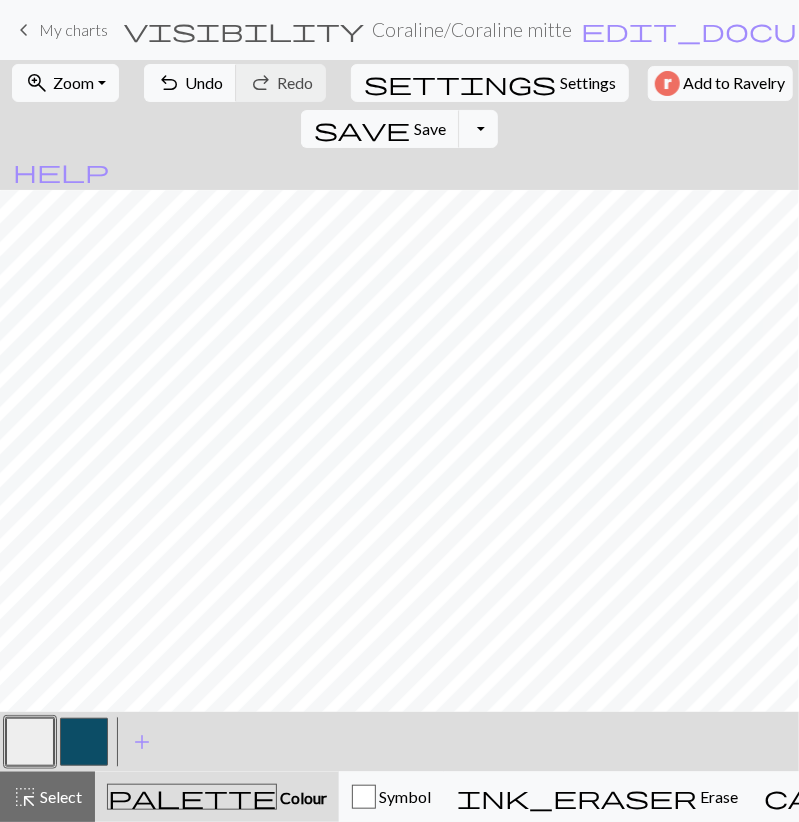 click at bounding box center [84, 742] 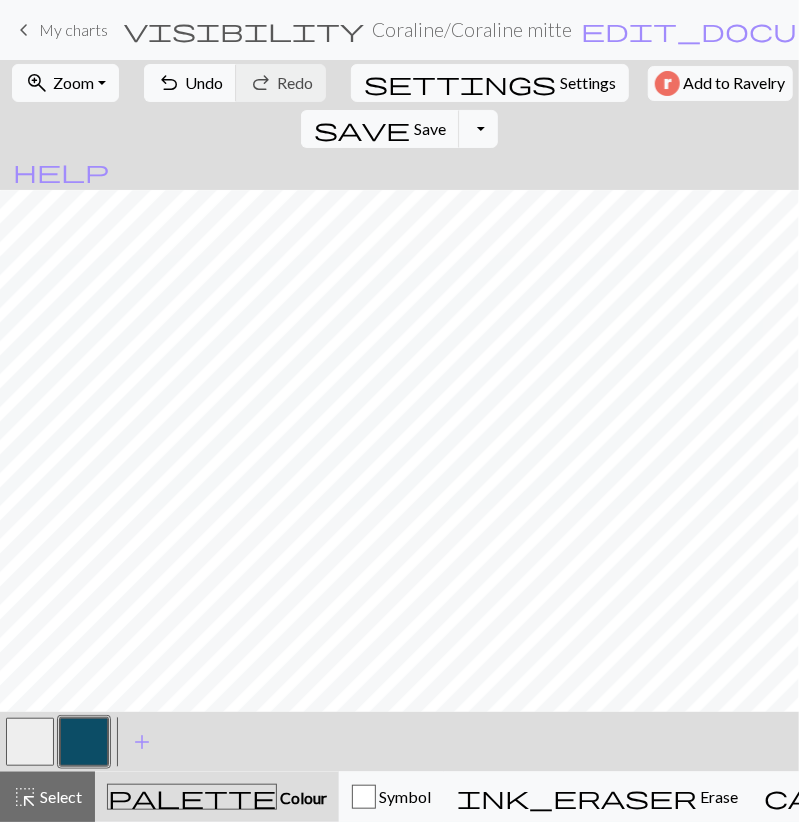 click at bounding box center [30, 742] 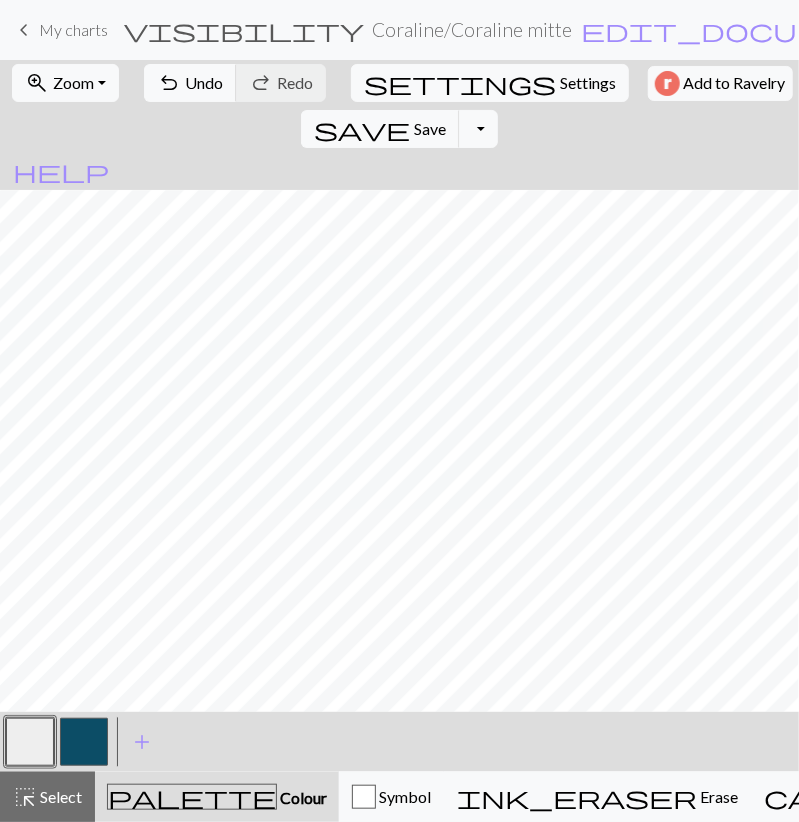 click at bounding box center [84, 742] 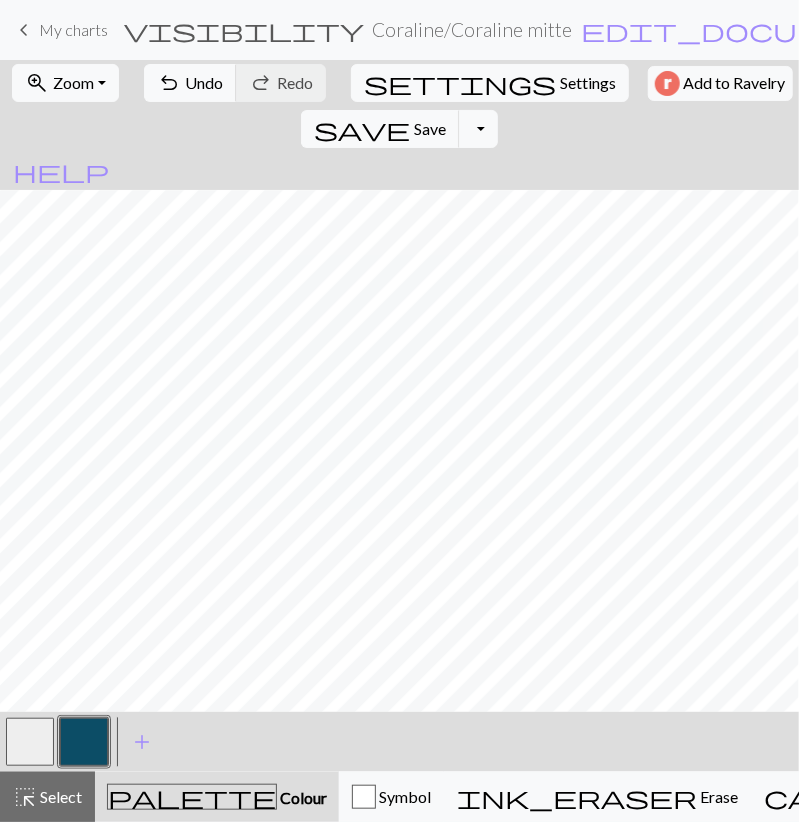 click at bounding box center [30, 742] 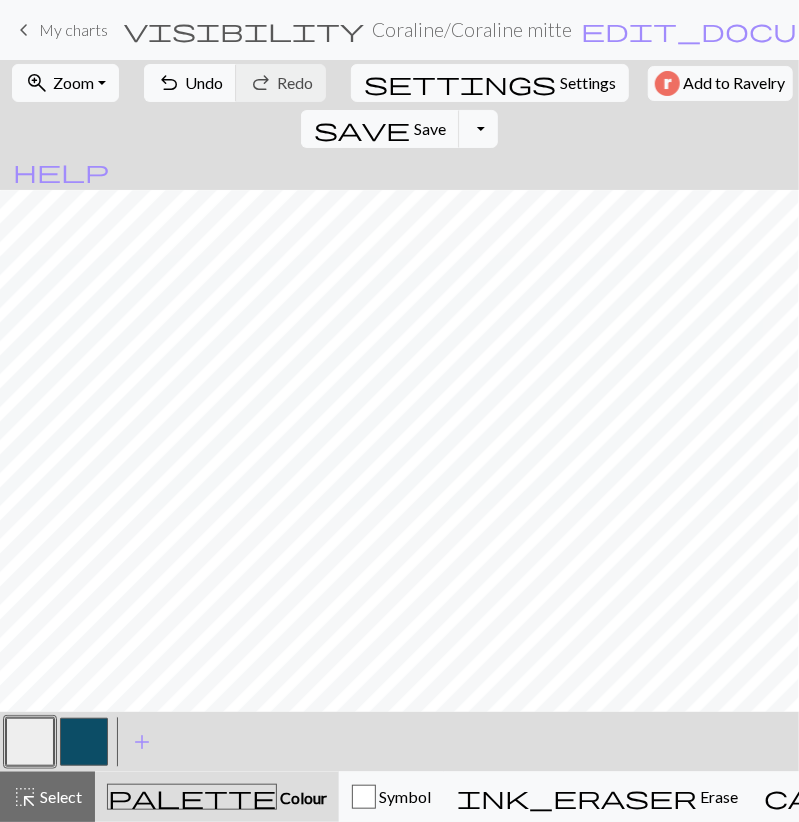 click at bounding box center [84, 742] 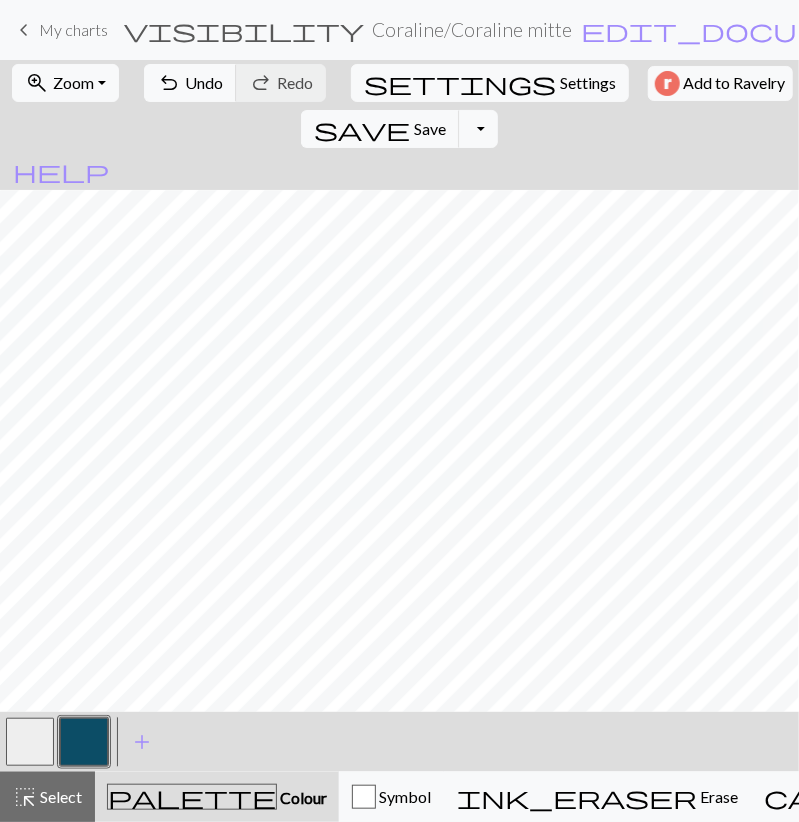 click at bounding box center [30, 742] 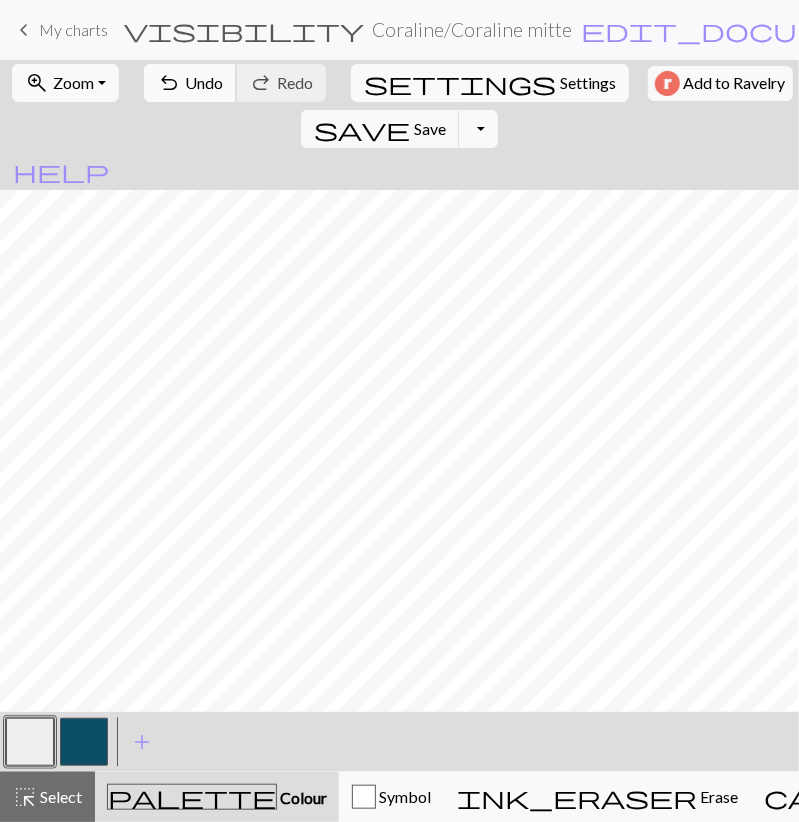click on "undo" at bounding box center (169, 83) 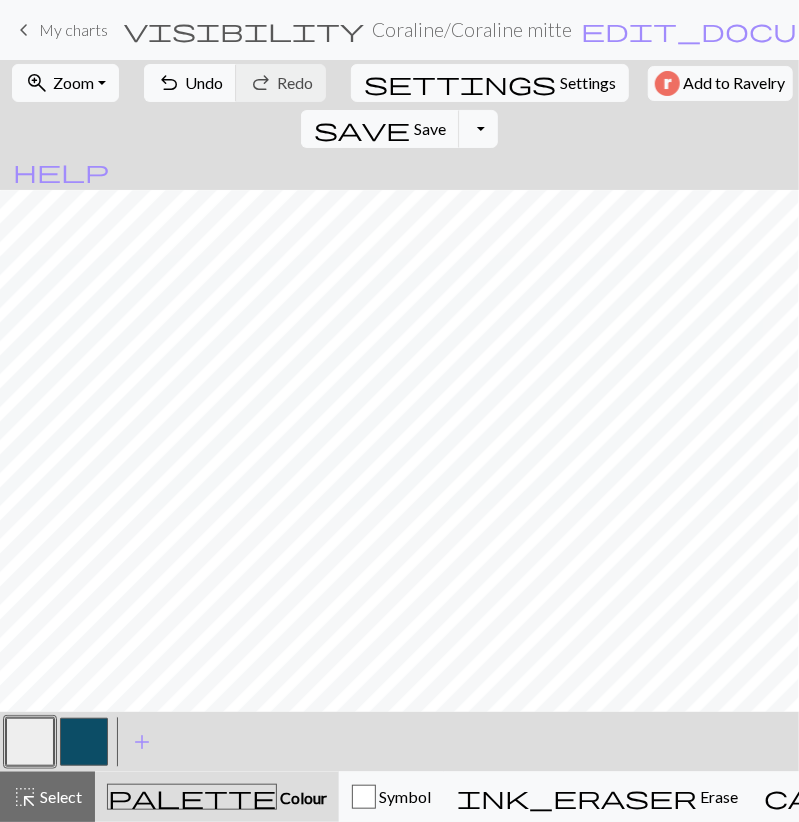 drag, startPoint x: 86, startPoint y: 735, endPoint x: 83, endPoint y: 707, distance: 28.160255 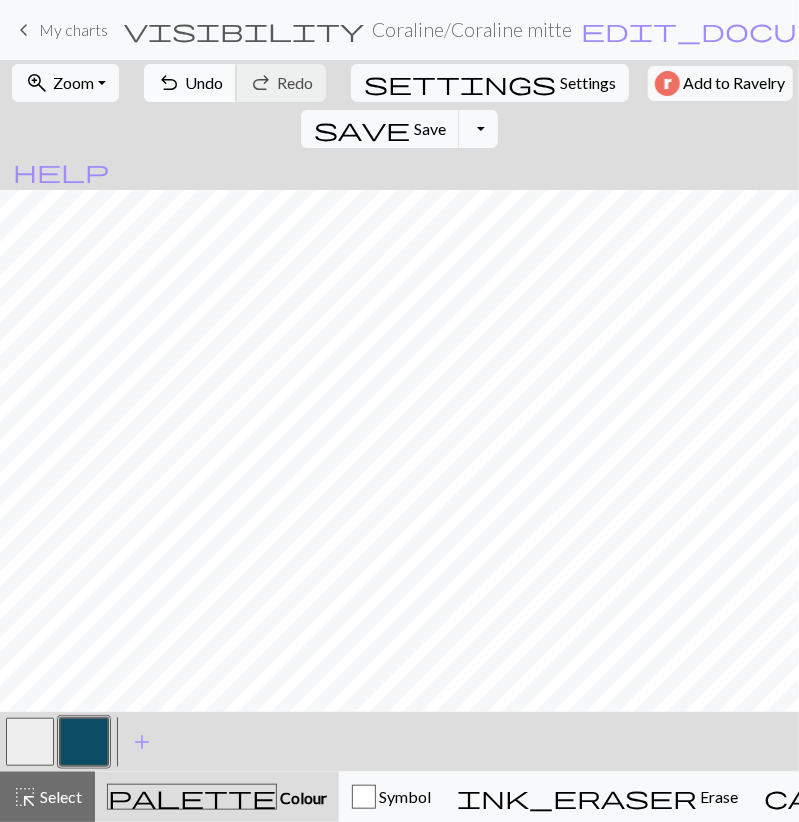 click on "undo" at bounding box center (169, 83) 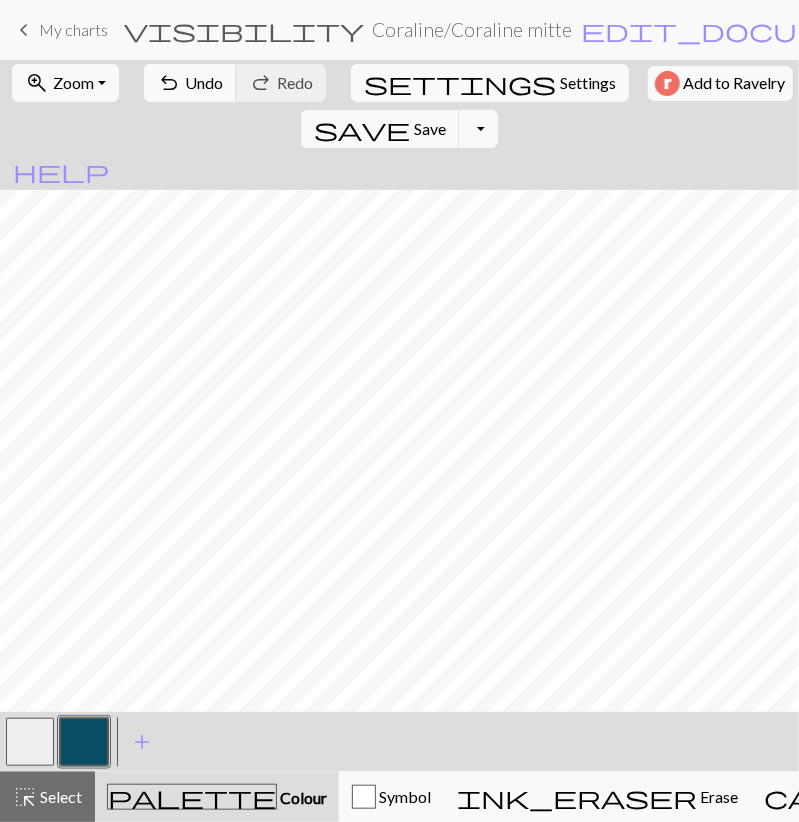 click at bounding box center [30, 742] 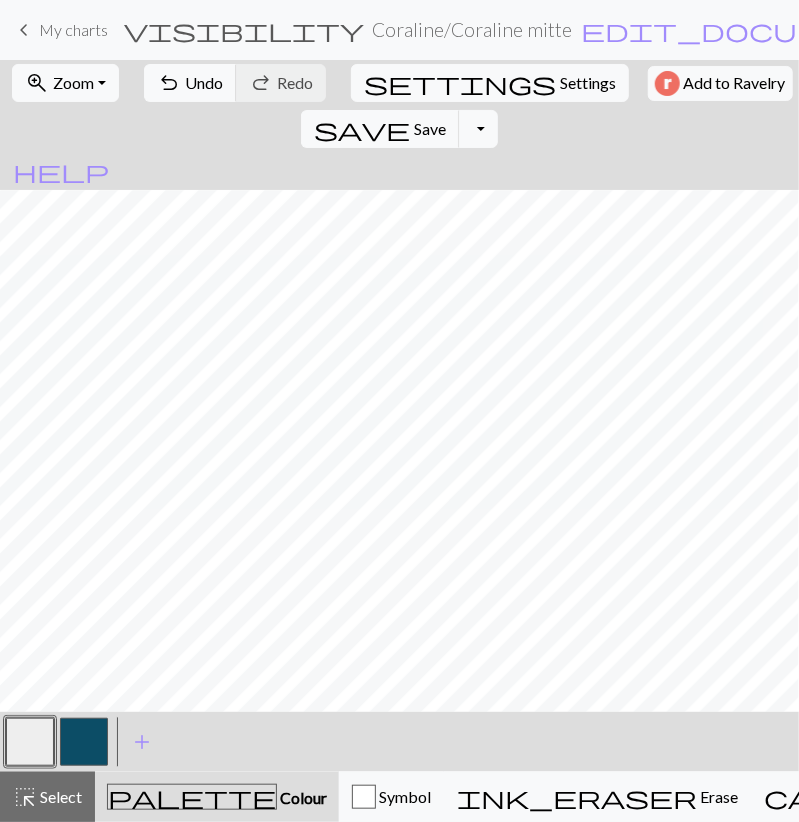 click at bounding box center [84, 742] 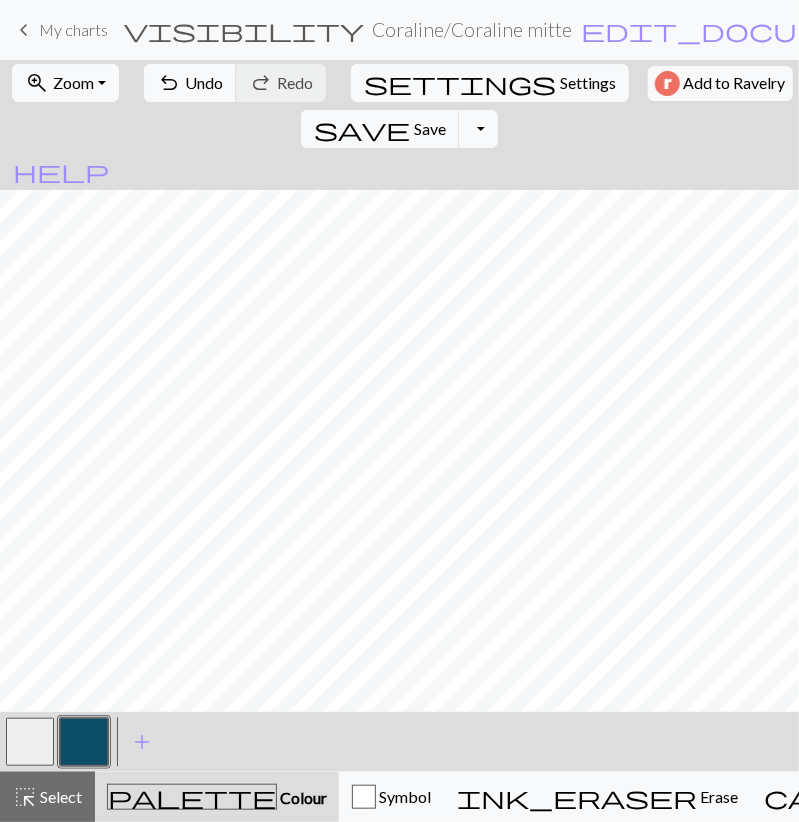 click at bounding box center (30, 742) 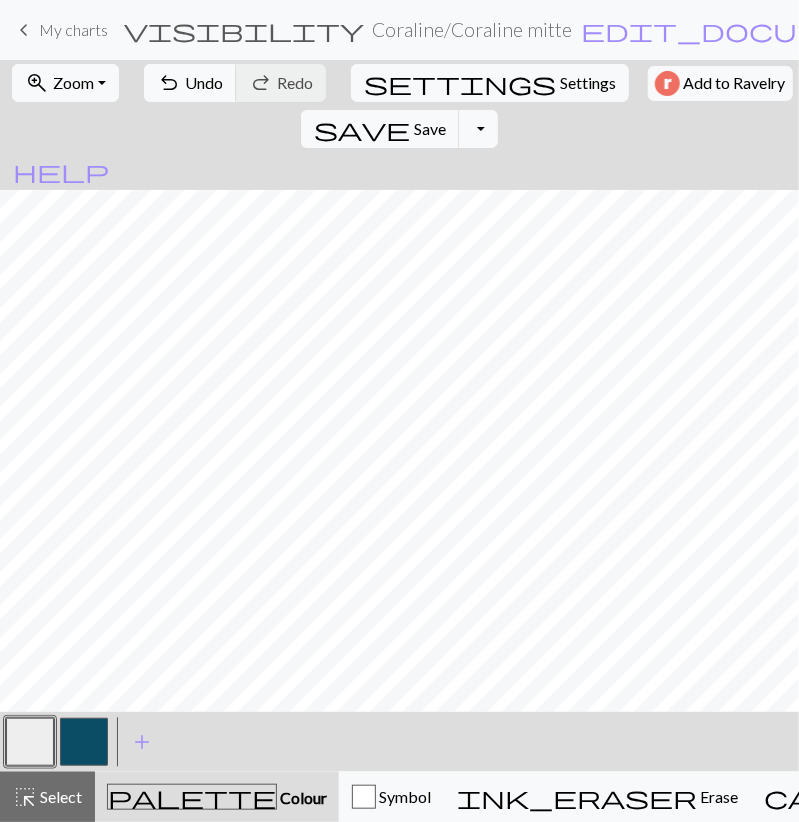 click at bounding box center [84, 742] 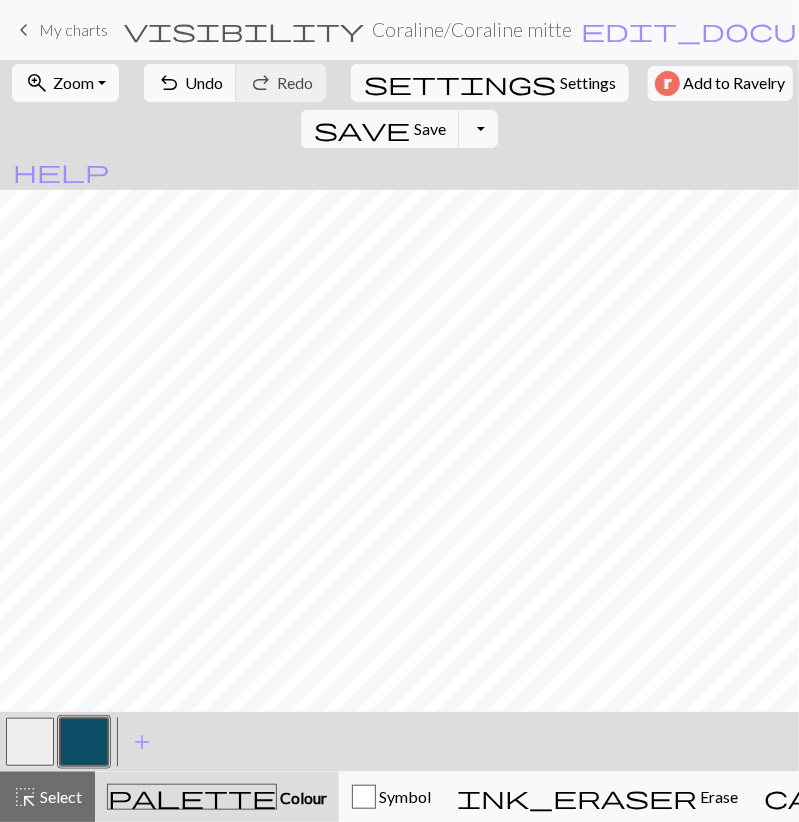 click at bounding box center (30, 742) 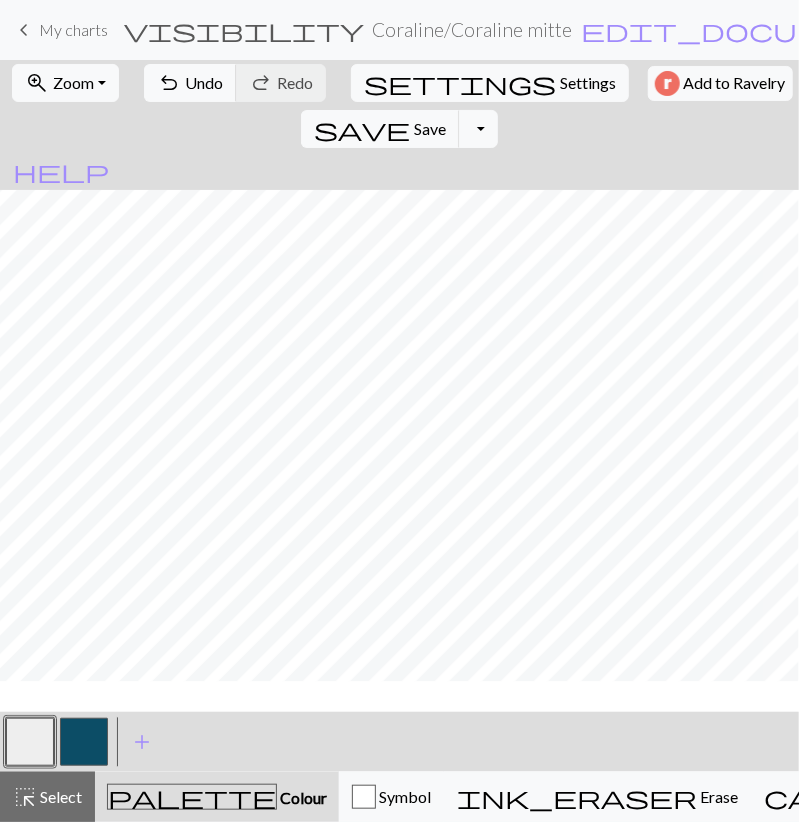 scroll, scrollTop: 2347, scrollLeft: 0, axis: vertical 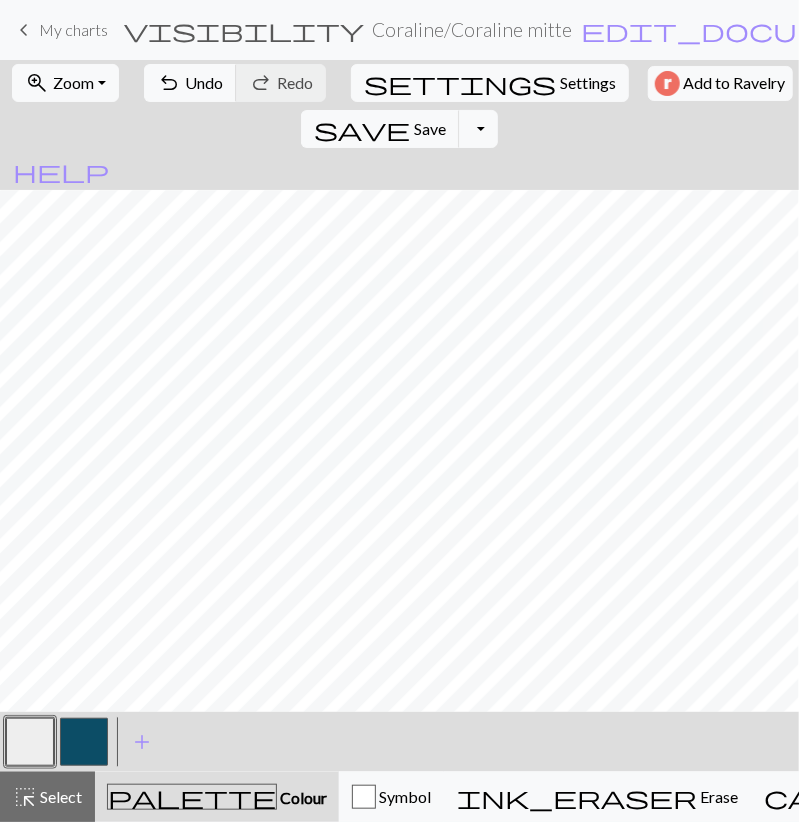click at bounding box center [84, 742] 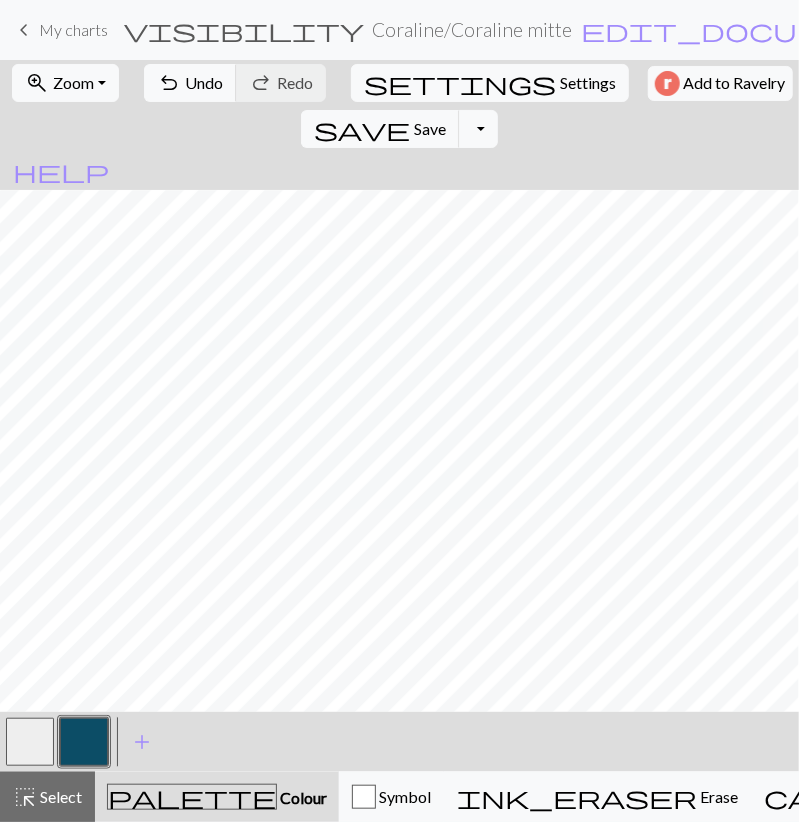 click at bounding box center (30, 742) 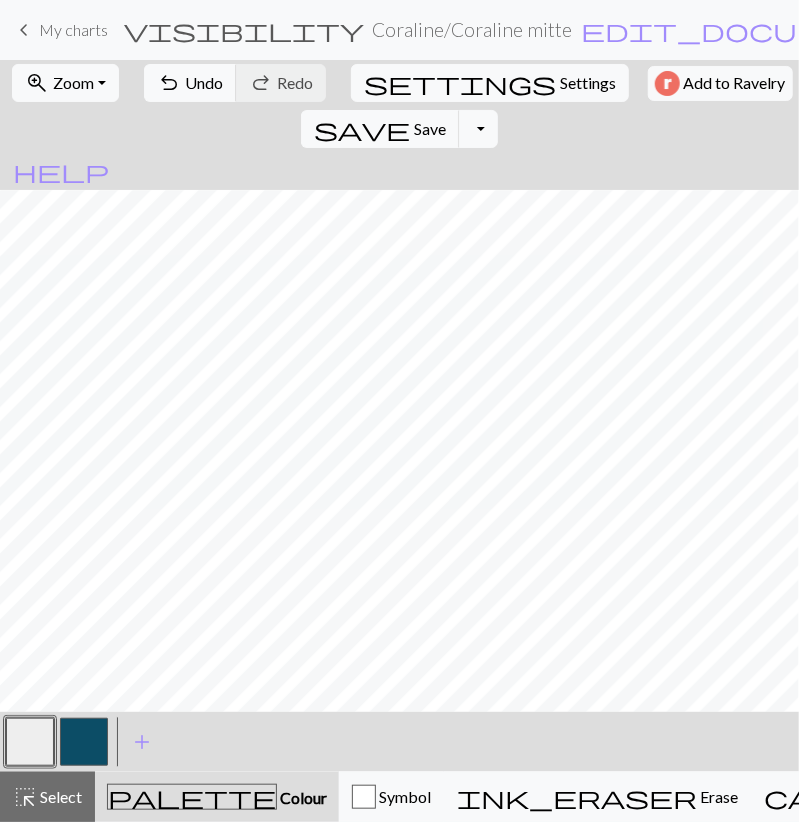 drag, startPoint x: 77, startPoint y: 747, endPoint x: 81, endPoint y: 711, distance: 36.221542 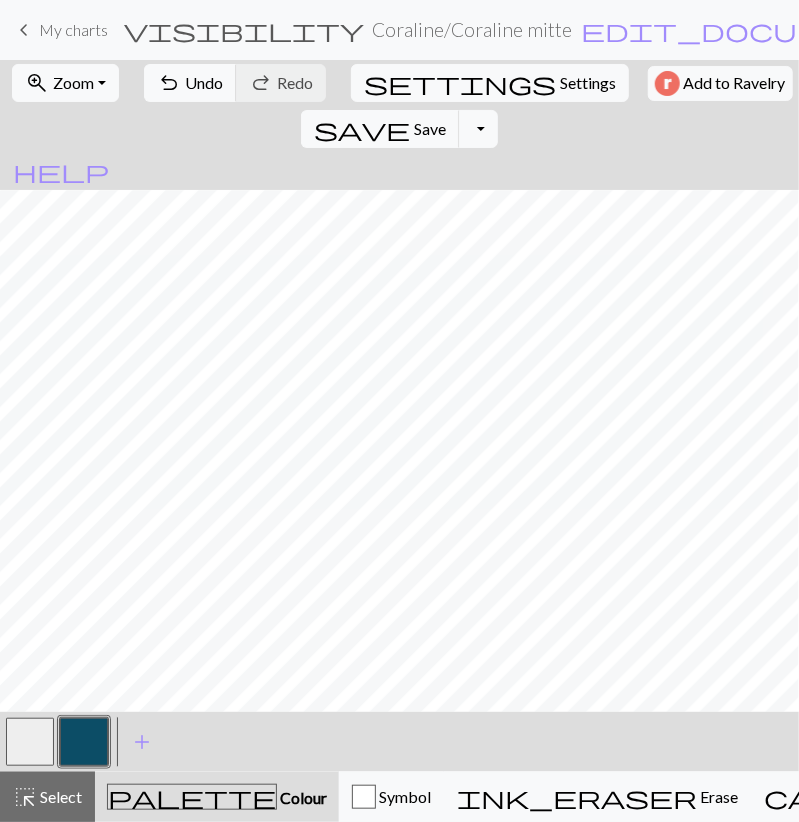 click at bounding box center (30, 742) 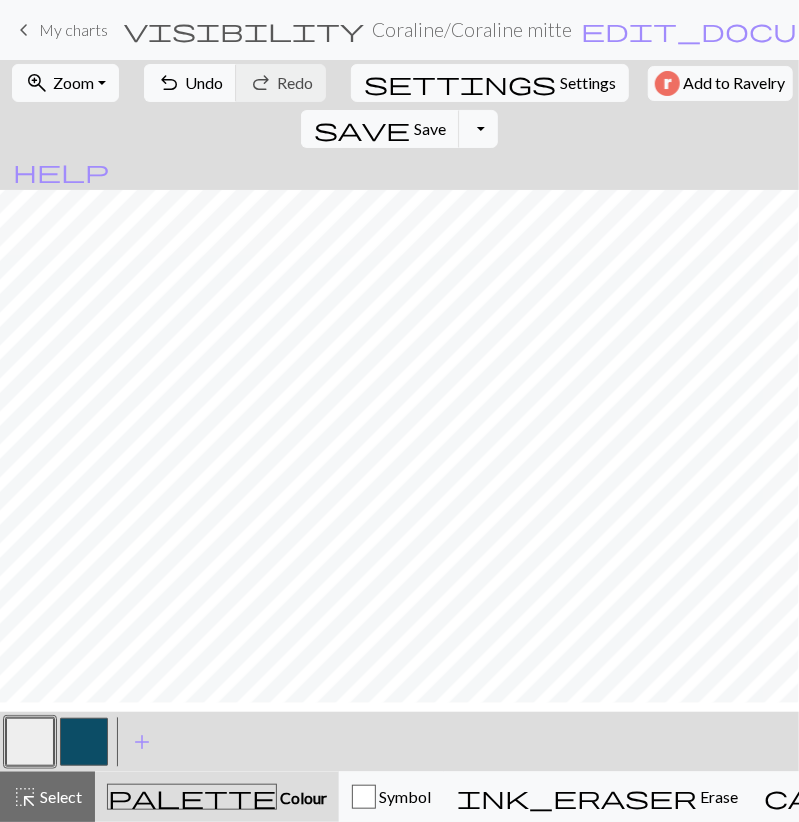 scroll, scrollTop: 2231, scrollLeft: 0, axis: vertical 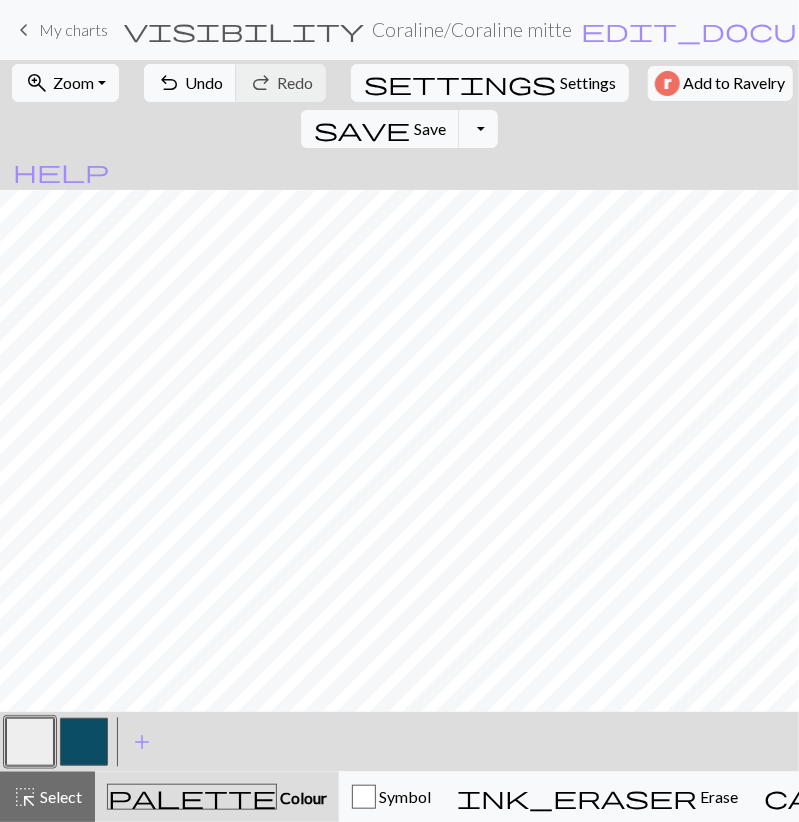 click at bounding box center (84, 742) 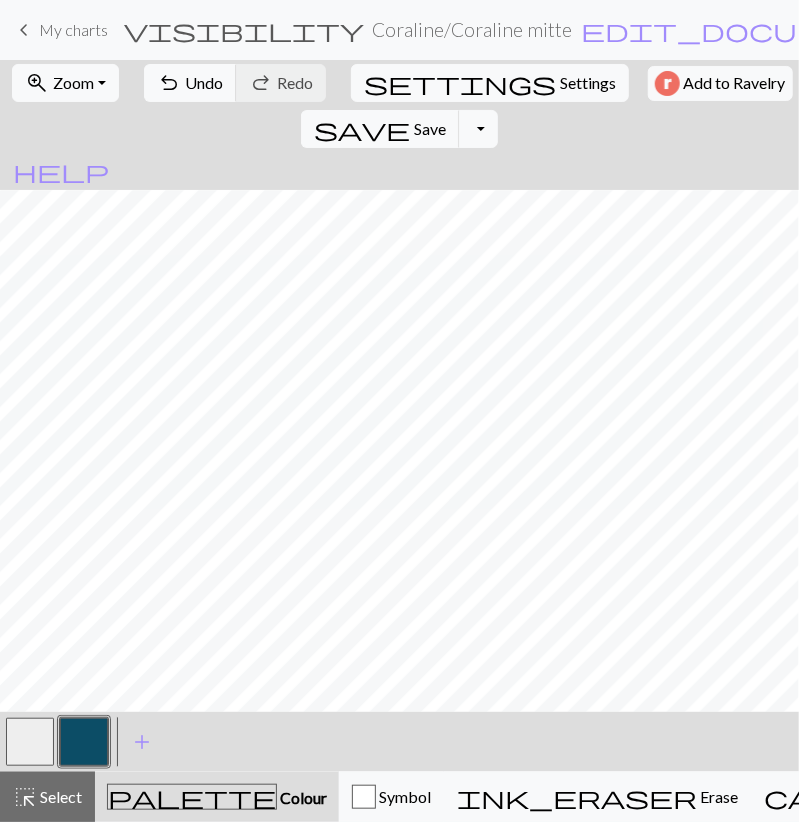 click at bounding box center [30, 742] 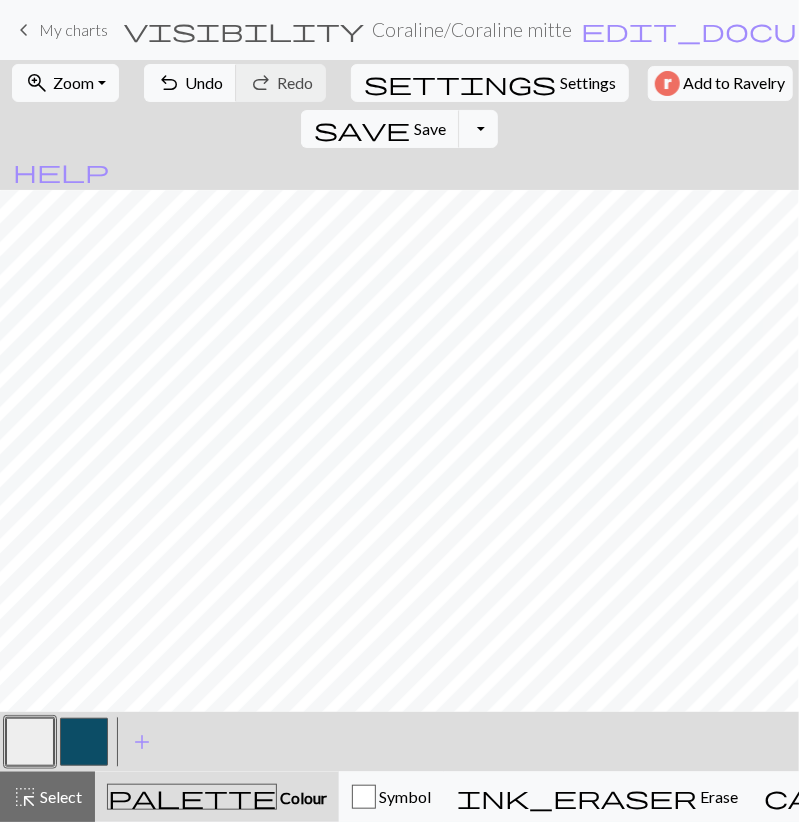 click at bounding box center (84, 742) 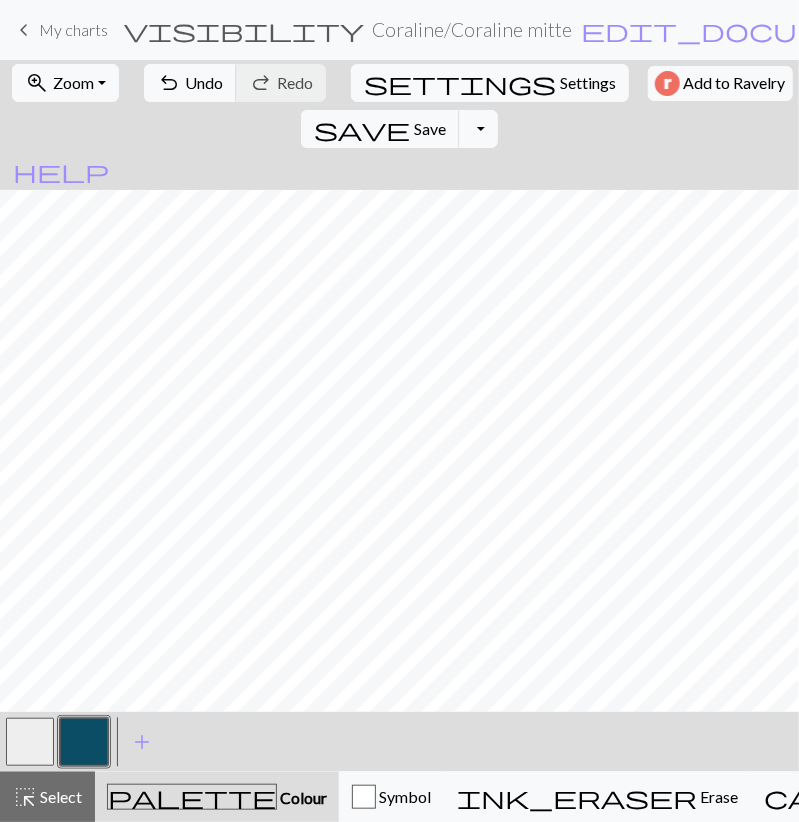 click at bounding box center [30, 742] 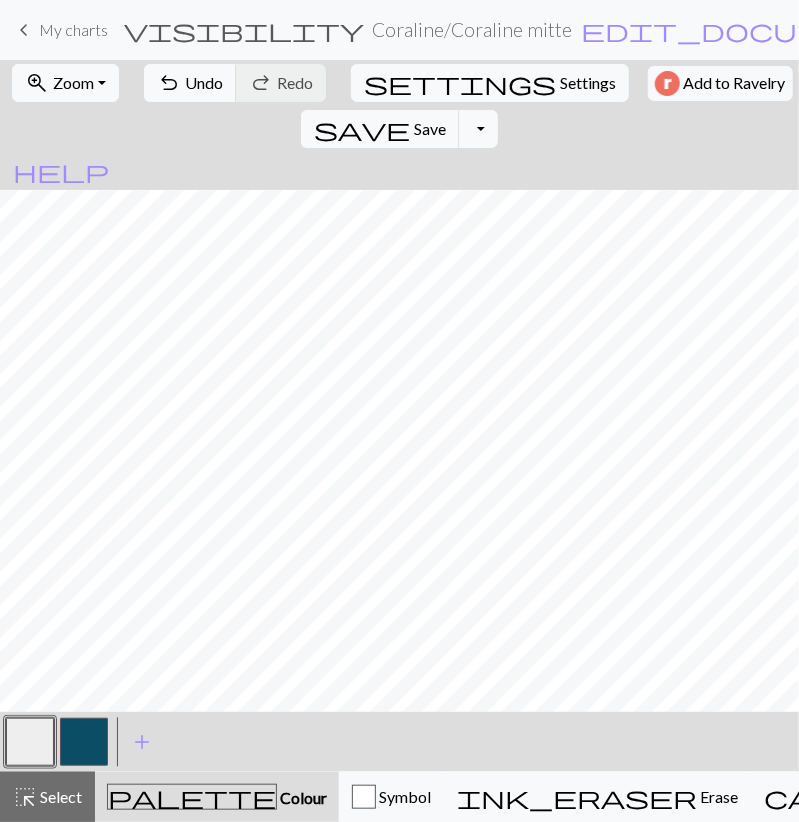 click at bounding box center [84, 742] 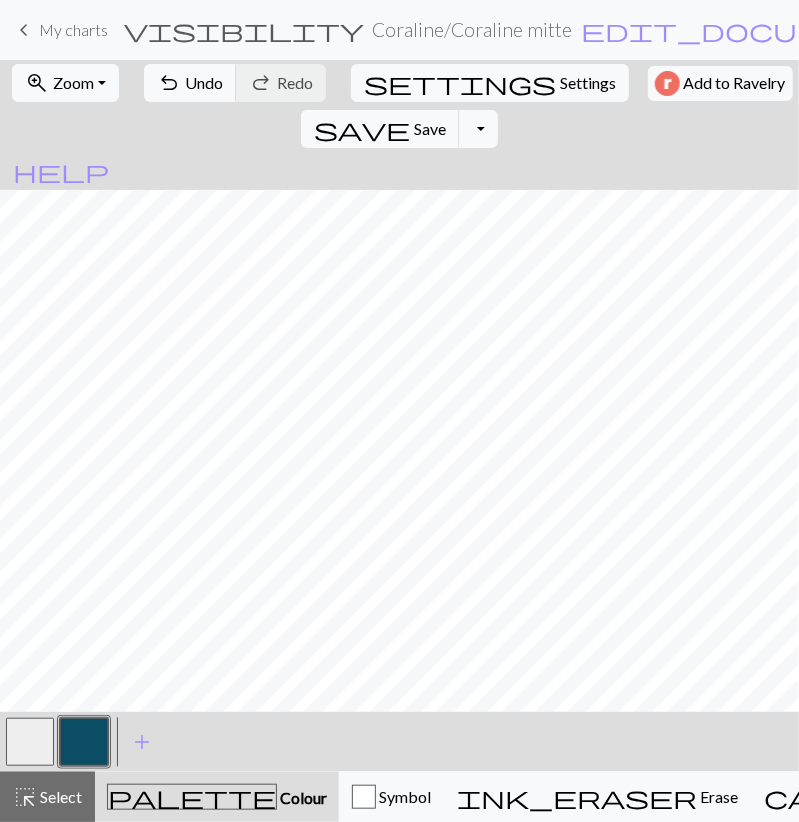 click at bounding box center [30, 742] 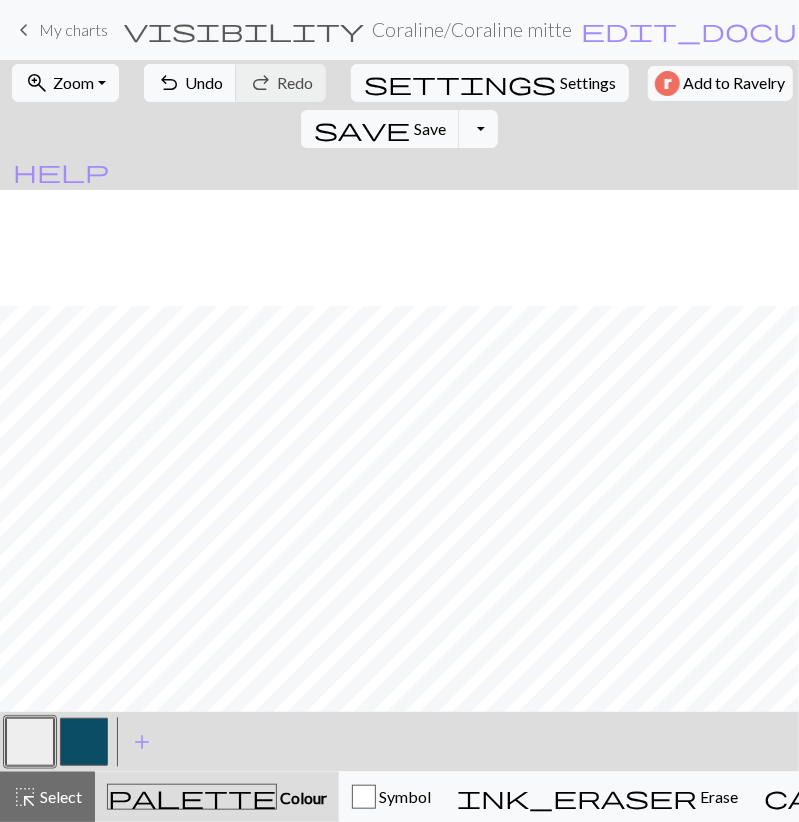 scroll, scrollTop: 2115, scrollLeft: 0, axis: vertical 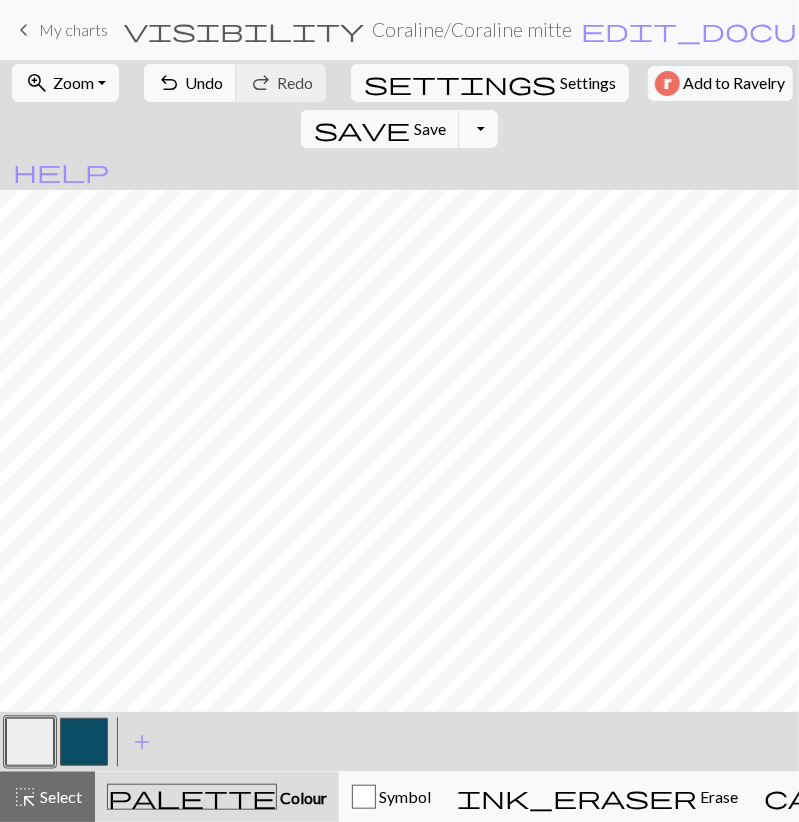 click at bounding box center (84, 742) 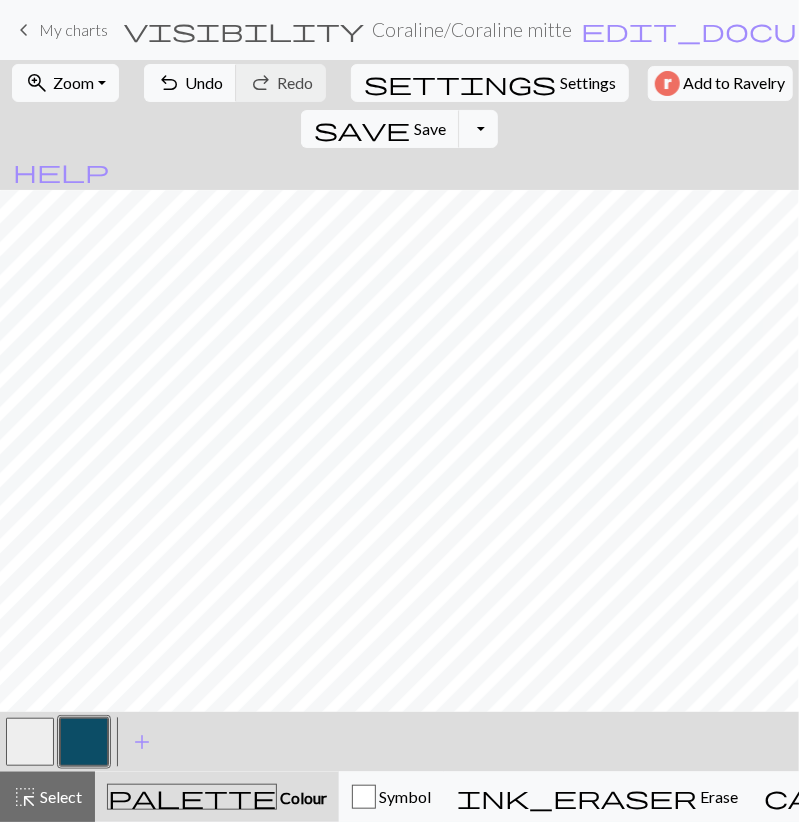 drag, startPoint x: 13, startPoint y: 751, endPoint x: 29, endPoint y: 703, distance: 50.596443 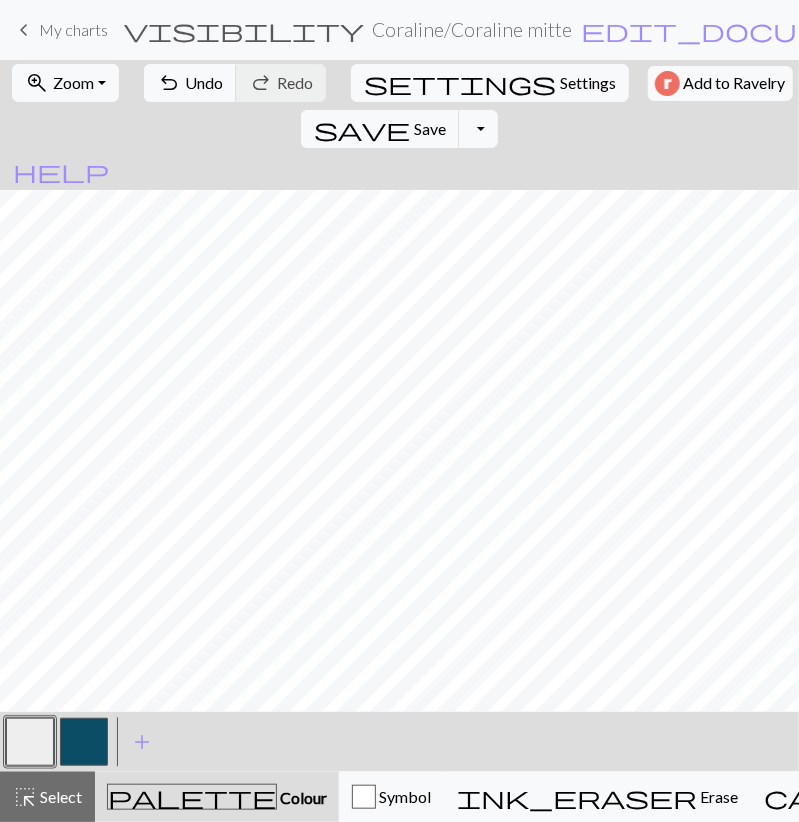 click at bounding box center (84, 742) 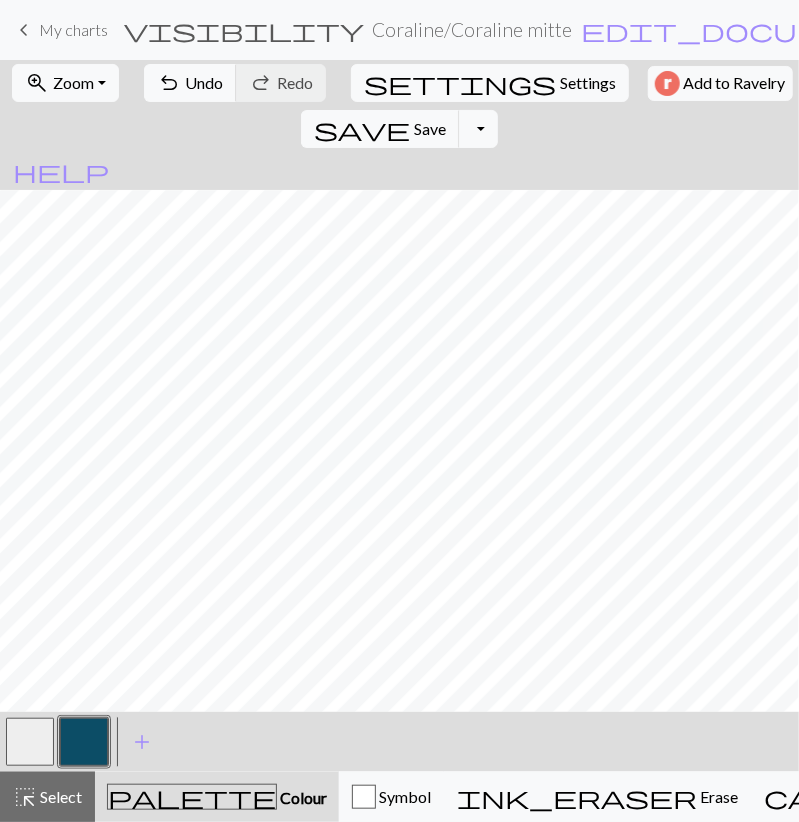 click at bounding box center [30, 742] 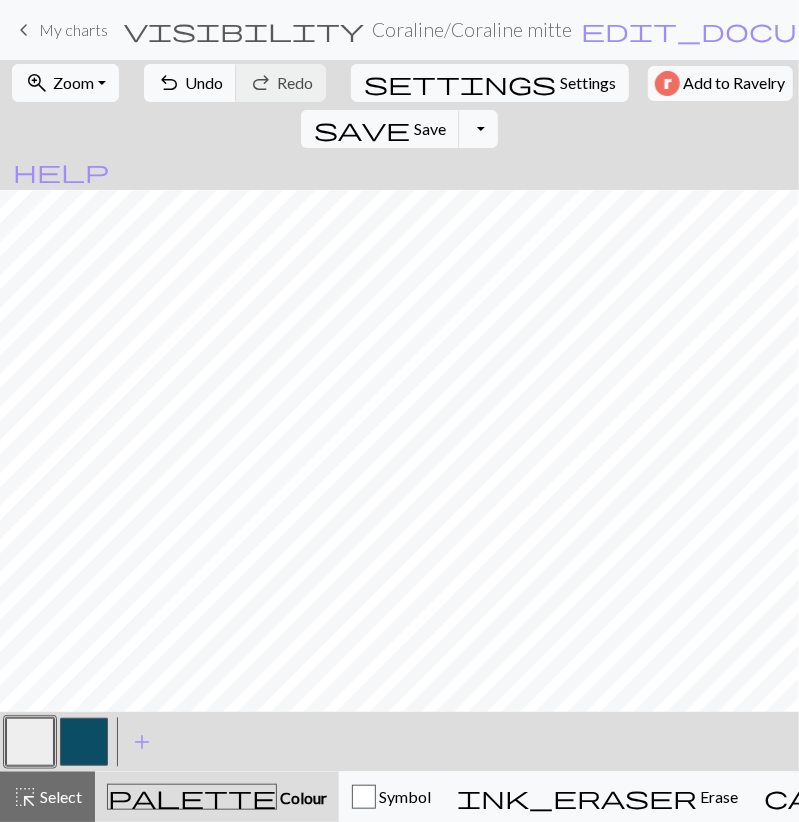 click at bounding box center (84, 742) 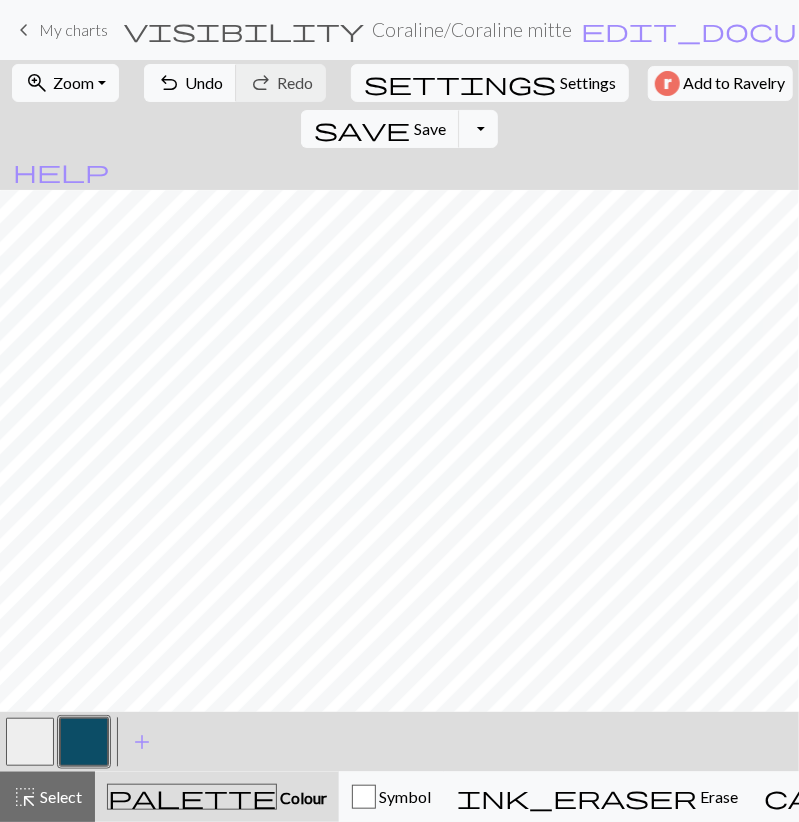 click at bounding box center (30, 742) 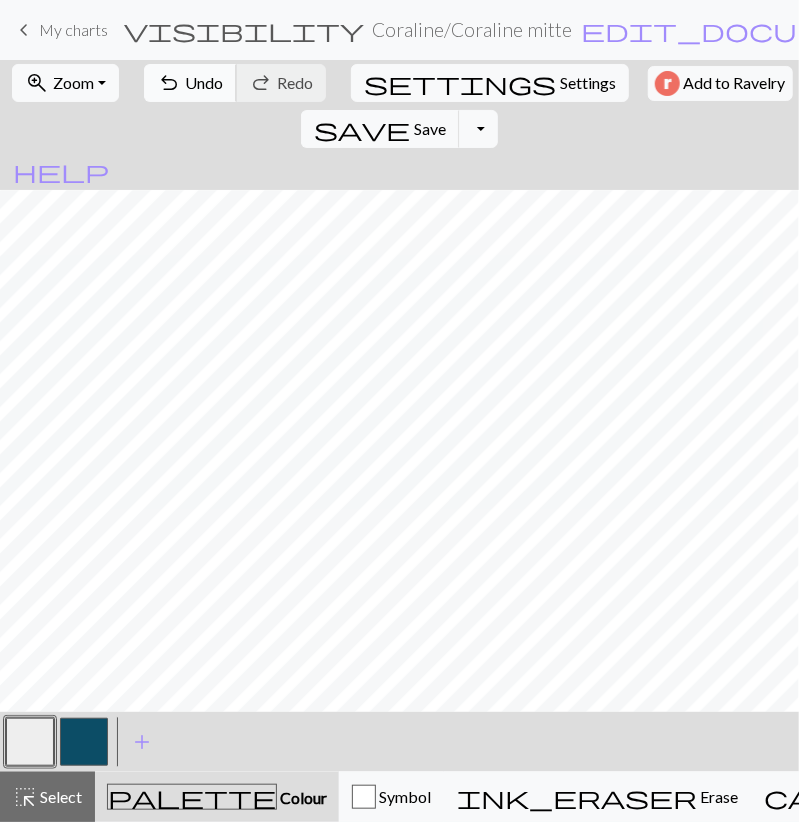 click on "Undo" at bounding box center (204, 82) 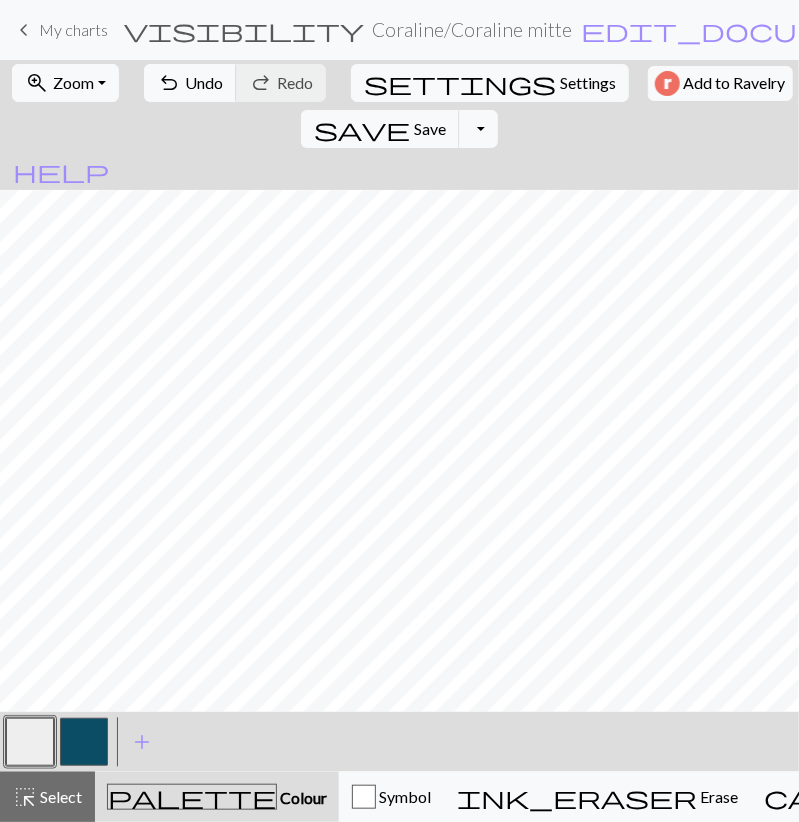drag, startPoint x: 85, startPoint y: 740, endPoint x: 81, endPoint y: 717, distance: 23.345236 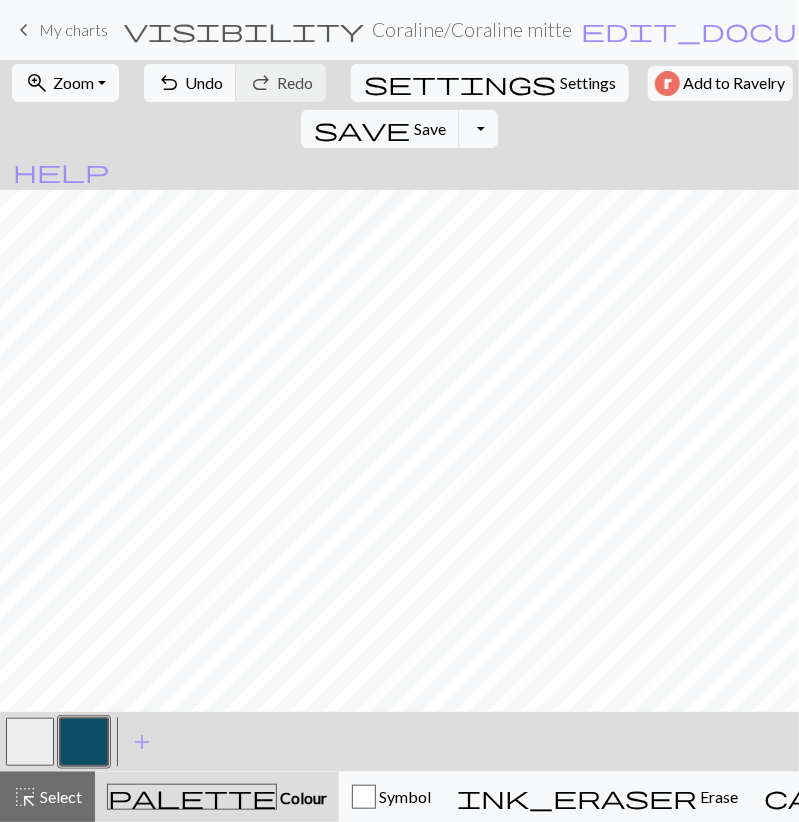 drag, startPoint x: 41, startPoint y: 745, endPoint x: 33, endPoint y: 720, distance: 26.24881 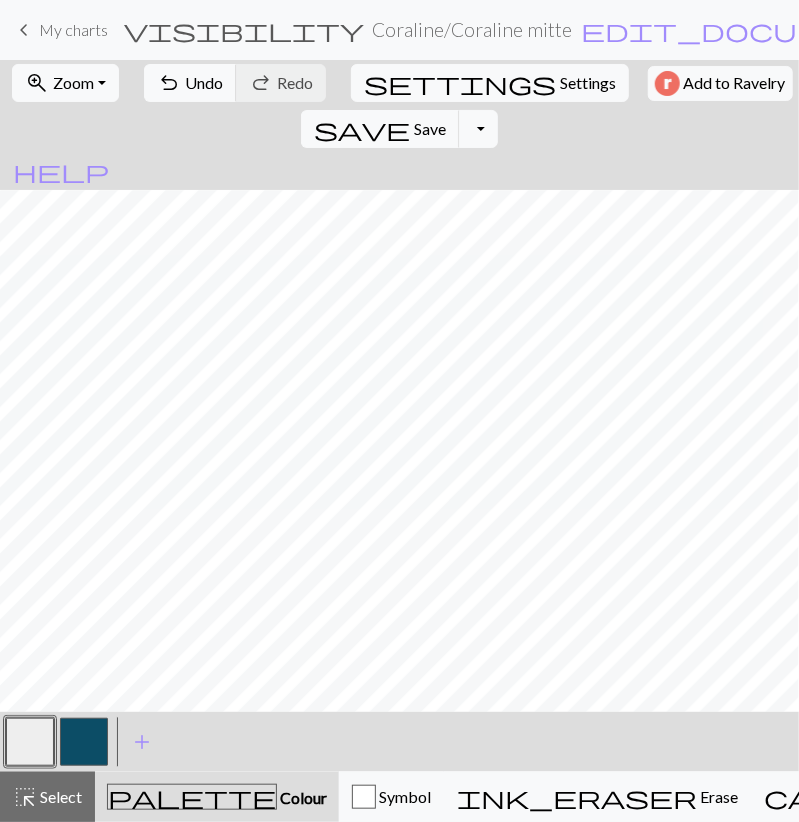 click at bounding box center (84, 742) 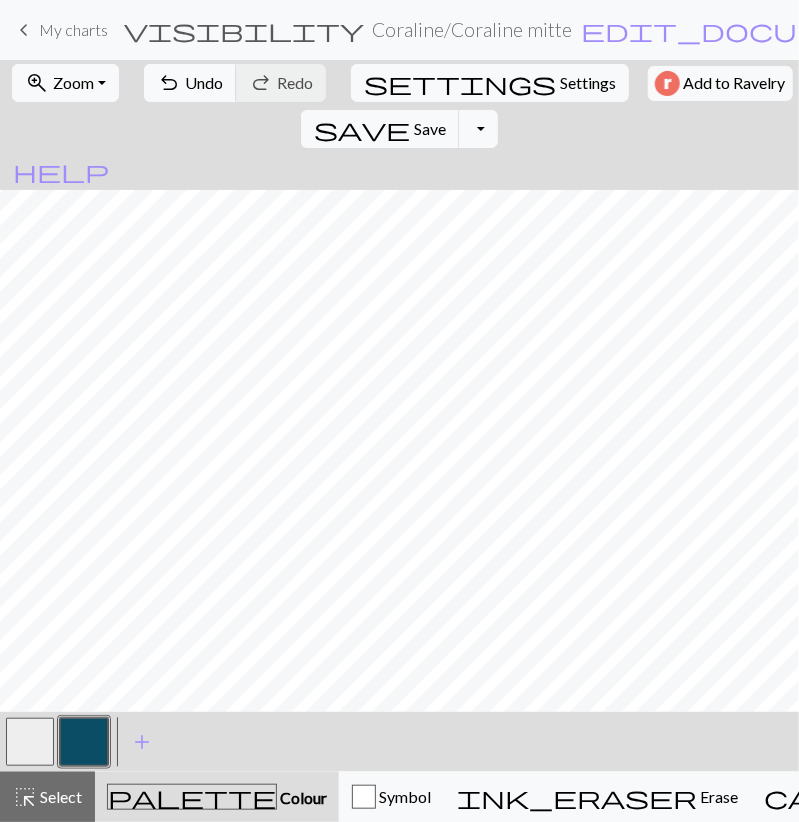 scroll, scrollTop: 1999, scrollLeft: 0, axis: vertical 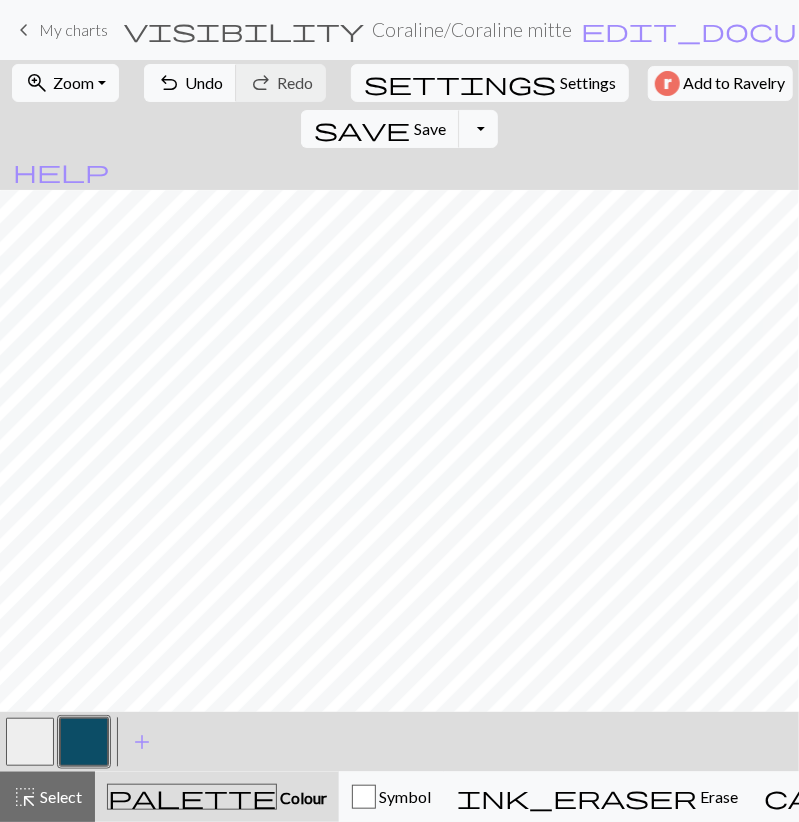 click at bounding box center [30, 742] 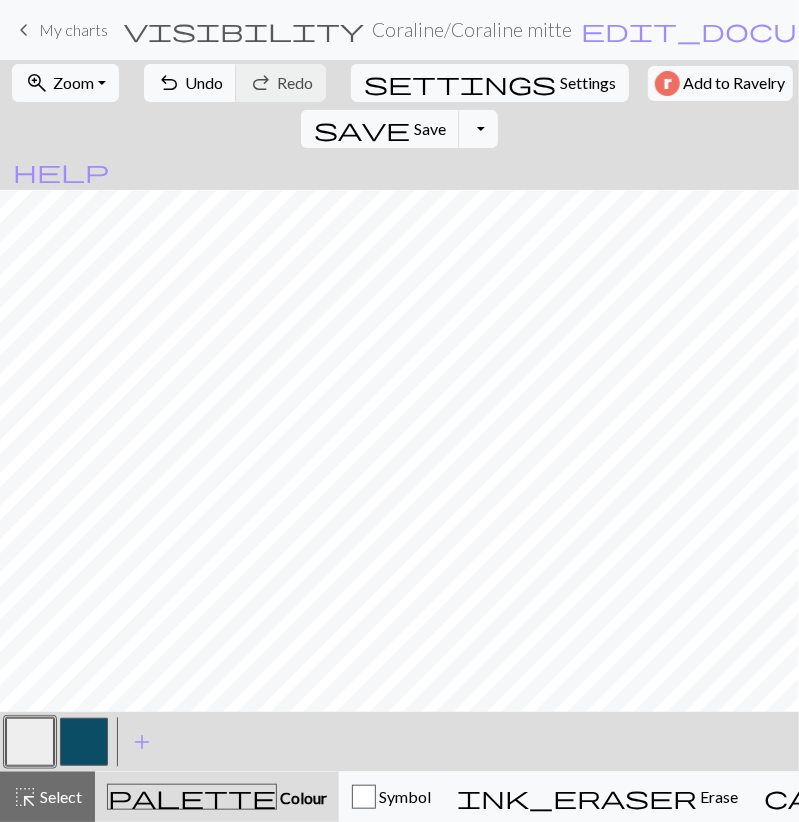 click at bounding box center [84, 742] 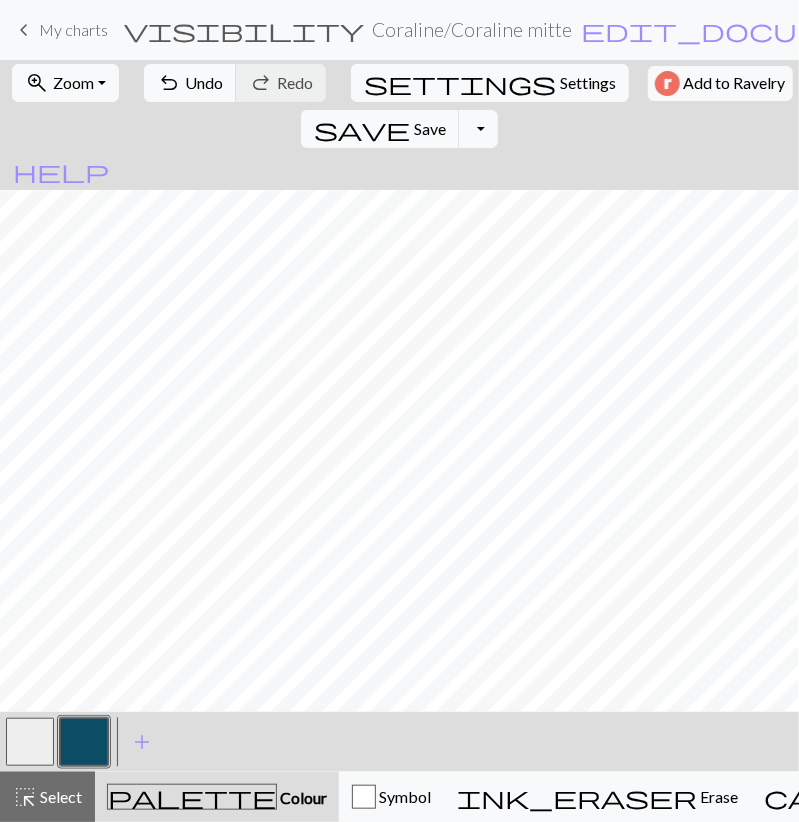 drag, startPoint x: 43, startPoint y: 743, endPoint x: 43, endPoint y: 728, distance: 15 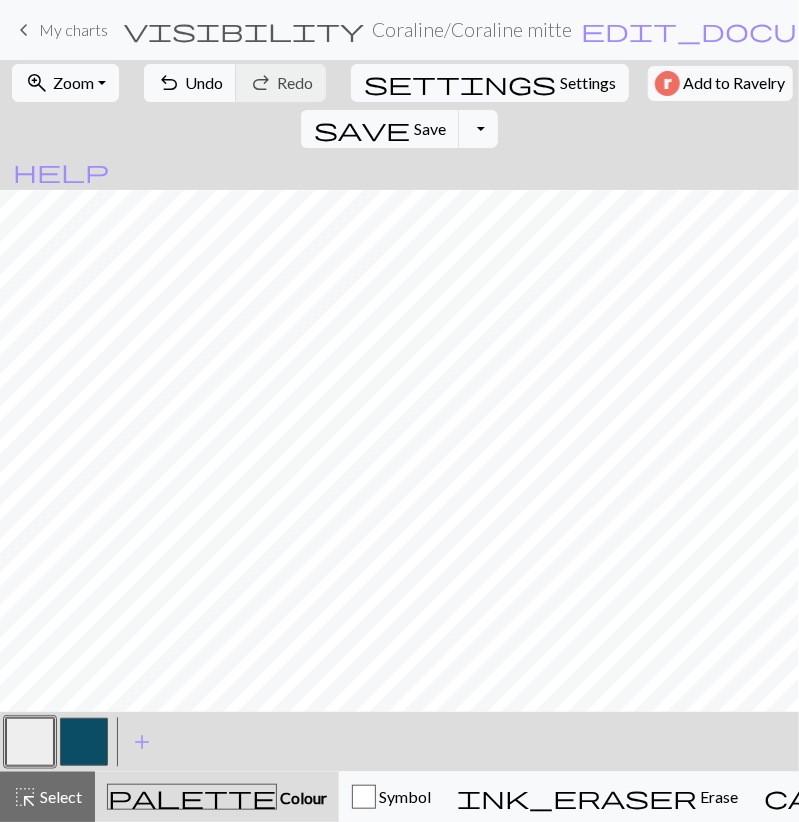 click at bounding box center [84, 742] 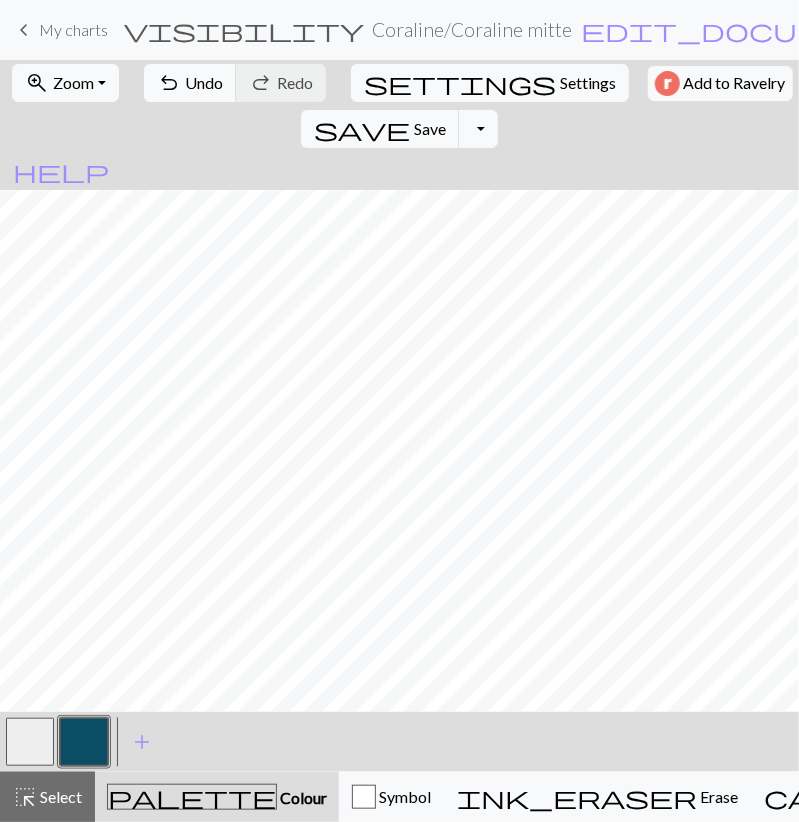 click at bounding box center (30, 742) 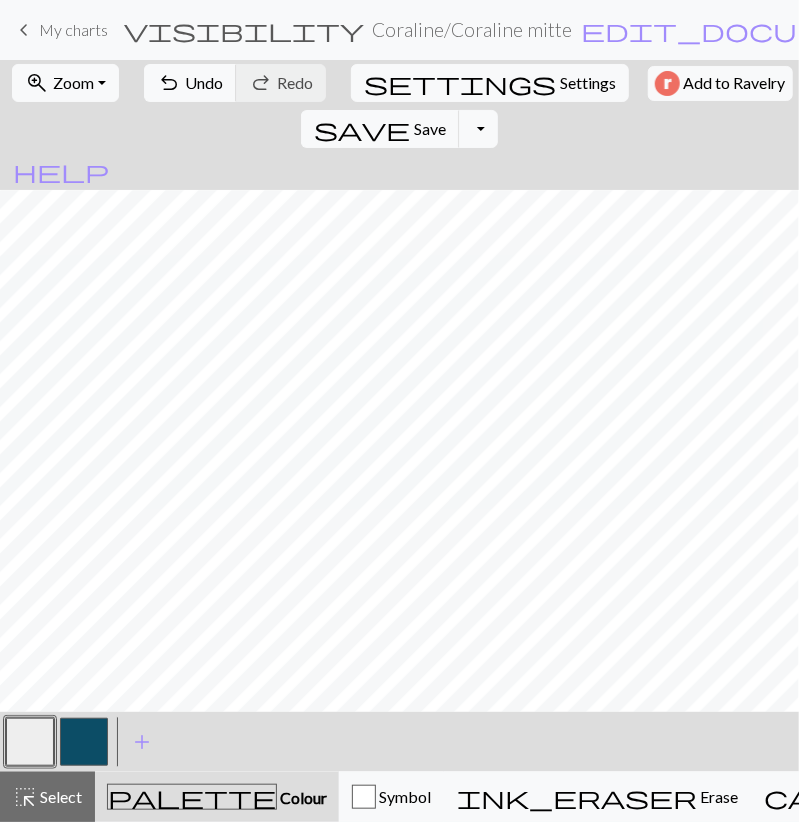 click at bounding box center [84, 742] 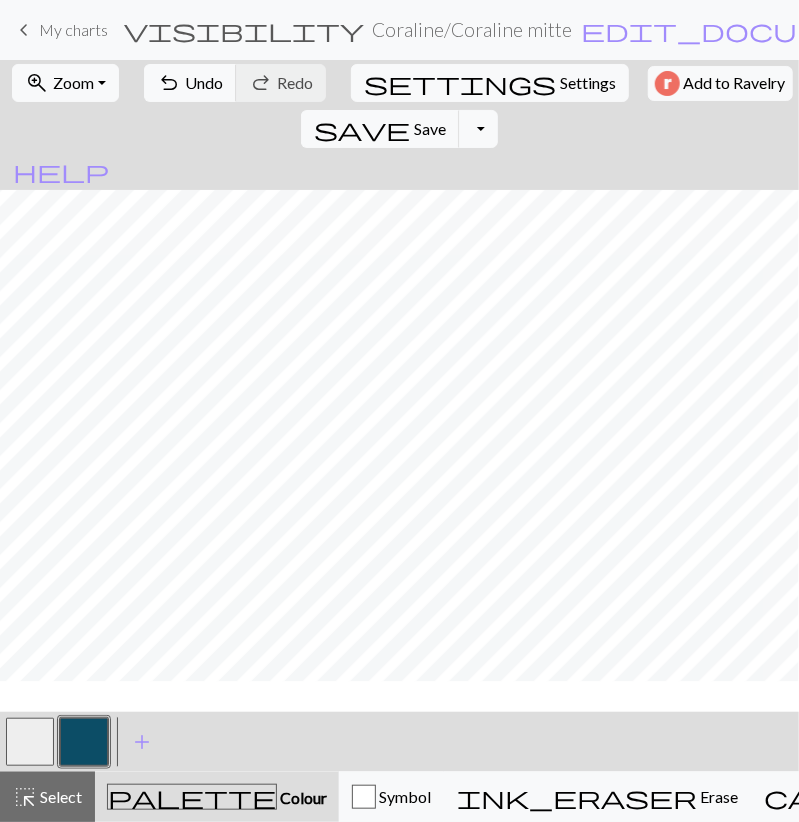 scroll, scrollTop: 1883, scrollLeft: 0, axis: vertical 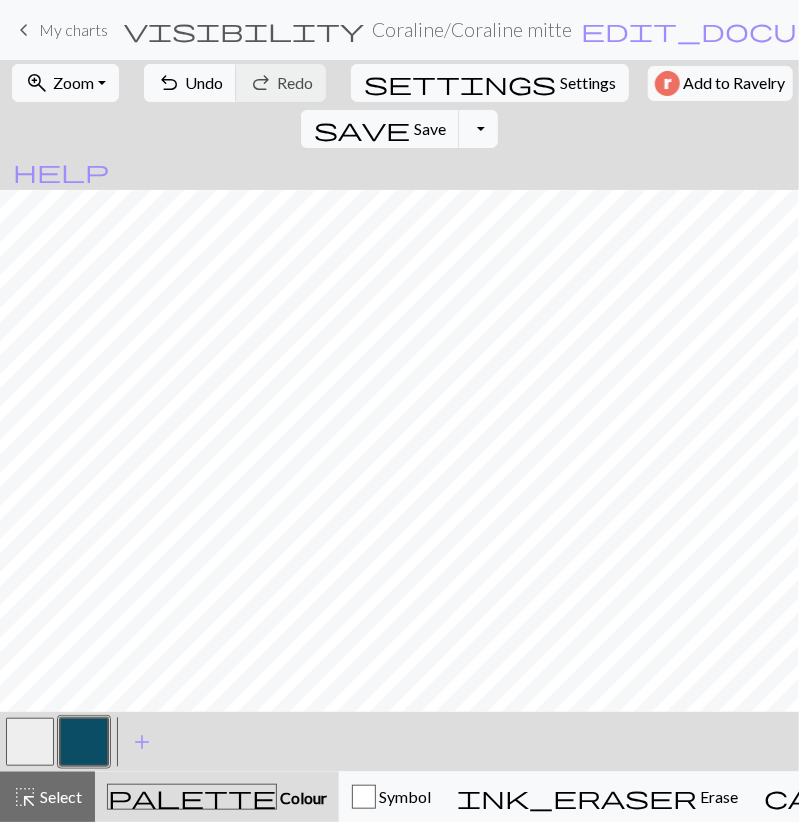click at bounding box center [30, 742] 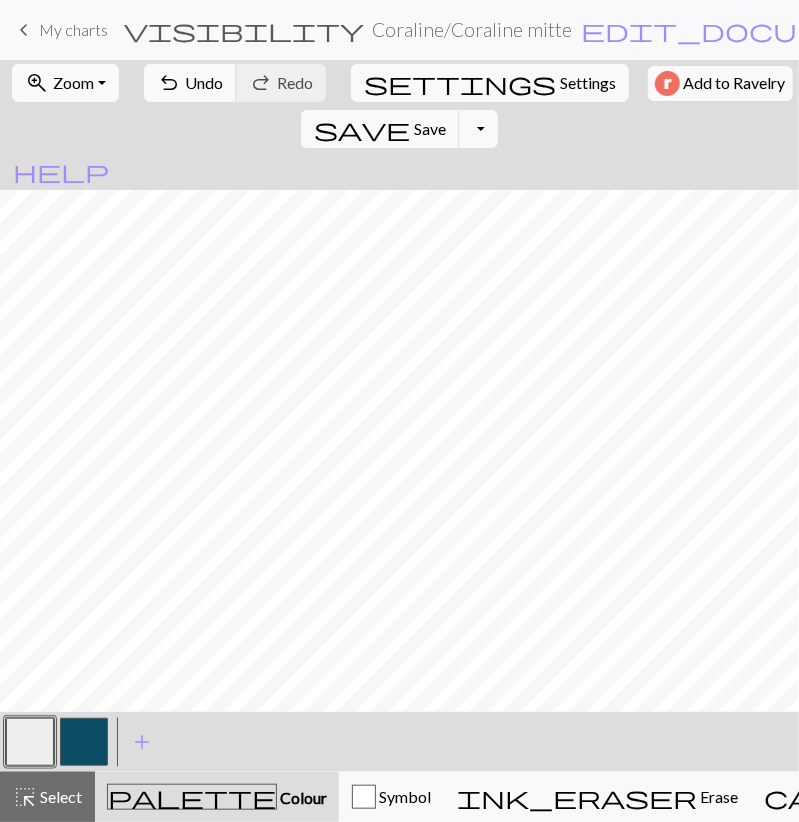 click at bounding box center [84, 742] 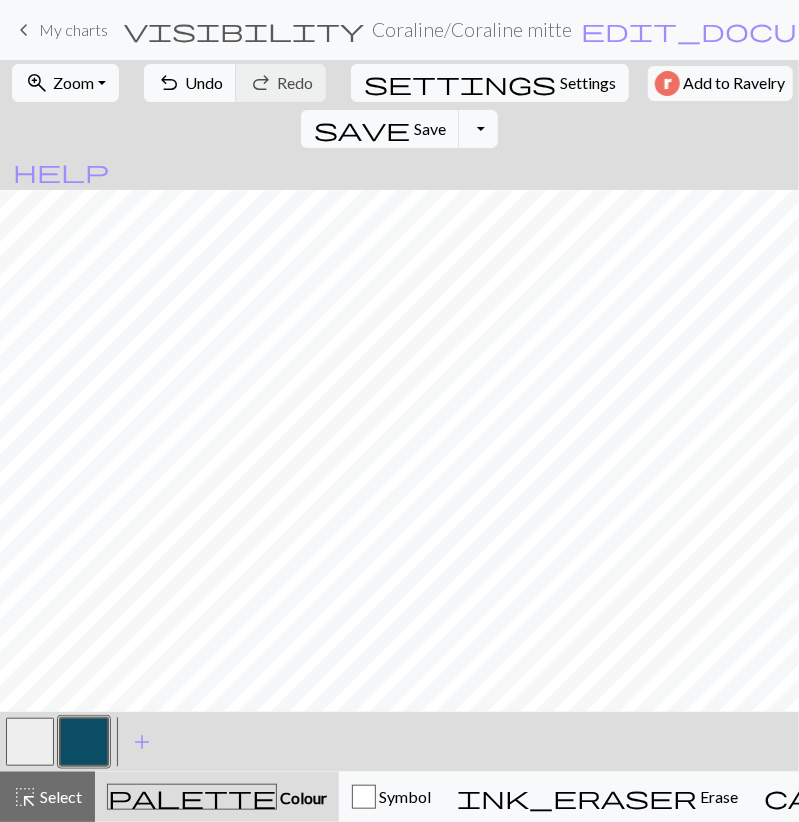 click at bounding box center (30, 742) 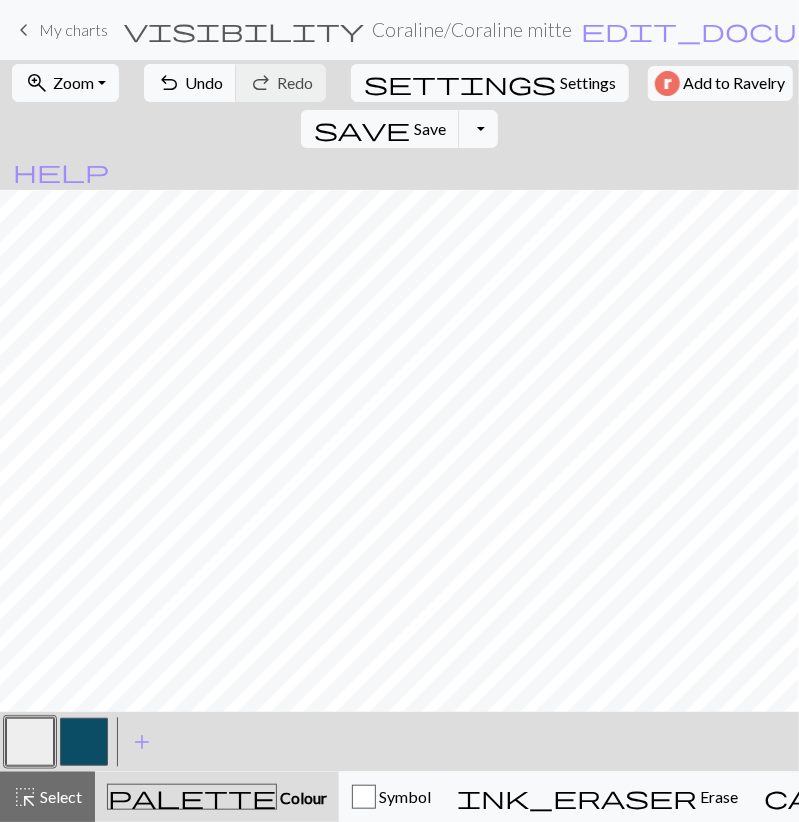 click at bounding box center [84, 742] 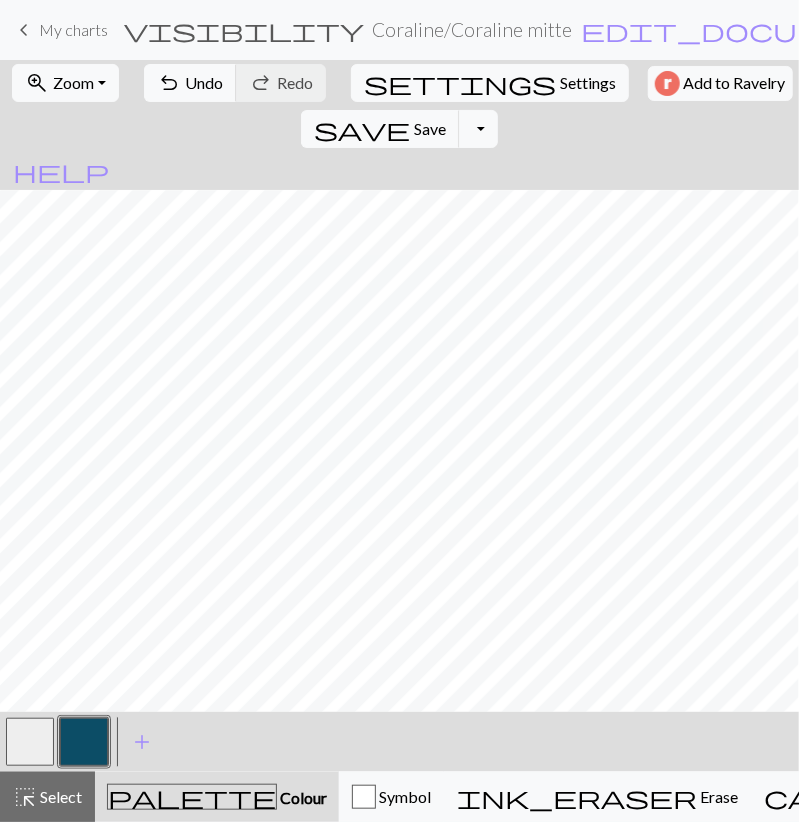 drag, startPoint x: 48, startPoint y: 736, endPoint x: 49, endPoint y: 705, distance: 31.016125 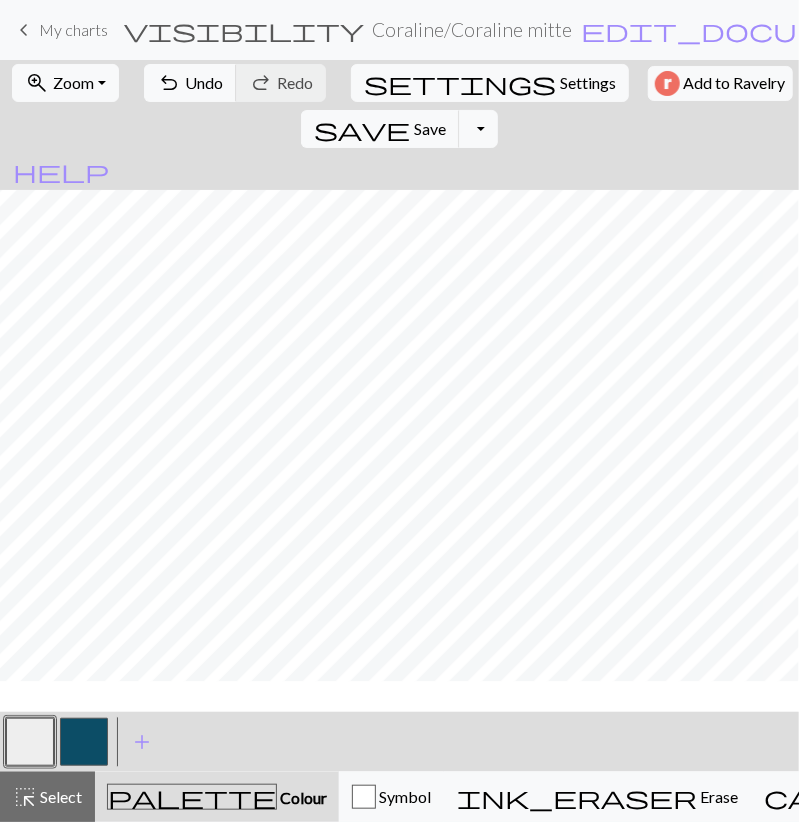 scroll, scrollTop: 1767, scrollLeft: 0, axis: vertical 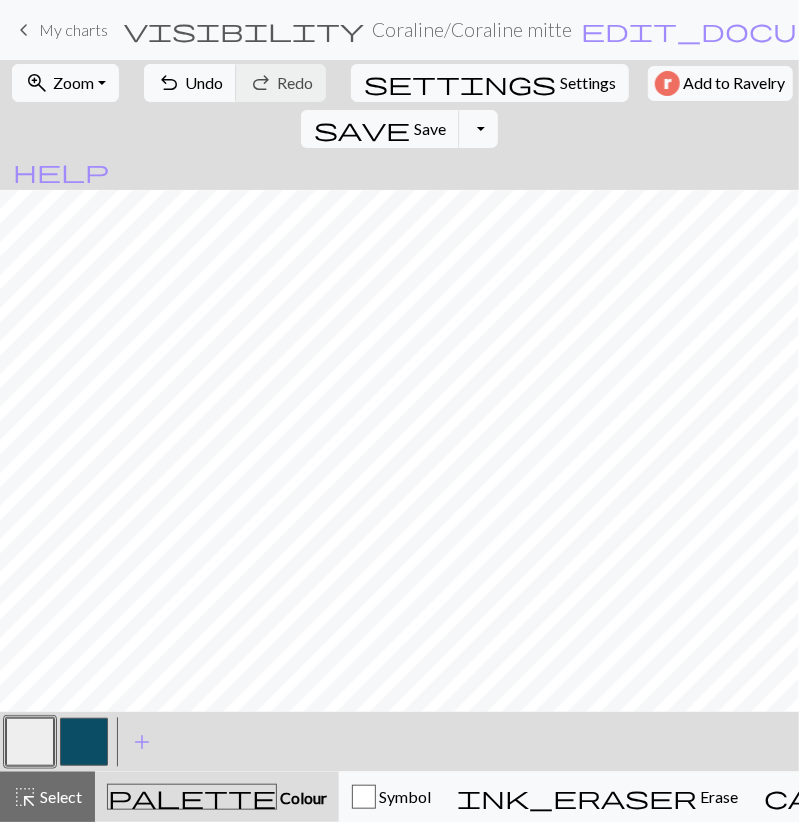 drag, startPoint x: 83, startPoint y: 739, endPoint x: 85, endPoint y: 719, distance: 20.09975 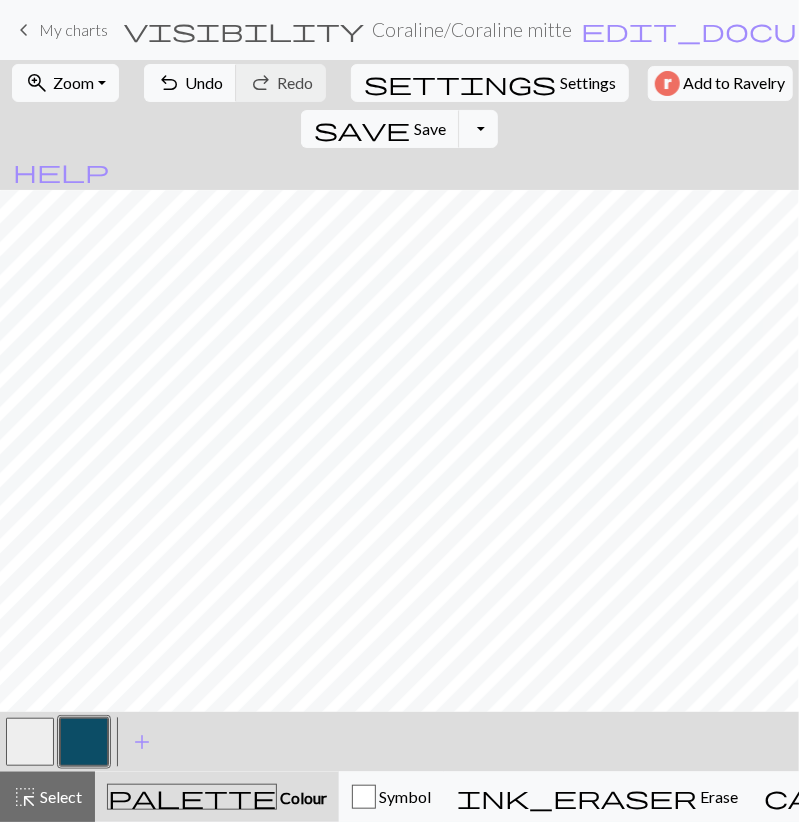 drag, startPoint x: 36, startPoint y: 747, endPoint x: 37, endPoint y: 734, distance: 13.038404 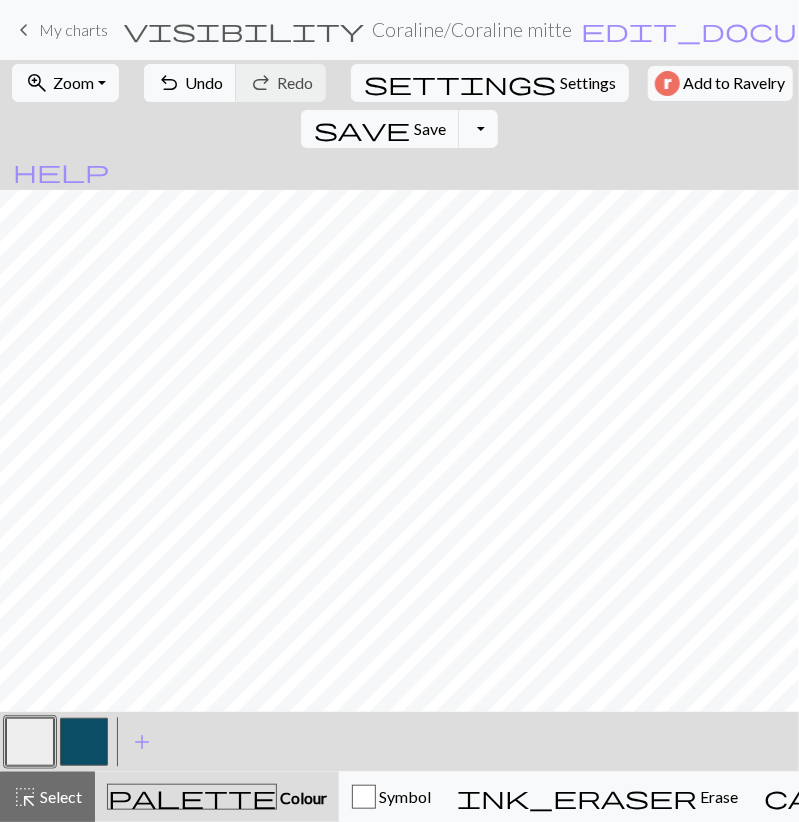 click at bounding box center [84, 742] 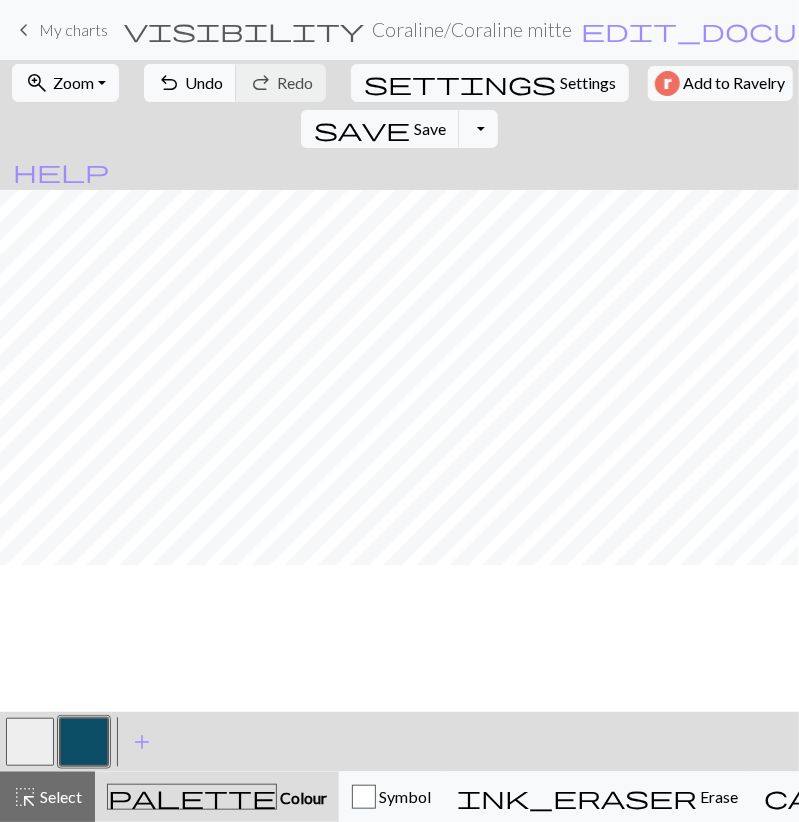 scroll, scrollTop: 1535, scrollLeft: 0, axis: vertical 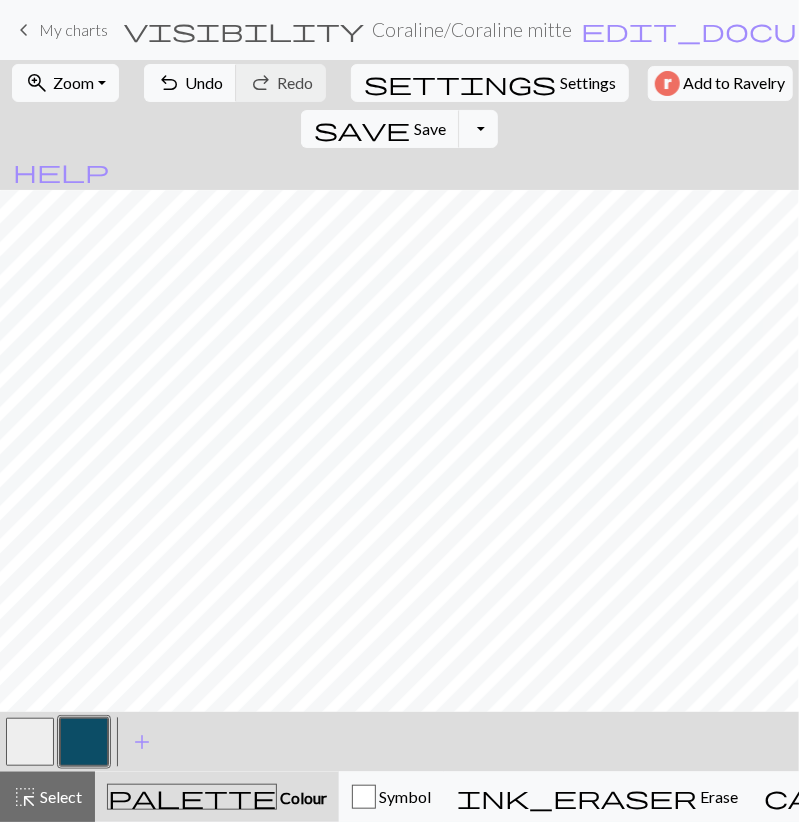 click at bounding box center [30, 742] 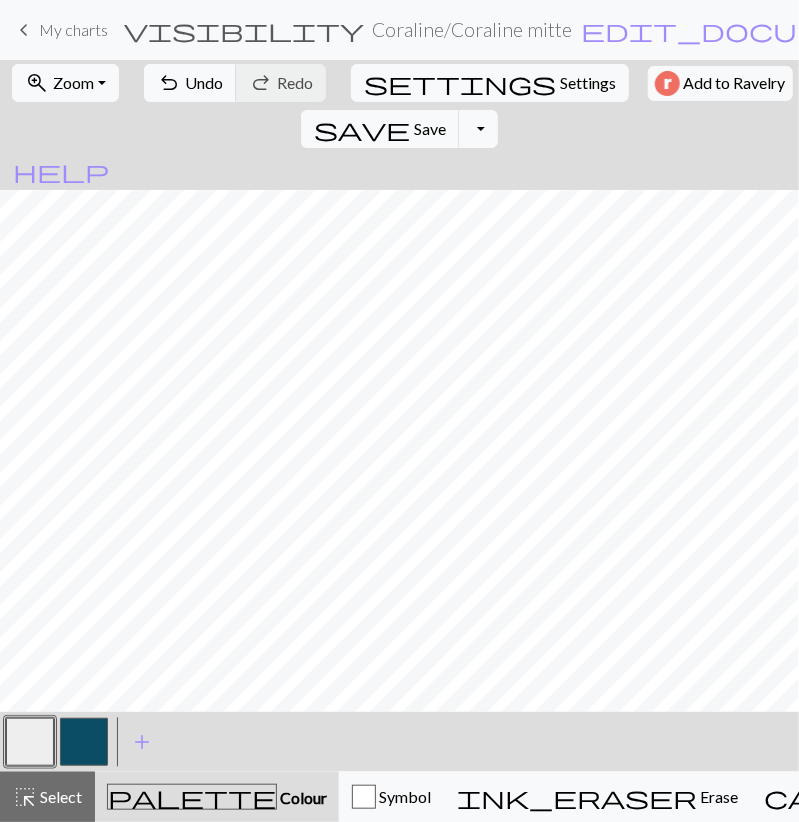 click at bounding box center (84, 742) 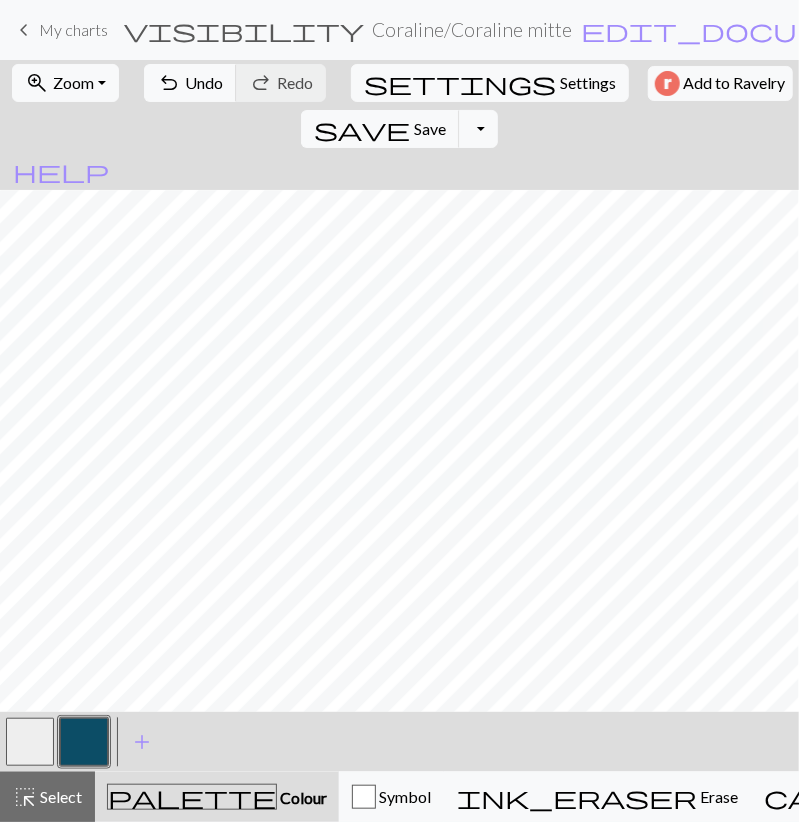 click at bounding box center [30, 742] 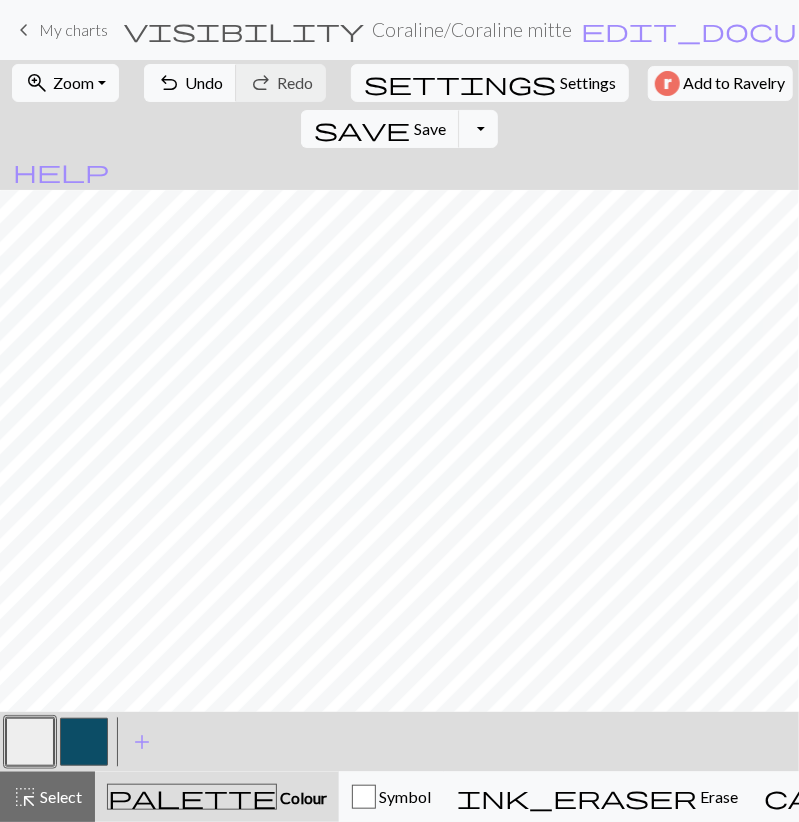click at bounding box center [84, 742] 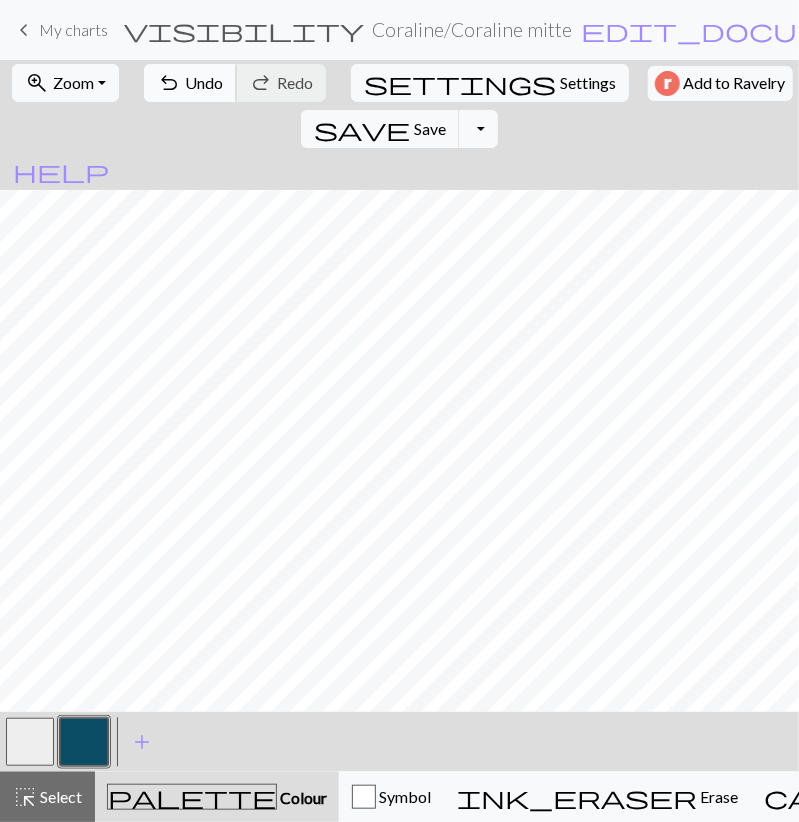 click on "undo" at bounding box center (169, 83) 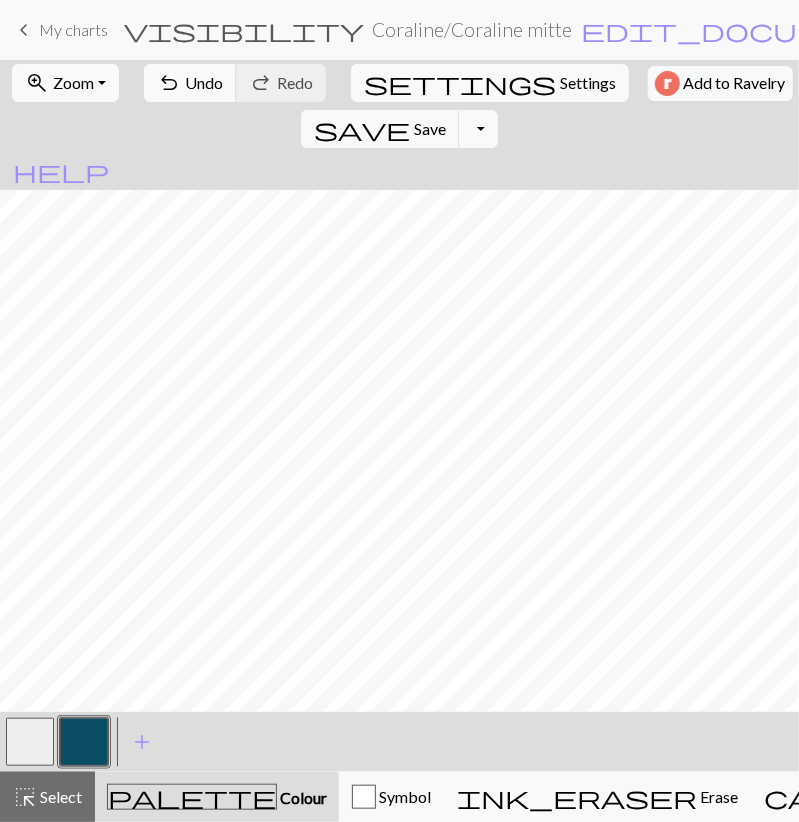 click at bounding box center [30, 742] 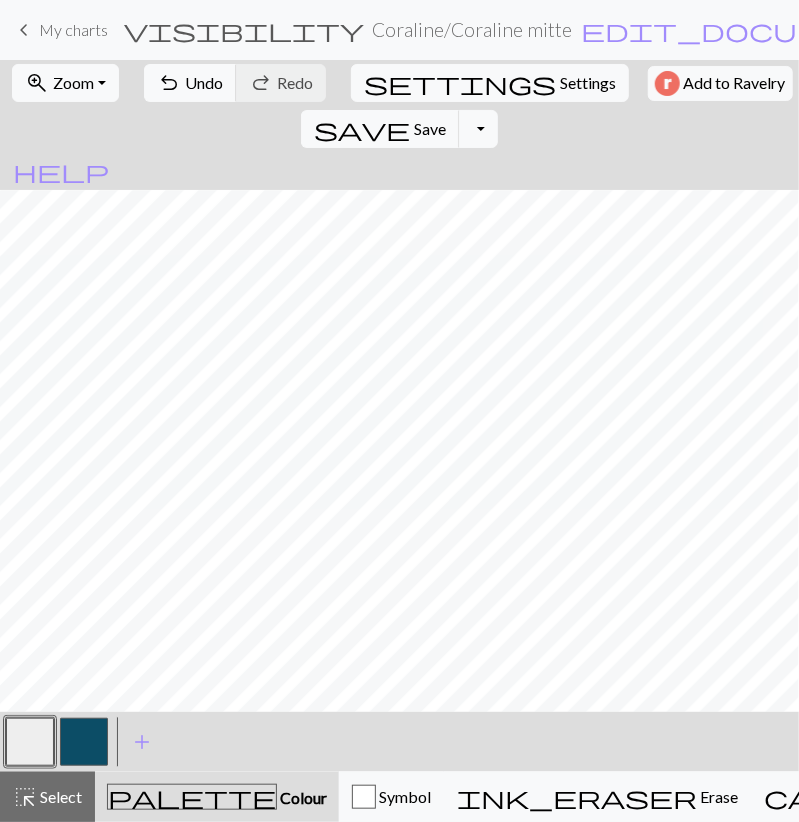 drag, startPoint x: 73, startPoint y: 741, endPoint x: 68, endPoint y: 707, distance: 34.36568 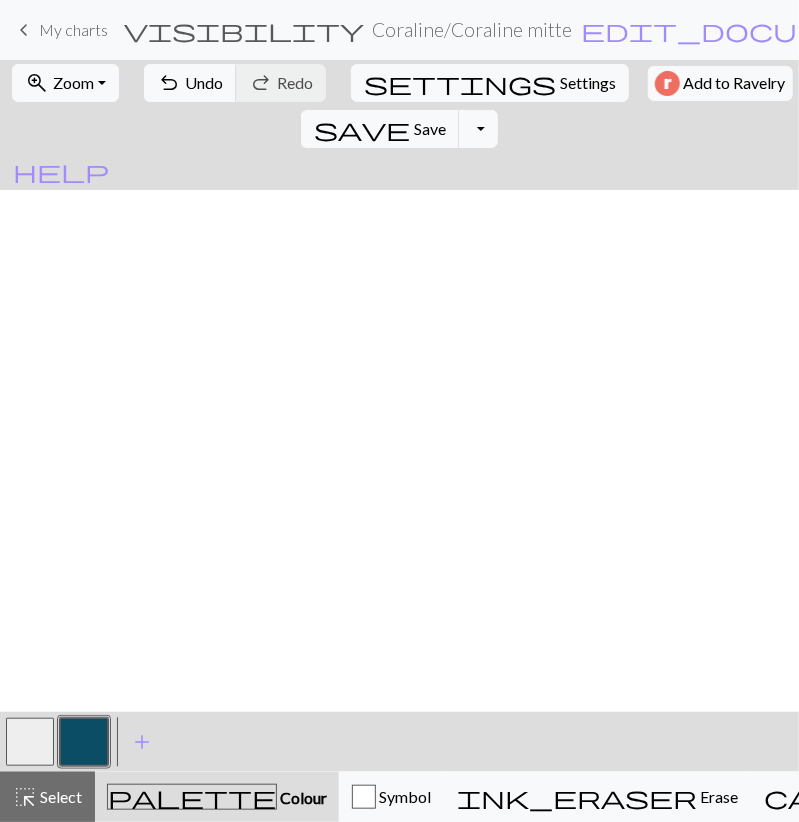 scroll, scrollTop: 2463, scrollLeft: 0, axis: vertical 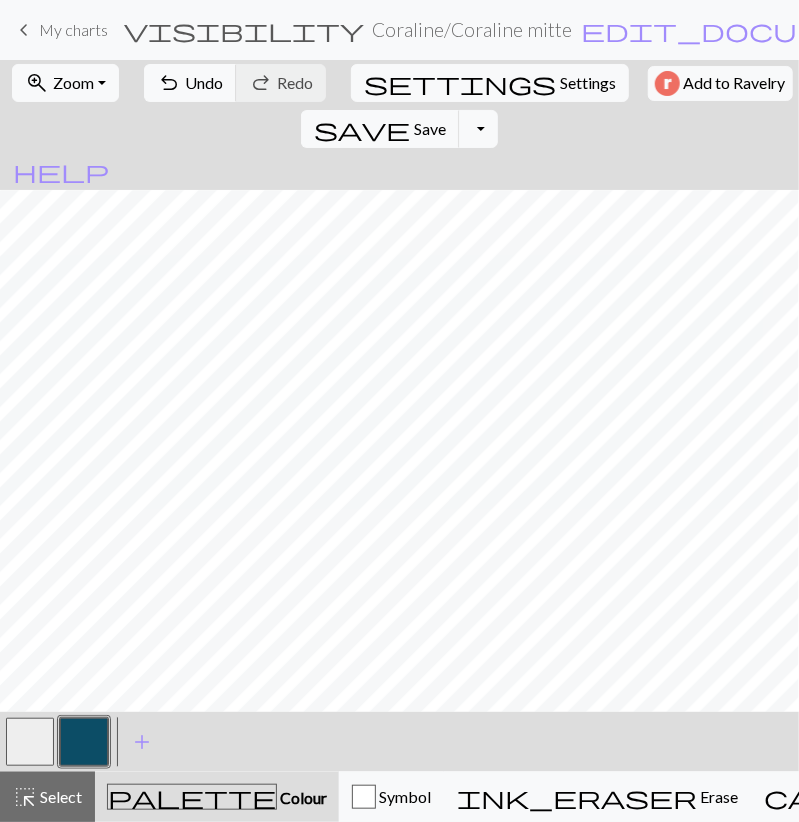 click at bounding box center [30, 742] 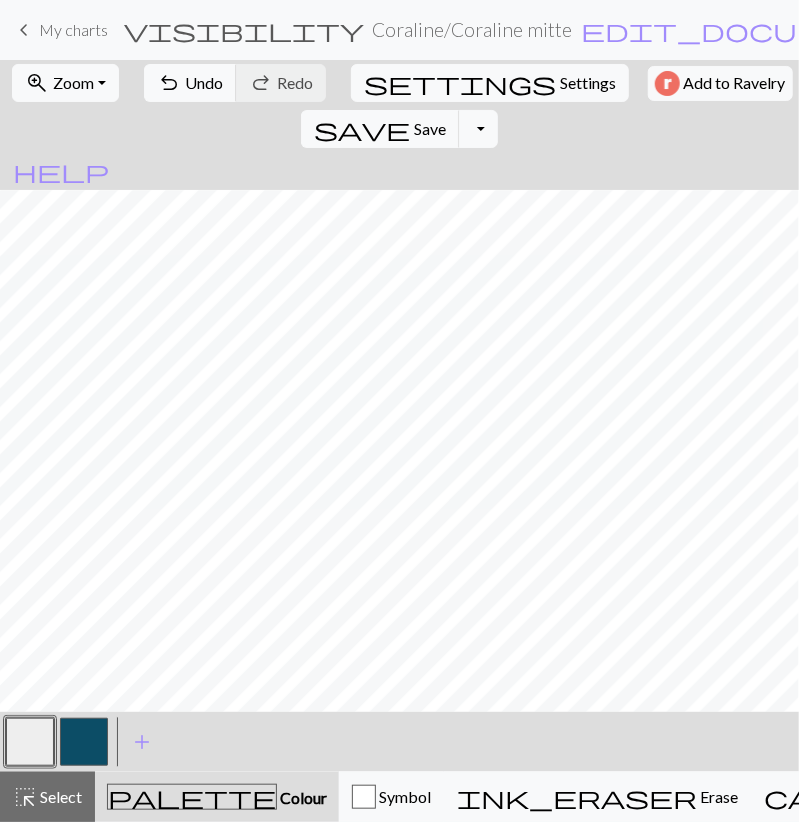 click at bounding box center [84, 742] 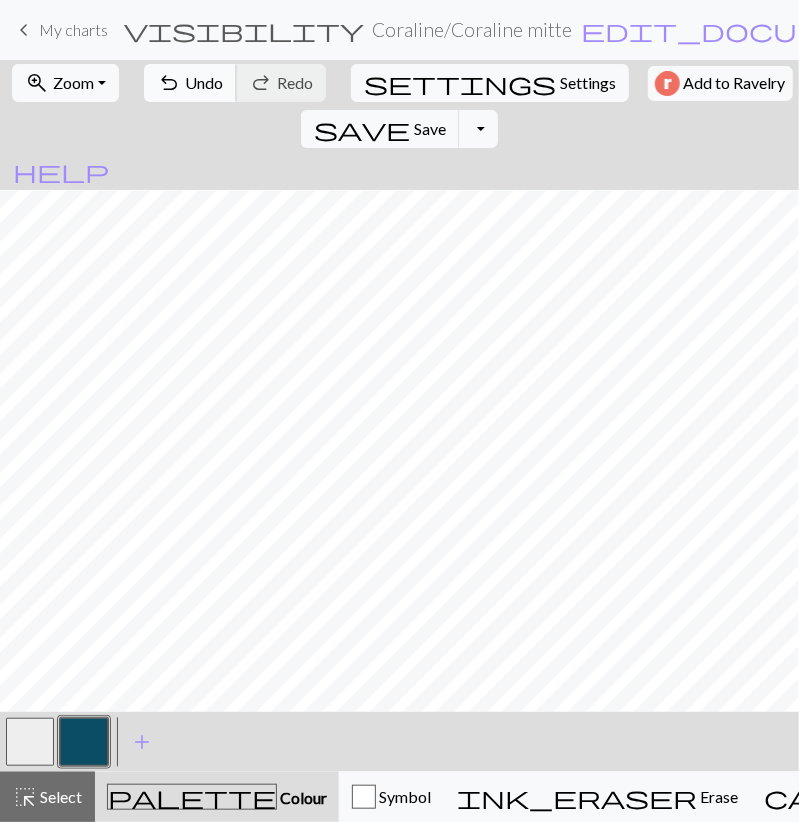 click on "Undo" at bounding box center (204, 82) 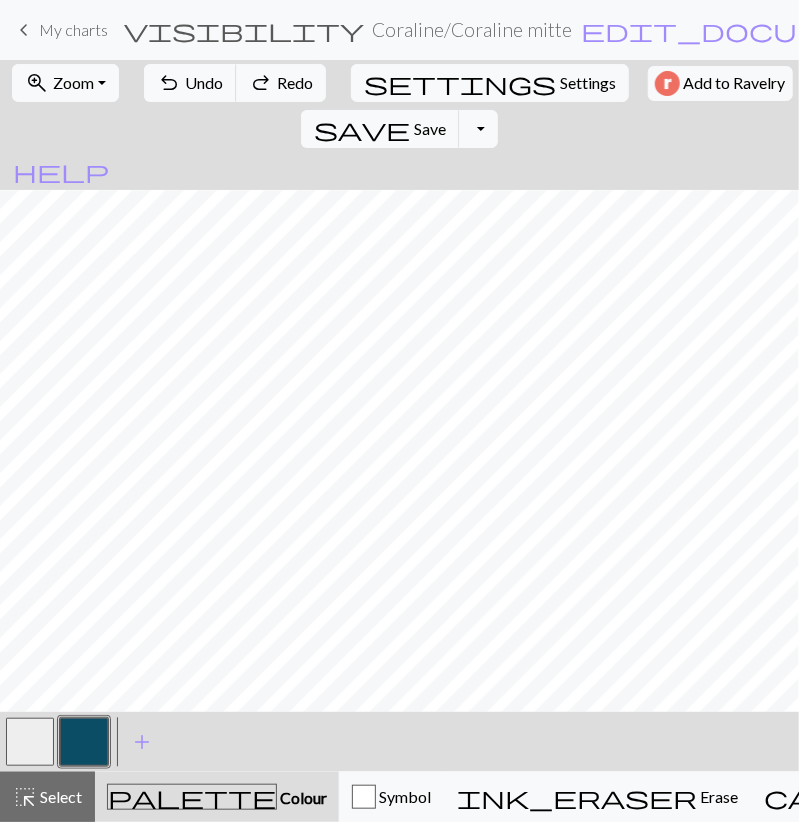 click at bounding box center (30, 742) 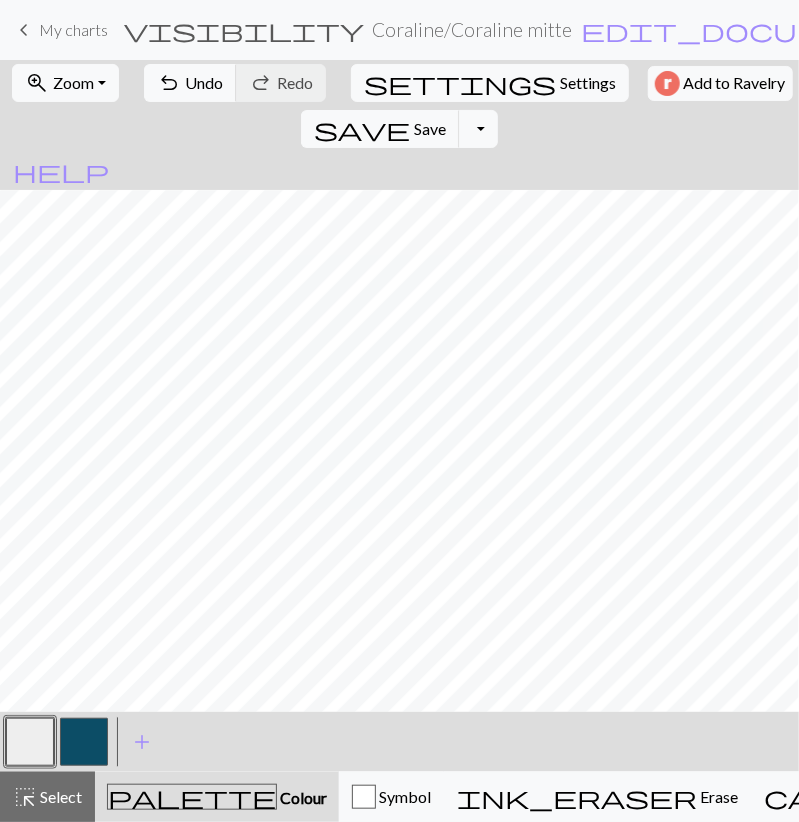 click at bounding box center (84, 742) 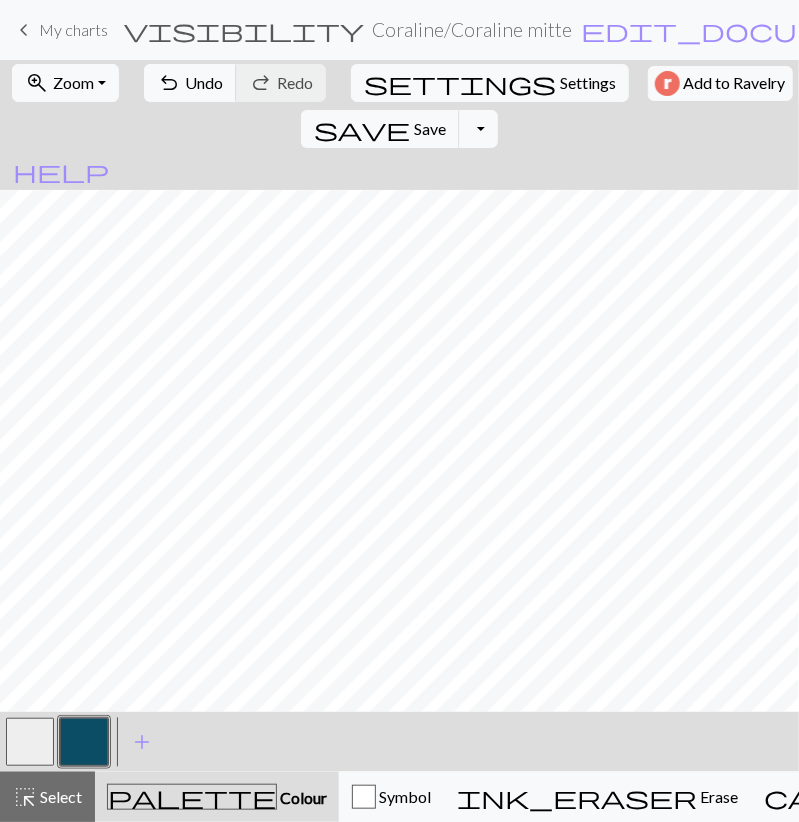 click at bounding box center [30, 742] 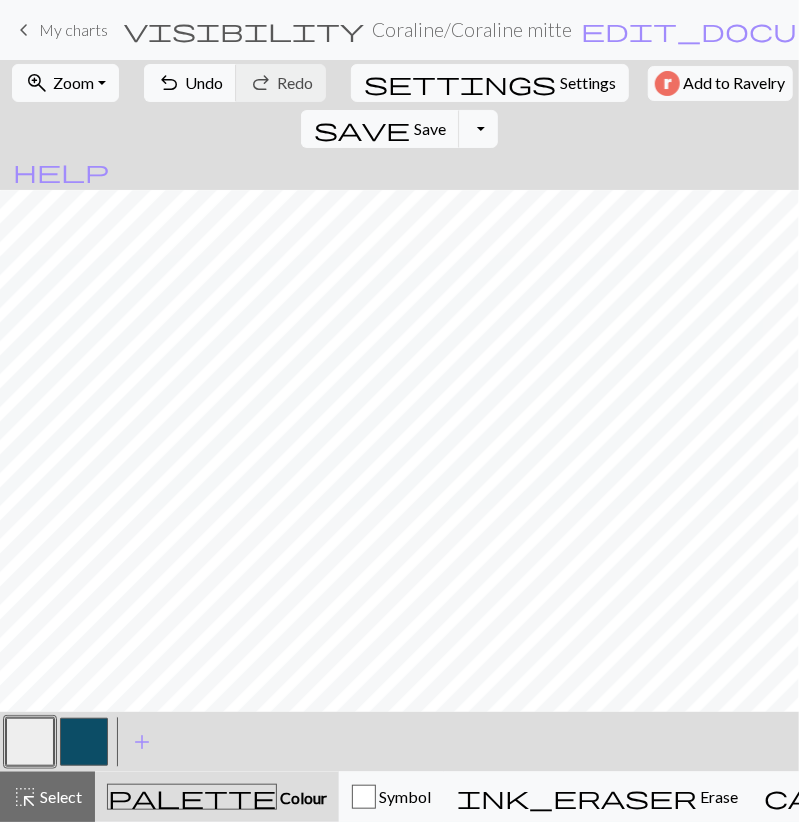 click at bounding box center (84, 742) 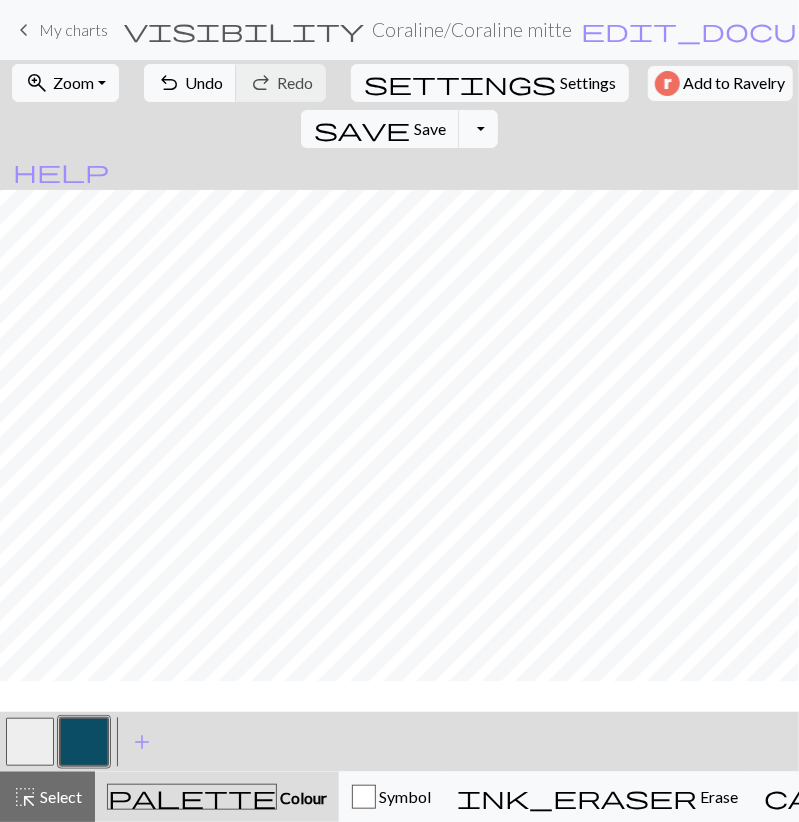 scroll, scrollTop: 2347, scrollLeft: 0, axis: vertical 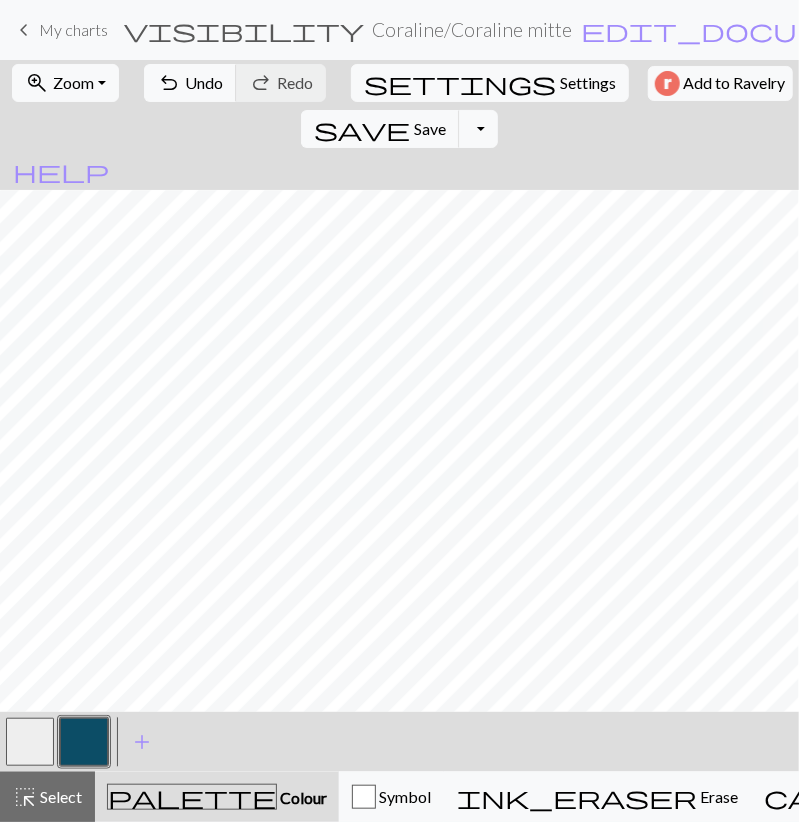 click at bounding box center [30, 742] 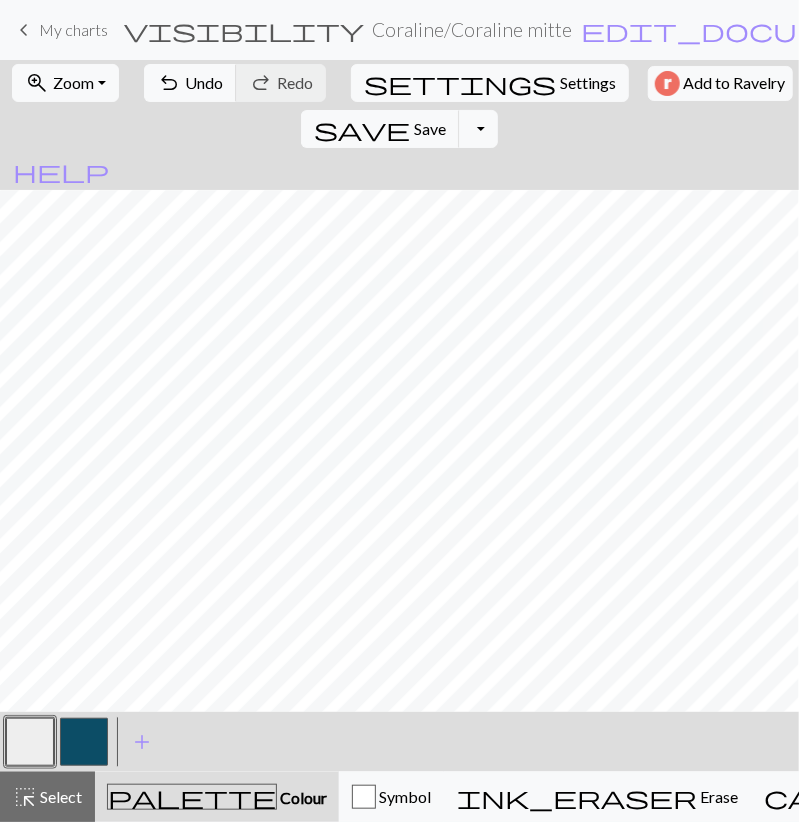 click at bounding box center [84, 742] 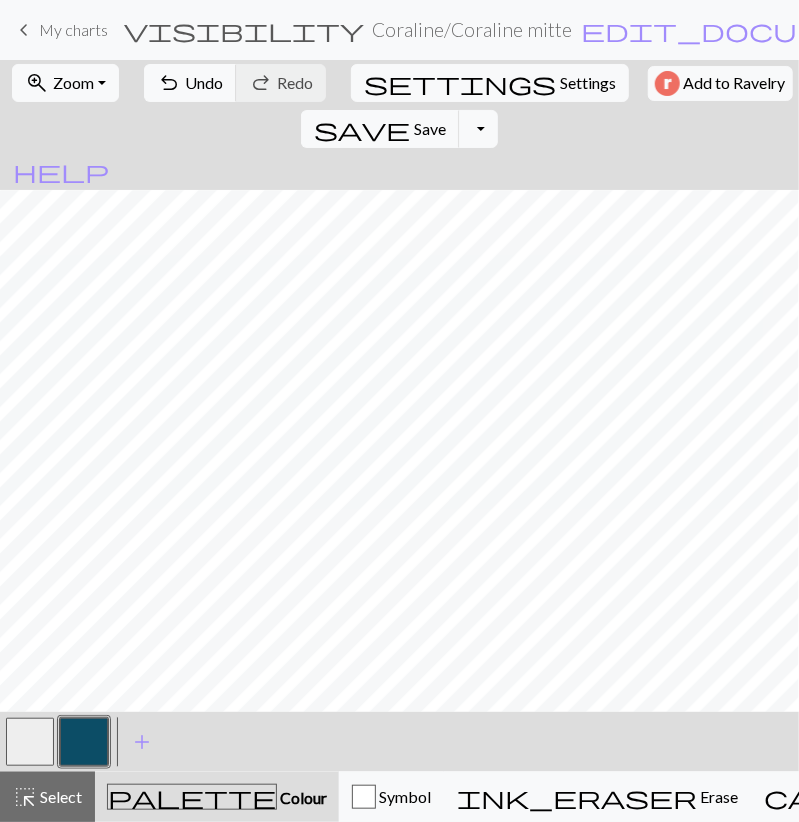 click at bounding box center [30, 742] 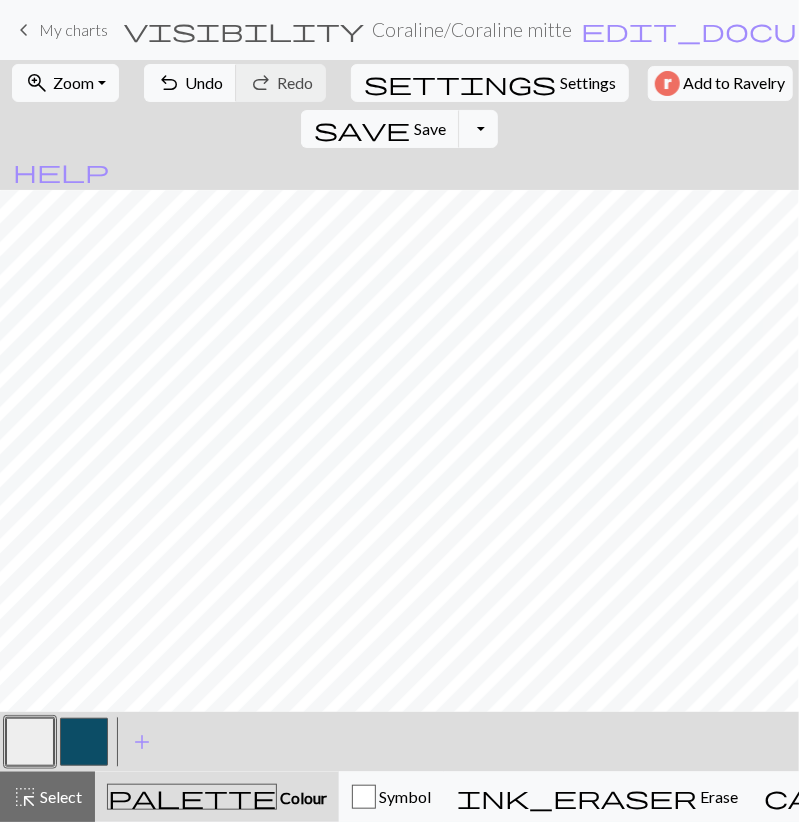 click at bounding box center [84, 742] 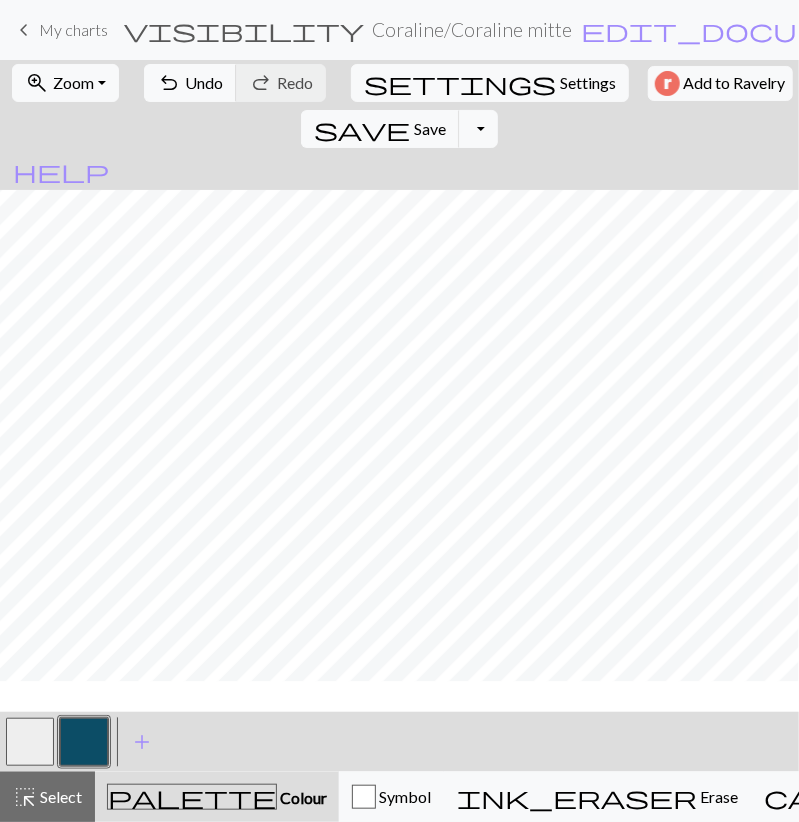 scroll, scrollTop: 2231, scrollLeft: 0, axis: vertical 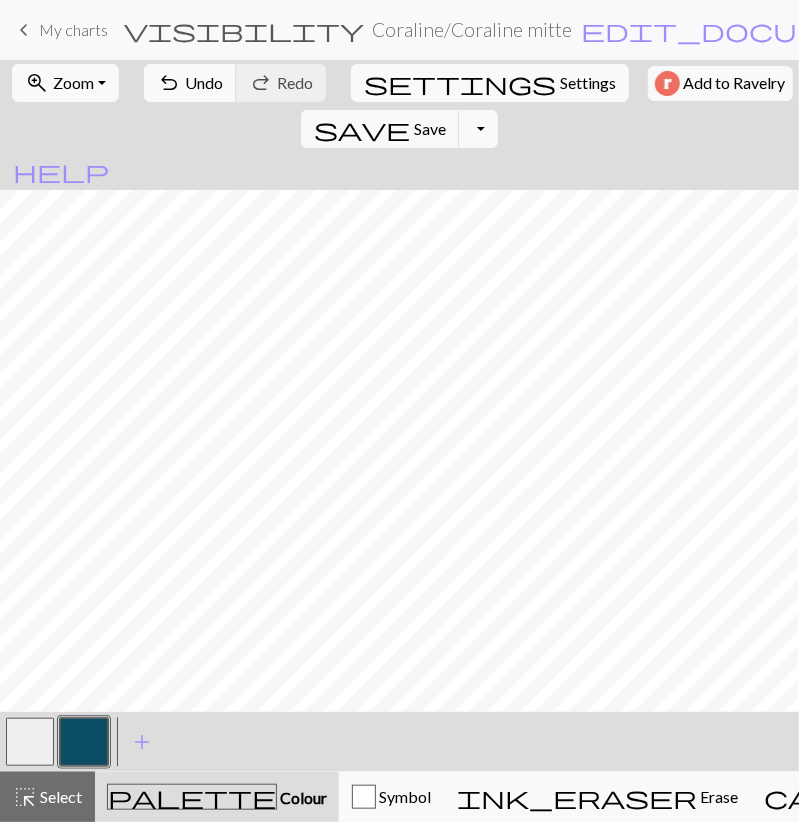 click at bounding box center [30, 742] 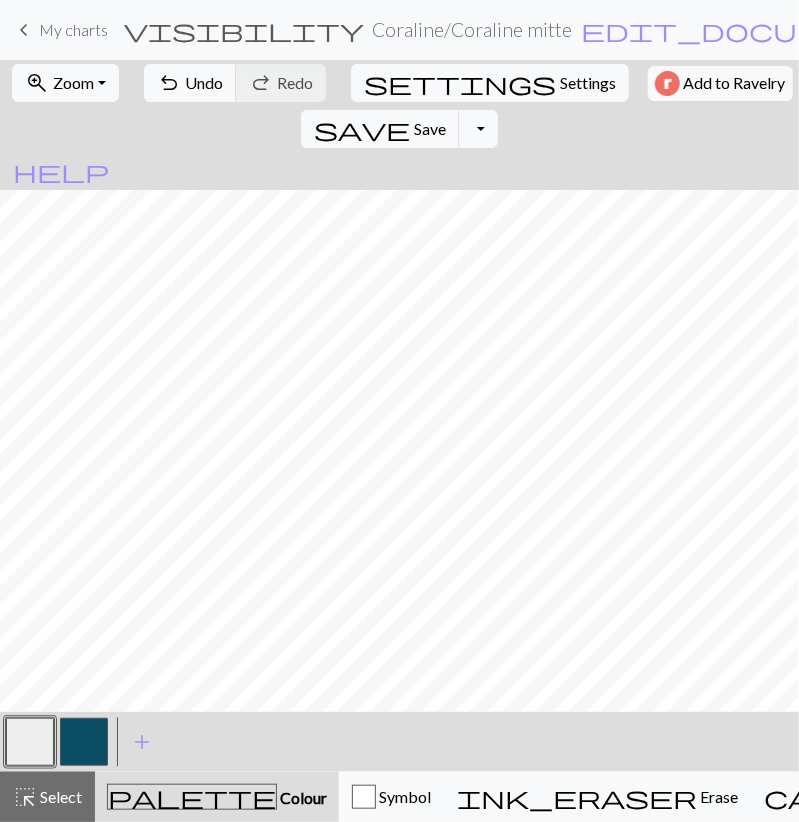 click at bounding box center [84, 742] 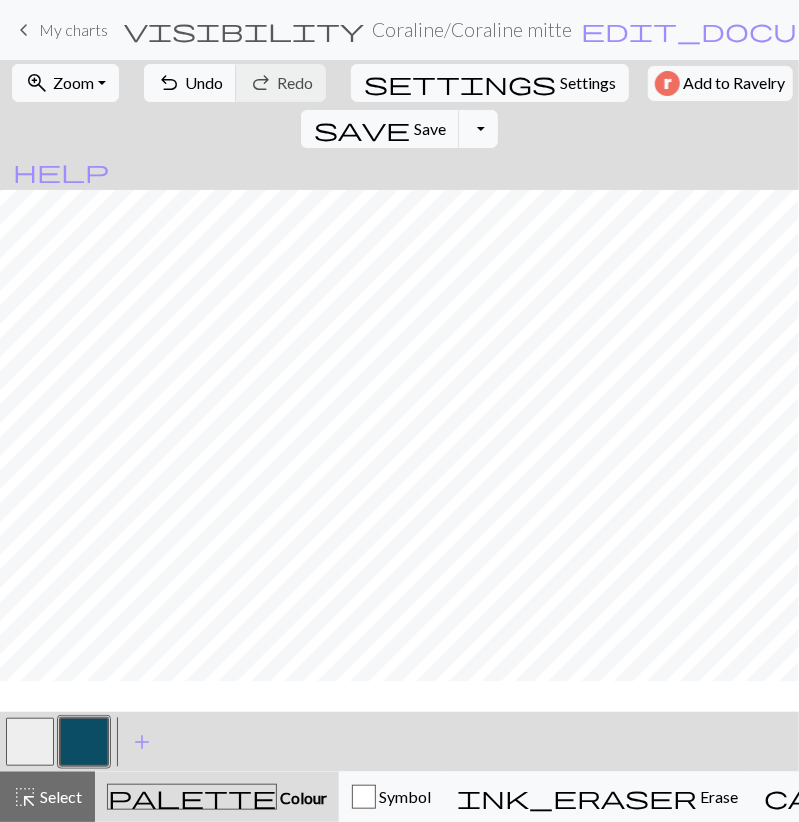 scroll, scrollTop: 2115, scrollLeft: 0, axis: vertical 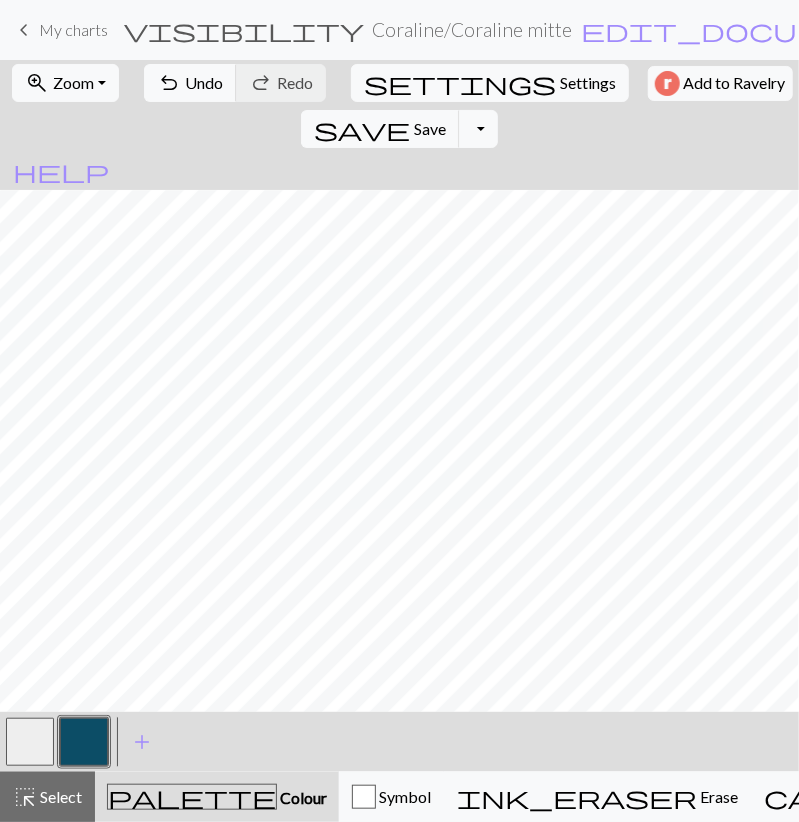 click at bounding box center [30, 742] 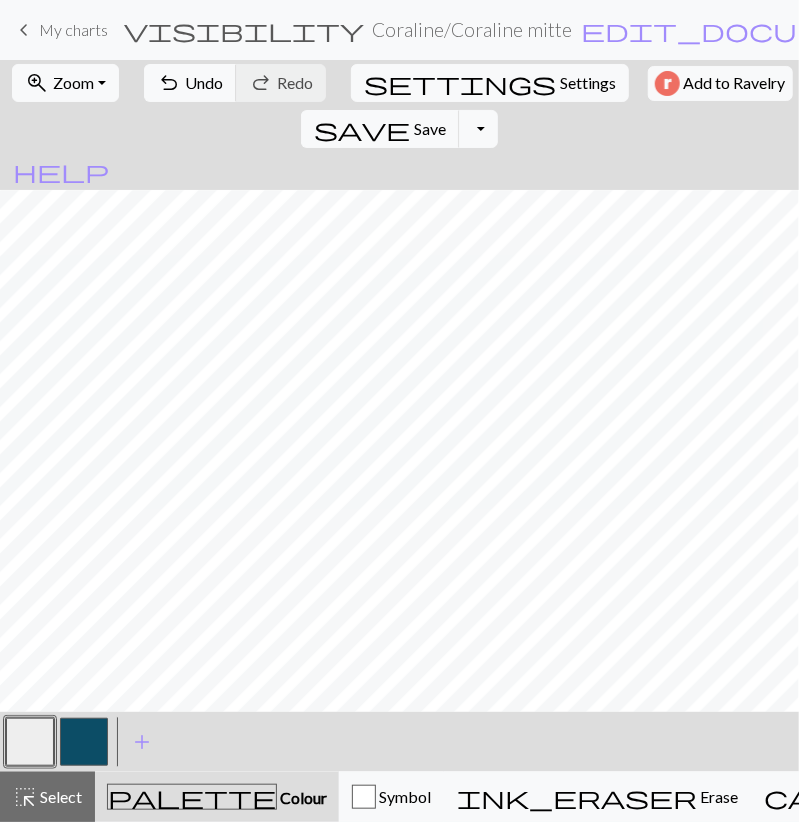 drag, startPoint x: 78, startPoint y: 735, endPoint x: 89, endPoint y: 721, distance: 17.804493 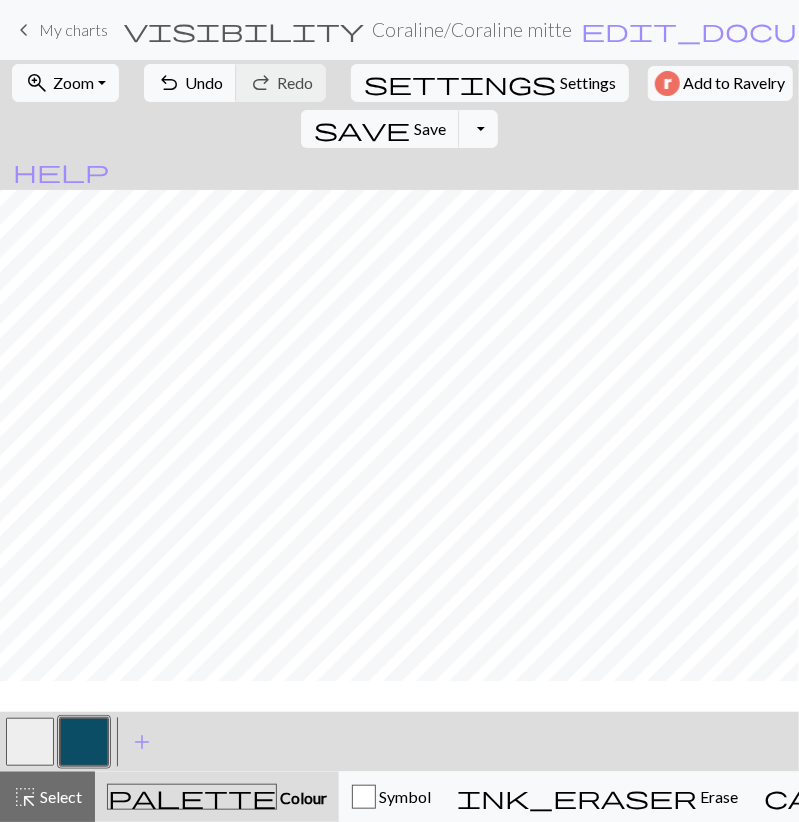 scroll, scrollTop: 1999, scrollLeft: 0, axis: vertical 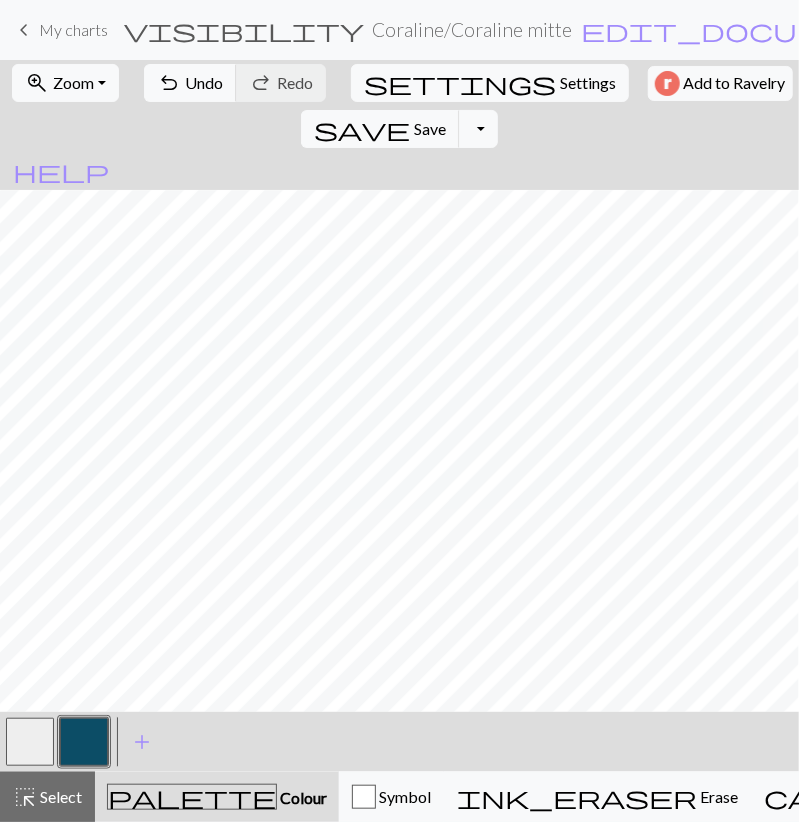 click at bounding box center (30, 742) 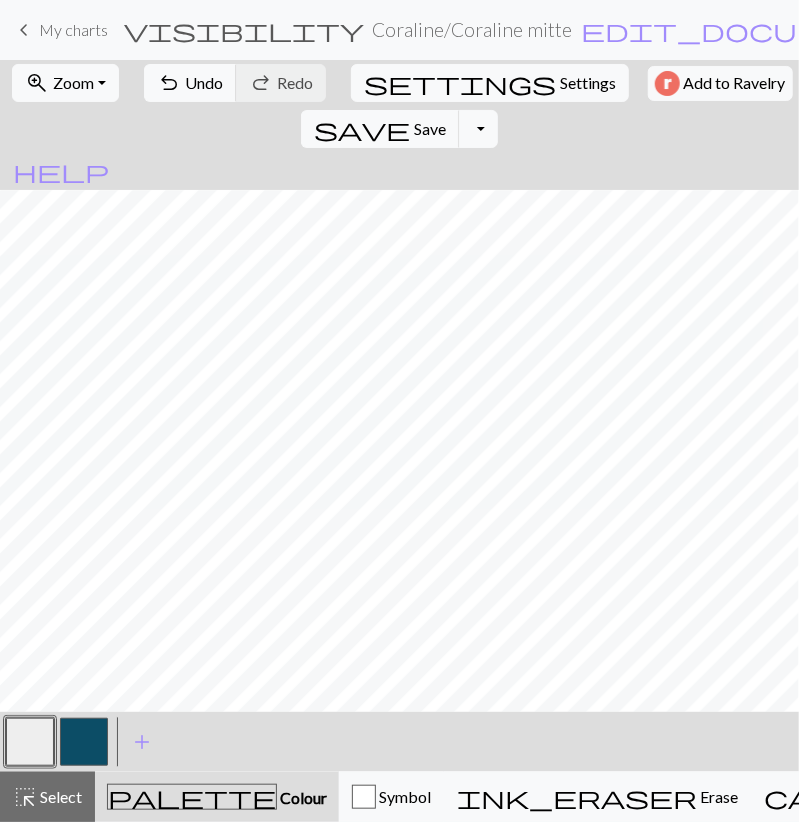 click at bounding box center (84, 742) 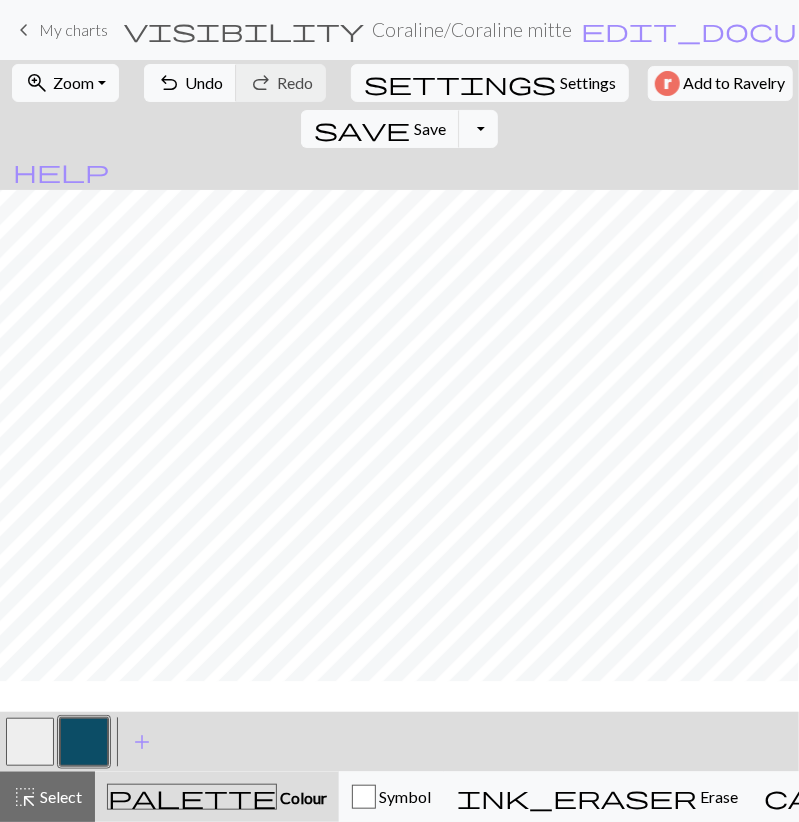 scroll, scrollTop: 1883, scrollLeft: 0, axis: vertical 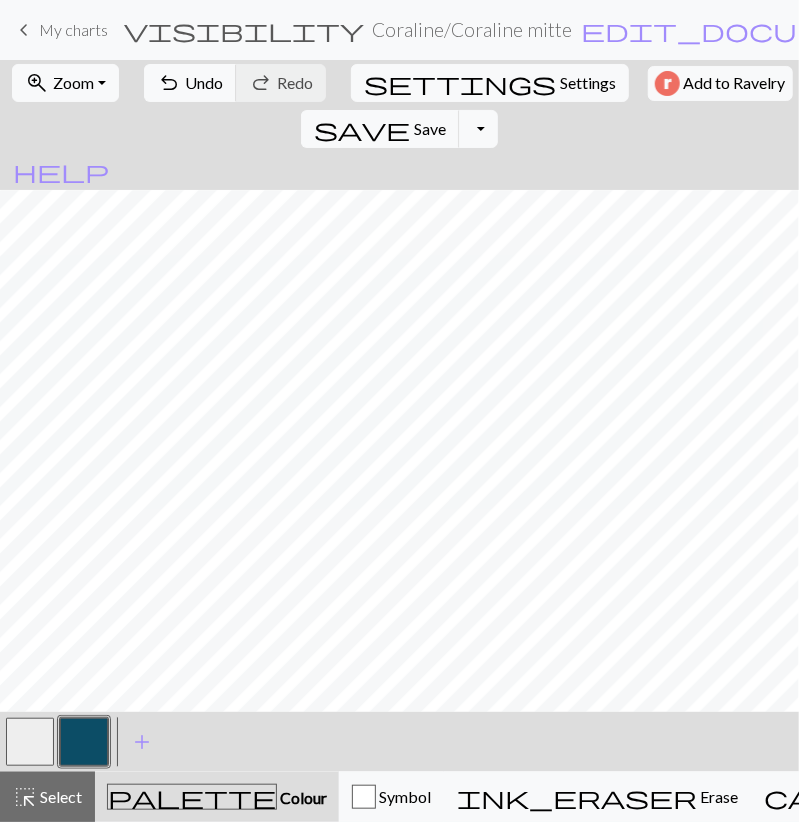 click at bounding box center [30, 742] 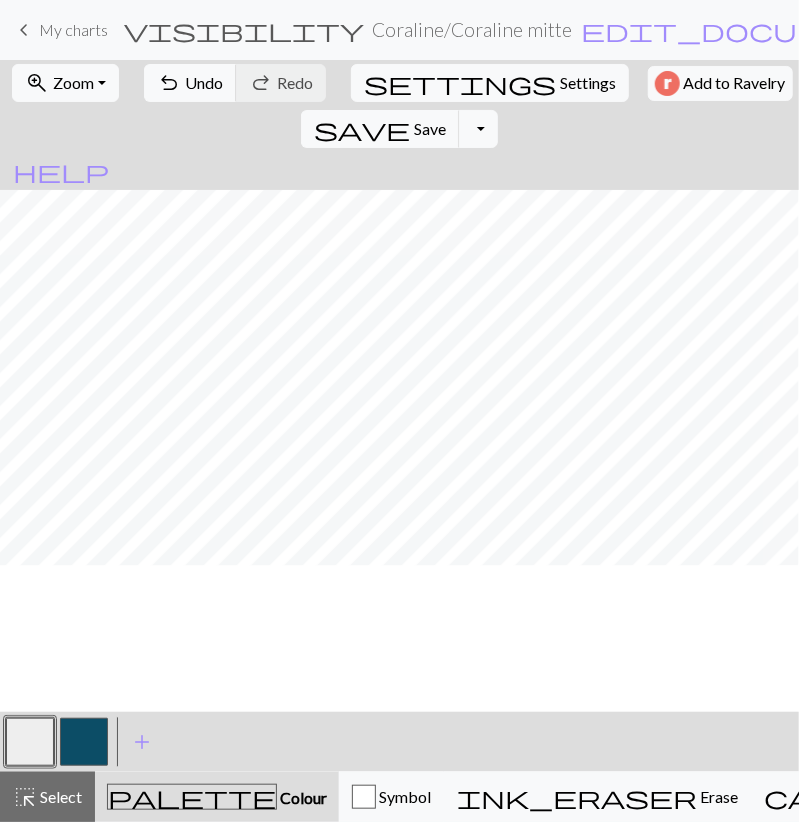 scroll, scrollTop: 1535, scrollLeft: 0, axis: vertical 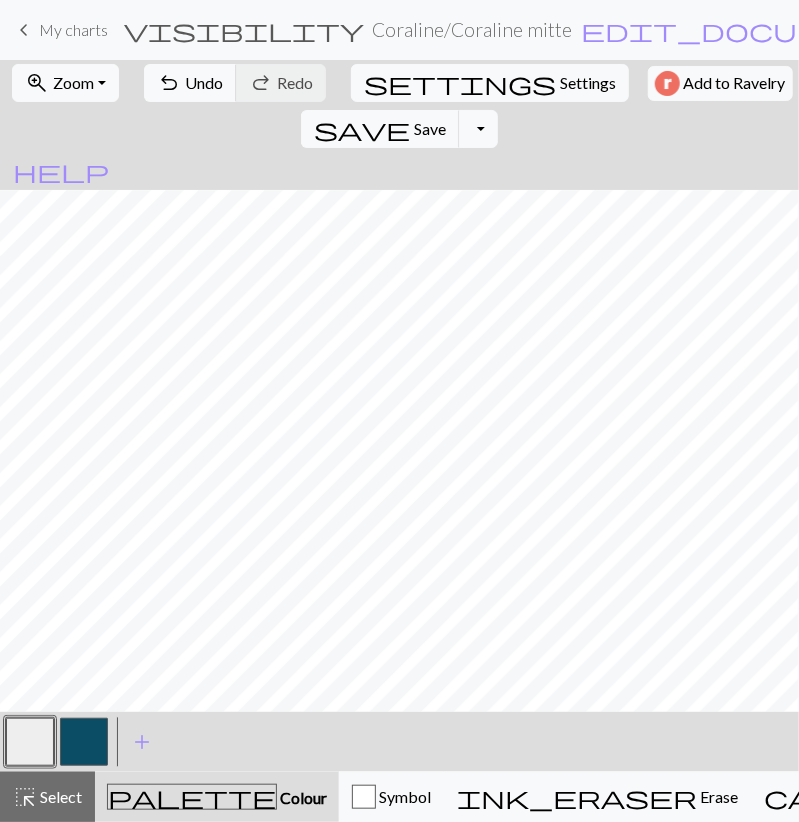 click at bounding box center [84, 742] 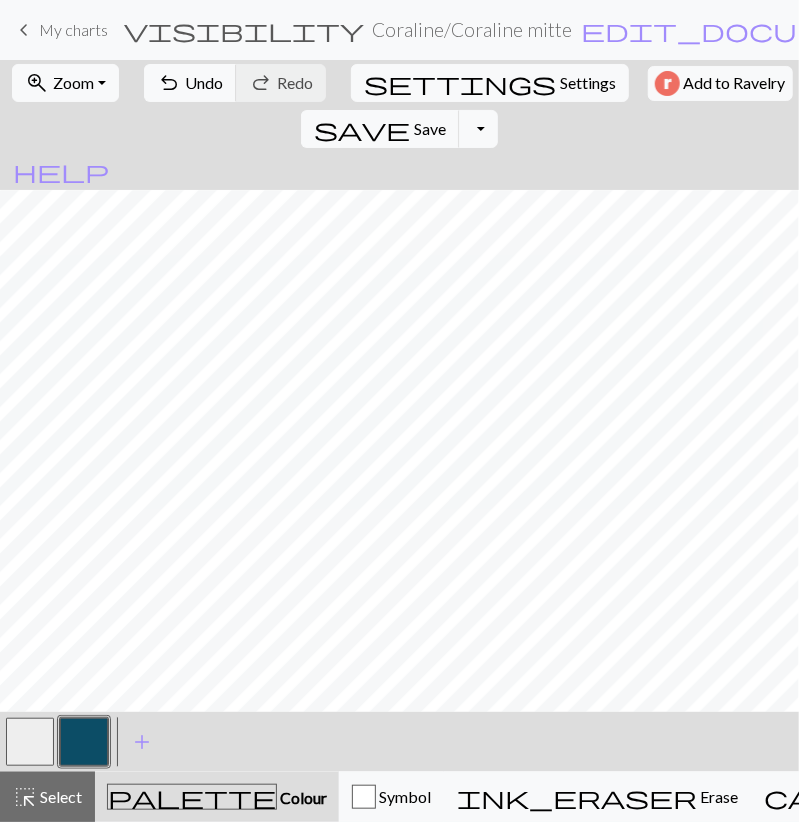 click at bounding box center (30, 742) 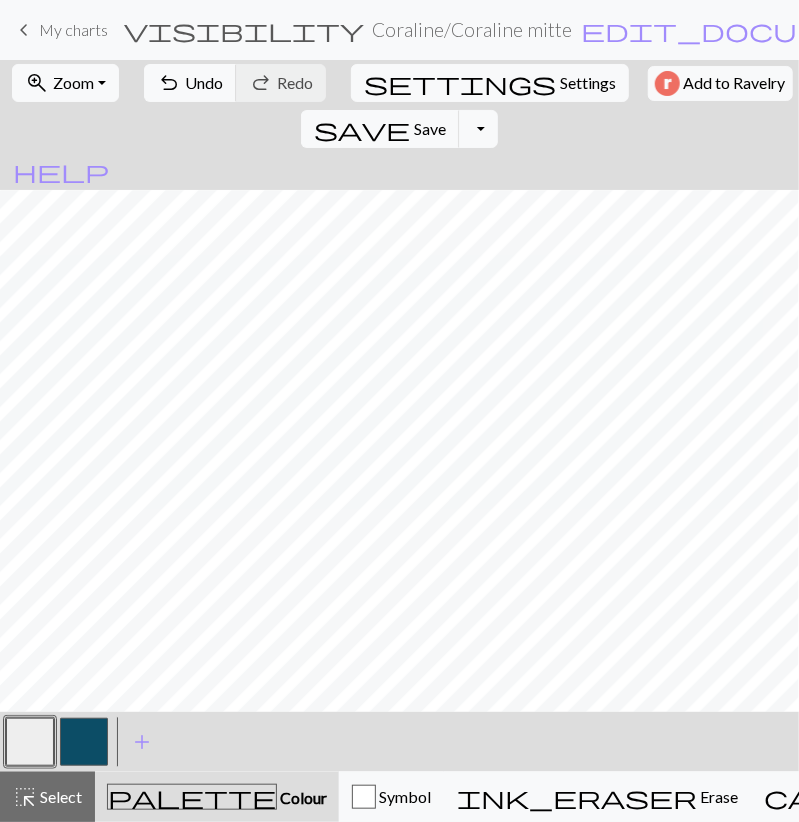 drag, startPoint x: 89, startPoint y: 740, endPoint x: 111, endPoint y: 722, distance: 28.42534 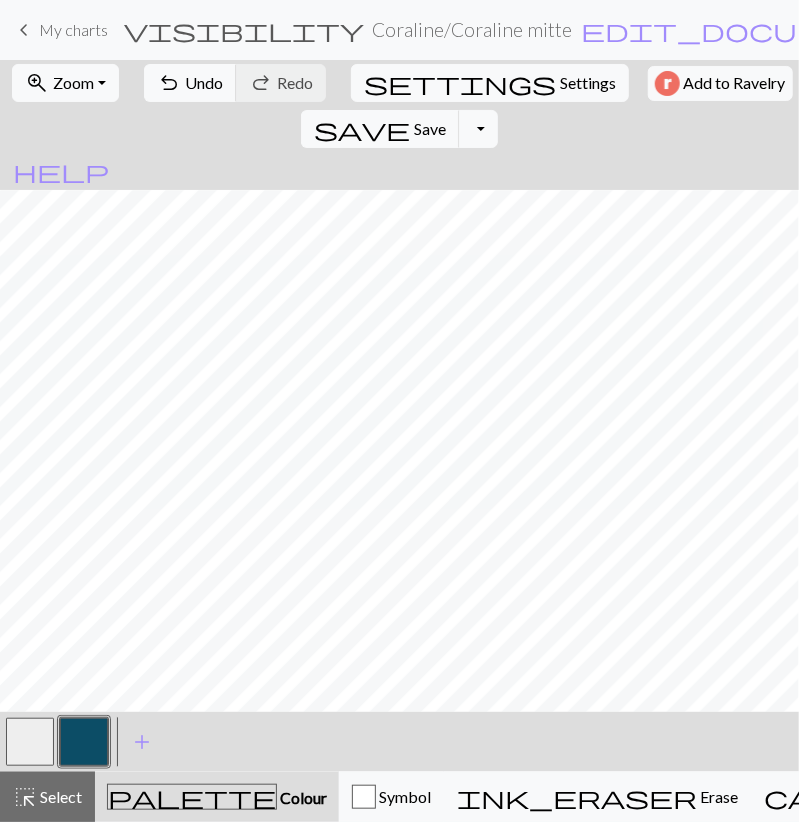click at bounding box center [30, 742] 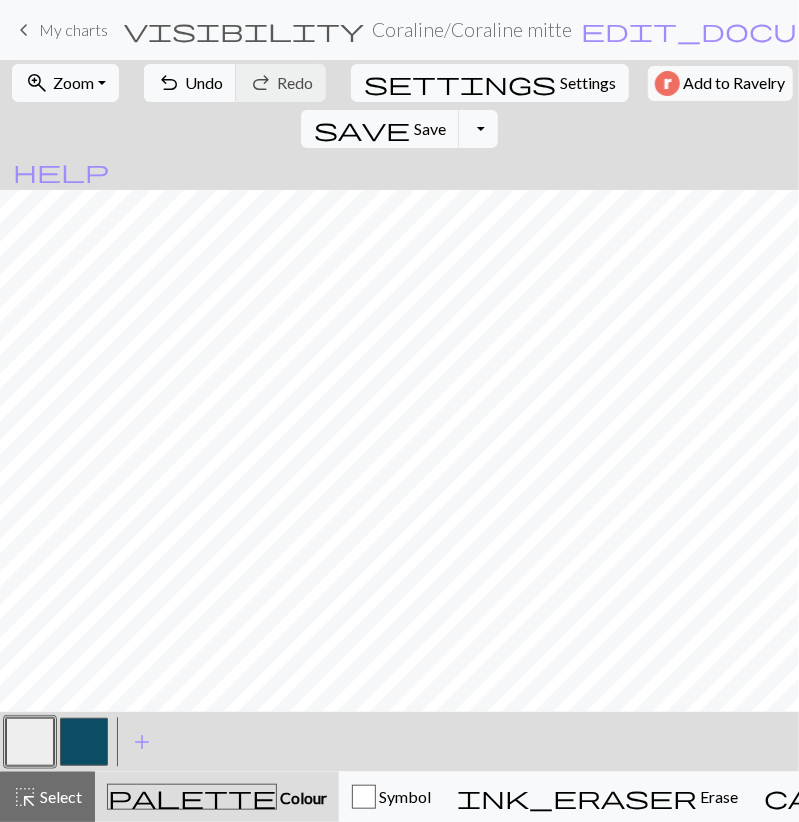 click at bounding box center (84, 742) 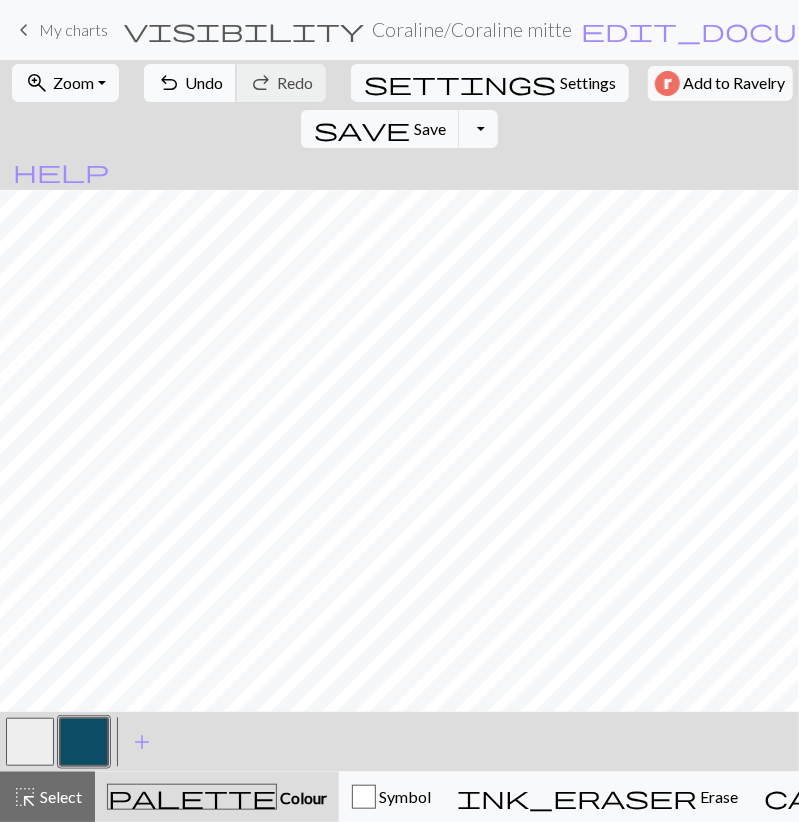 click on "Undo" at bounding box center [204, 82] 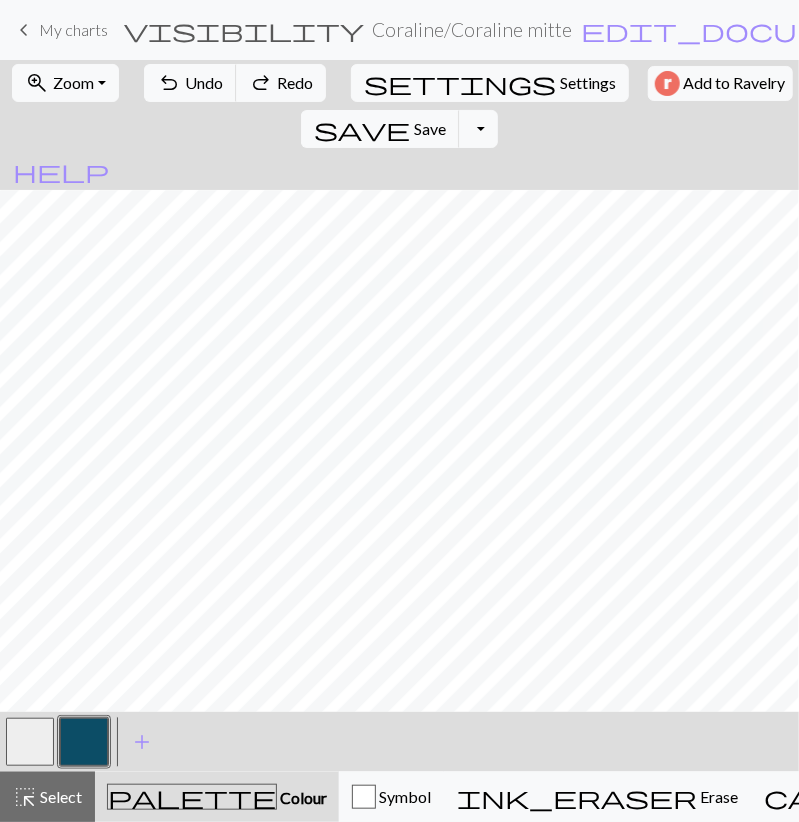 click at bounding box center (30, 742) 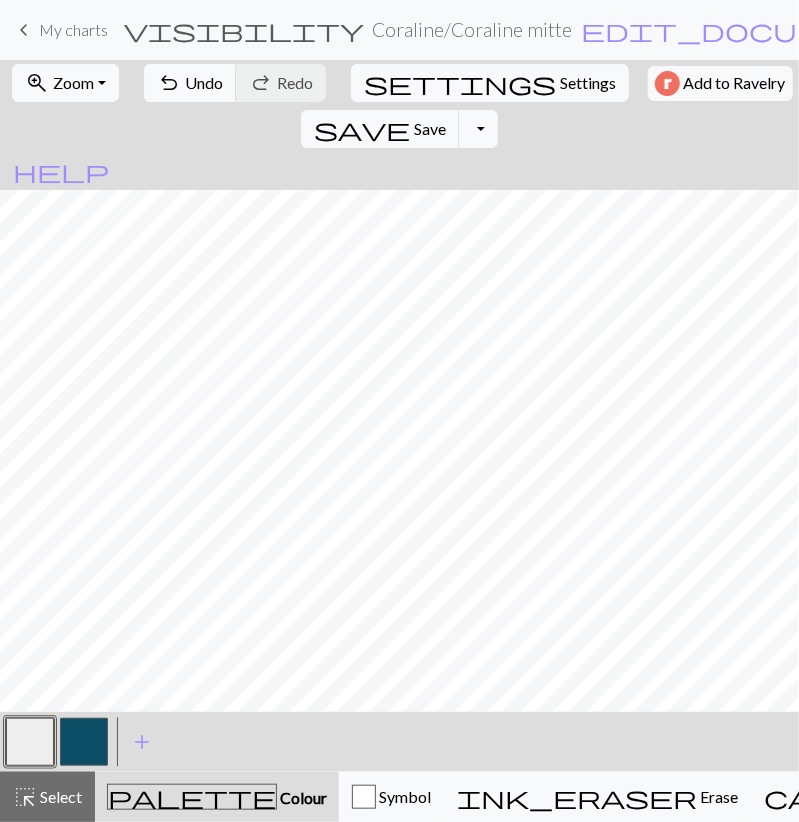 click at bounding box center [84, 742] 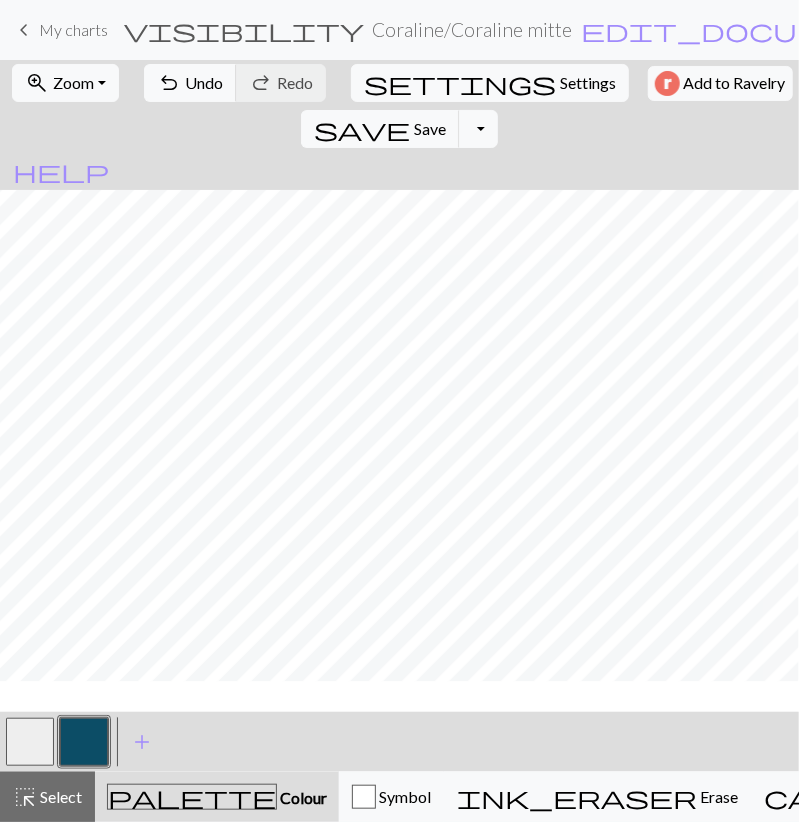 scroll, scrollTop: 1303, scrollLeft: 0, axis: vertical 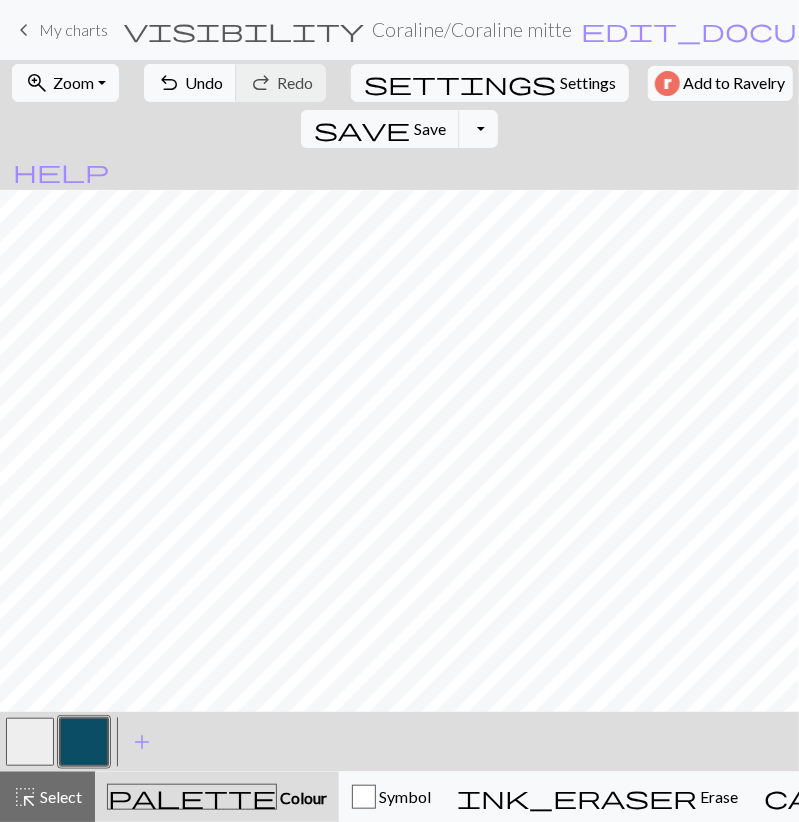 click at bounding box center [30, 742] 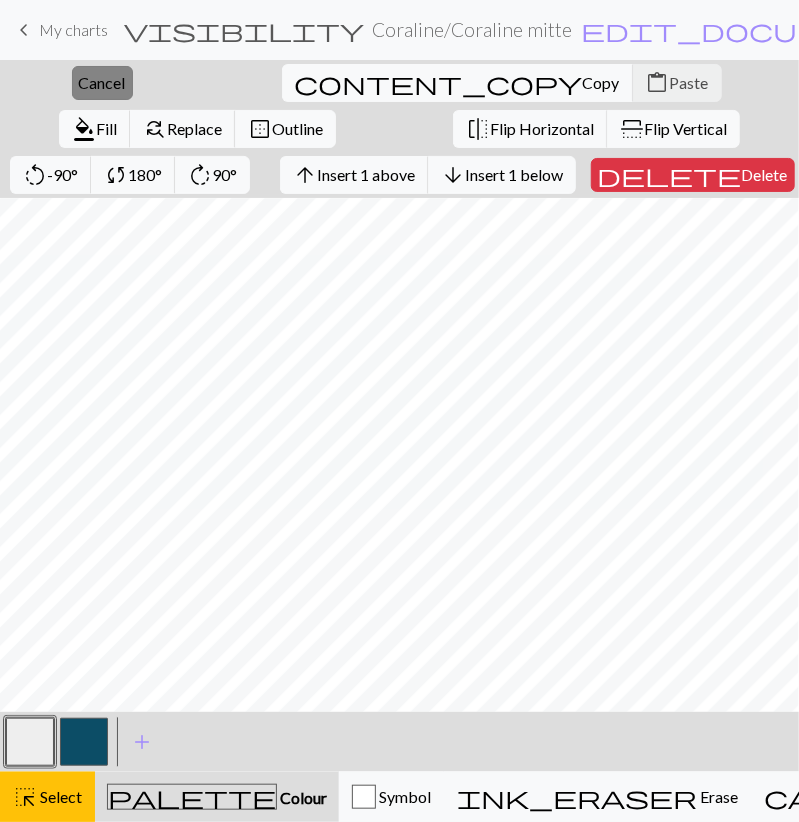 click on "Cancel" at bounding box center [102, 82] 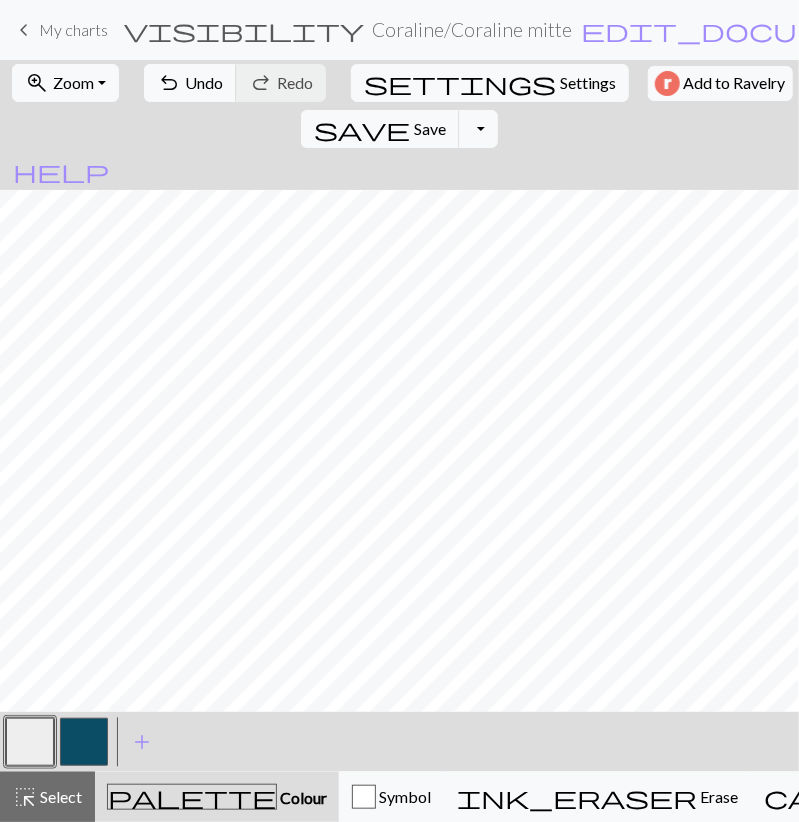 click at bounding box center [84, 742] 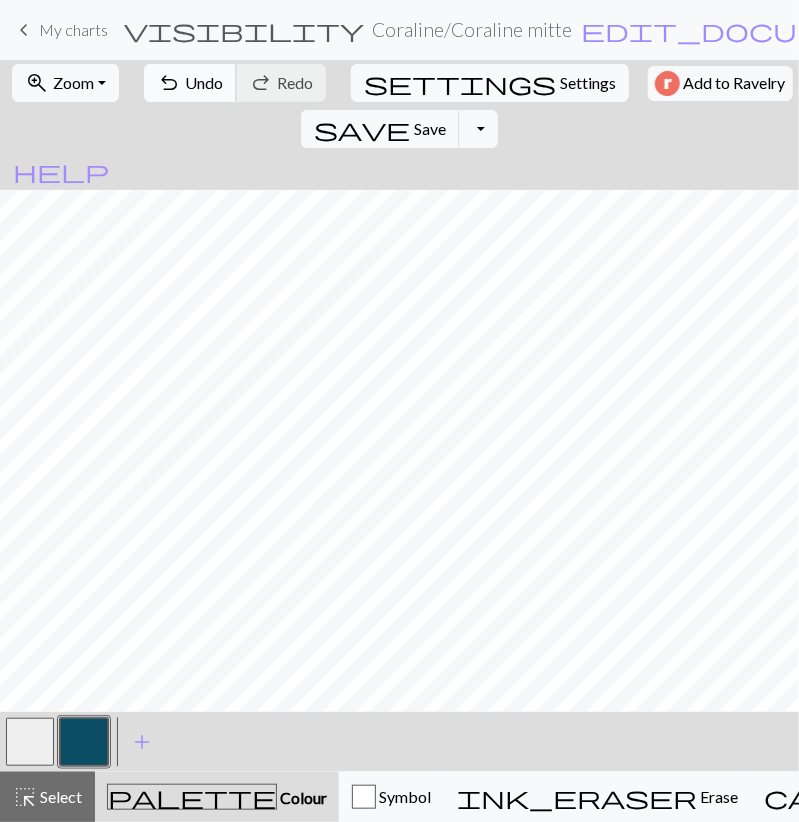 click on "Undo" at bounding box center [204, 82] 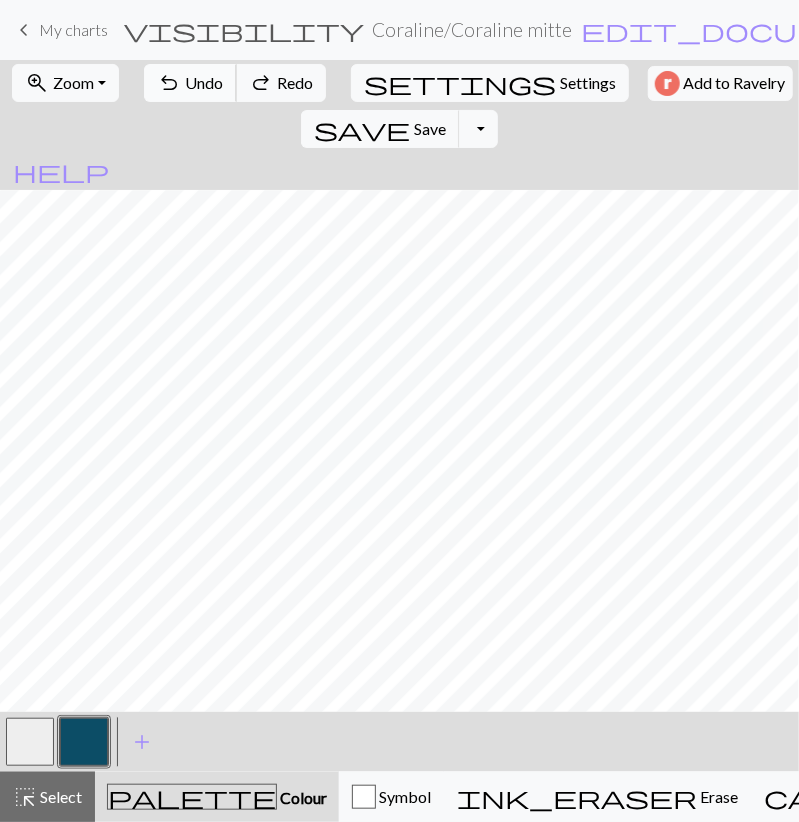 click on "Undo" at bounding box center [204, 82] 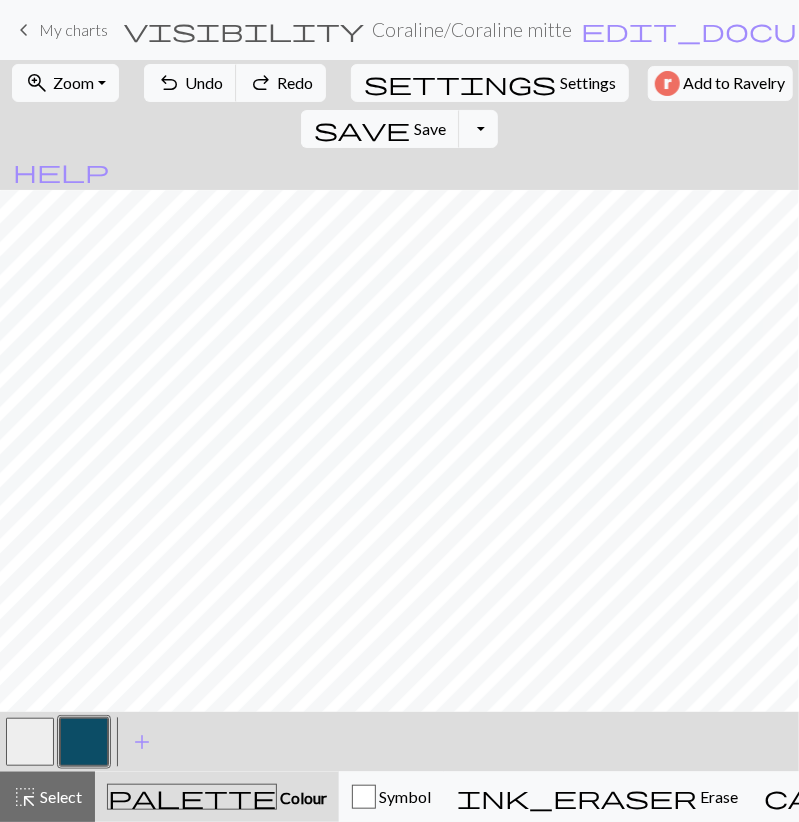 click at bounding box center (30, 742) 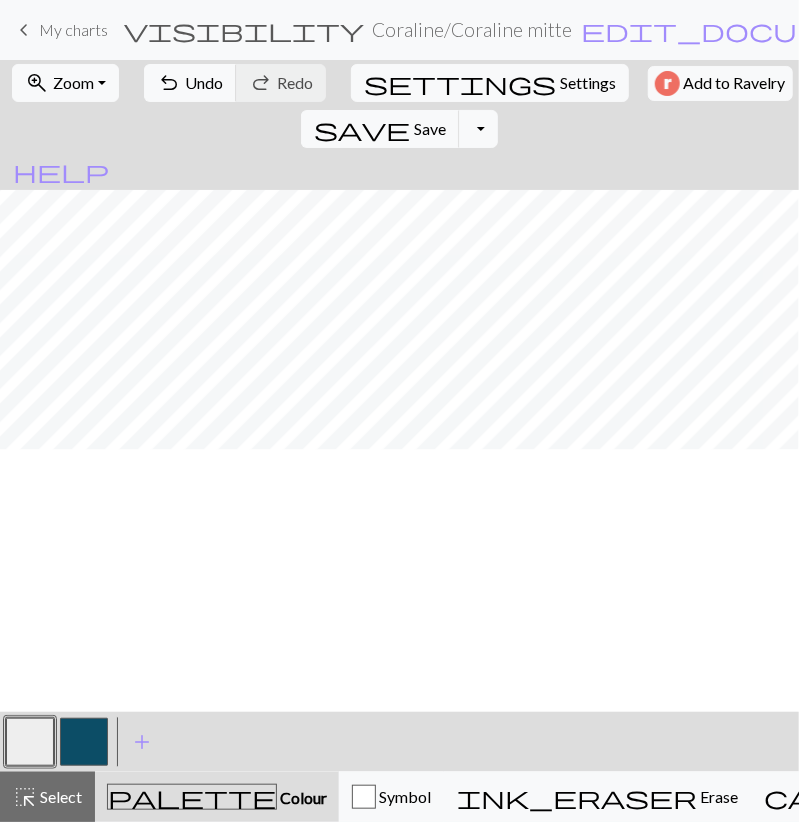 scroll, scrollTop: 955, scrollLeft: 0, axis: vertical 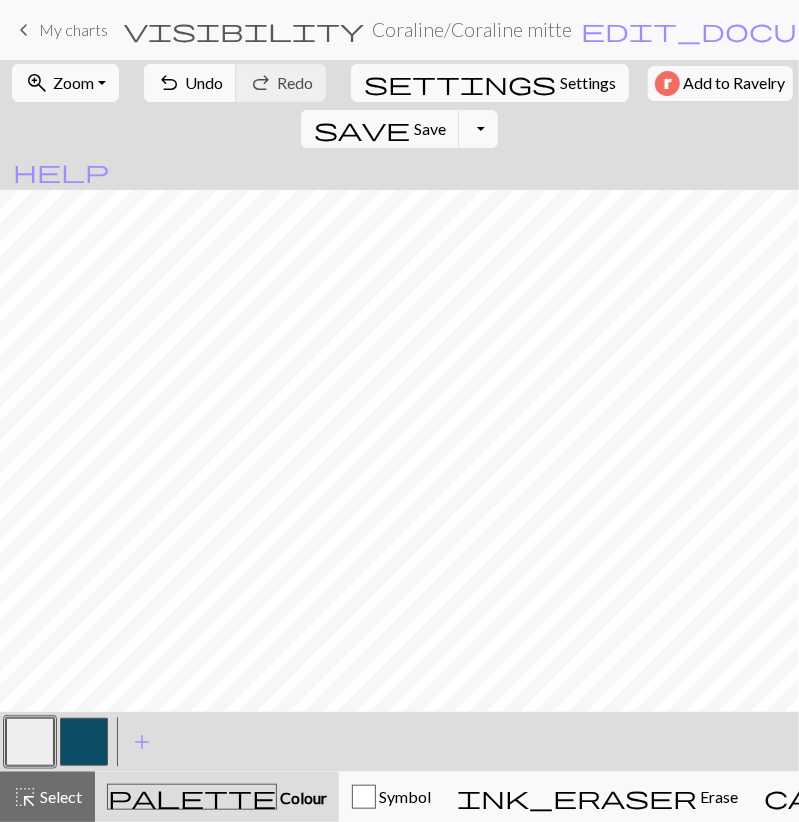 click at bounding box center (84, 742) 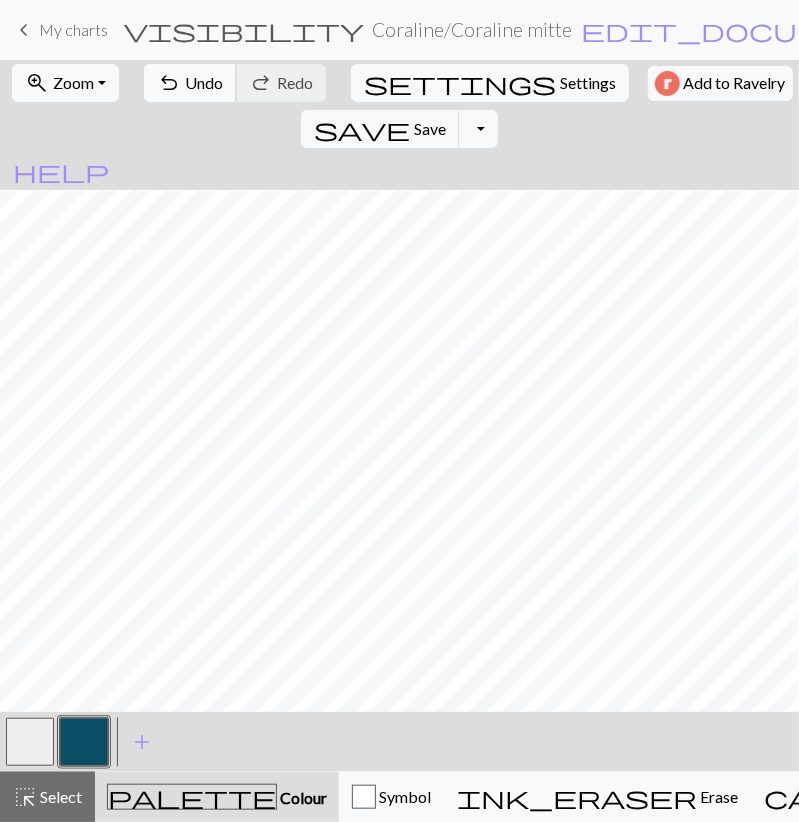 click on "Undo" at bounding box center [204, 82] 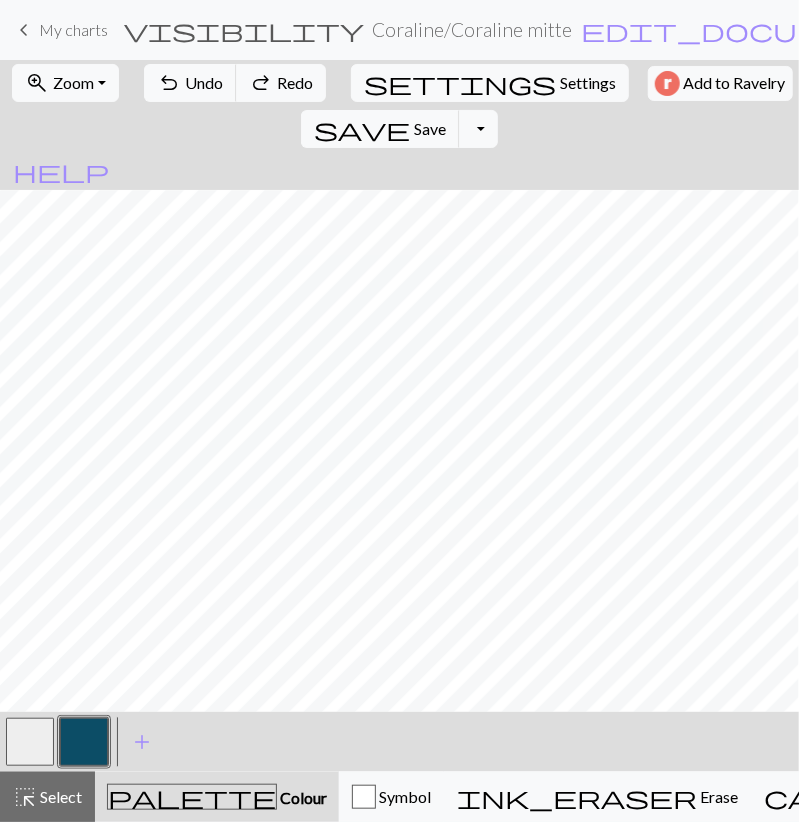 click at bounding box center [30, 742] 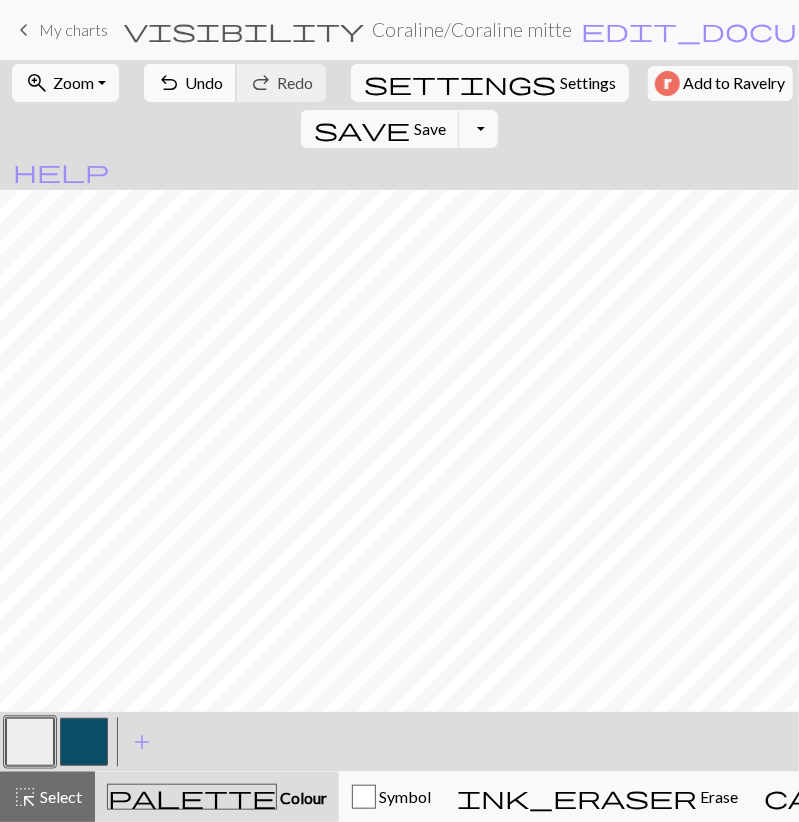 click on "undo Undo Undo" at bounding box center (190, 83) 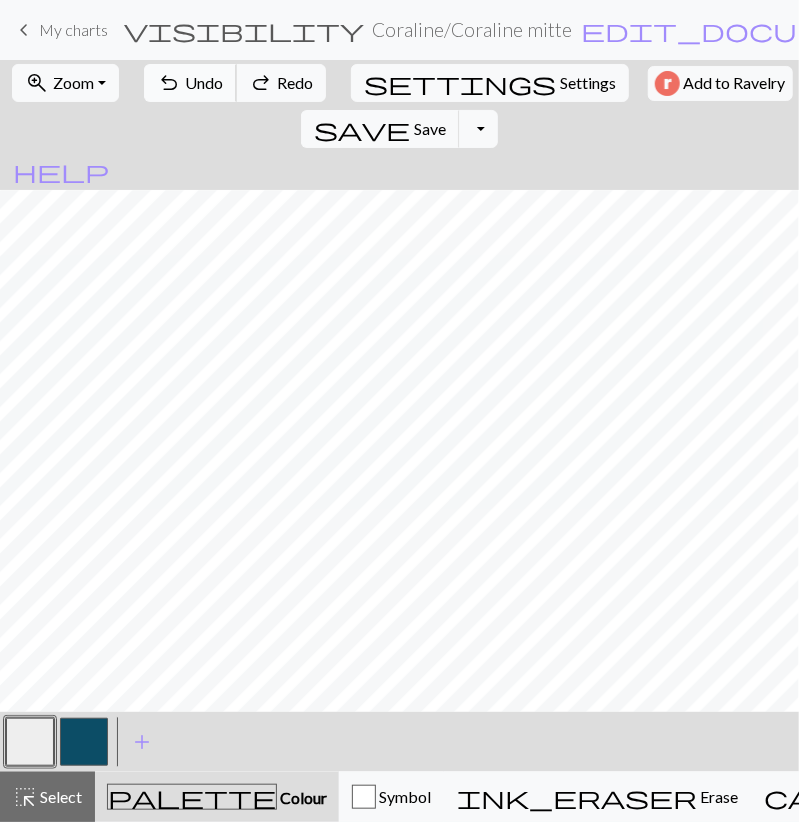 click on "undo Undo Undo" at bounding box center [190, 83] 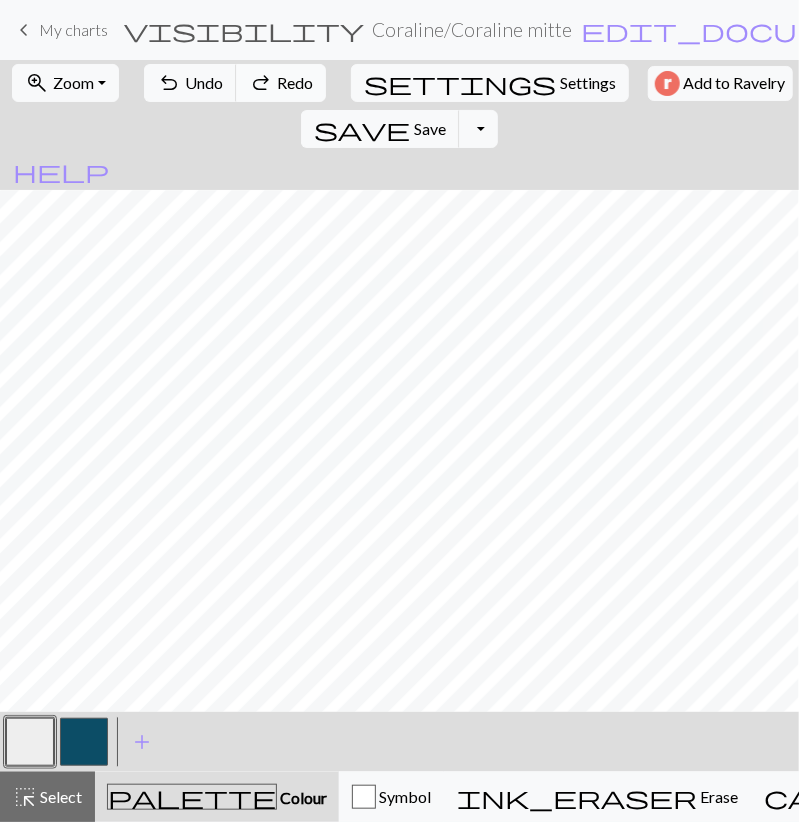 click on "redo Redo Redo" at bounding box center (281, 83) 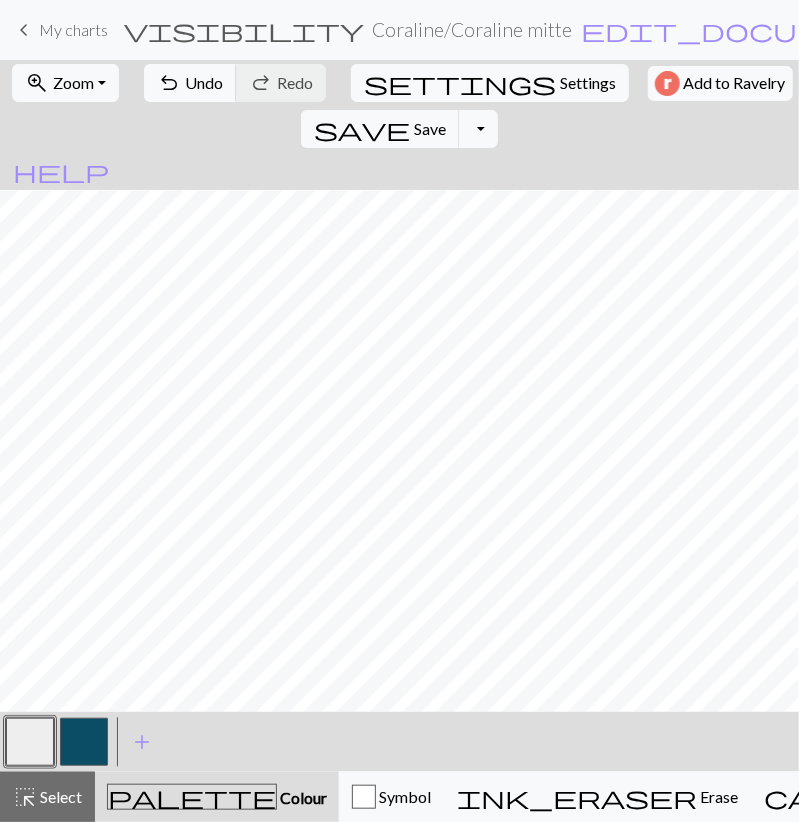 click at bounding box center [84, 742] 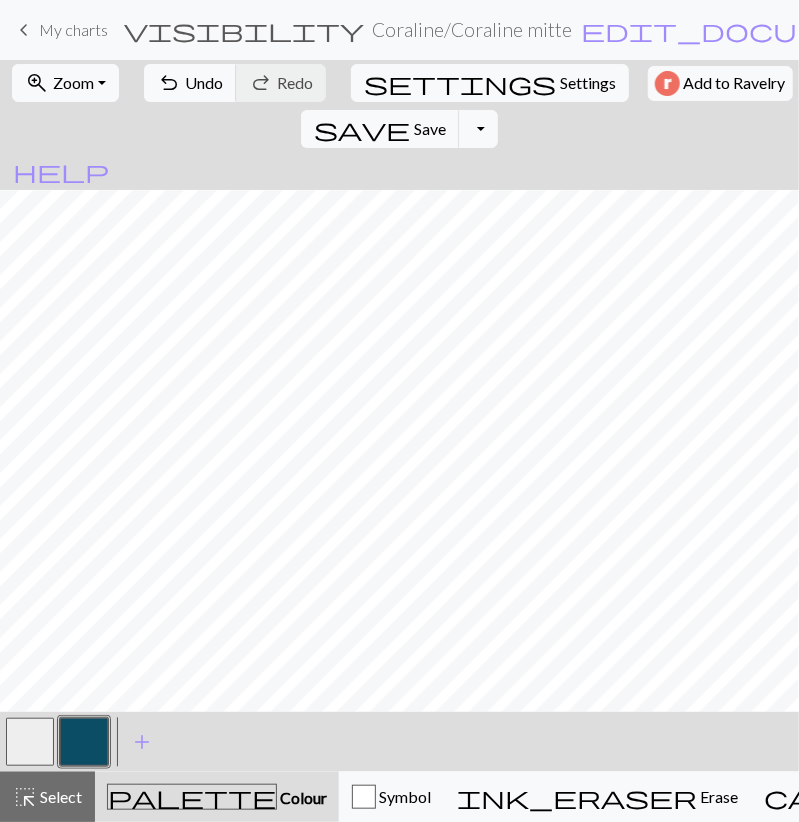 click at bounding box center [30, 742] 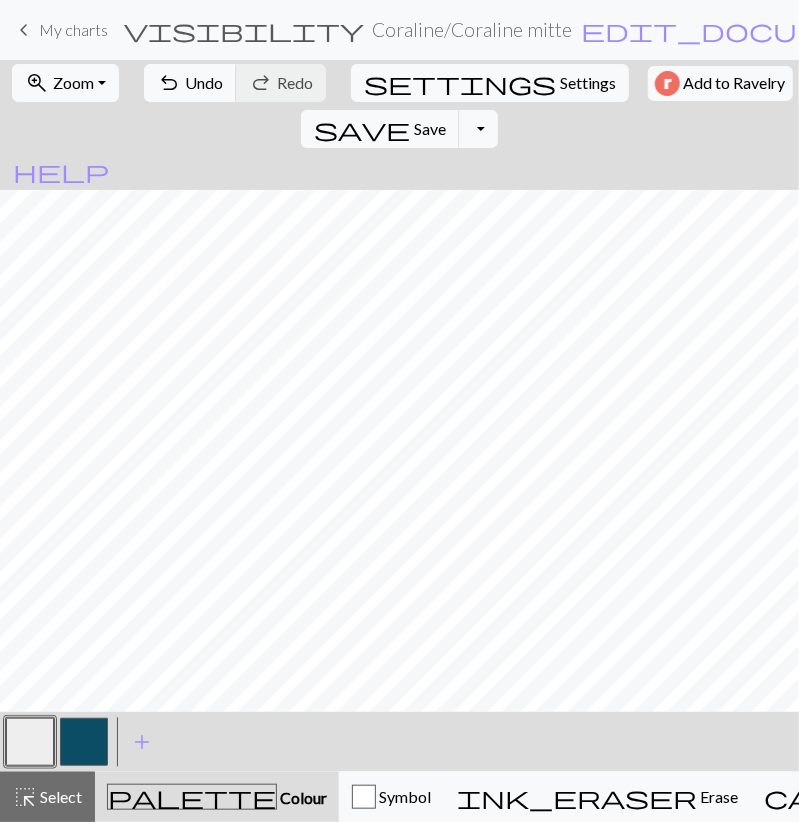 click at bounding box center (84, 742) 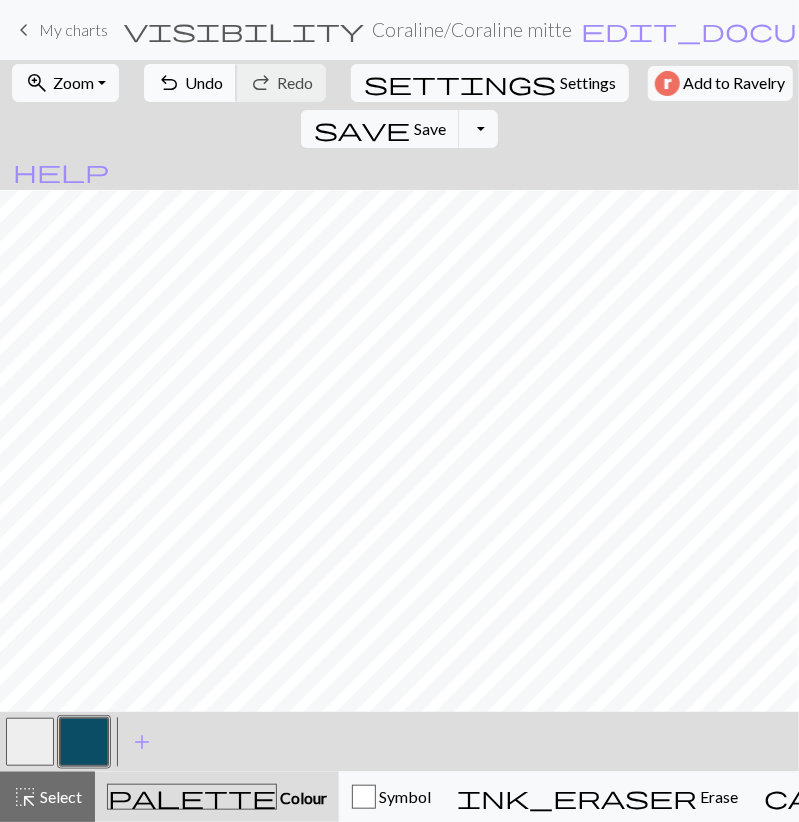 click on "Undo" at bounding box center [204, 82] 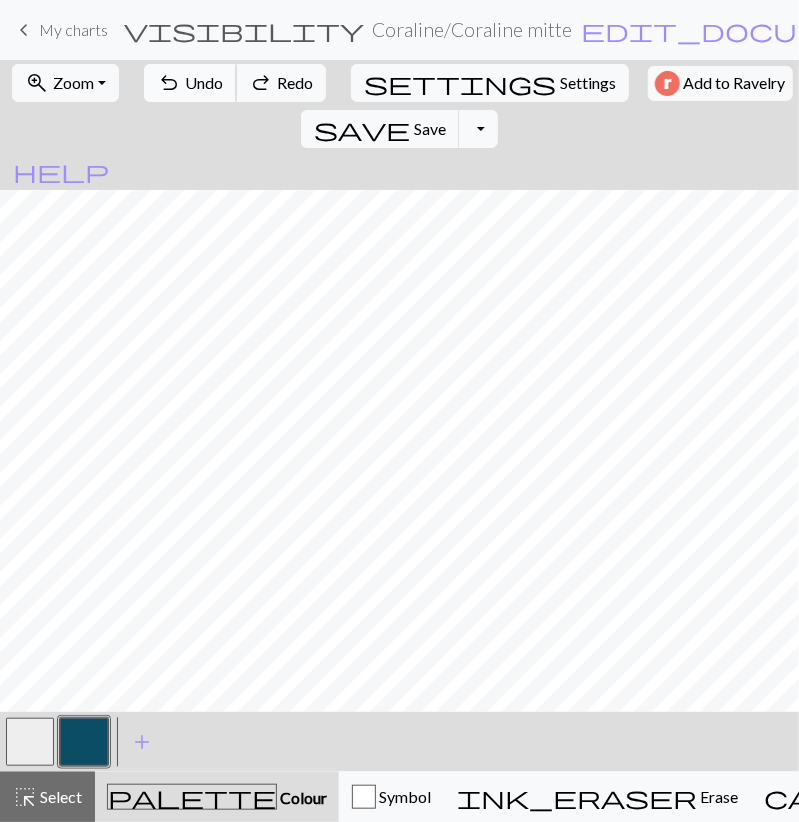 click on "Undo" at bounding box center [204, 82] 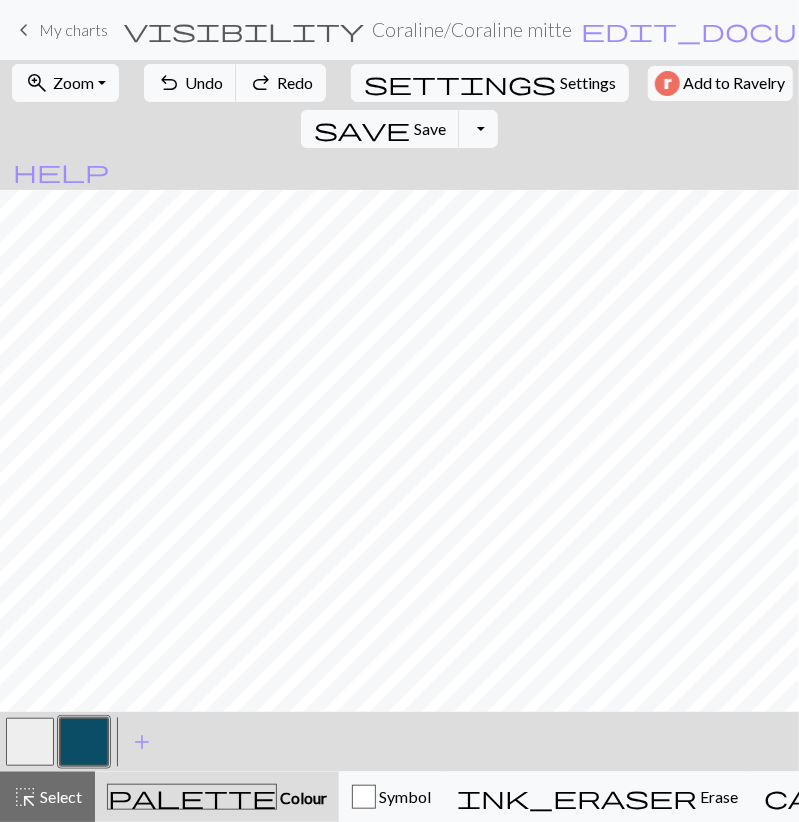 drag, startPoint x: 37, startPoint y: 728, endPoint x: 49, endPoint y: 719, distance: 15 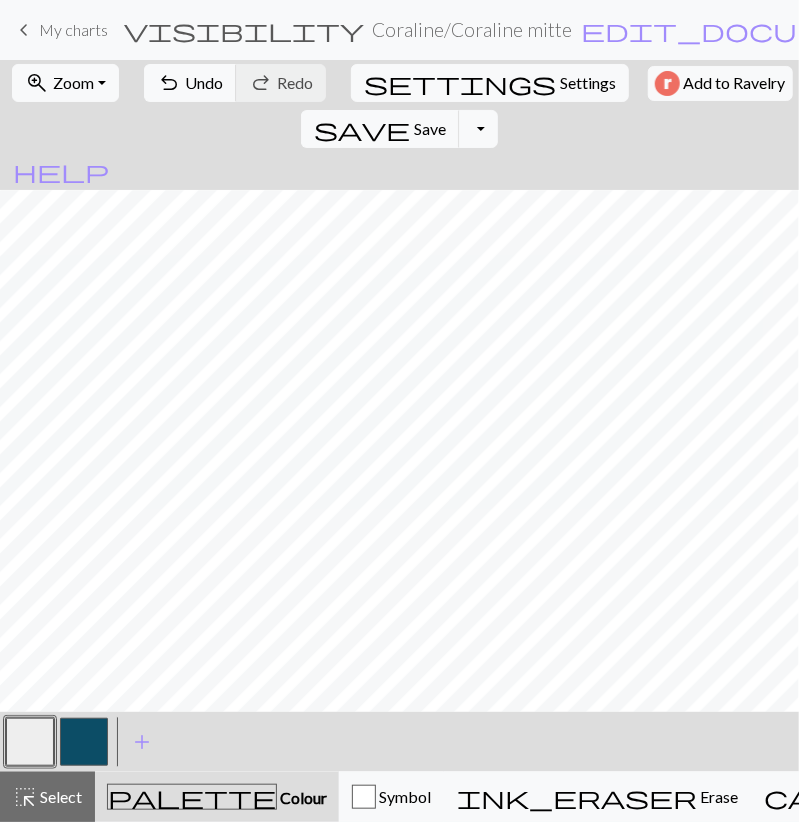 click at bounding box center [84, 742] 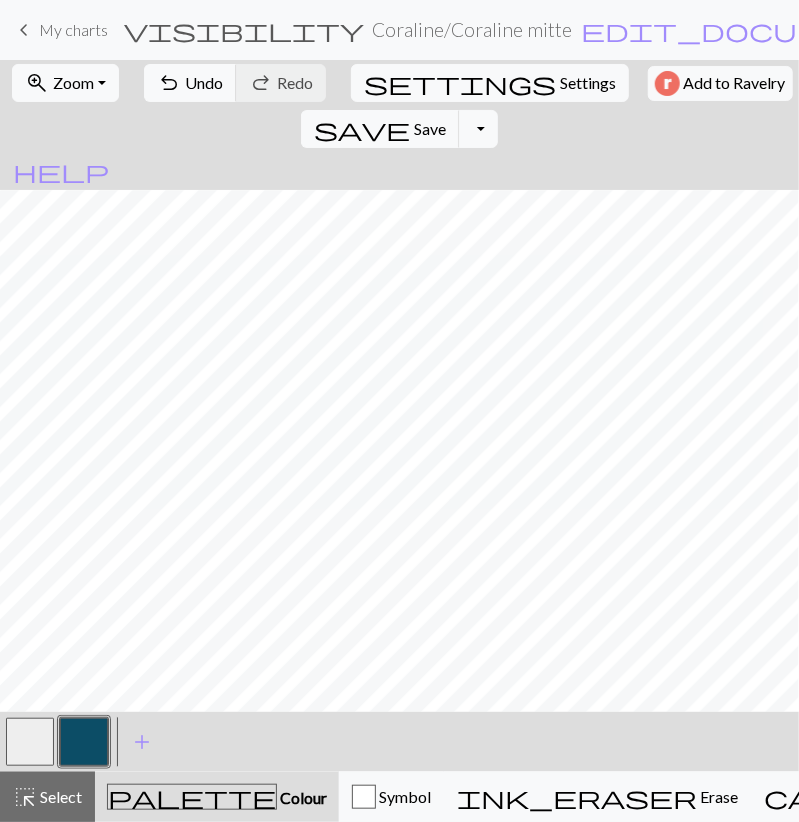 click at bounding box center (30, 742) 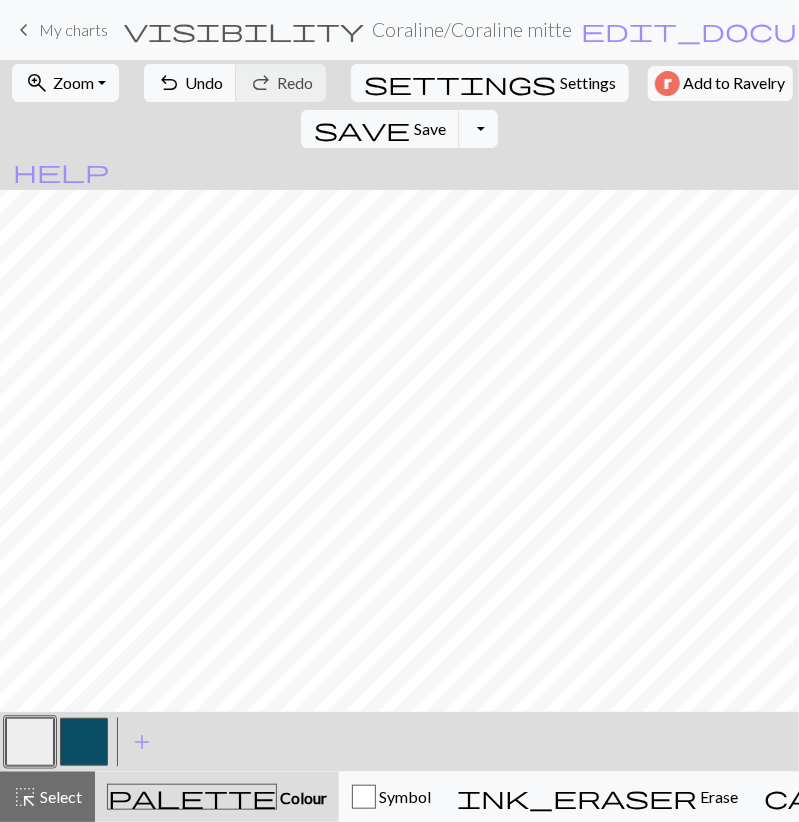 scroll, scrollTop: 723, scrollLeft: 0, axis: vertical 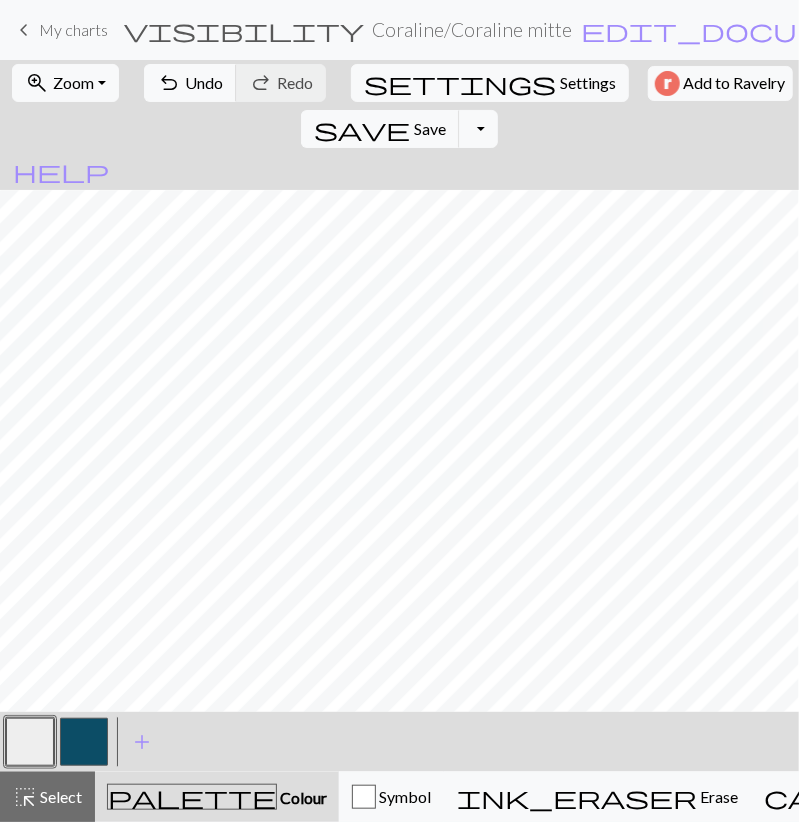 click at bounding box center [84, 742] 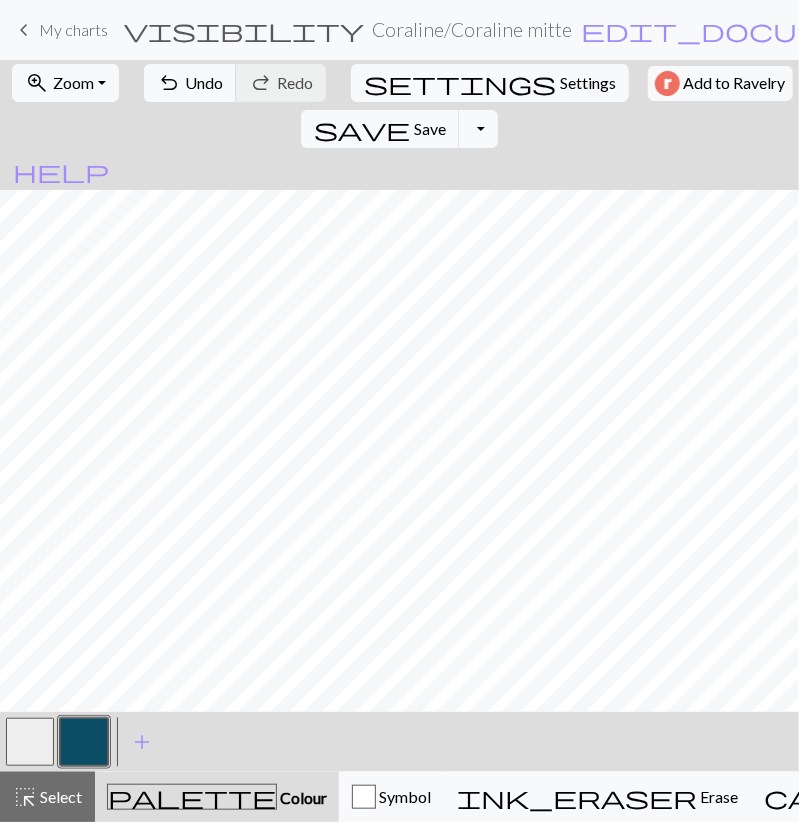 click at bounding box center (30, 742) 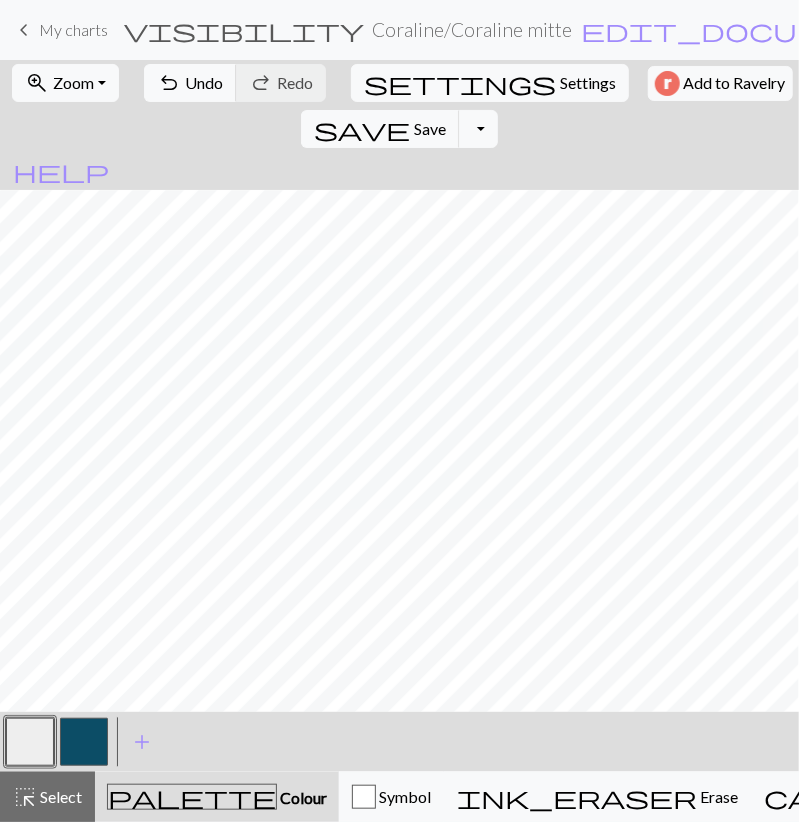 click at bounding box center [84, 742] 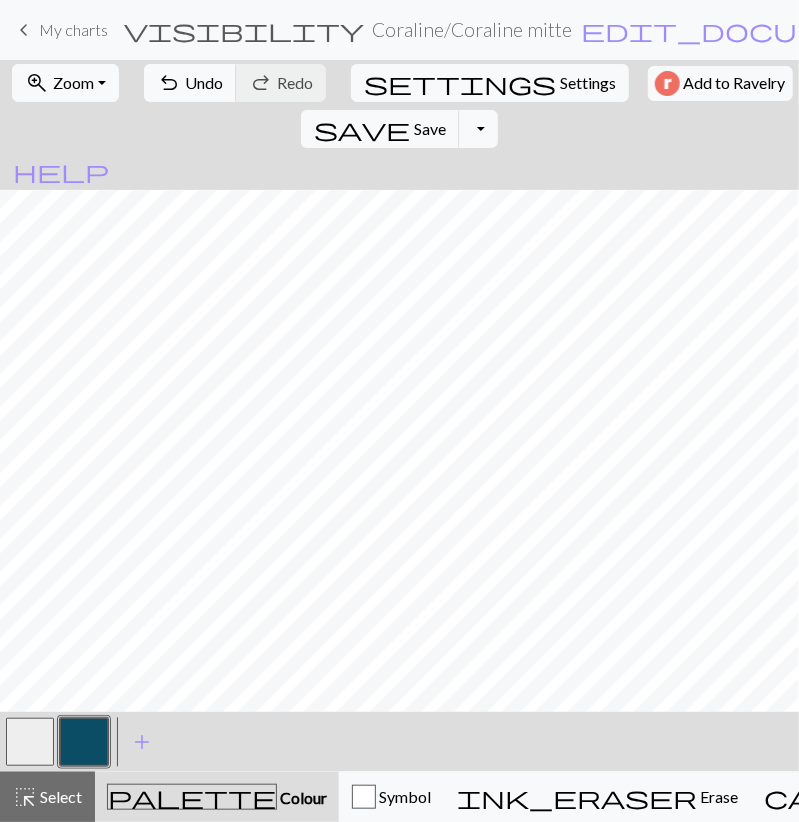 click on "undo Undo Undo redo Redo Redo" at bounding box center (235, 83) 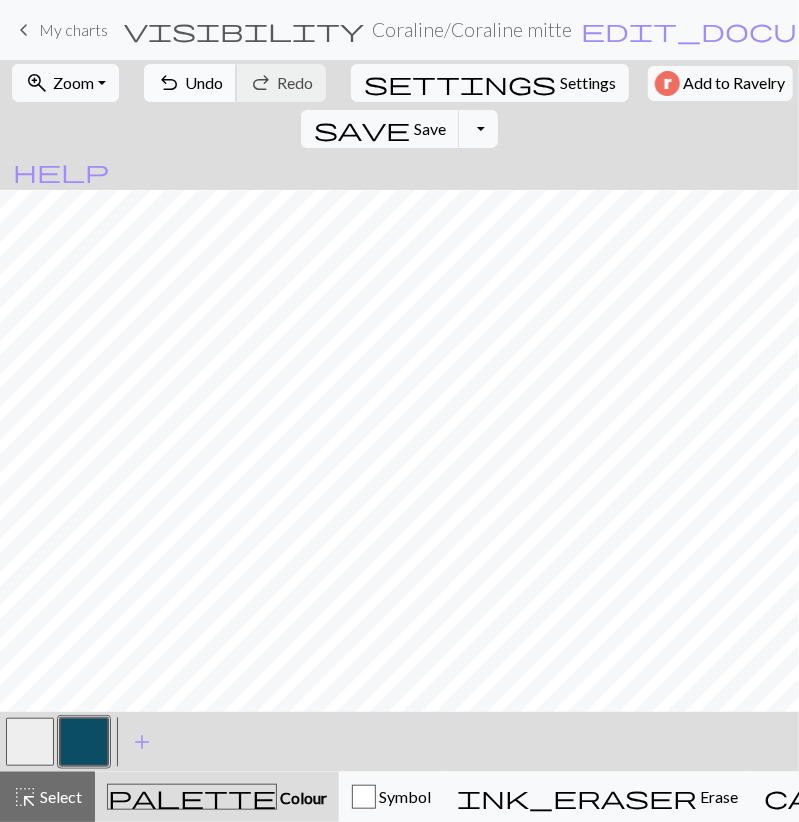 click on "Undo" at bounding box center (204, 82) 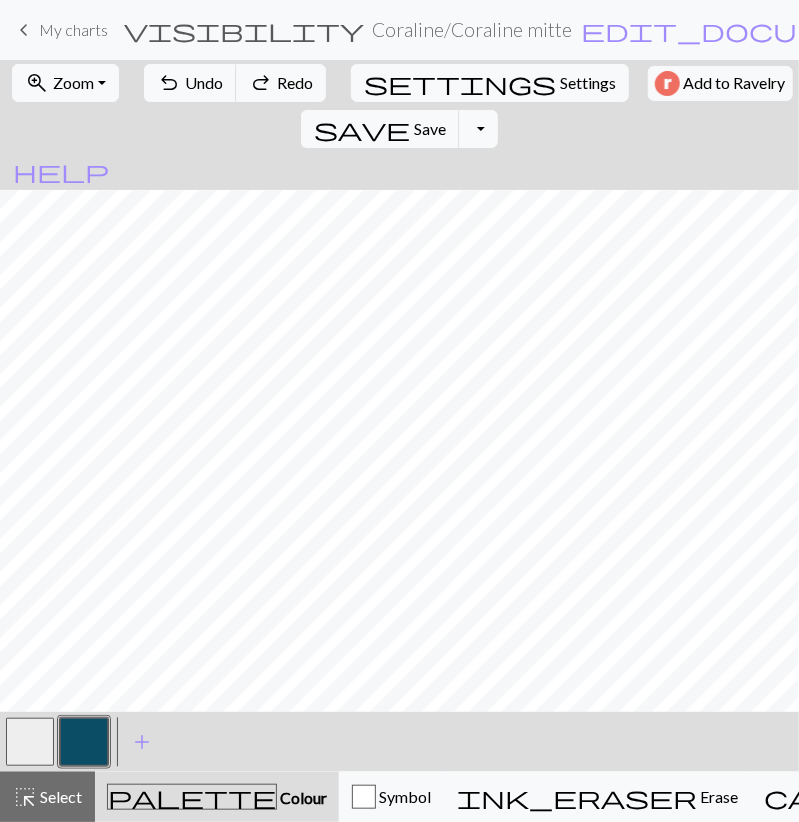 drag, startPoint x: 37, startPoint y: 745, endPoint x: 71, endPoint y: 720, distance: 42.201897 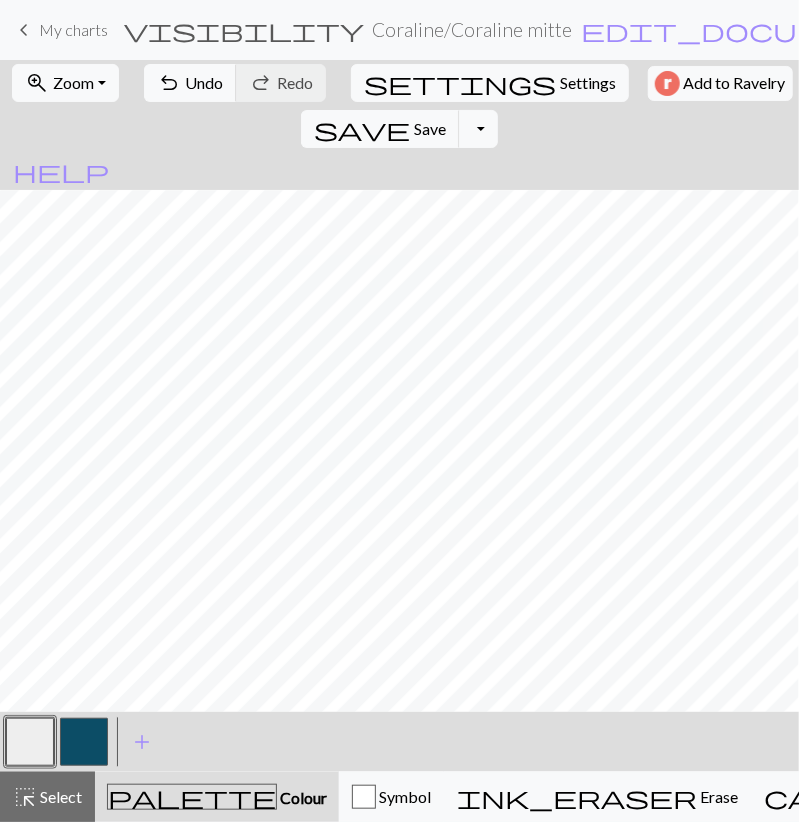 drag, startPoint x: 77, startPoint y: 740, endPoint x: 114, endPoint y: 721, distance: 41.59327 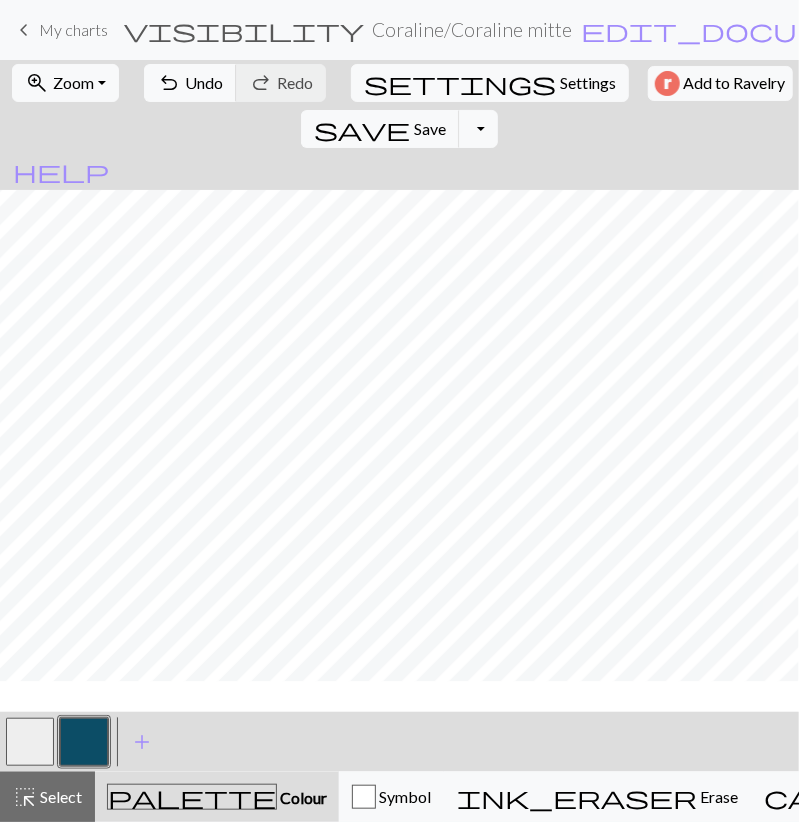 scroll, scrollTop: 491, scrollLeft: 0, axis: vertical 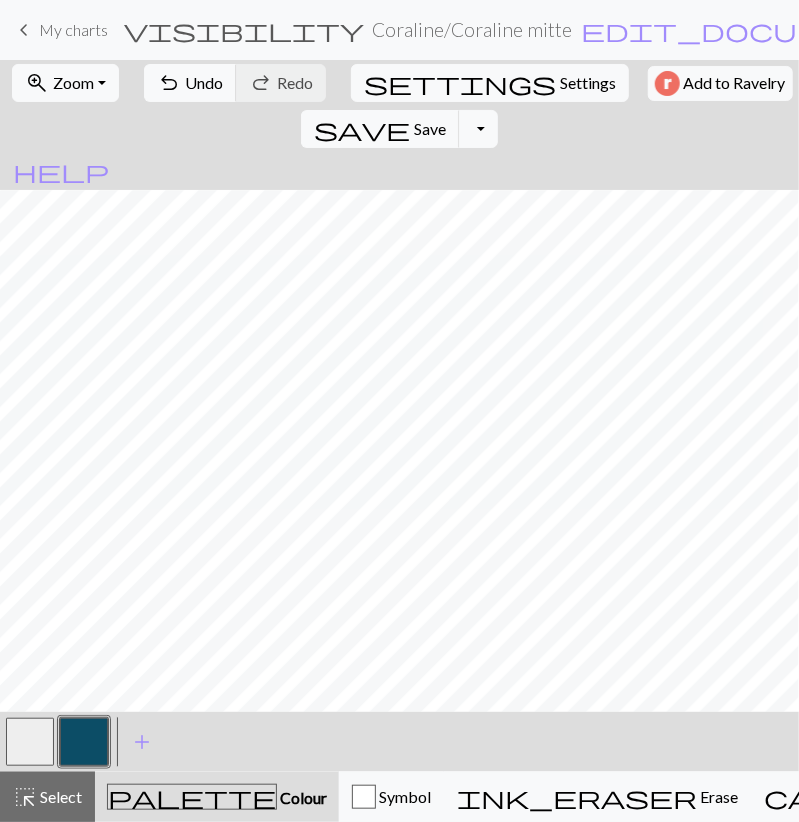click at bounding box center (30, 742) 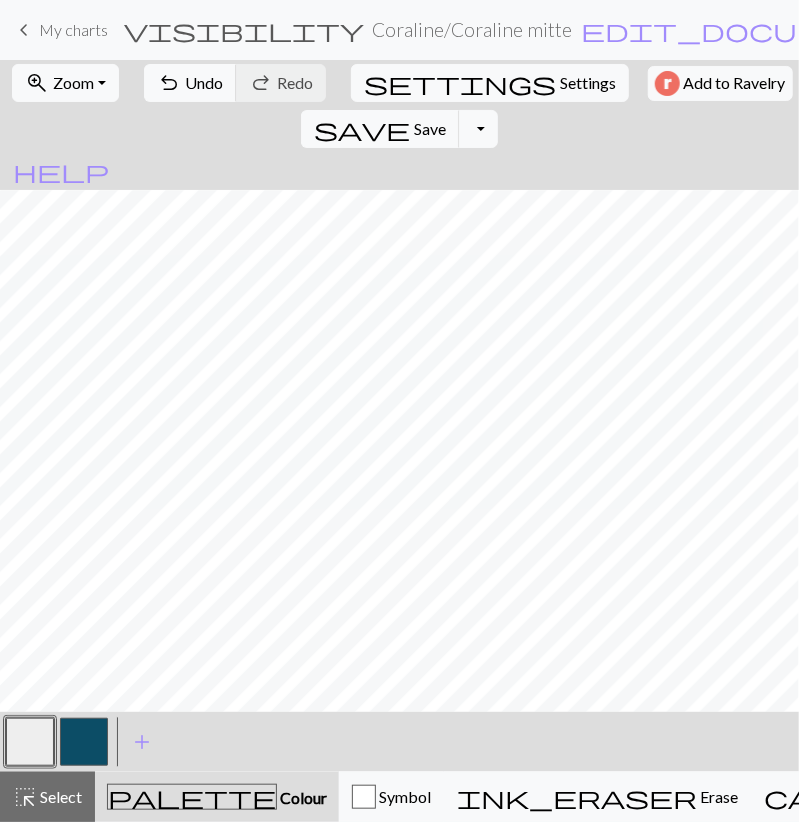 click at bounding box center (84, 742) 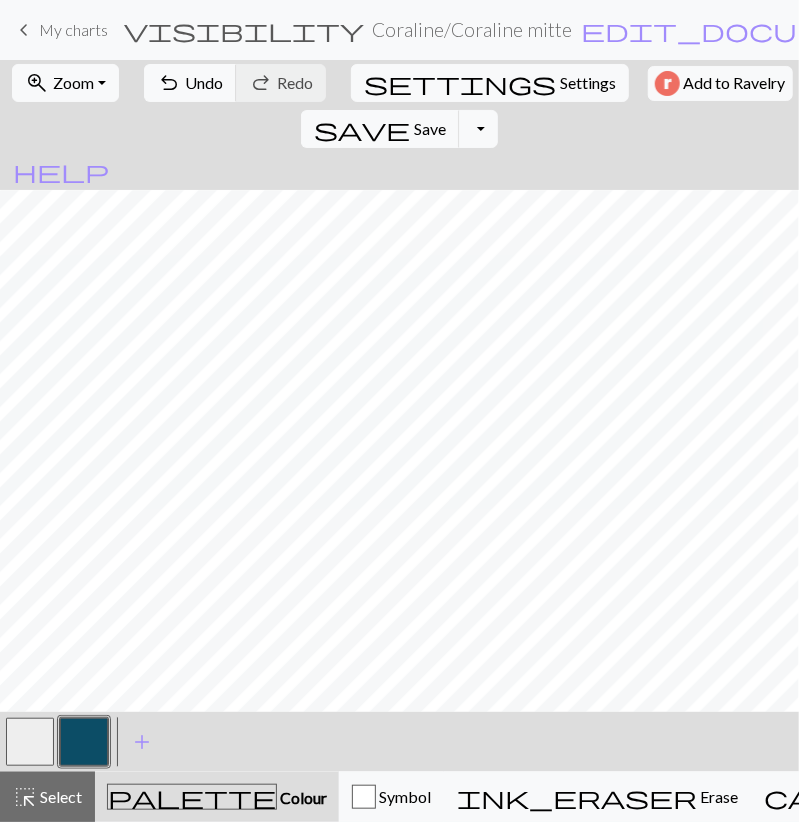 click at bounding box center (30, 742) 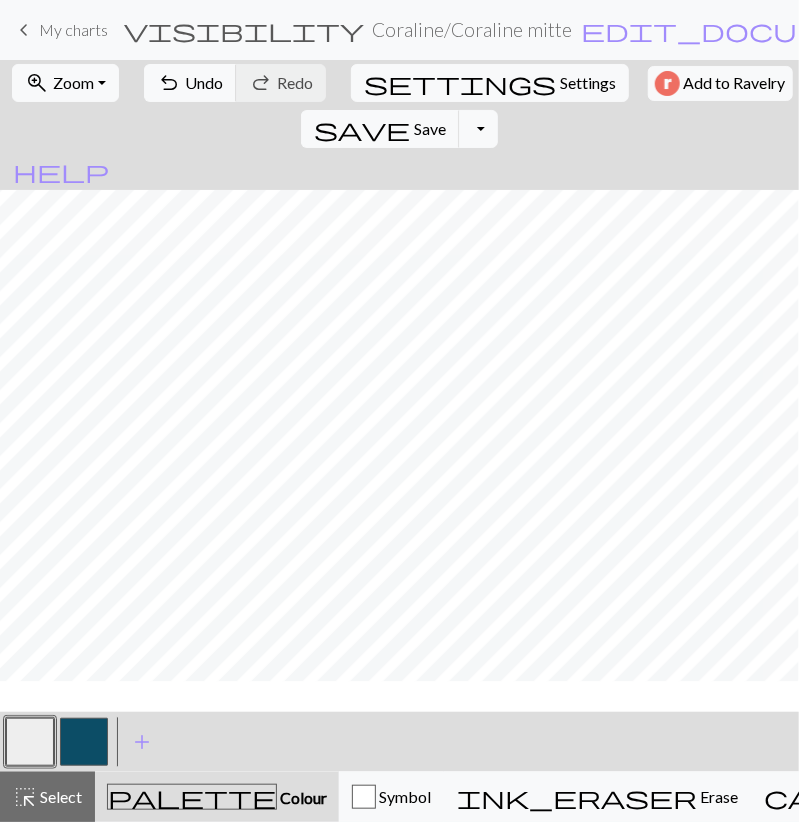 scroll, scrollTop: 375, scrollLeft: 0, axis: vertical 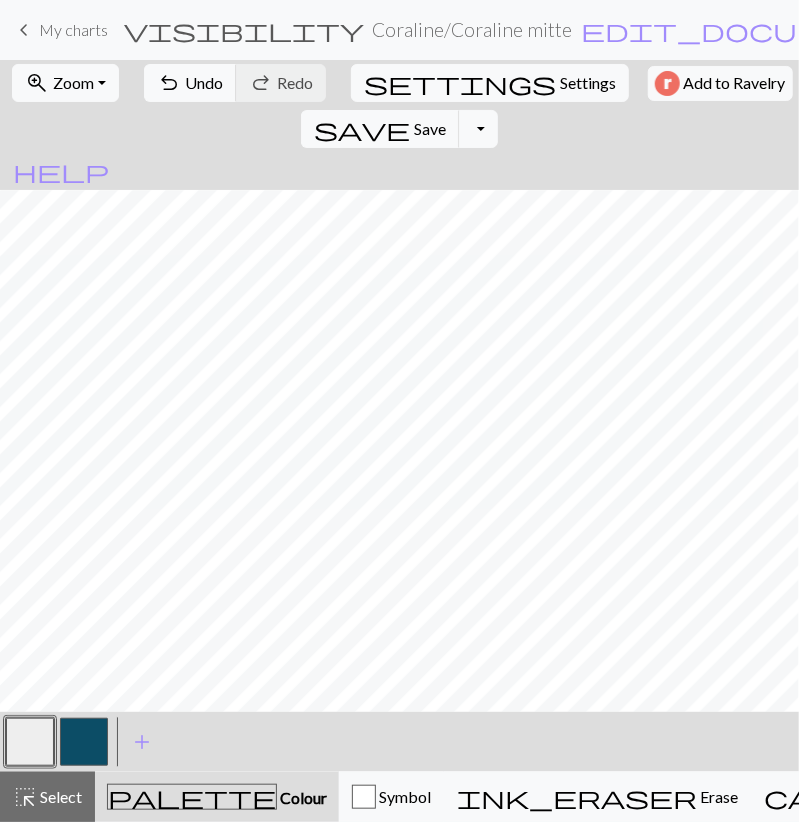 click at bounding box center (84, 742) 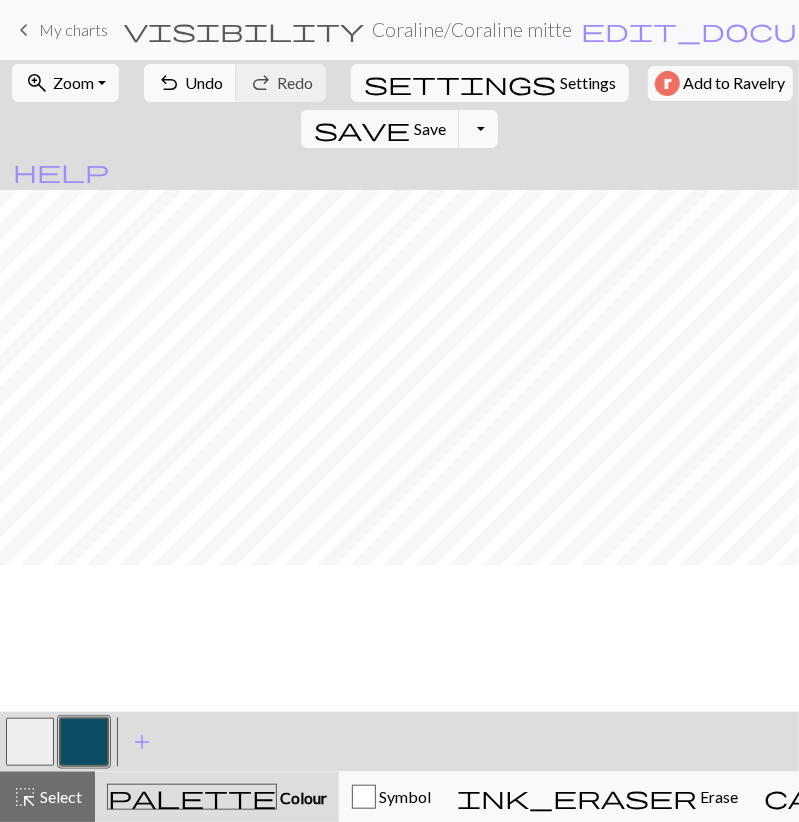 scroll, scrollTop: 143, scrollLeft: 0, axis: vertical 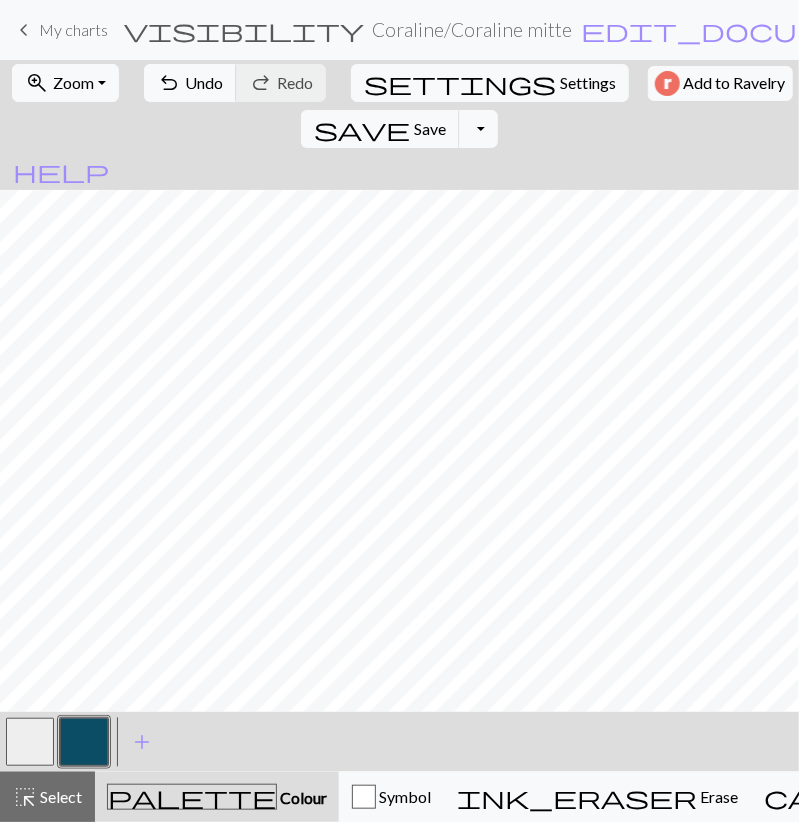 click at bounding box center (30, 742) 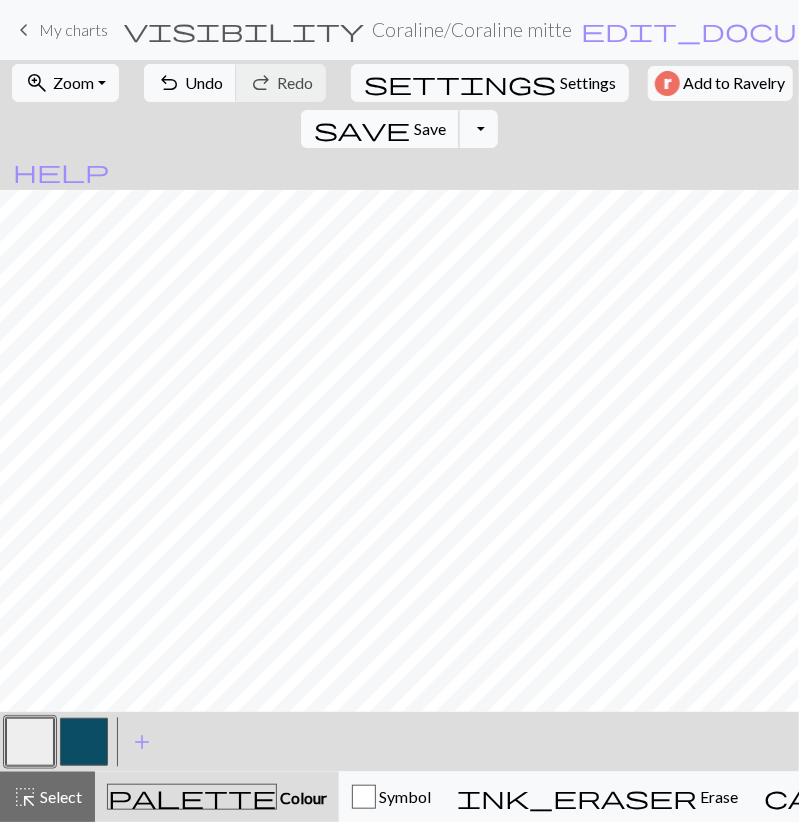 click on "Save" at bounding box center [430, 128] 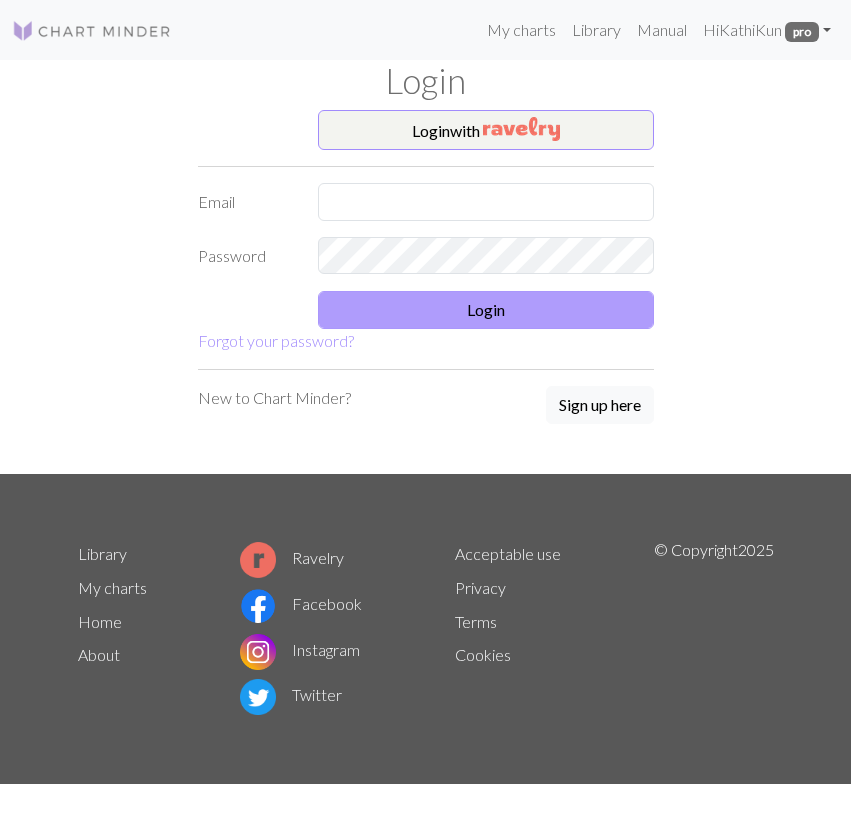 scroll, scrollTop: 0, scrollLeft: 0, axis: both 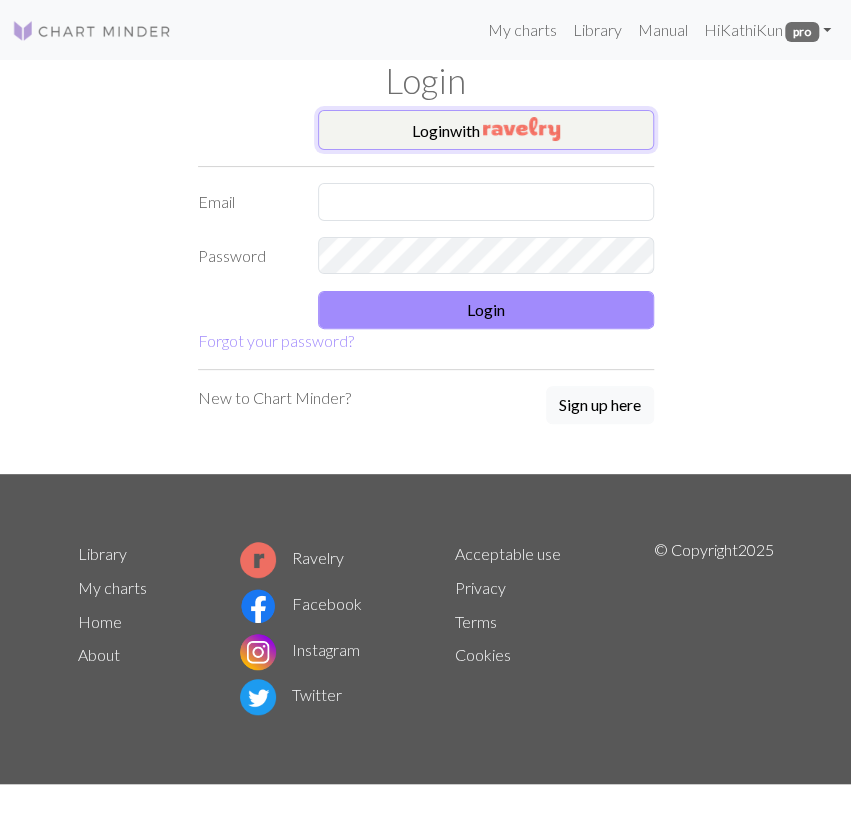 click at bounding box center [521, 129] 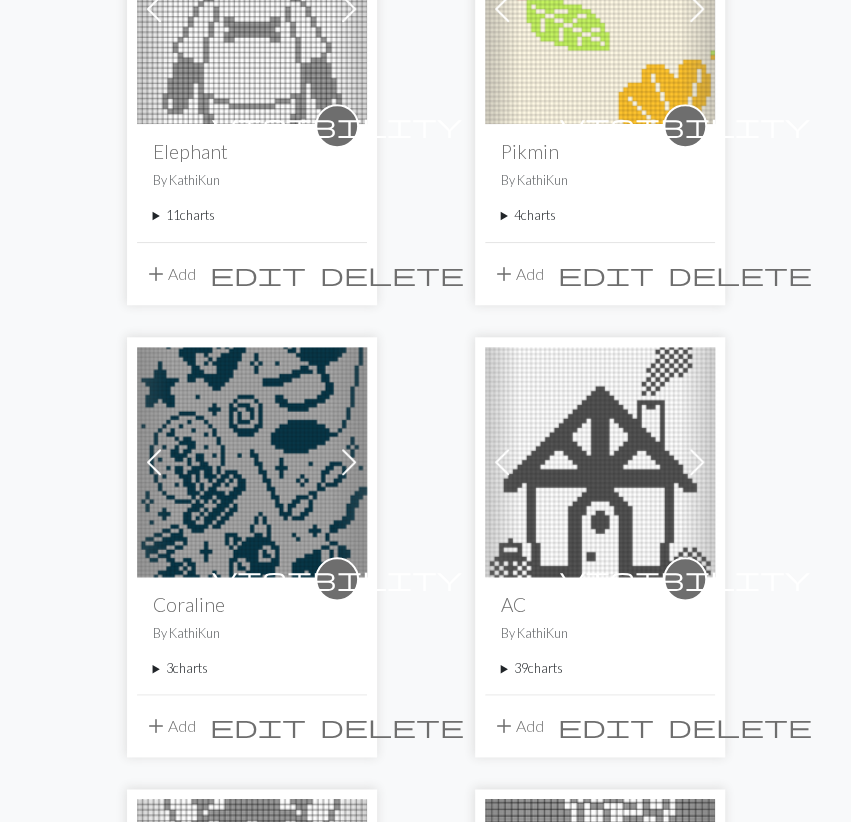 scroll, scrollTop: 0, scrollLeft: 0, axis: both 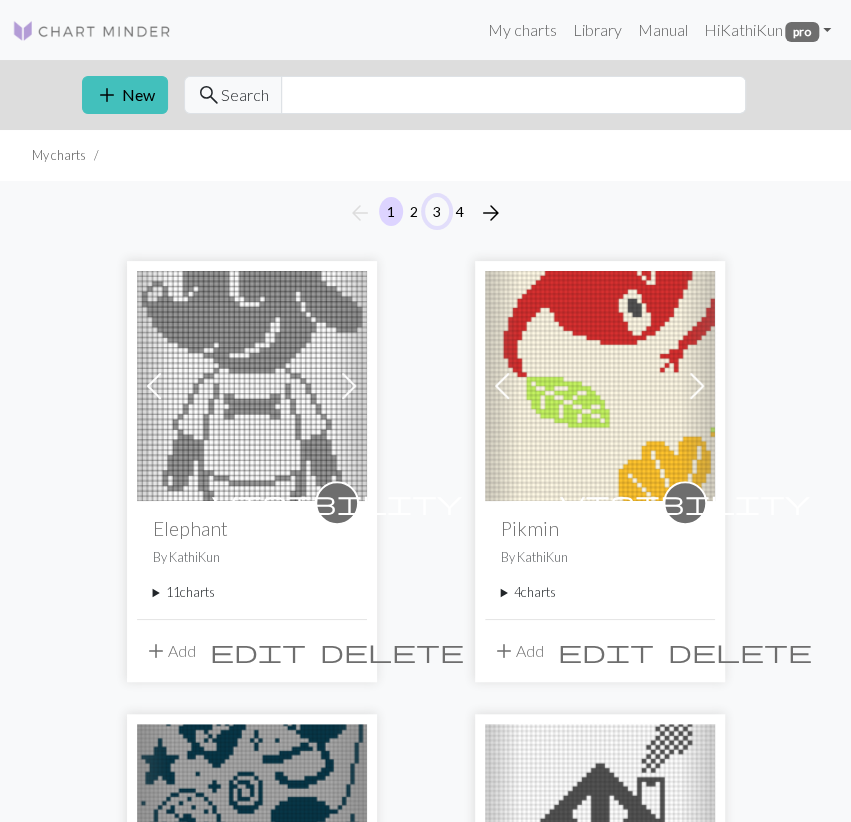 click on "3" at bounding box center (437, 211) 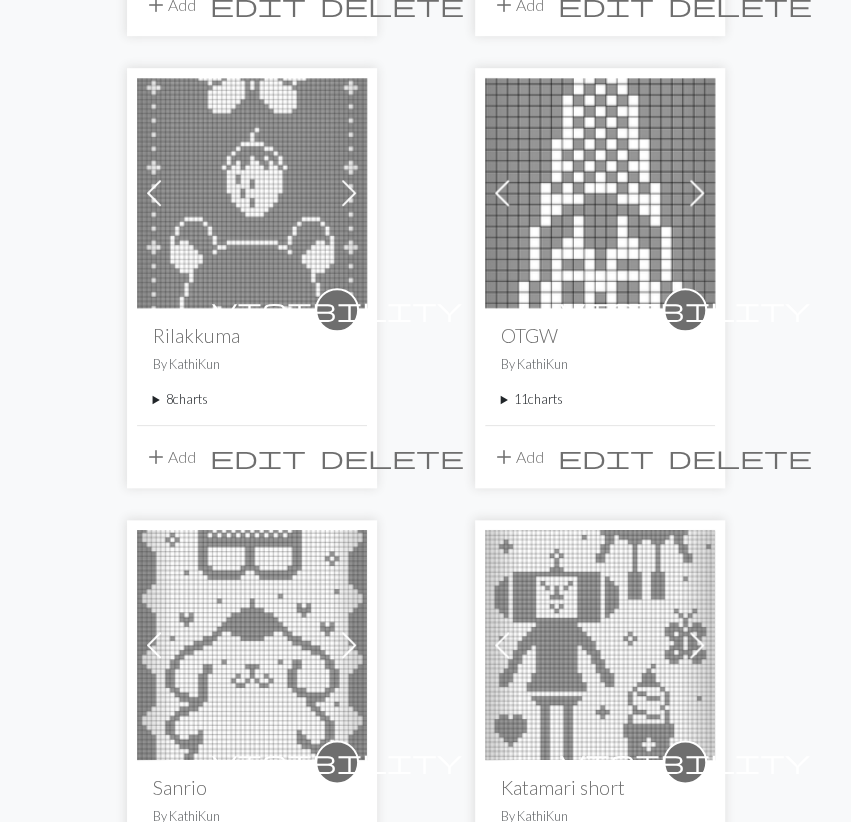 scroll, scrollTop: 3328, scrollLeft: 0, axis: vertical 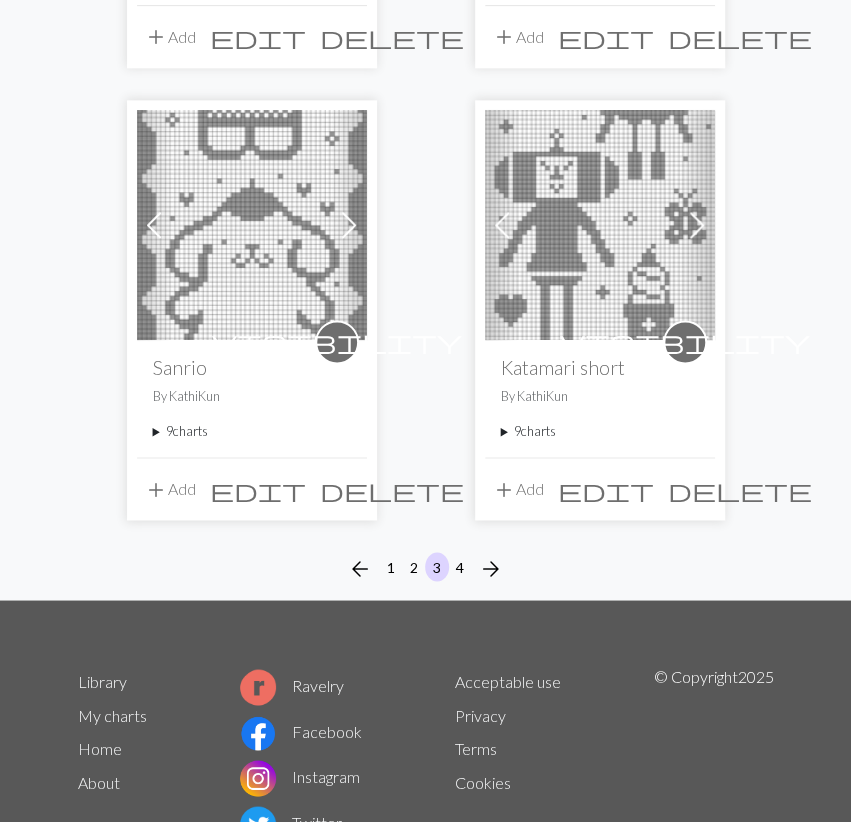 click on "9  charts" at bounding box center (252, 431) 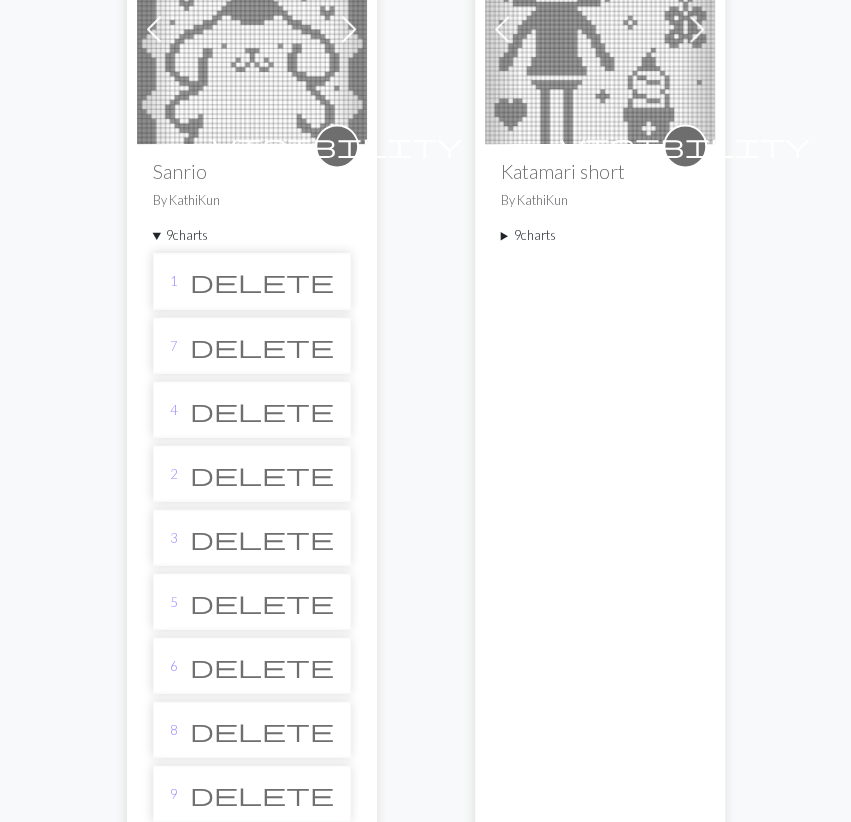 scroll, scrollTop: 3744, scrollLeft: 0, axis: vertical 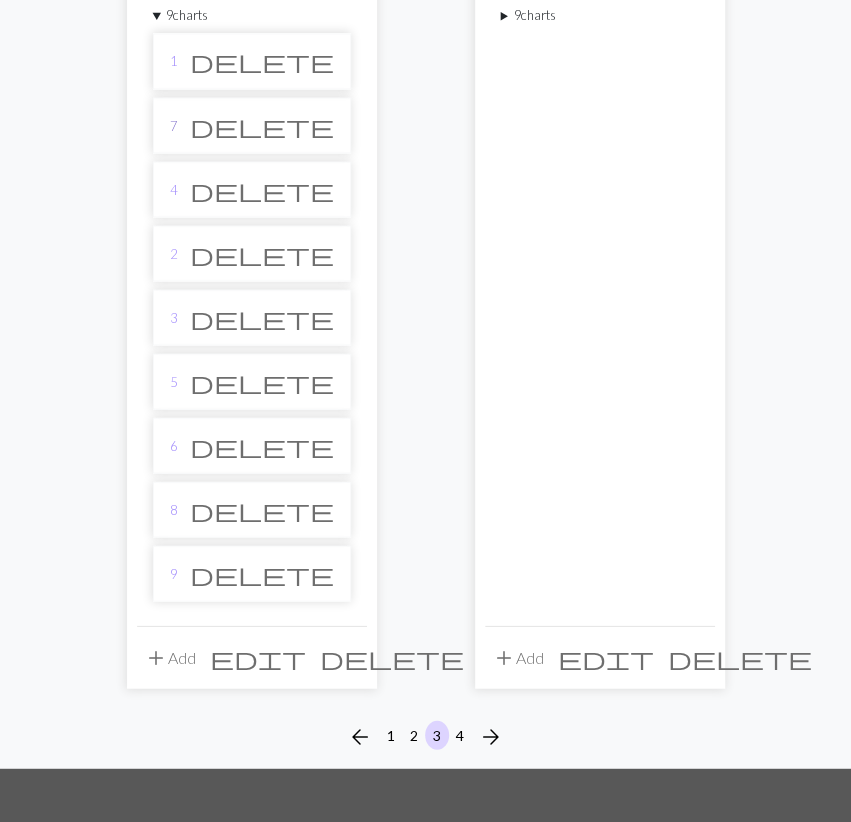 click on "7" at bounding box center [173, 125] 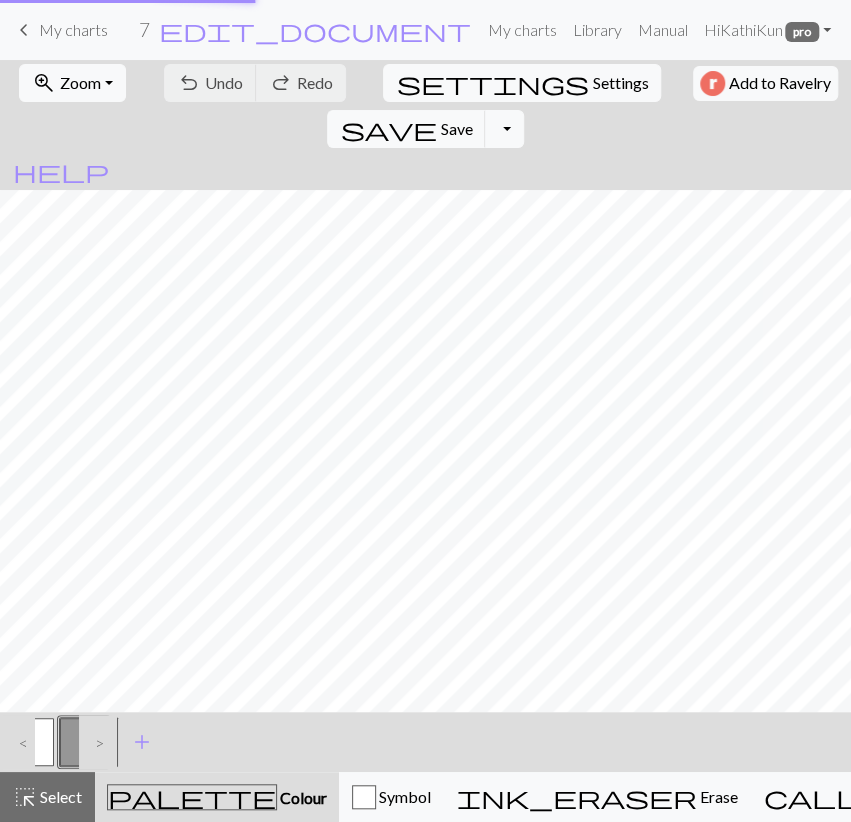 scroll, scrollTop: 0, scrollLeft: 0, axis: both 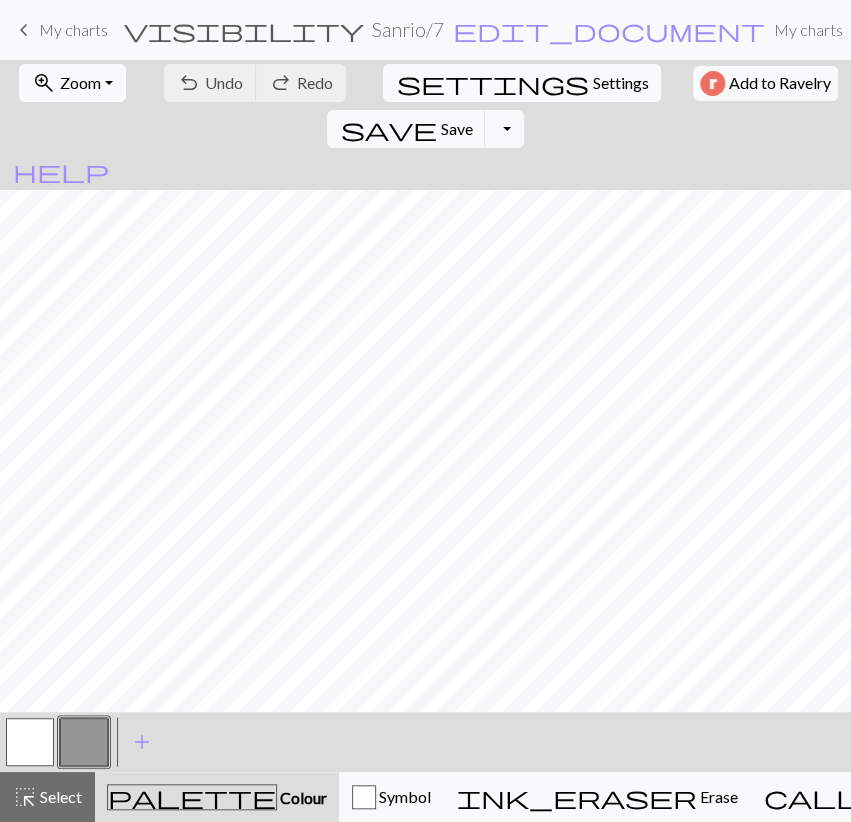 click on "Zoom" at bounding box center (80, 82) 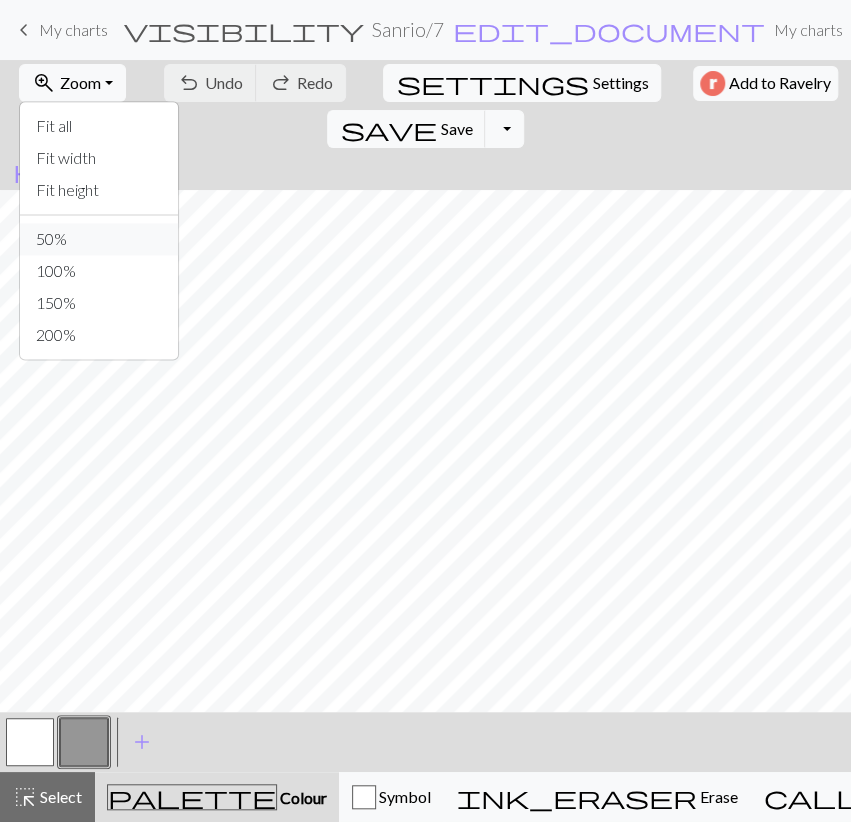 click on "50%" at bounding box center (99, 239) 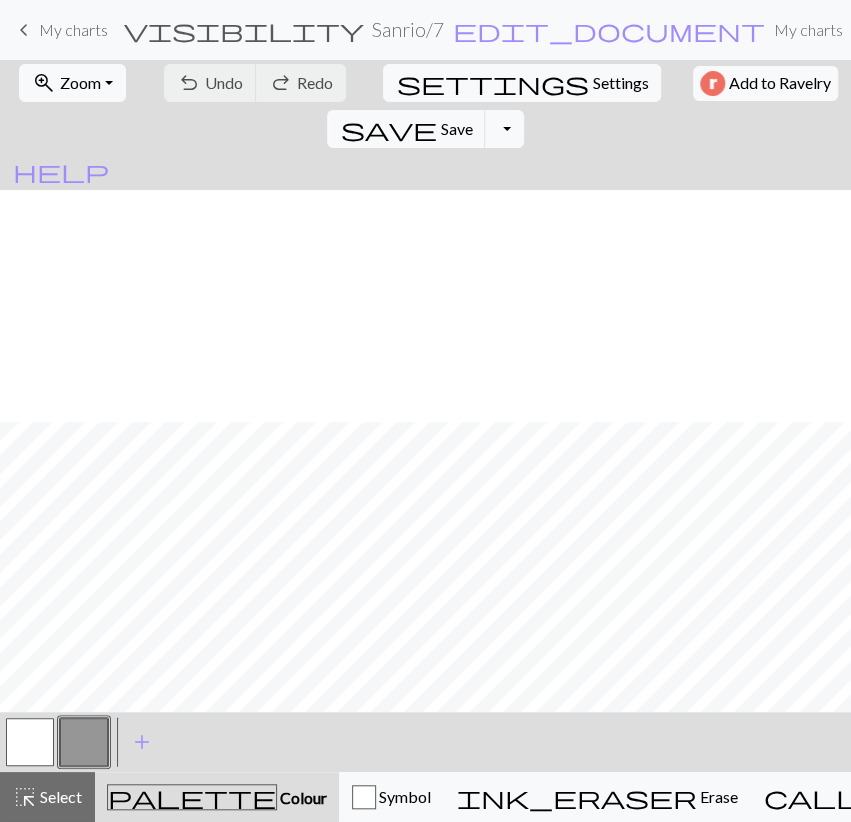 scroll, scrollTop: 232, scrollLeft: 0, axis: vertical 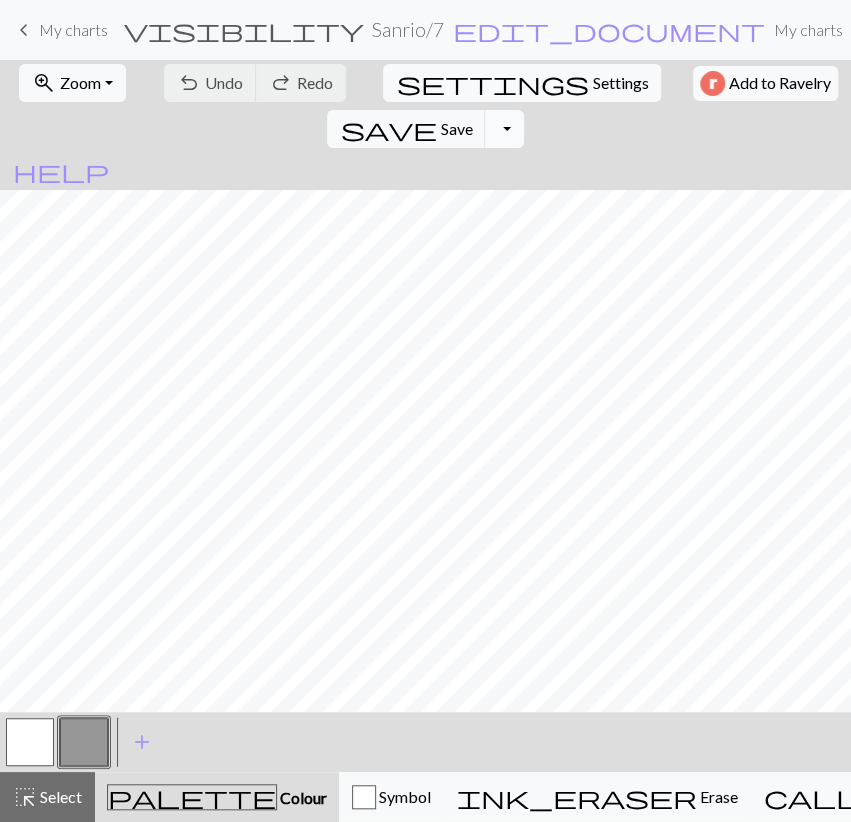 click on "Toggle Dropdown" at bounding box center (504, 129) 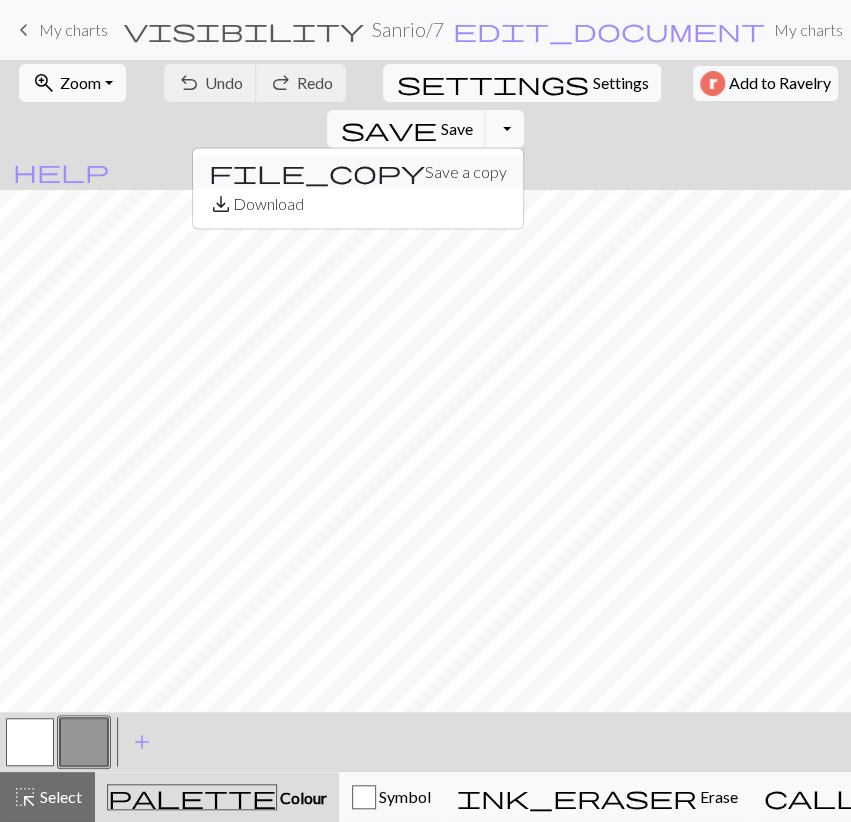 click on "file_copy  Save a copy" at bounding box center [358, 172] 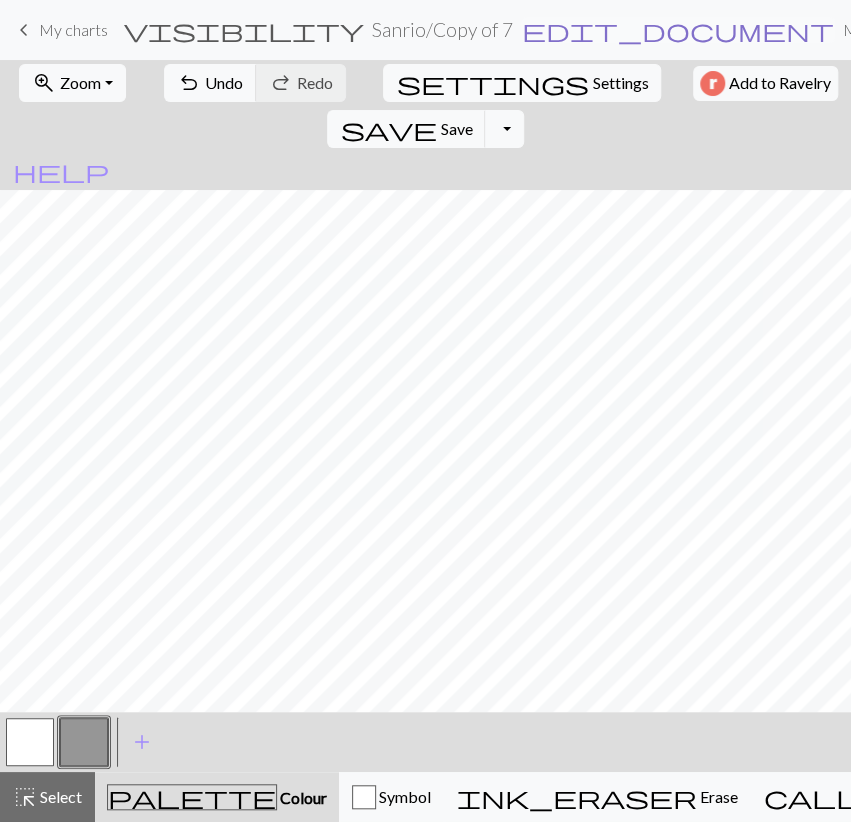 click on "edit_document" at bounding box center [678, 30] 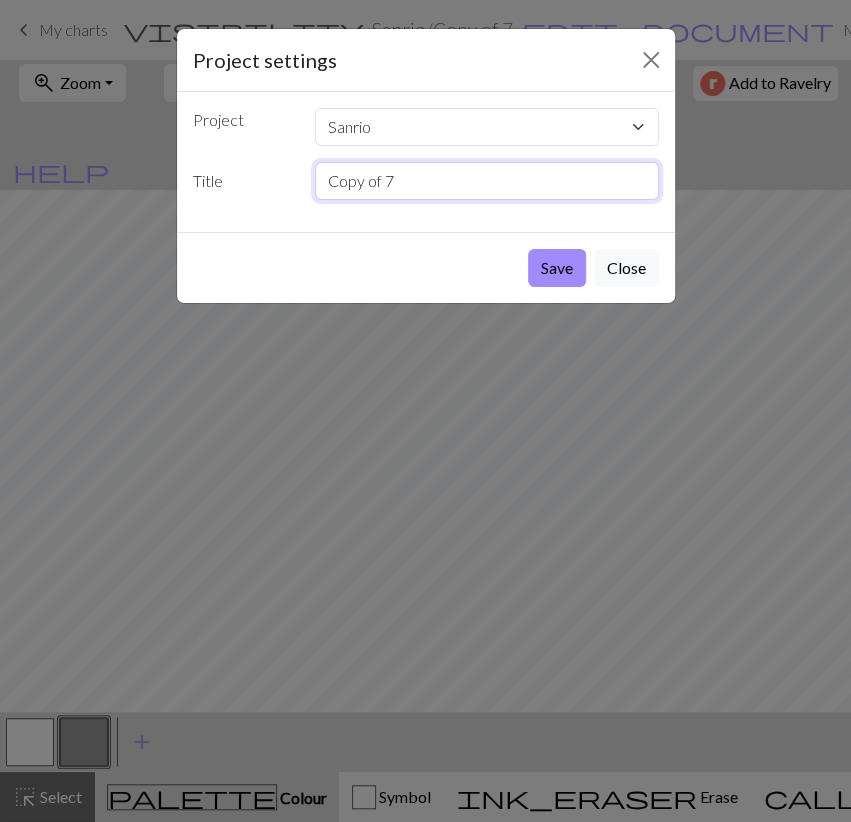 drag, startPoint x: 377, startPoint y: 179, endPoint x: 169, endPoint y: 237, distance: 215.93518 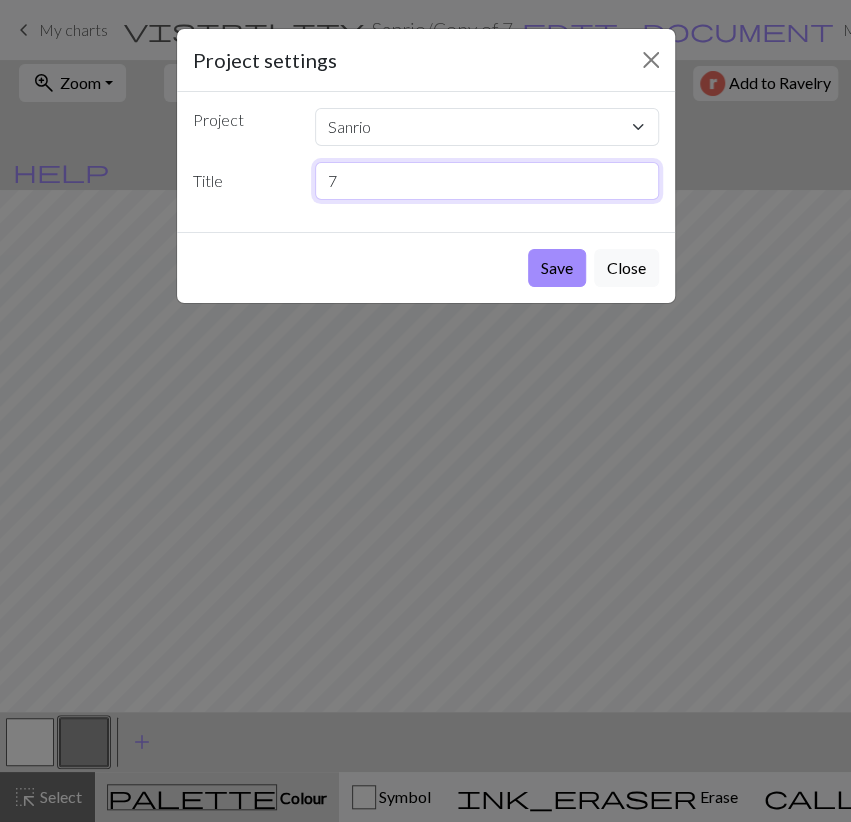 click on "7" at bounding box center [487, 181] 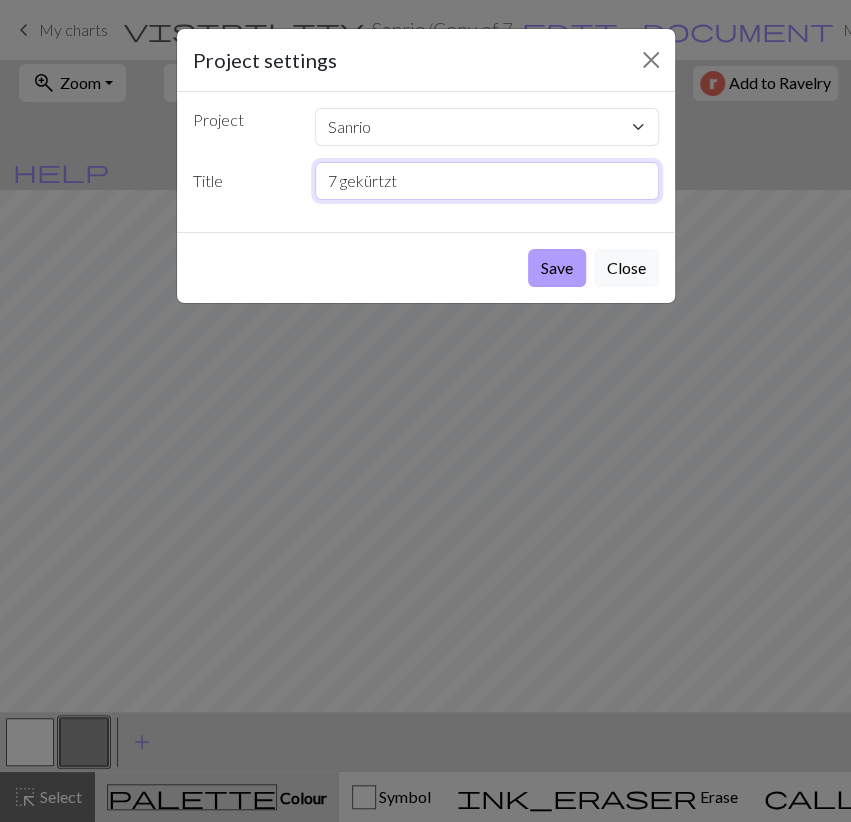 type on "7 gekürtzt" 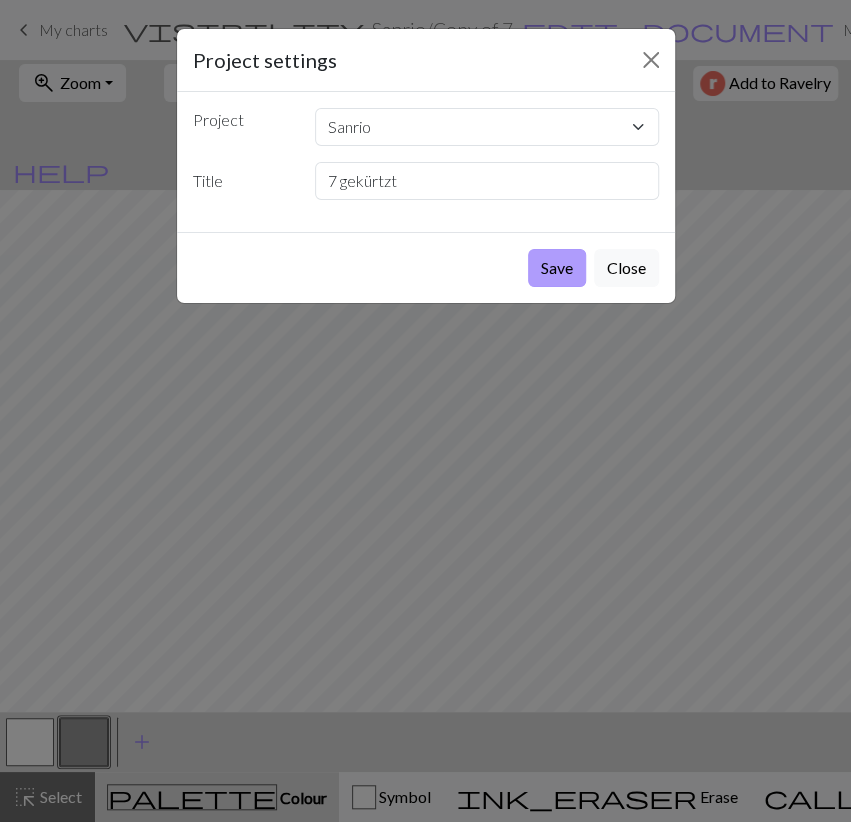 click on "Save" at bounding box center [557, 268] 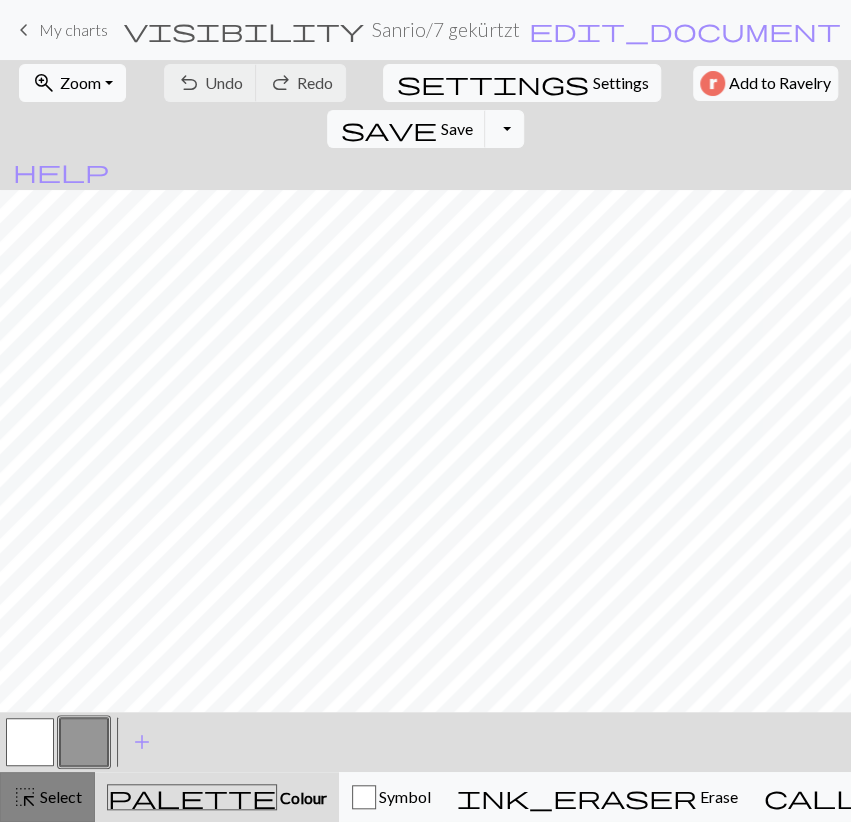 click on "highlight_alt   Select   Select" at bounding box center [47, 797] 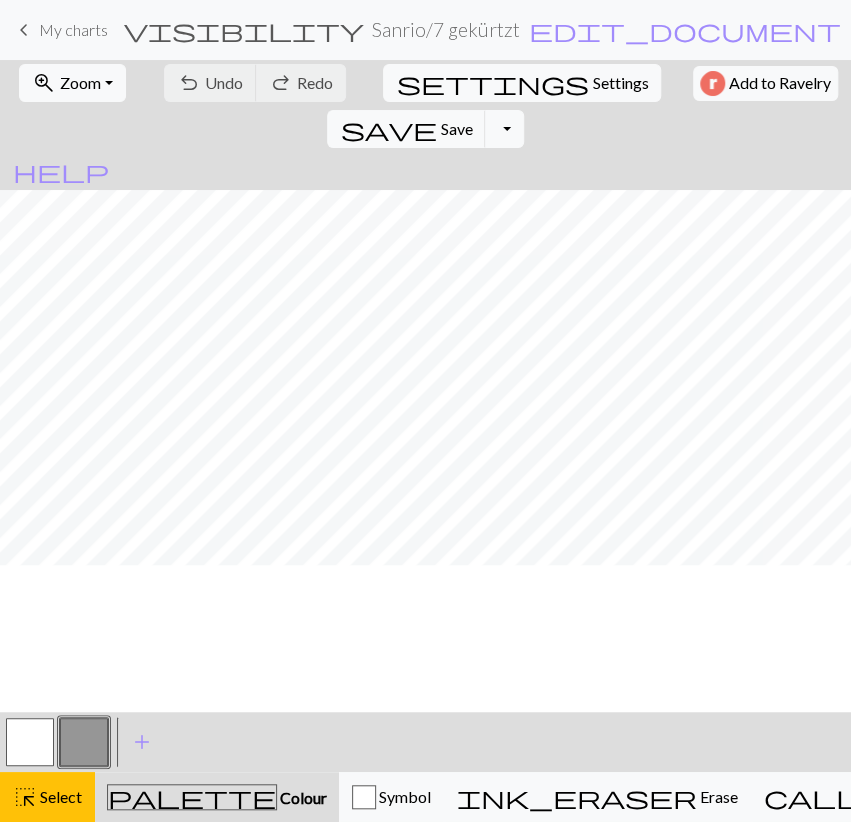 scroll, scrollTop: 0, scrollLeft: 0, axis: both 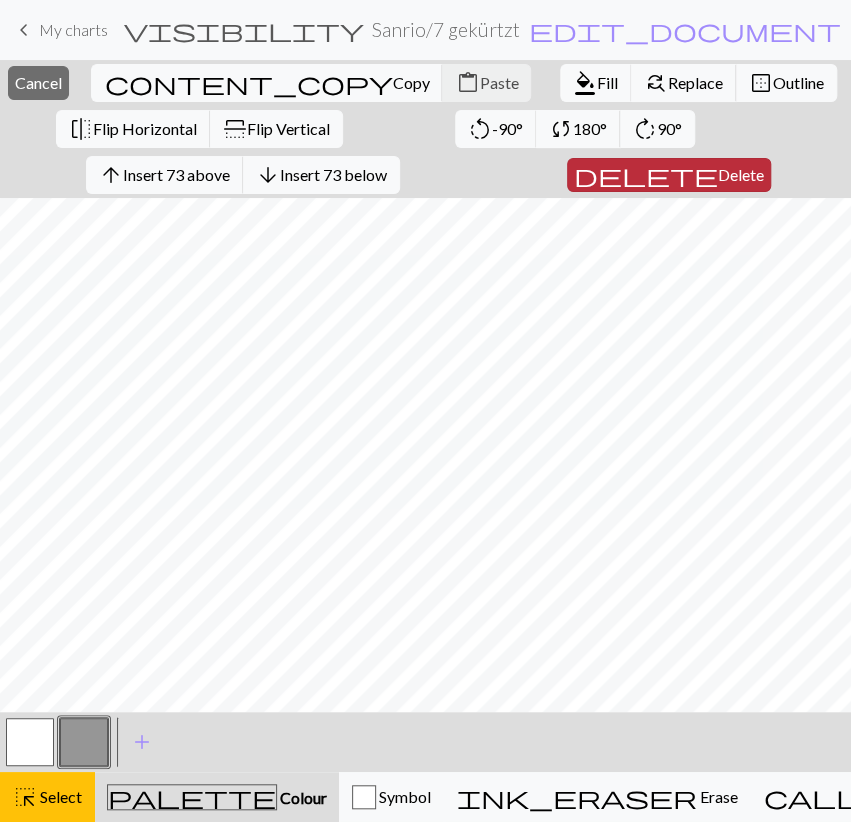 click on "Delete" at bounding box center [741, 174] 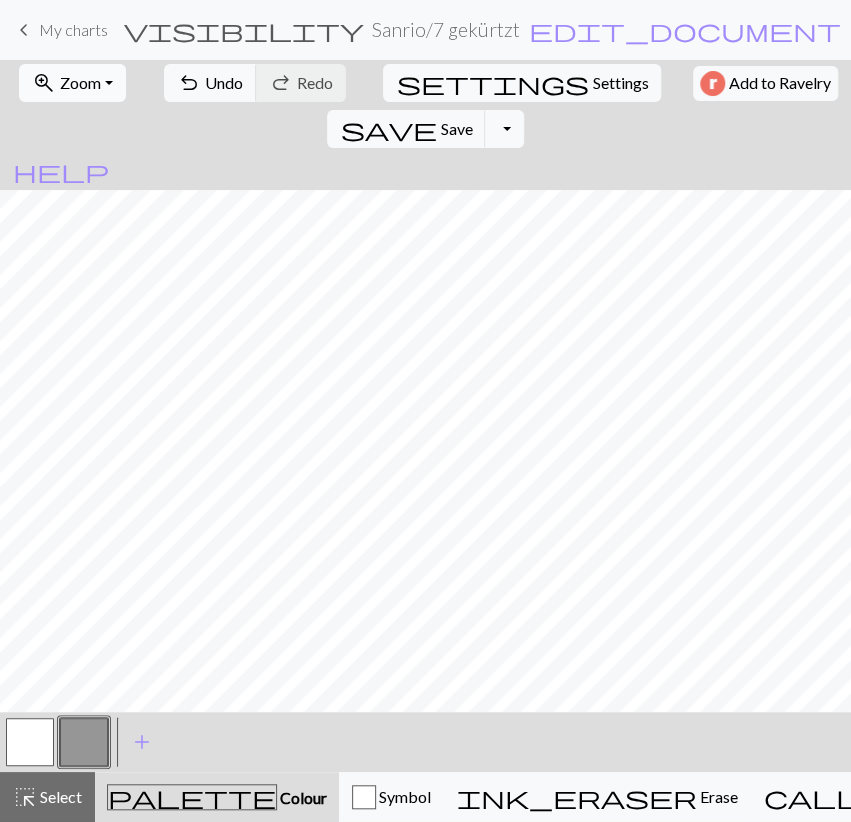 click on "zoom_in Zoom Zoom" at bounding box center [72, 83] 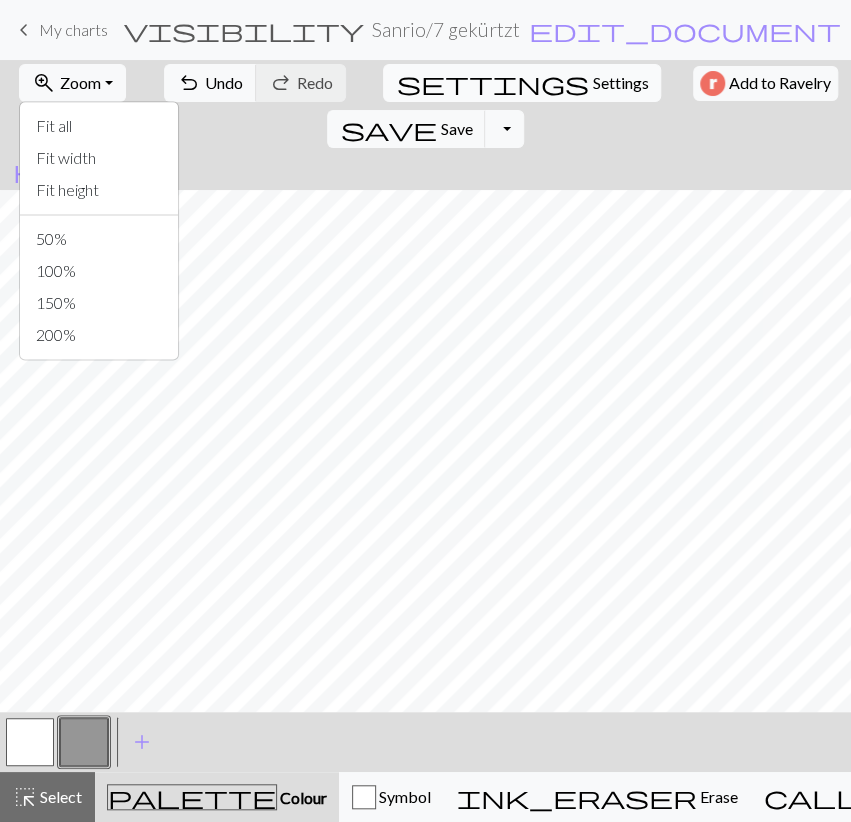 click on "settings  Settings" at bounding box center [522, 83] 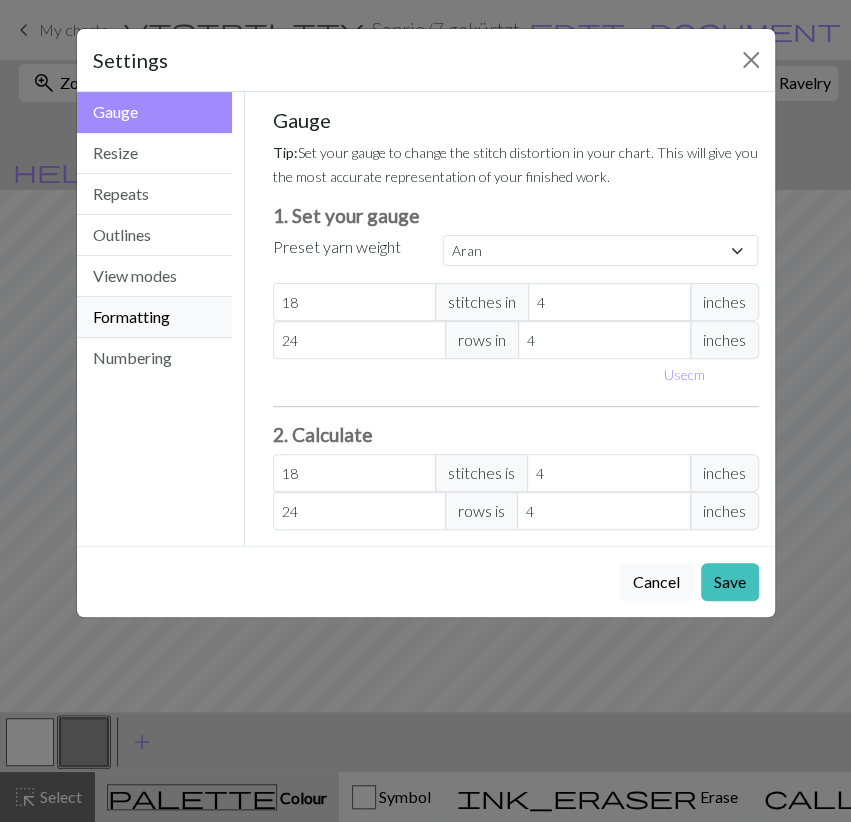 click on "Formatting" at bounding box center (155, 317) 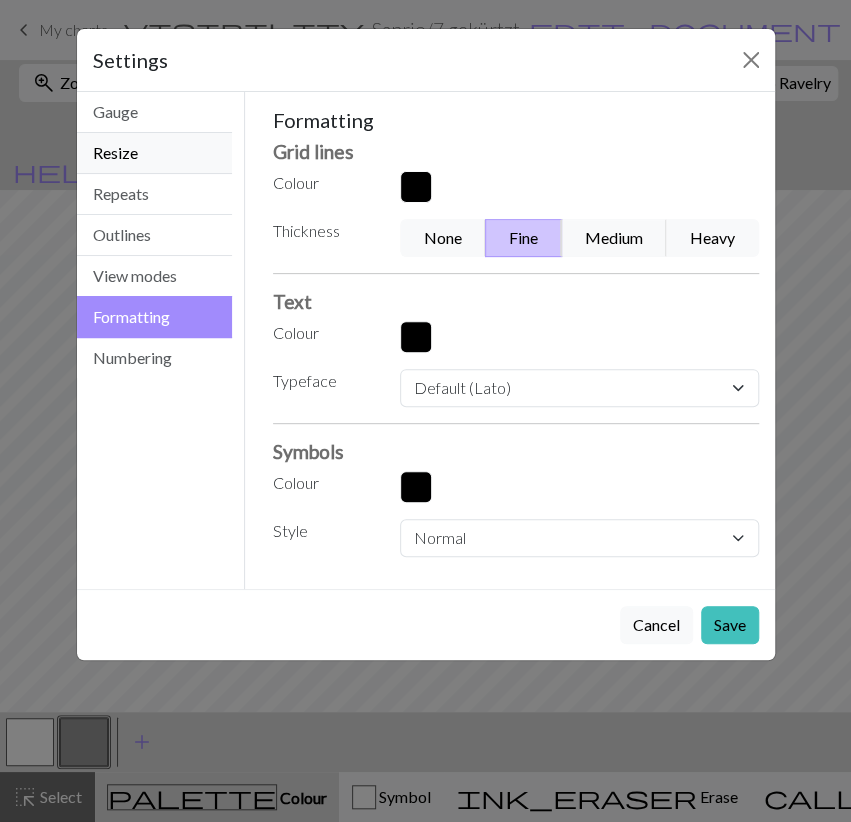 click on "Resize" at bounding box center (155, 153) 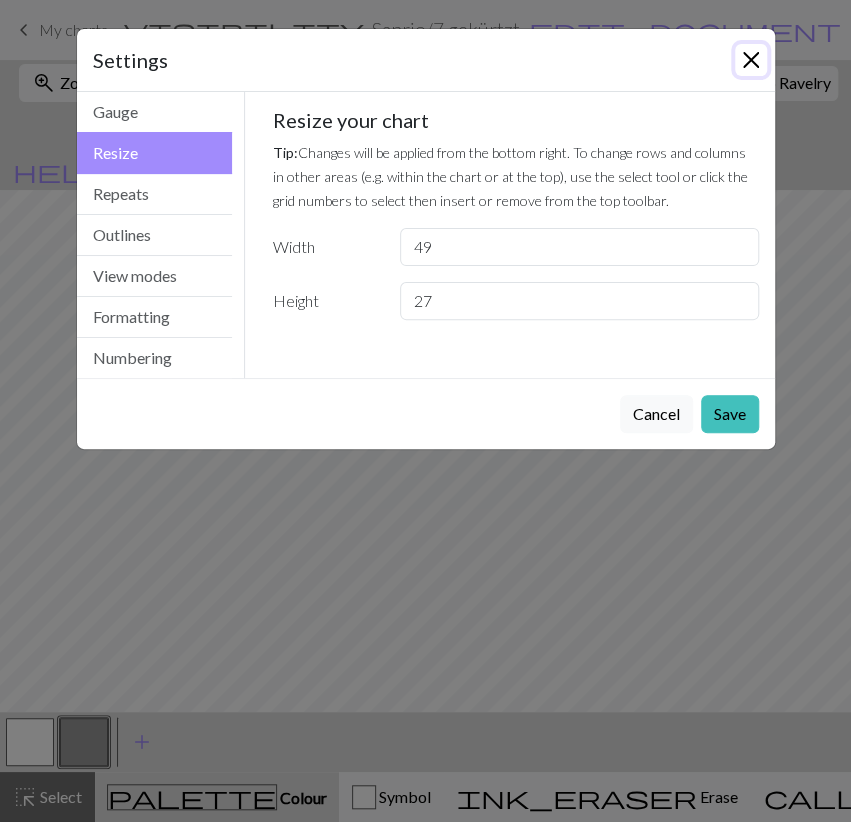 drag, startPoint x: 752, startPoint y: 51, endPoint x: 743, endPoint y: 59, distance: 12.0415945 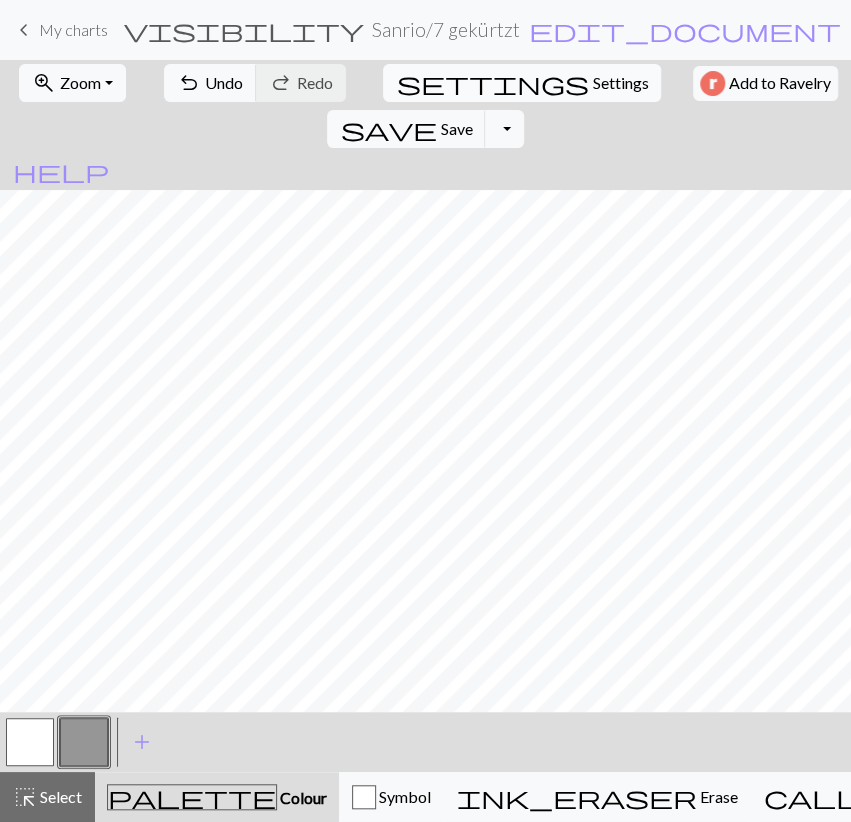 click on "Settings" at bounding box center [620, 83] 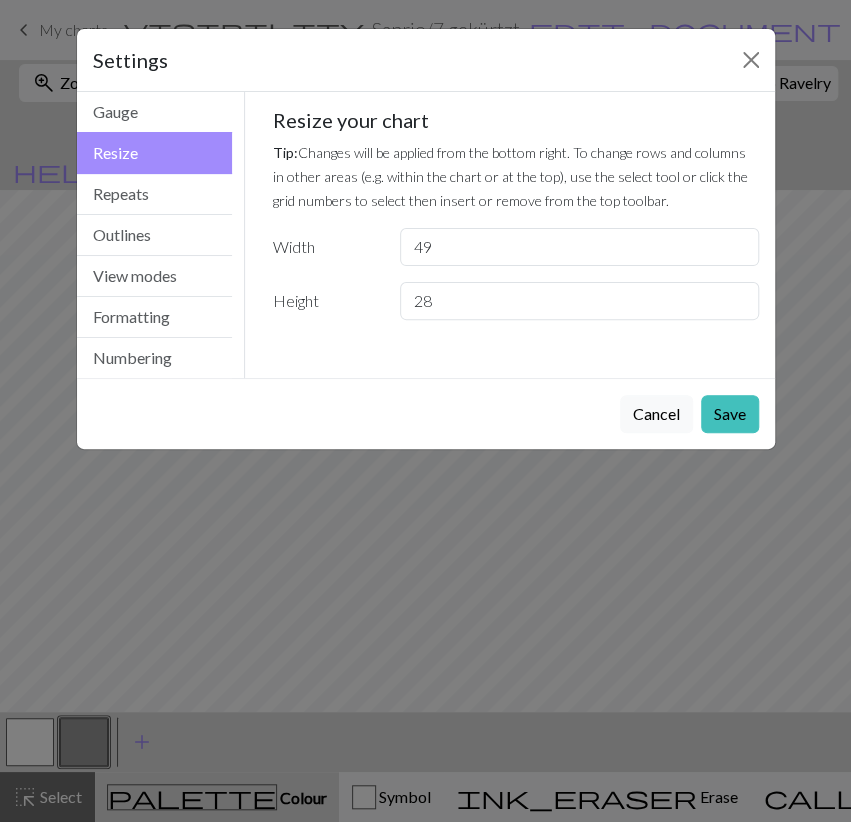 click on "28" at bounding box center [579, 301] 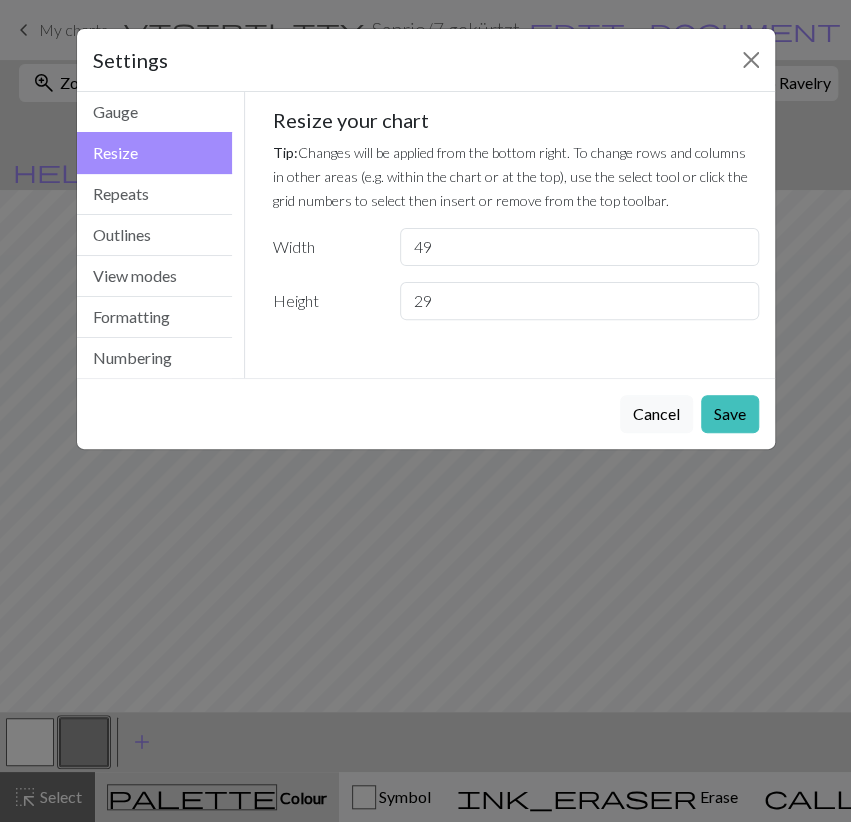 click on "29" at bounding box center (579, 301) 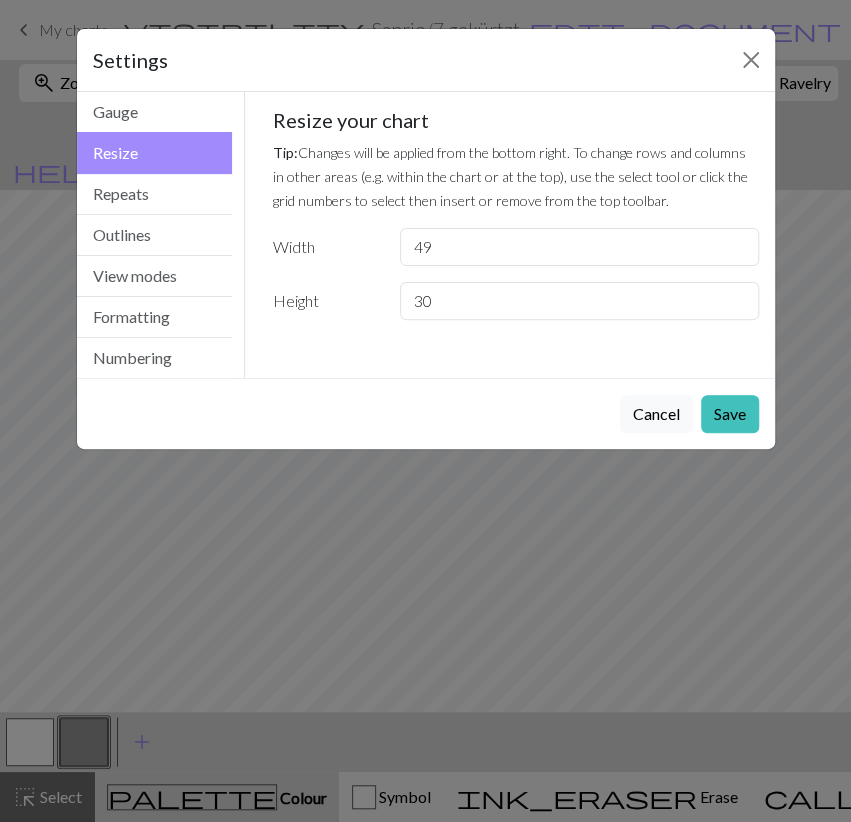 click on "30" at bounding box center [579, 301] 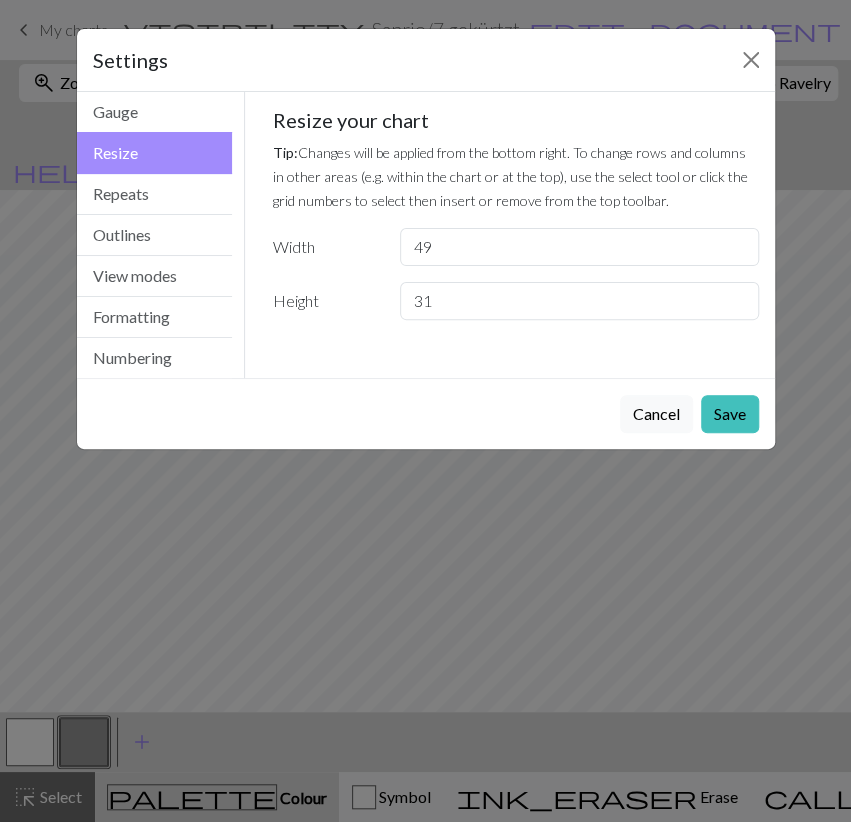 click on "31" at bounding box center [579, 301] 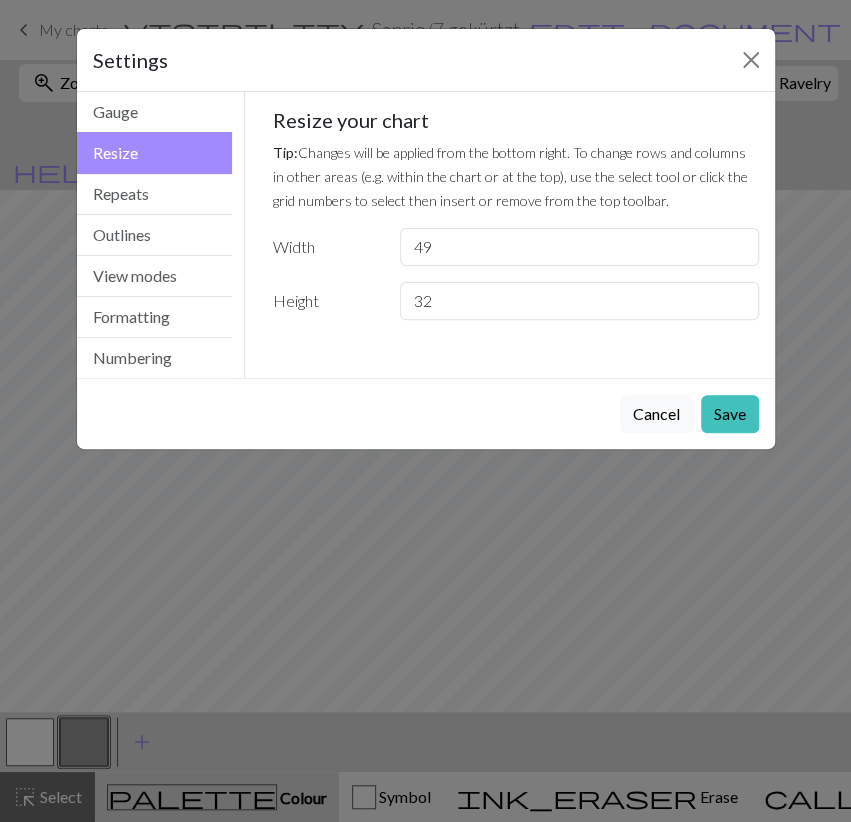 click on "32" at bounding box center [579, 301] 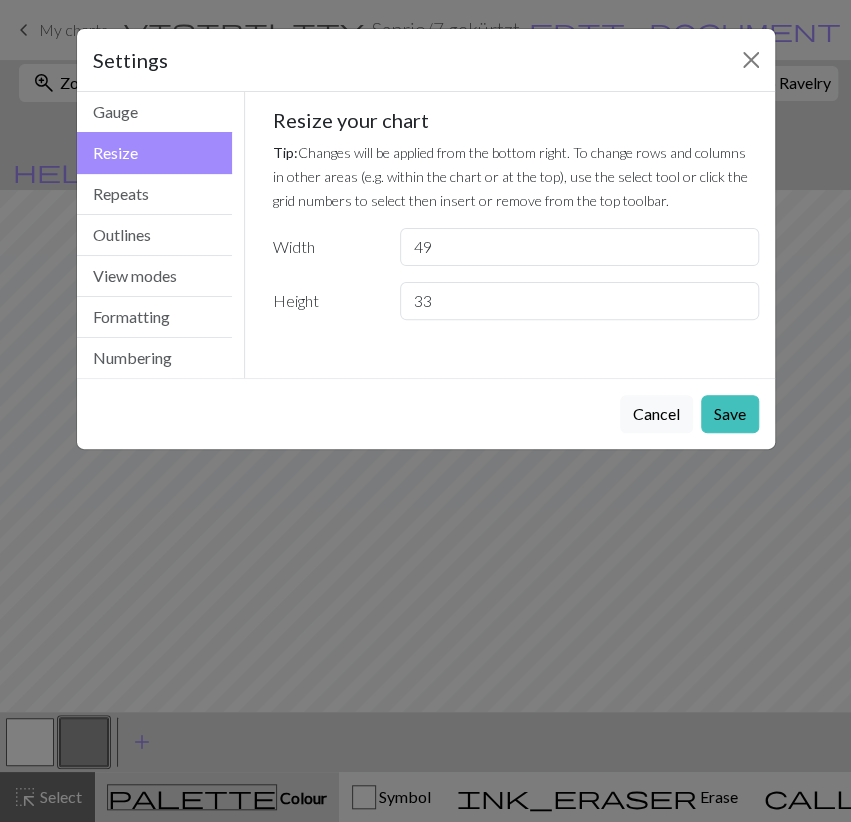 click on "33" at bounding box center [579, 301] 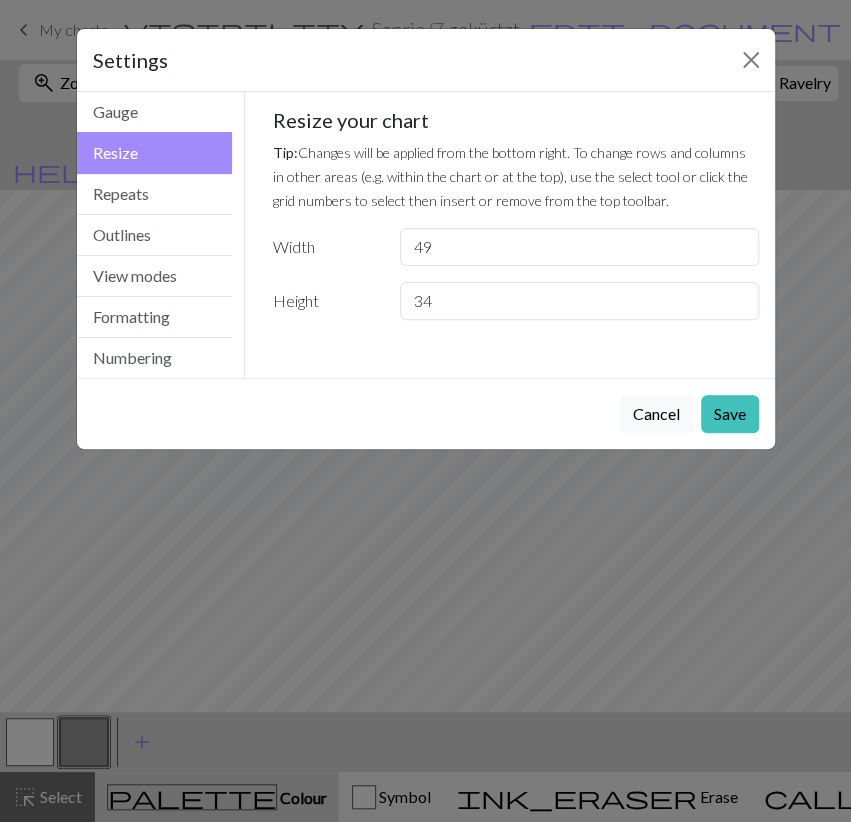 click on "34" at bounding box center [579, 301] 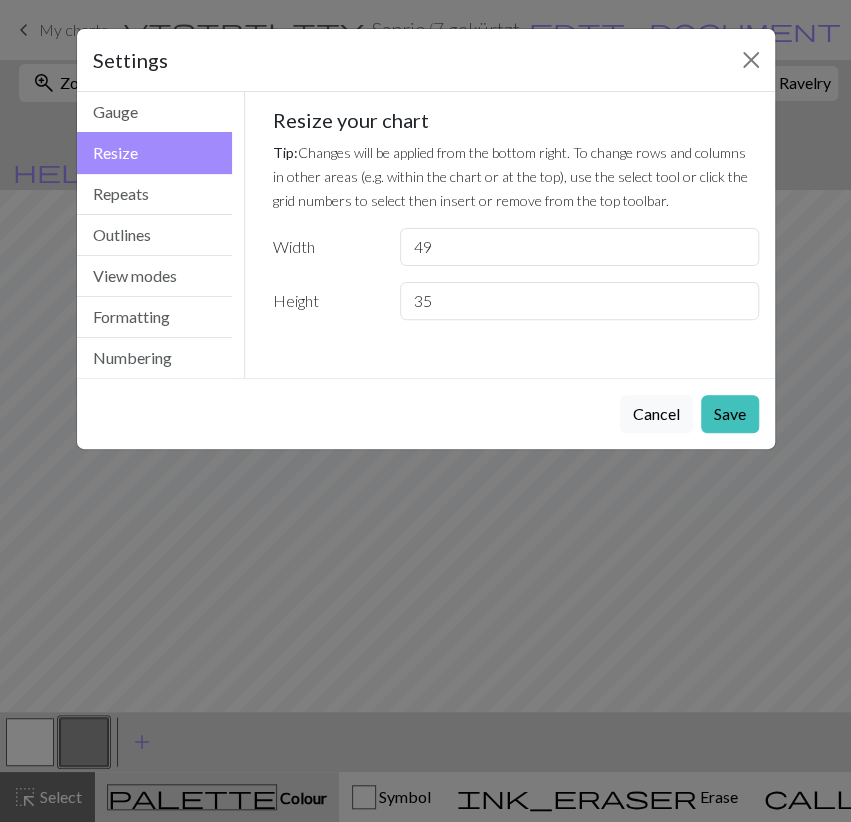type on "35" 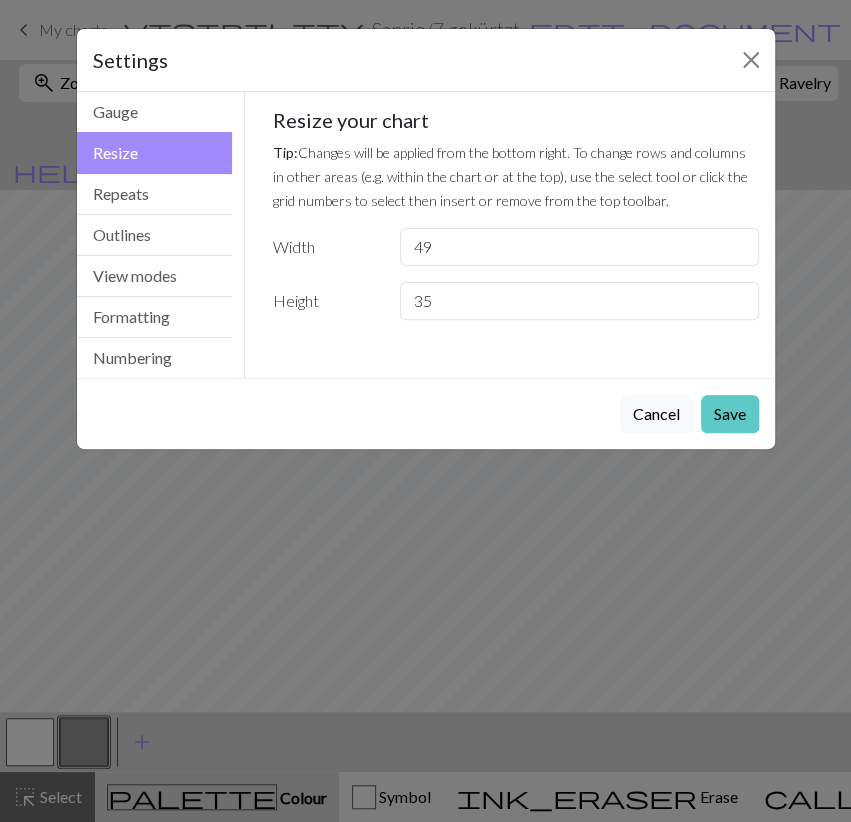 click on "Save" at bounding box center [730, 414] 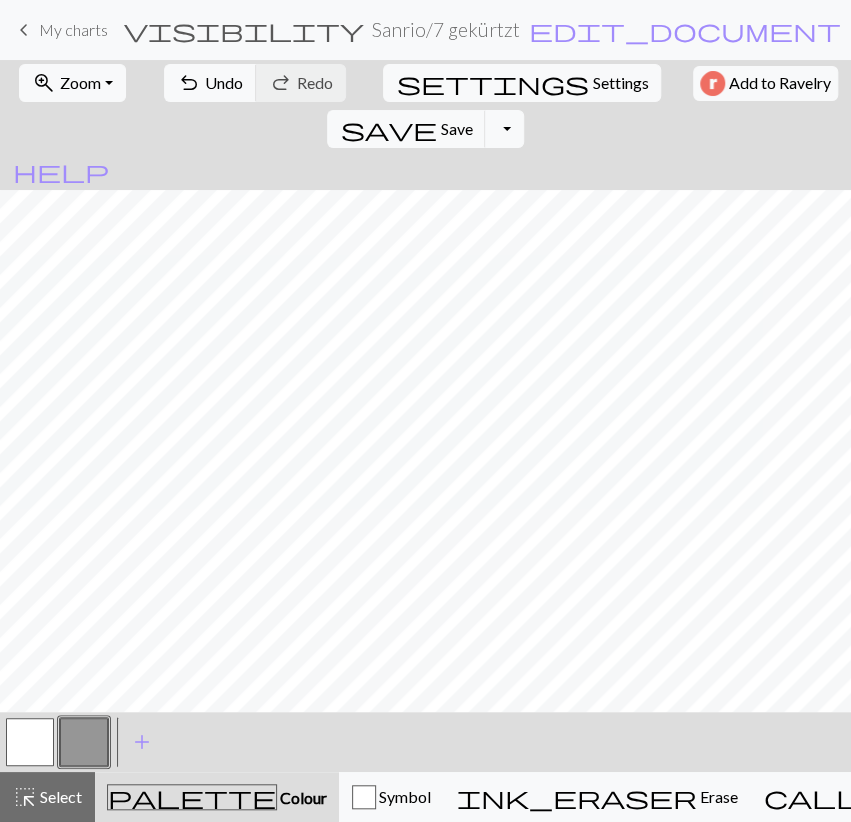 drag, startPoint x: 48, startPoint y: 793, endPoint x: 57, endPoint y: 767, distance: 27.513634 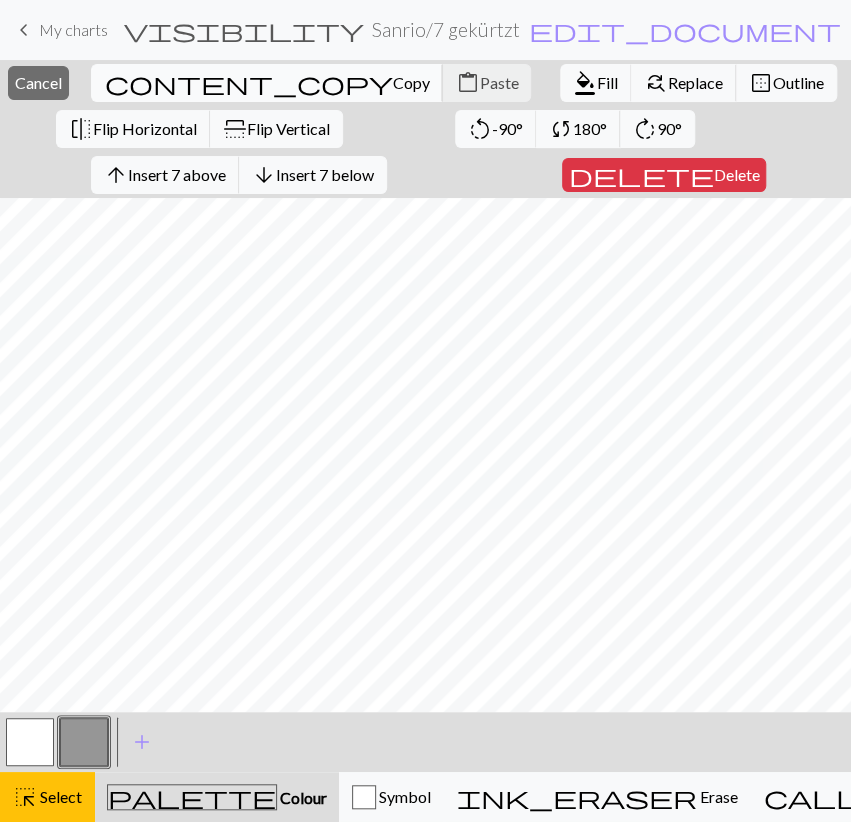 click on "Copy" at bounding box center [410, 82] 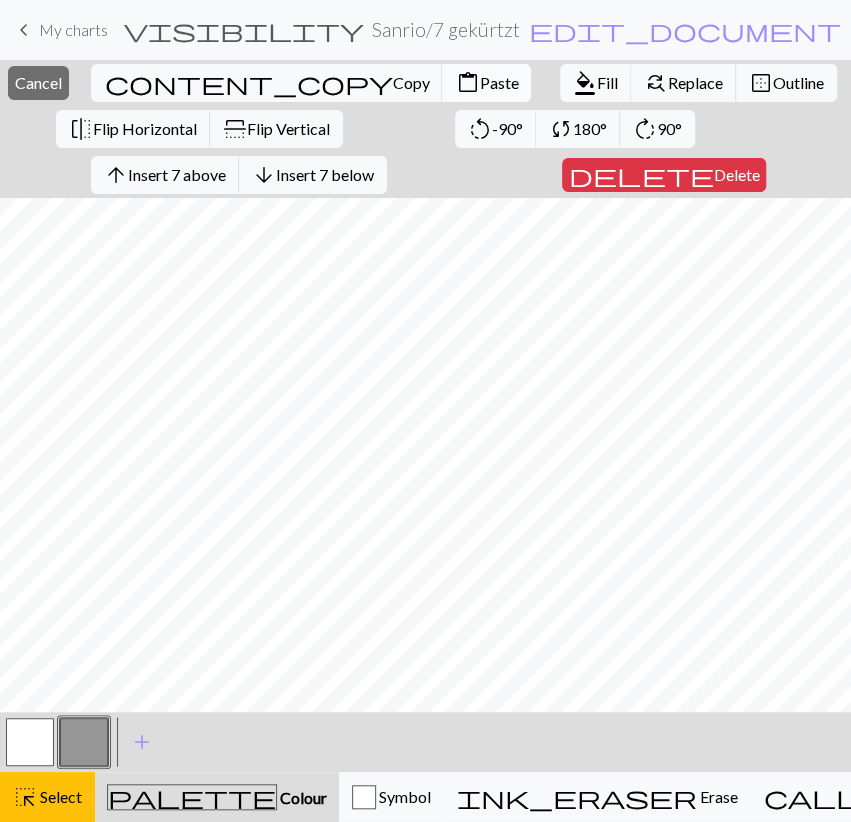 click on "Paste" at bounding box center [498, 82] 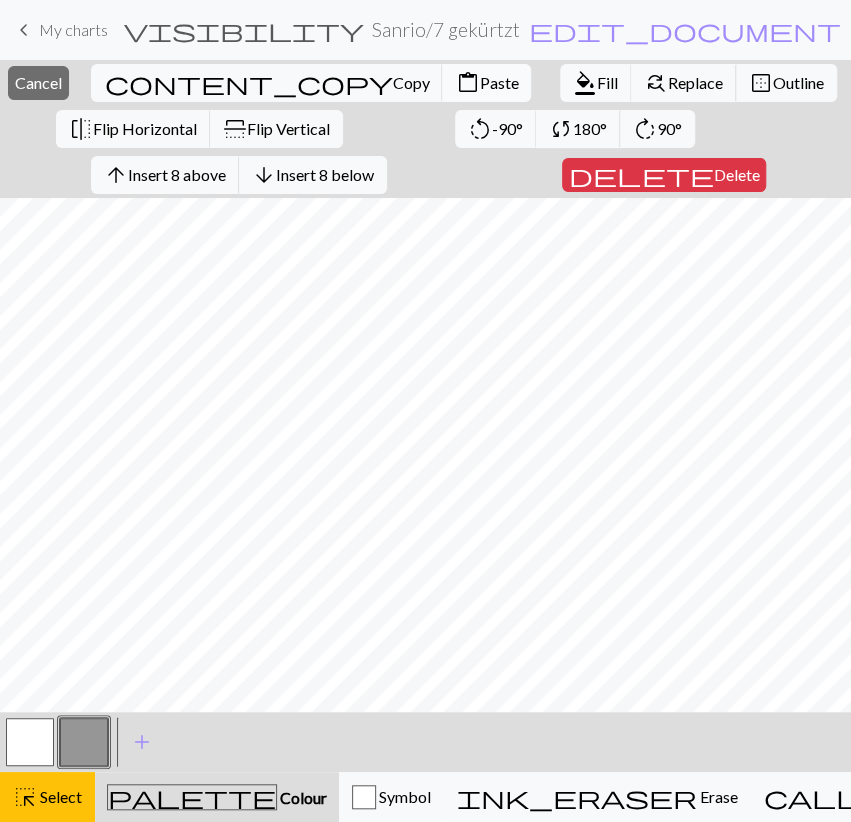 click on "Paste" at bounding box center [498, 82] 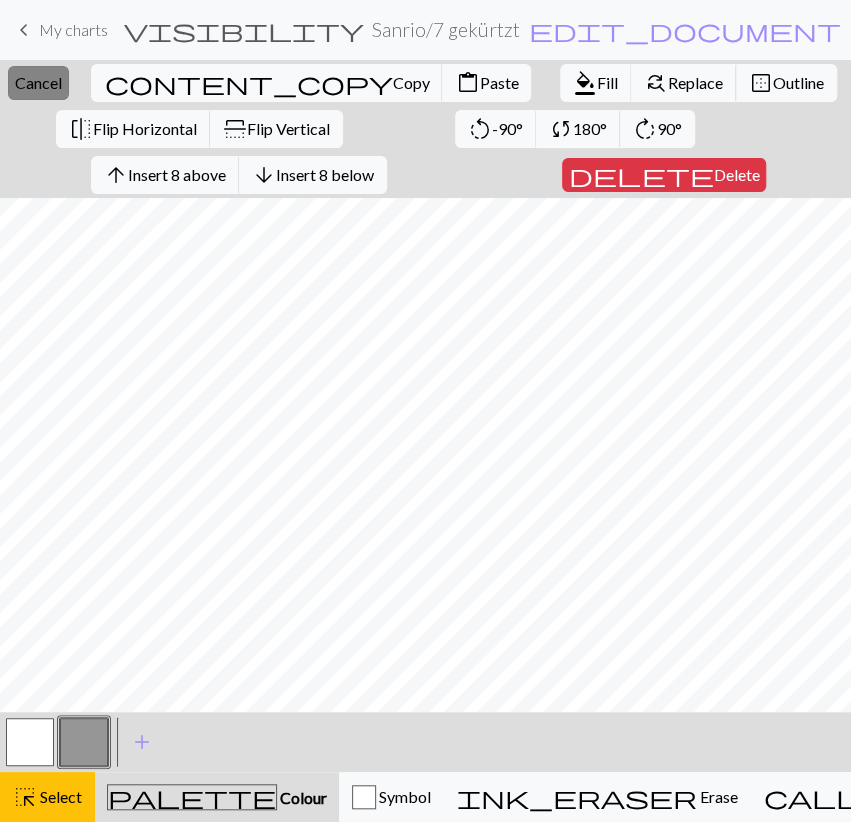 click on "Cancel" at bounding box center (38, 82) 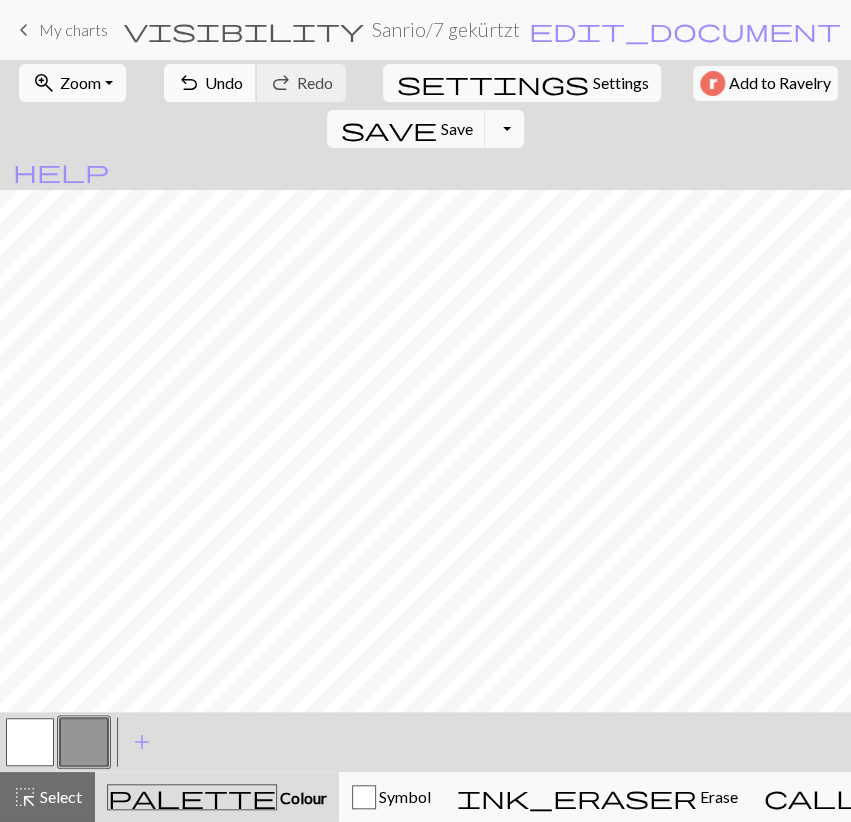 click on "undo Undo Undo" at bounding box center (210, 83) 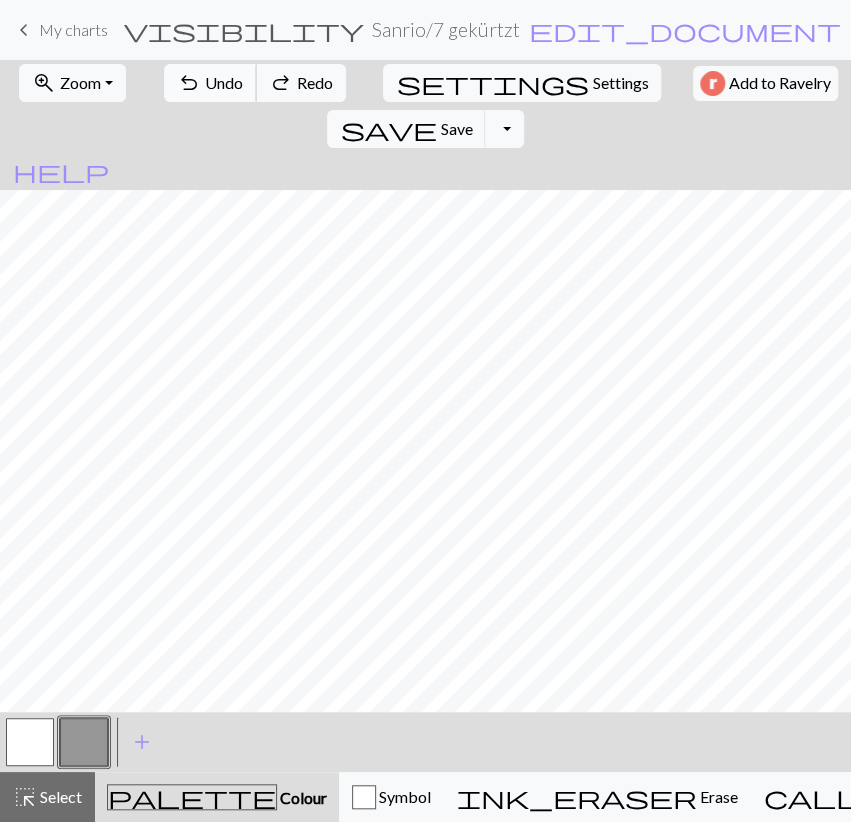 click on "Undo" at bounding box center (224, 82) 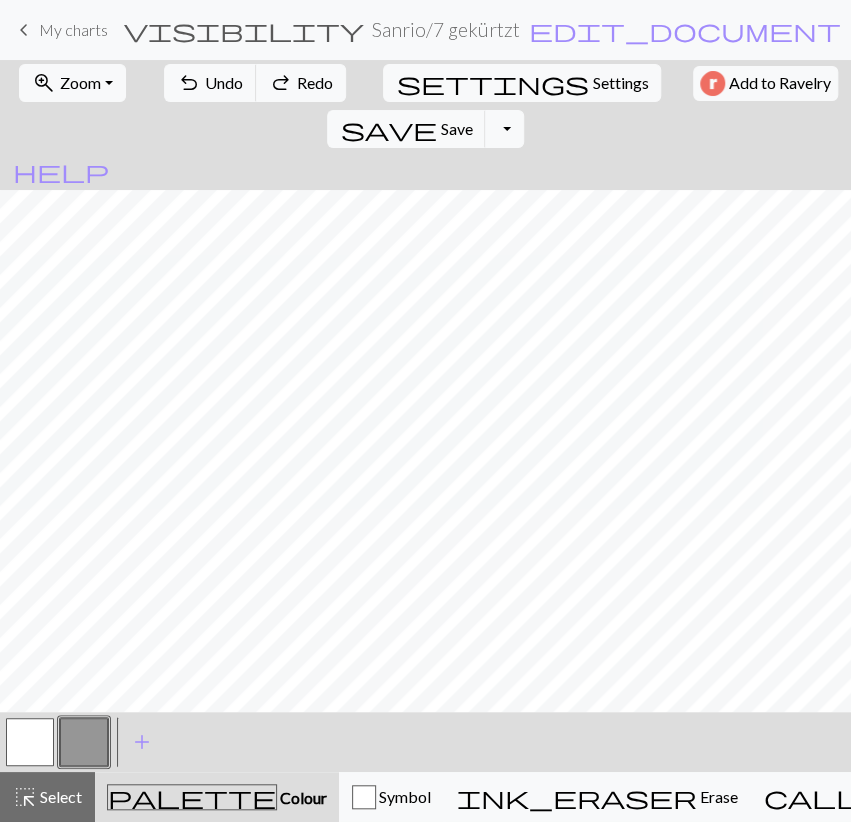 drag, startPoint x: 60, startPoint y: 807, endPoint x: 84, endPoint y: 723, distance: 87.36132 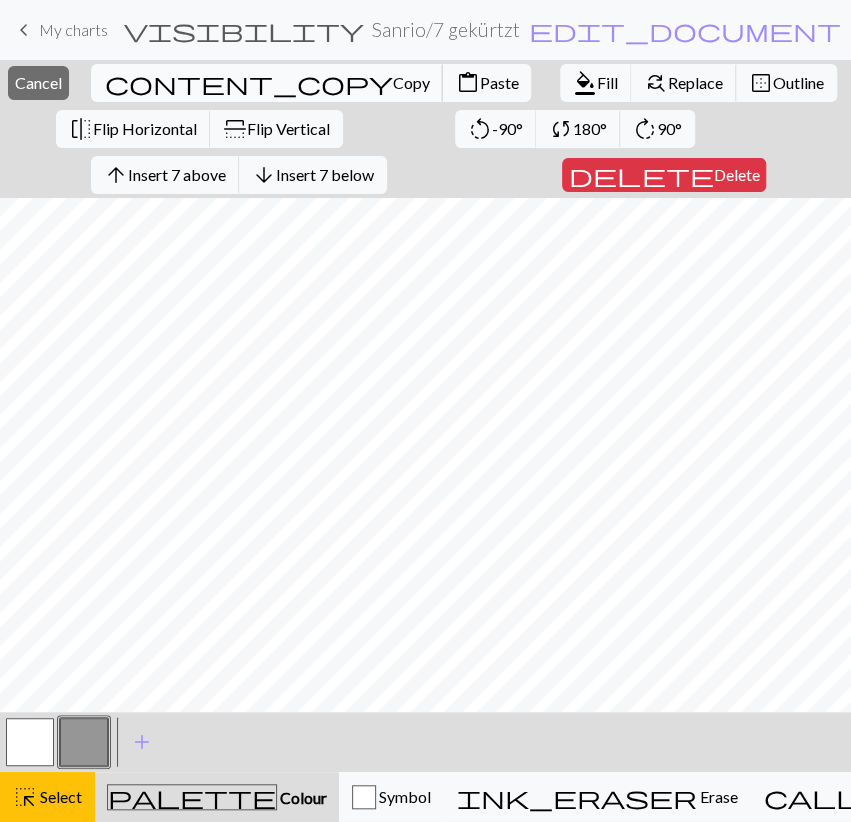 click on "Copy" at bounding box center (410, 82) 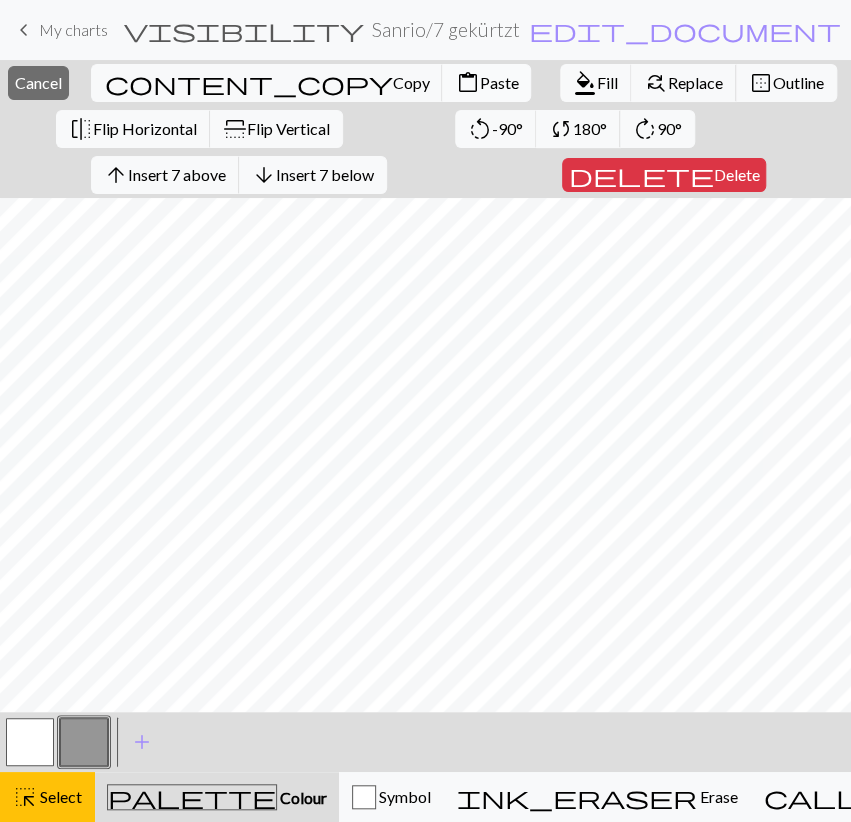 click on "Paste" at bounding box center [498, 82] 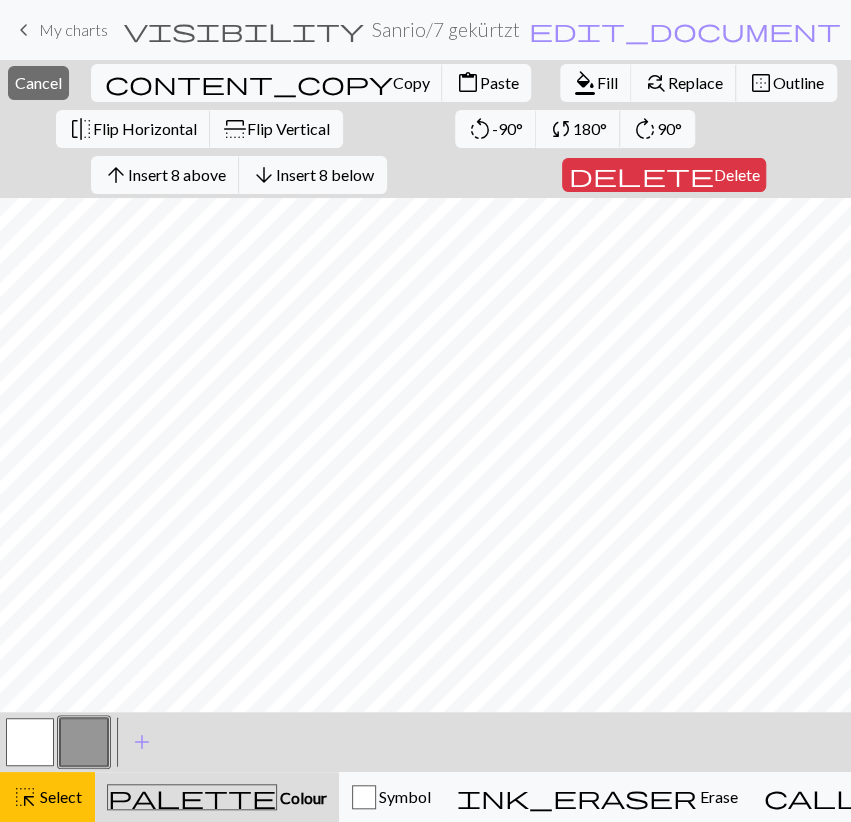 click at bounding box center [30, 742] 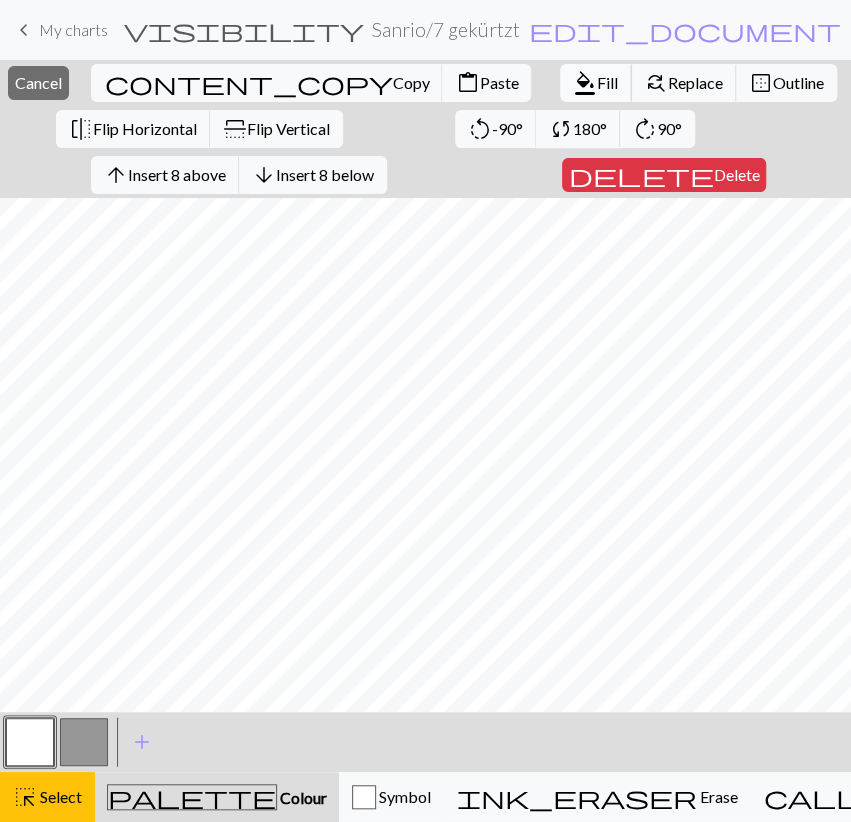 click on "format_color_fill" at bounding box center (585, 83) 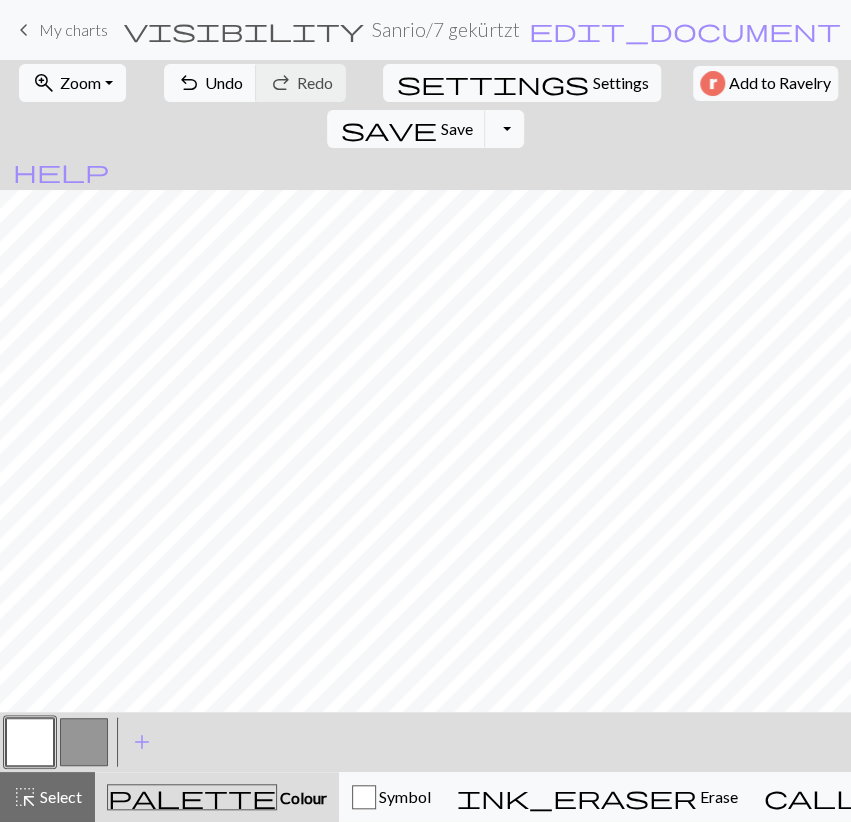 click at bounding box center (84, 742) 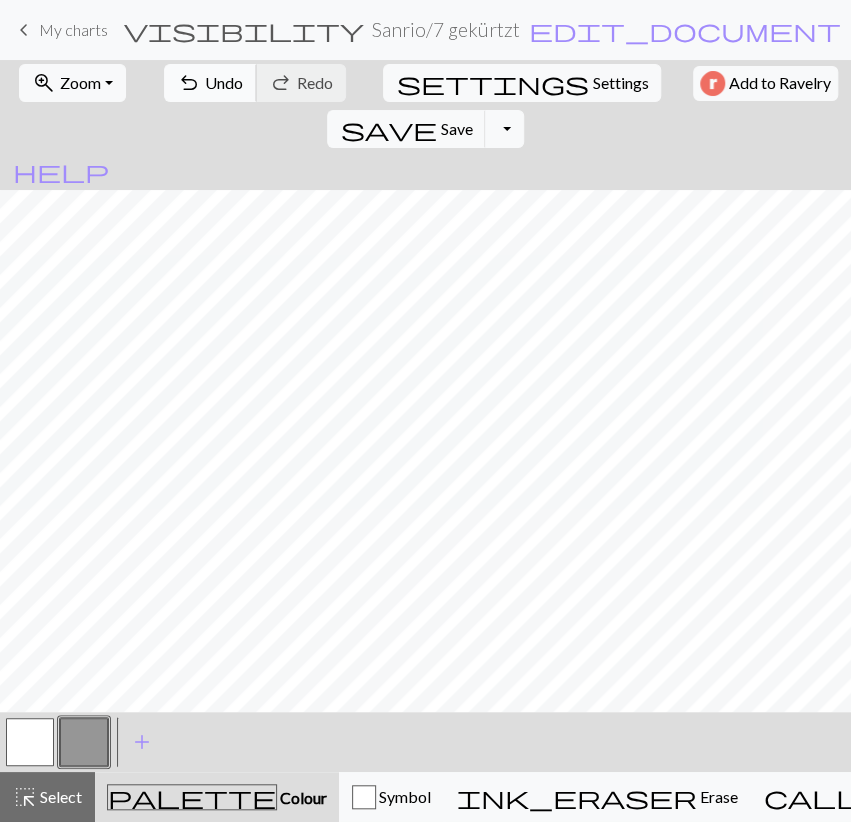 click on "Undo" at bounding box center [224, 82] 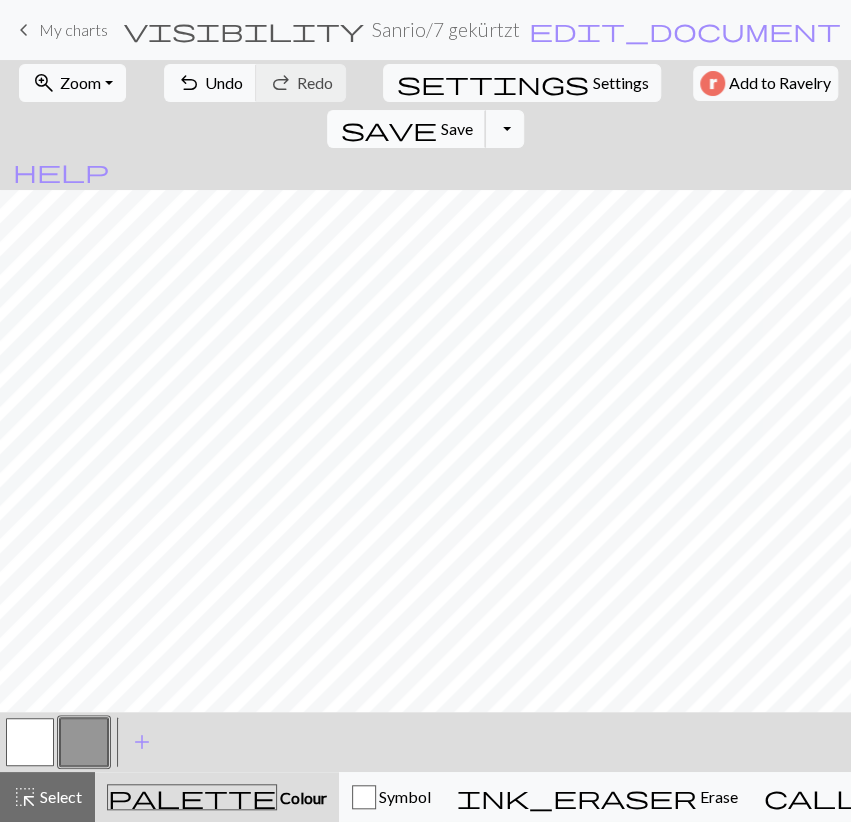 click on "Save" at bounding box center [456, 128] 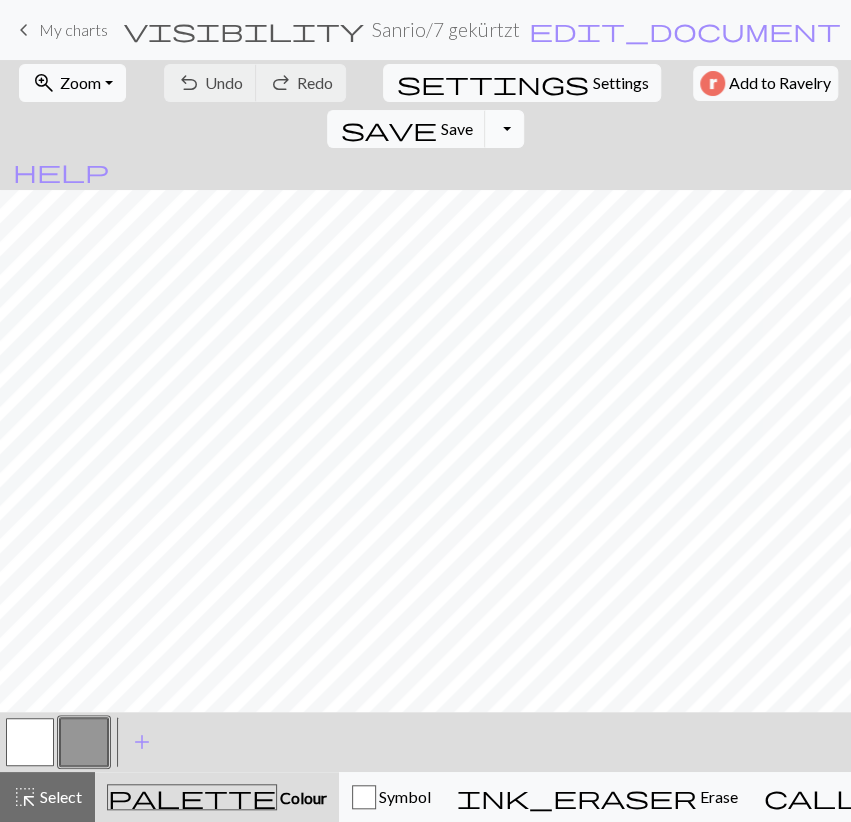 click on "Toggle Dropdown" at bounding box center [504, 129] 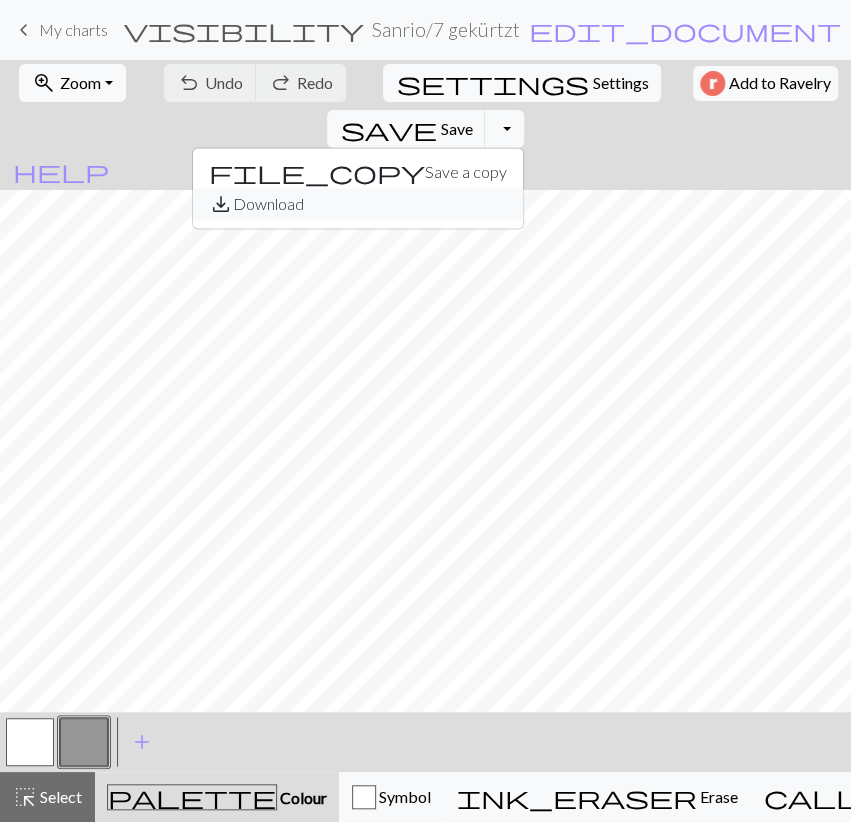click on "save_alt  Download" at bounding box center (358, 204) 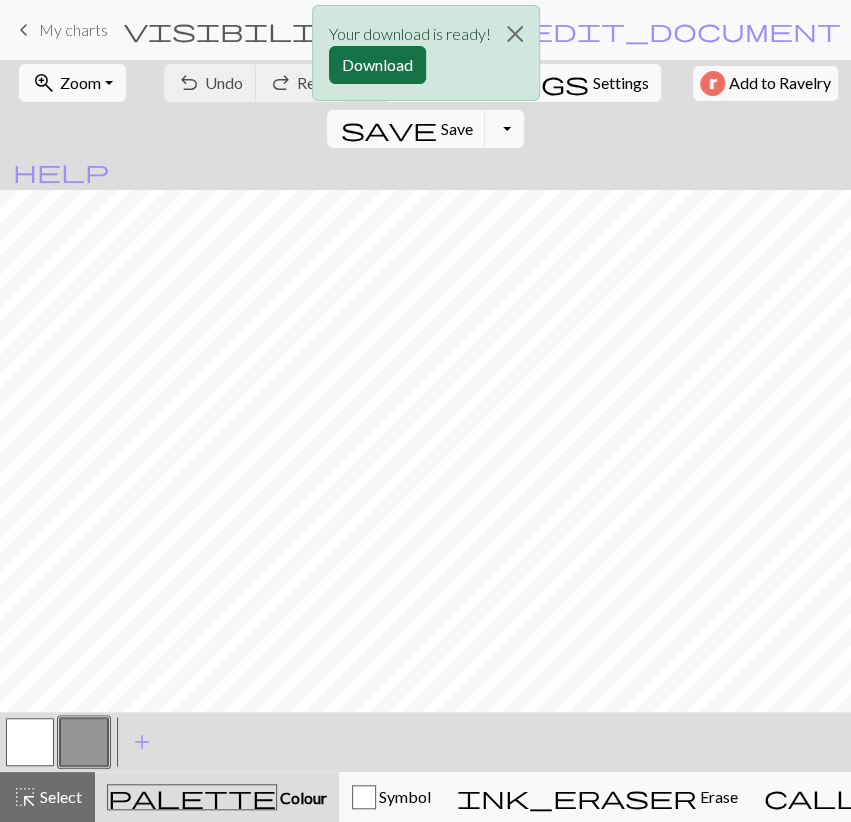 click on "Download" at bounding box center (377, 65) 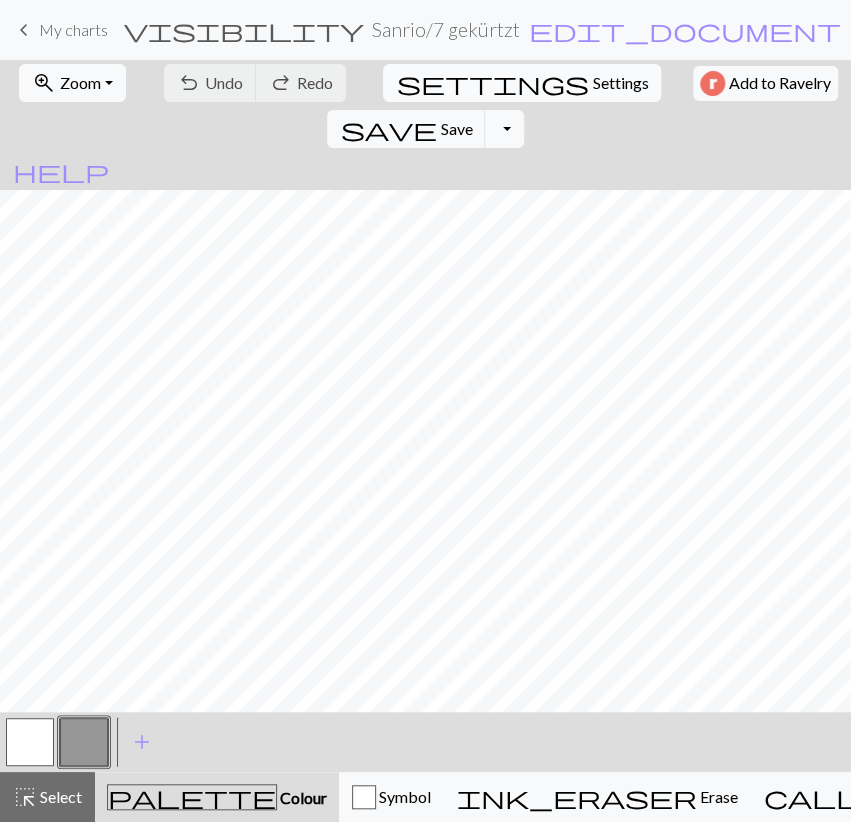 click on "Settings" at bounding box center [620, 83] 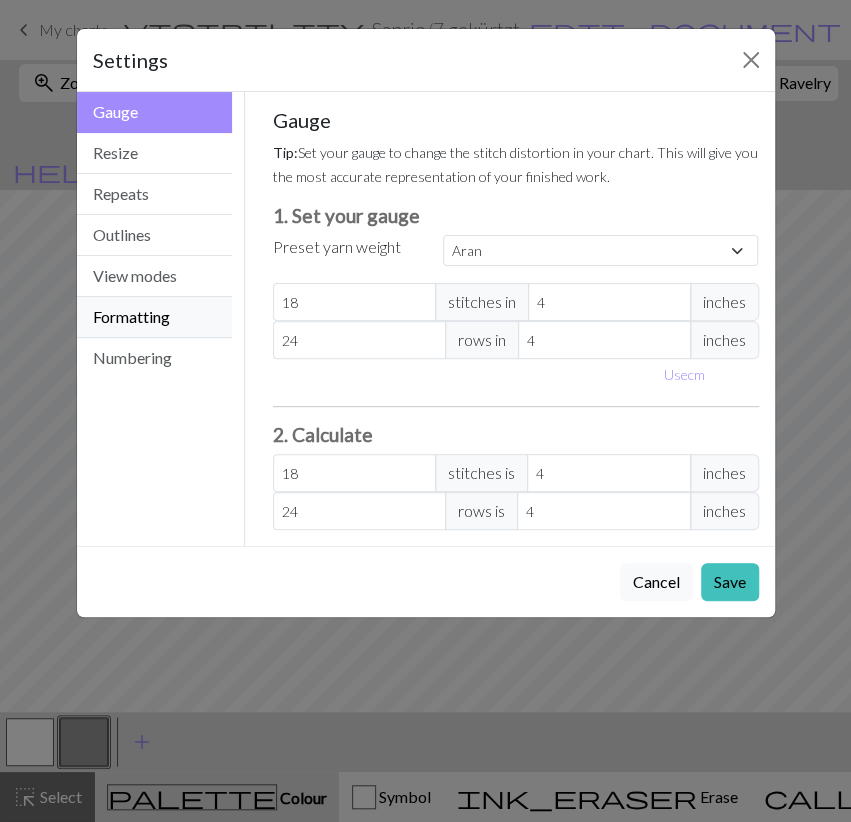 click on "Formatting" at bounding box center (155, 317) 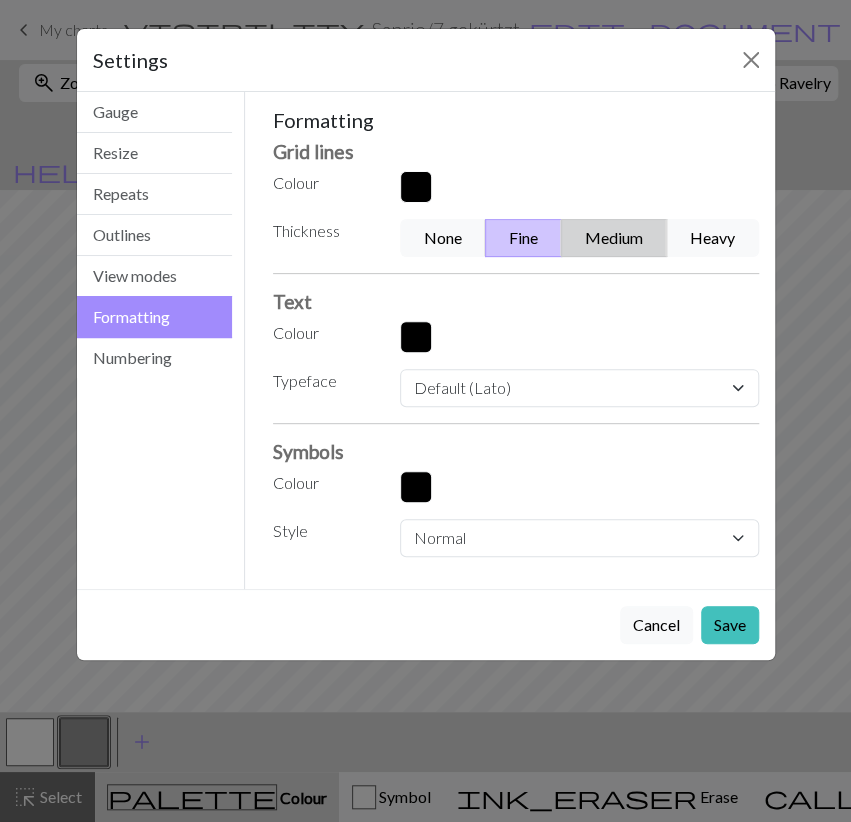 click on "Medium" at bounding box center [614, 238] 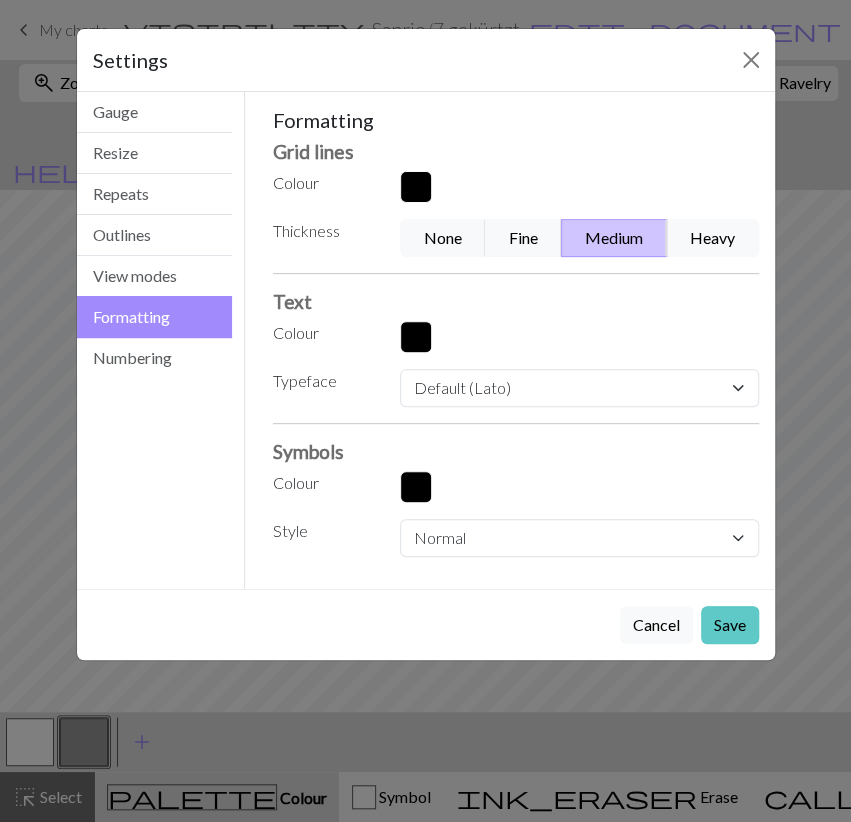click on "Save" at bounding box center [730, 625] 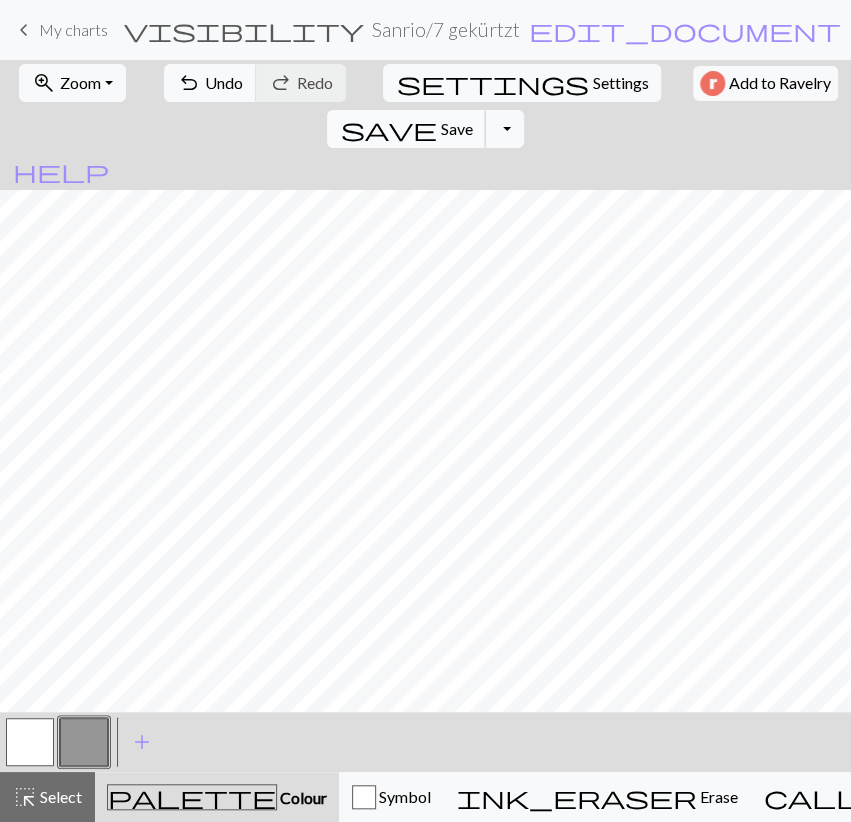 click on "save Save Save" at bounding box center [406, 129] 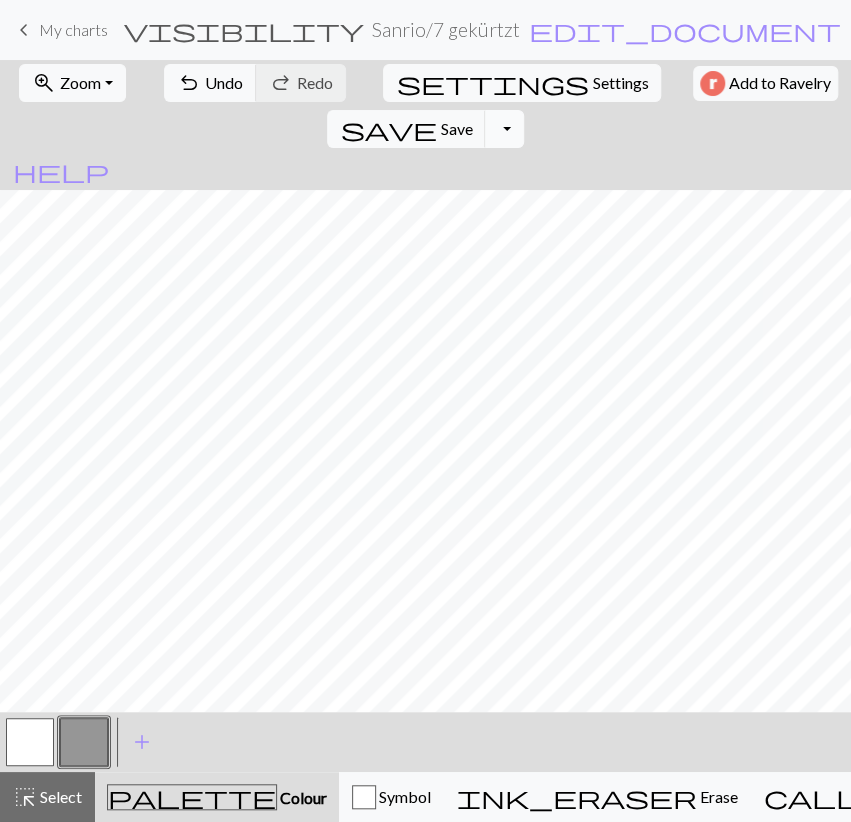 click on "Toggle Dropdown" at bounding box center (504, 129) 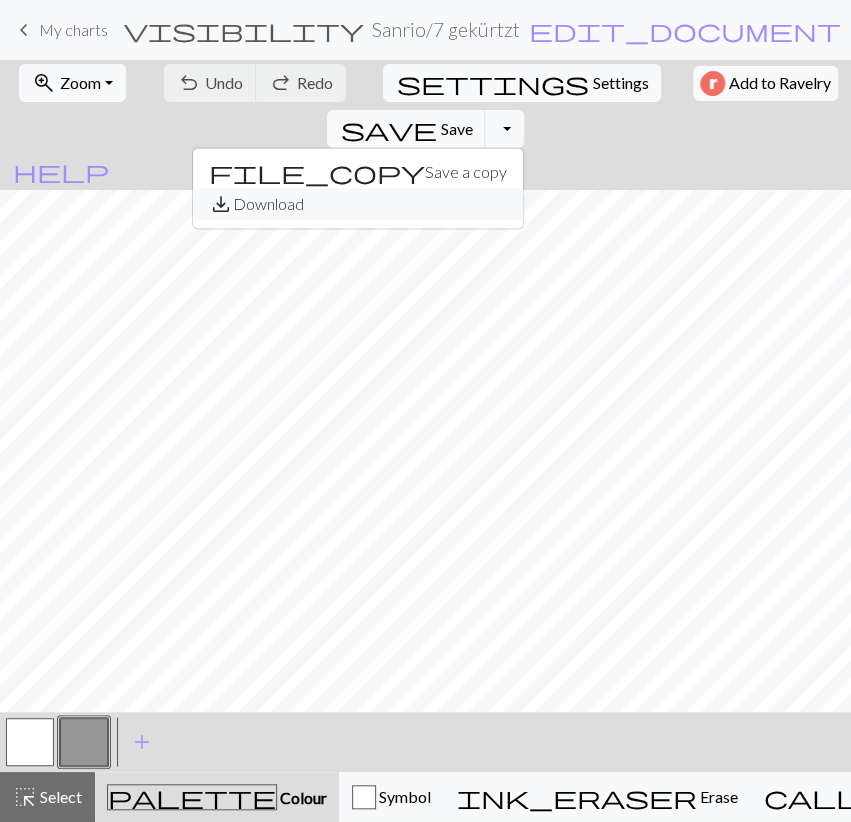 click on "save_alt  Download" at bounding box center (358, 204) 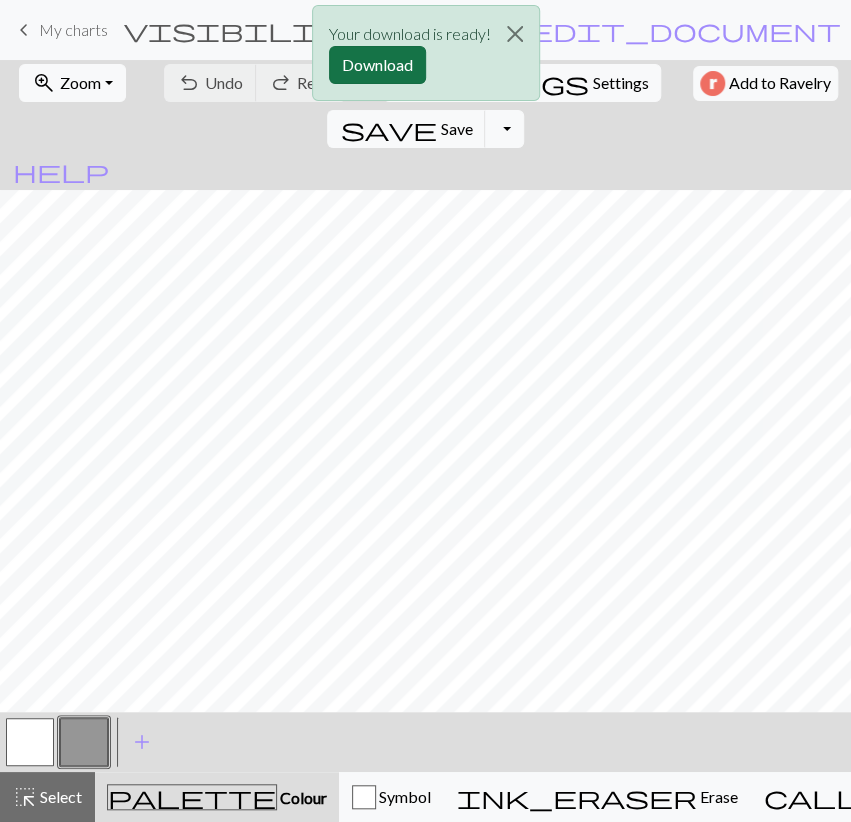 click on "Download" at bounding box center [377, 65] 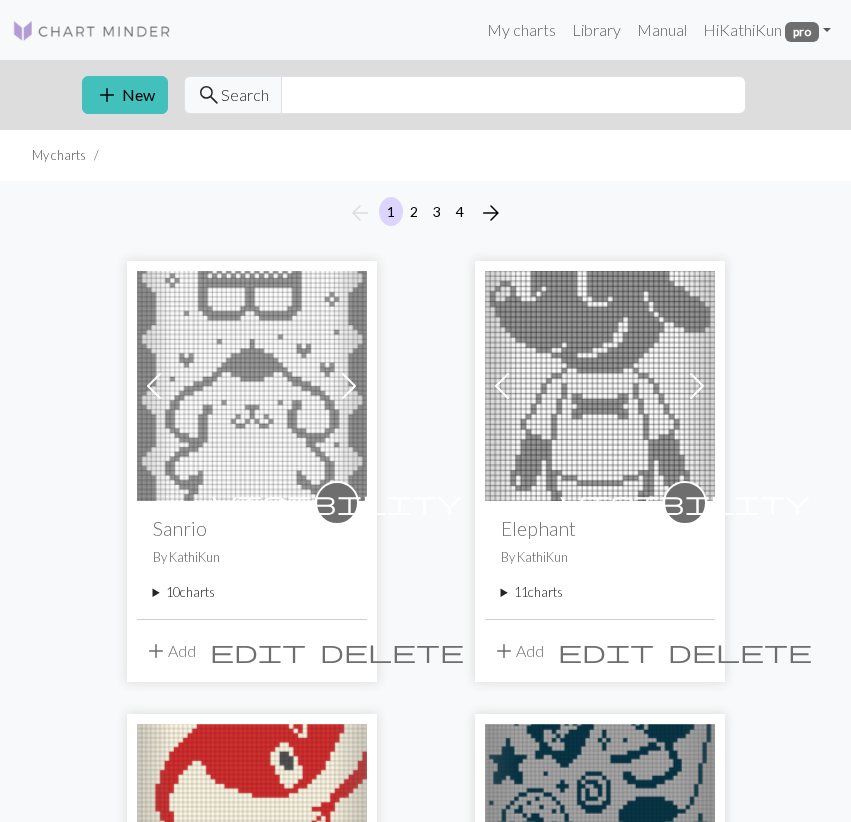 scroll, scrollTop: 0, scrollLeft: 0, axis: both 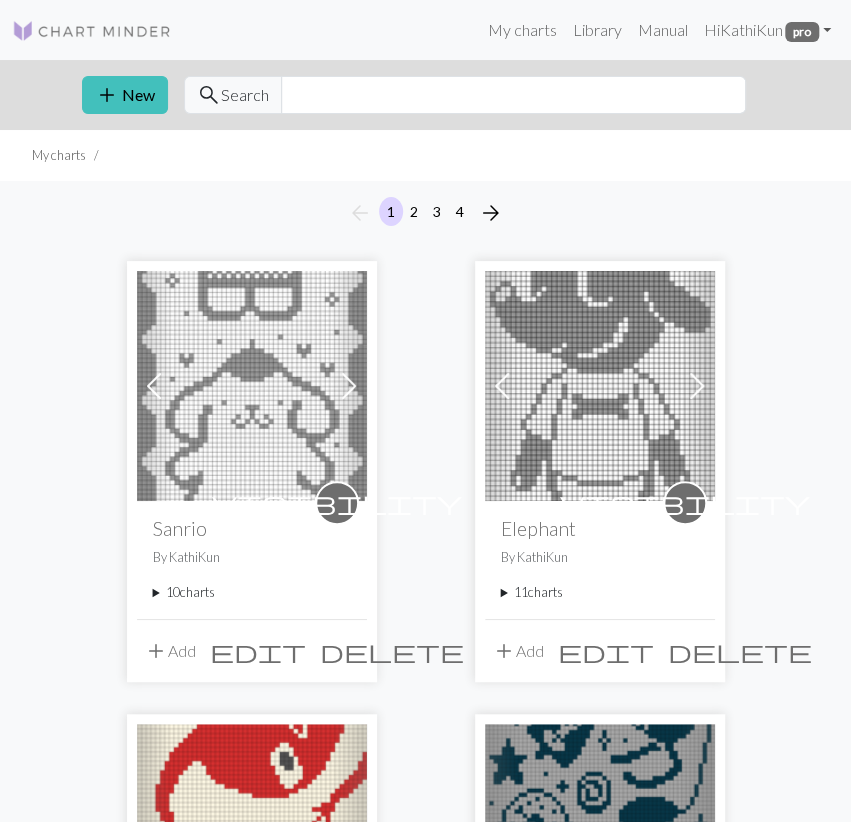 click on "10  charts" at bounding box center (252, 592) 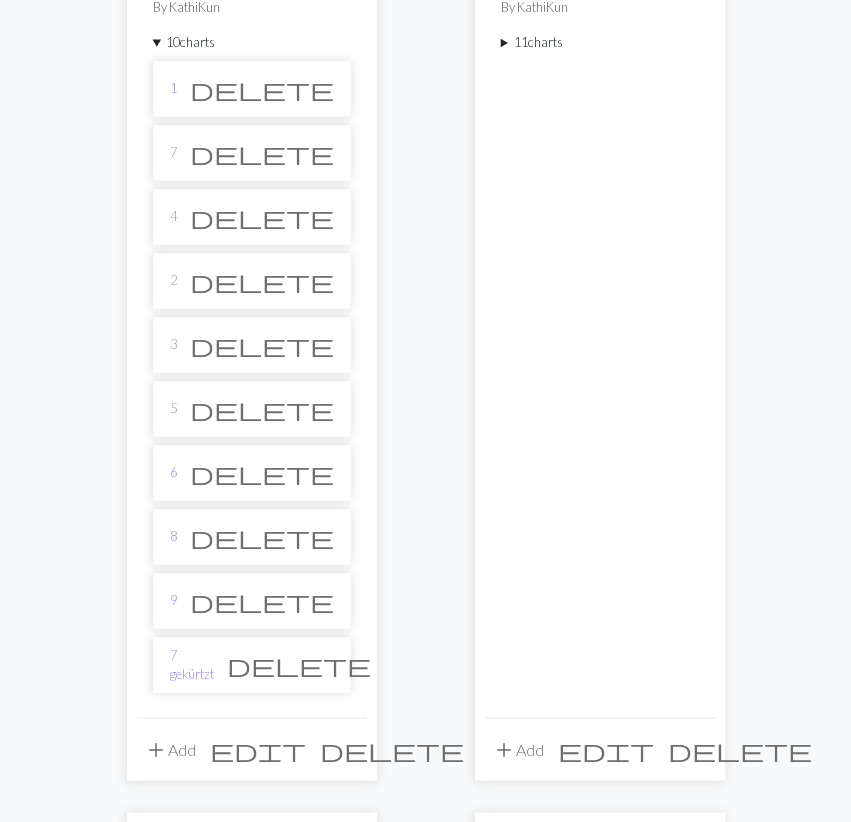 scroll, scrollTop: 624, scrollLeft: 0, axis: vertical 